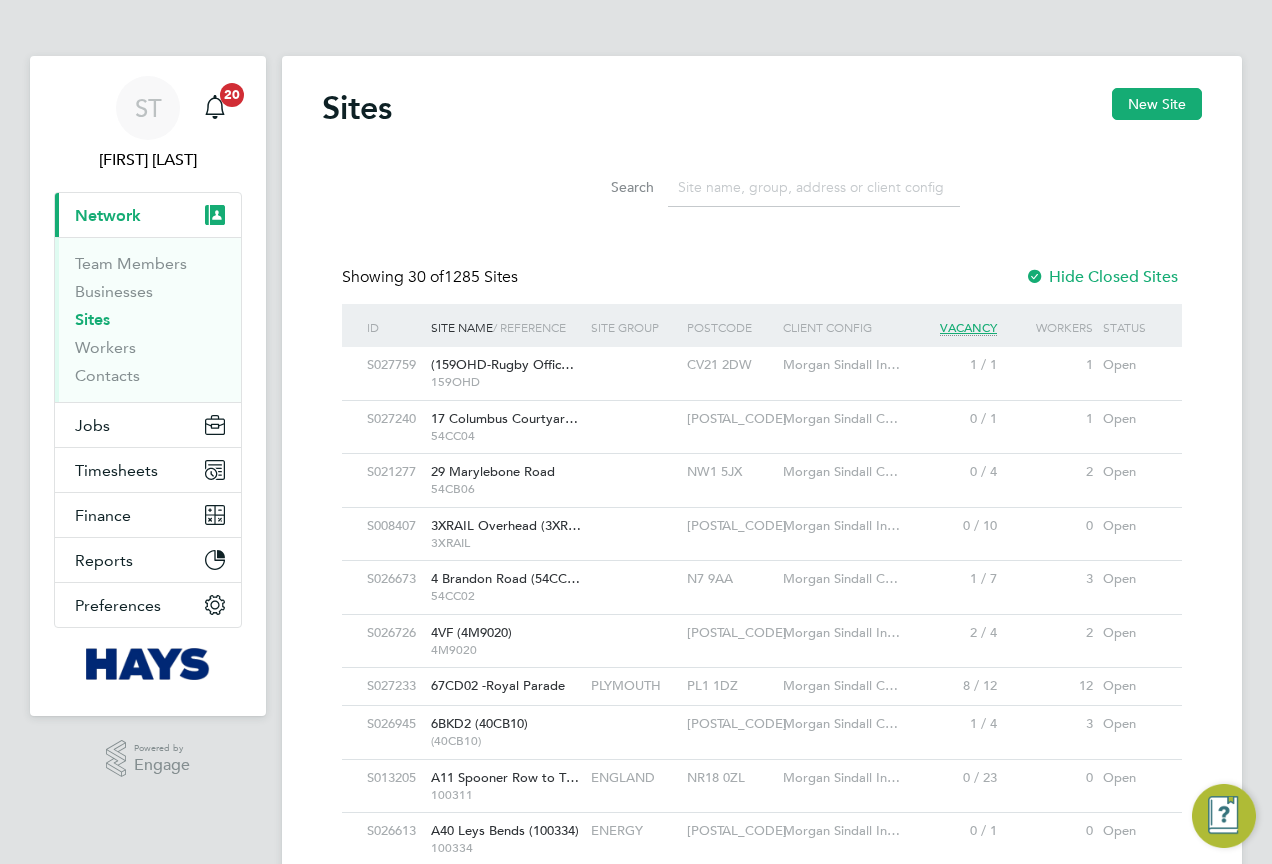scroll, scrollTop: 0, scrollLeft: 0, axis: both 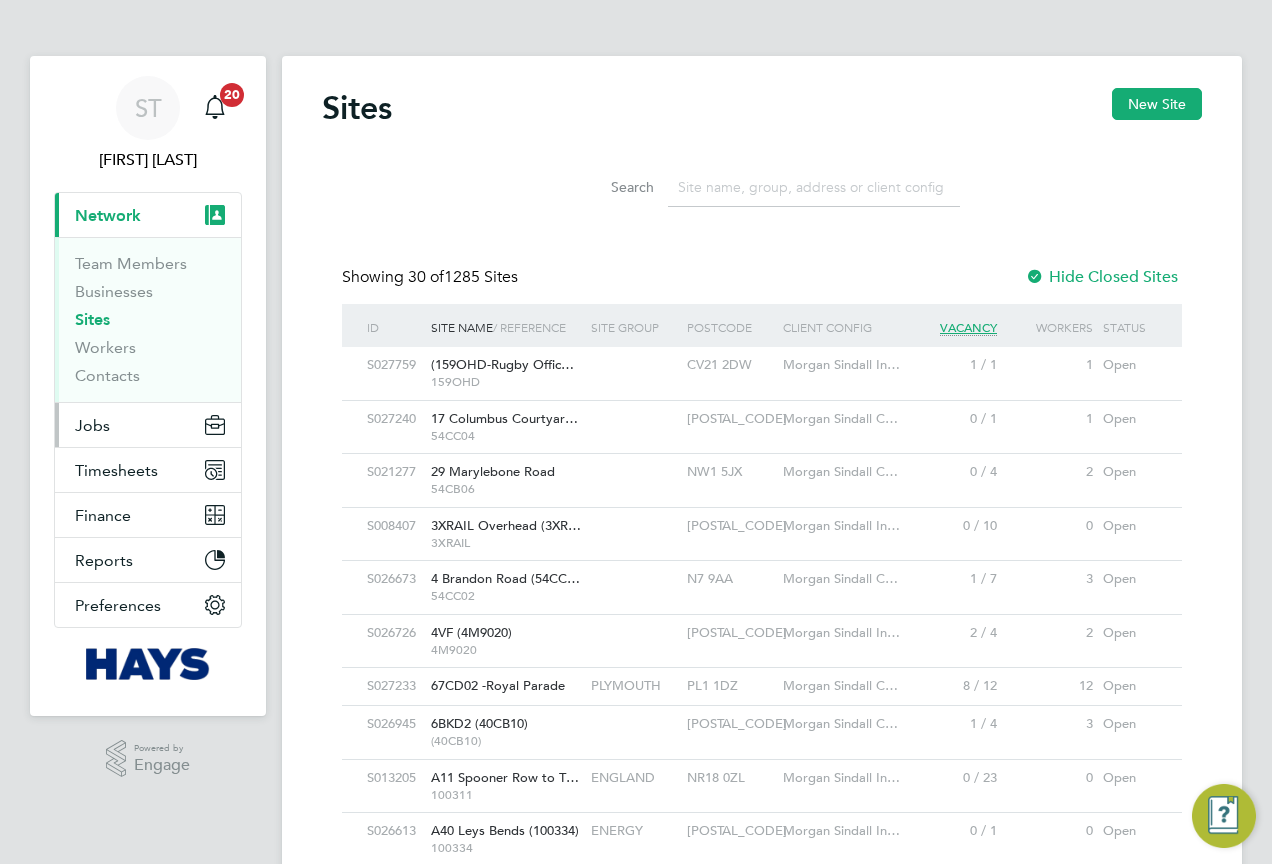 click on "Jobs" at bounding box center [92, 425] 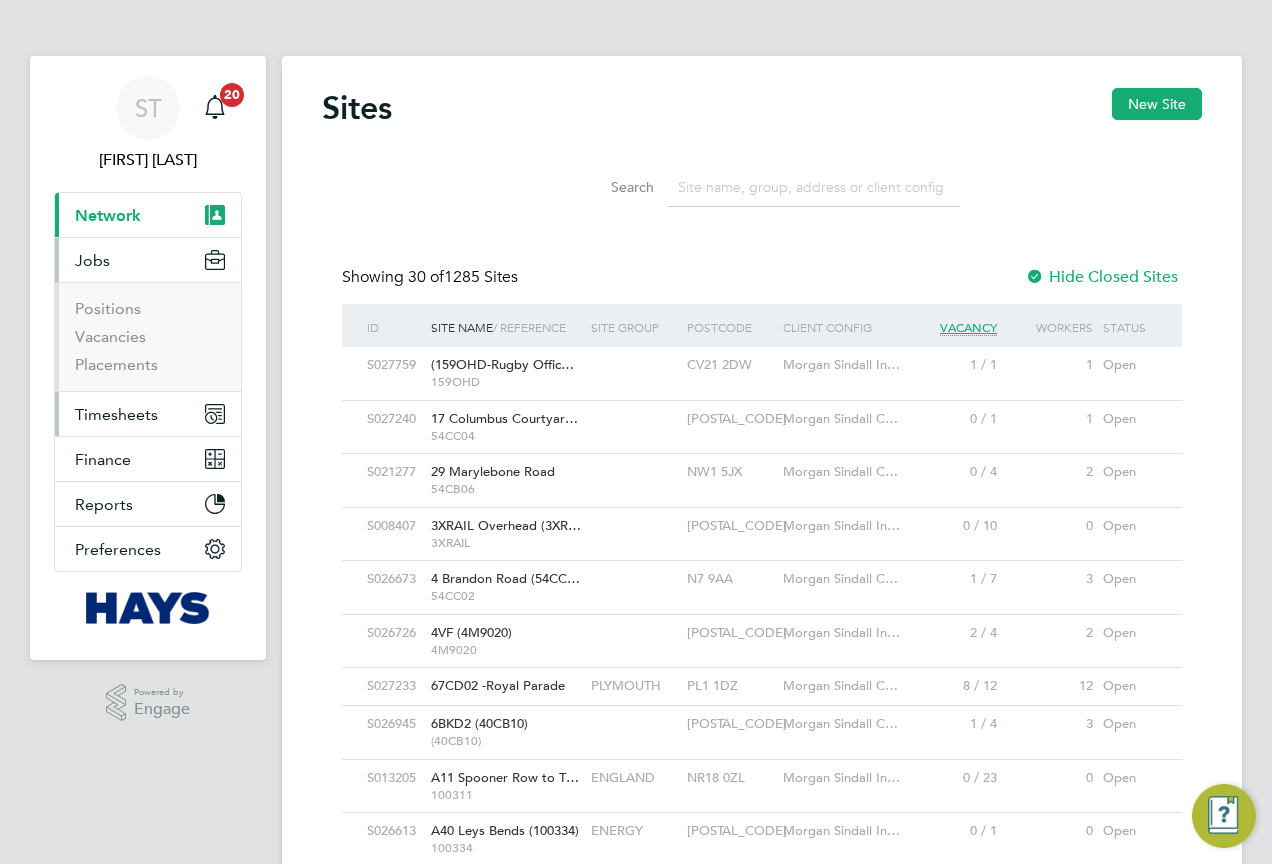 drag, startPoint x: 109, startPoint y: 411, endPoint x: 143, endPoint y: 410, distance: 34.0147 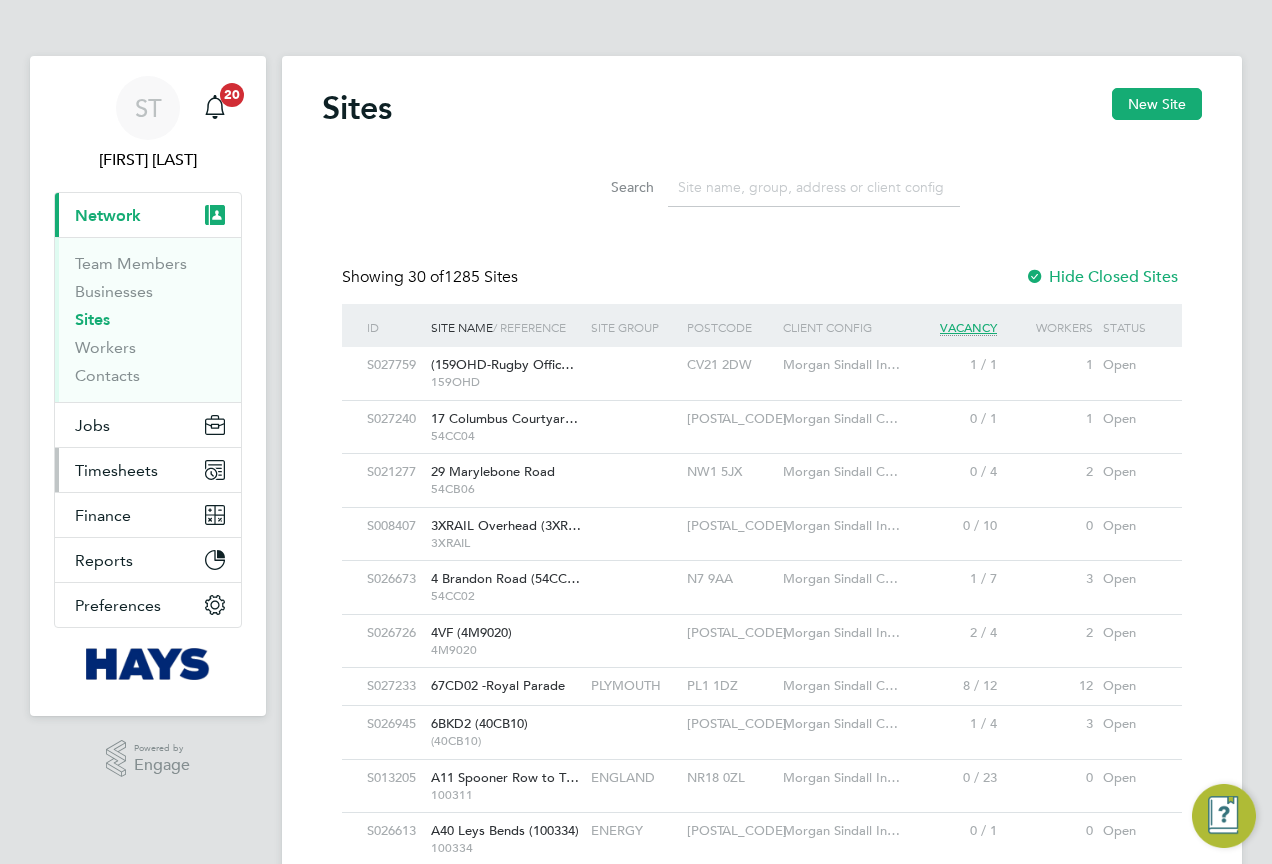 click on "Timesheets" at bounding box center (116, 470) 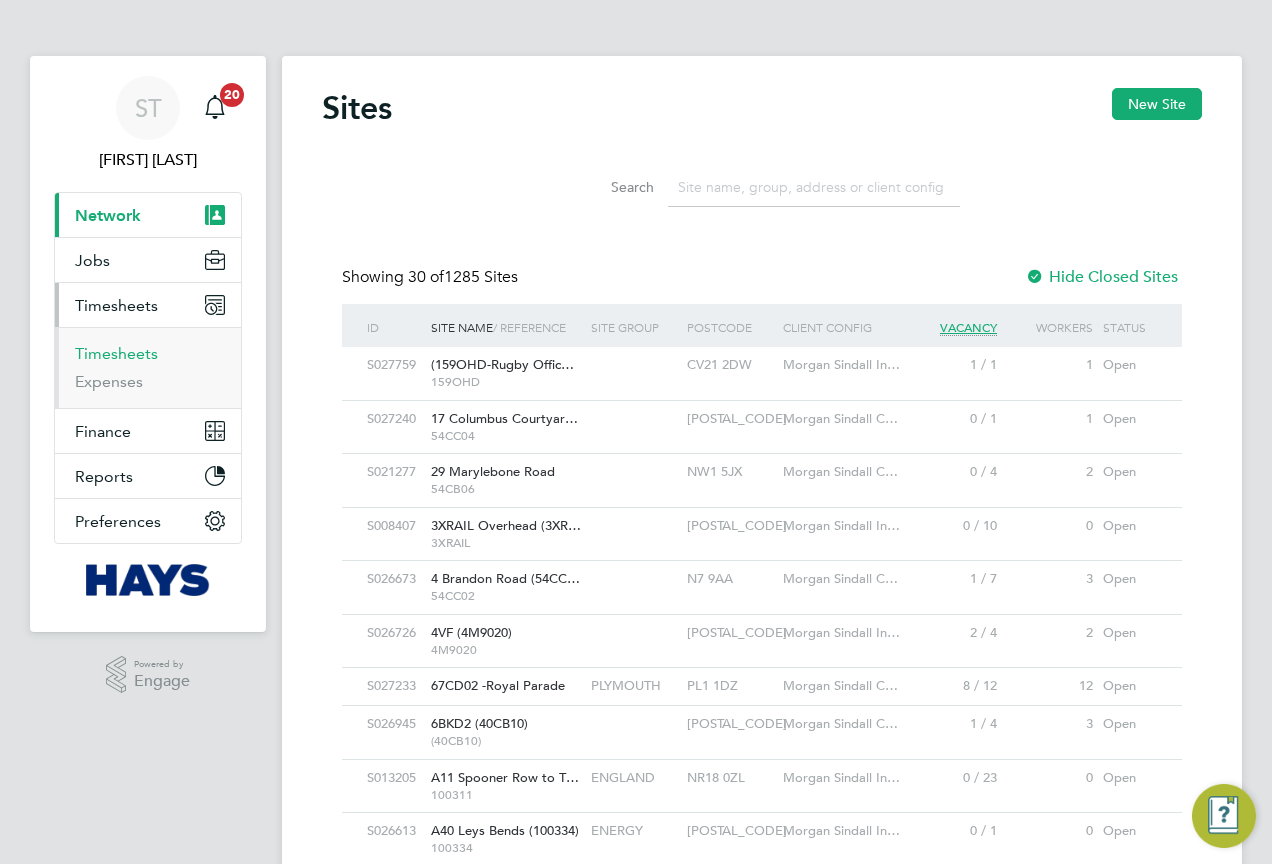 click on "Timesheets" at bounding box center [116, 353] 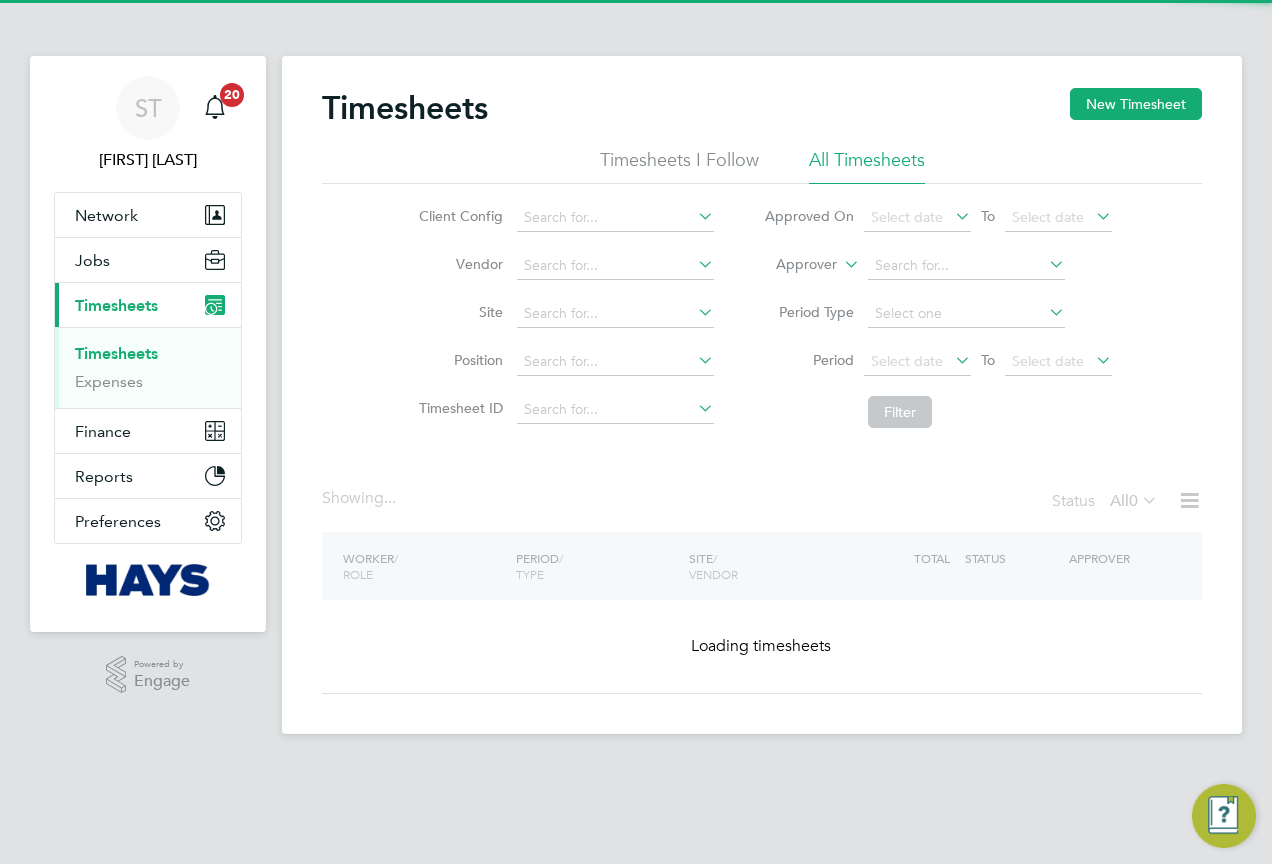 click on "Approver" 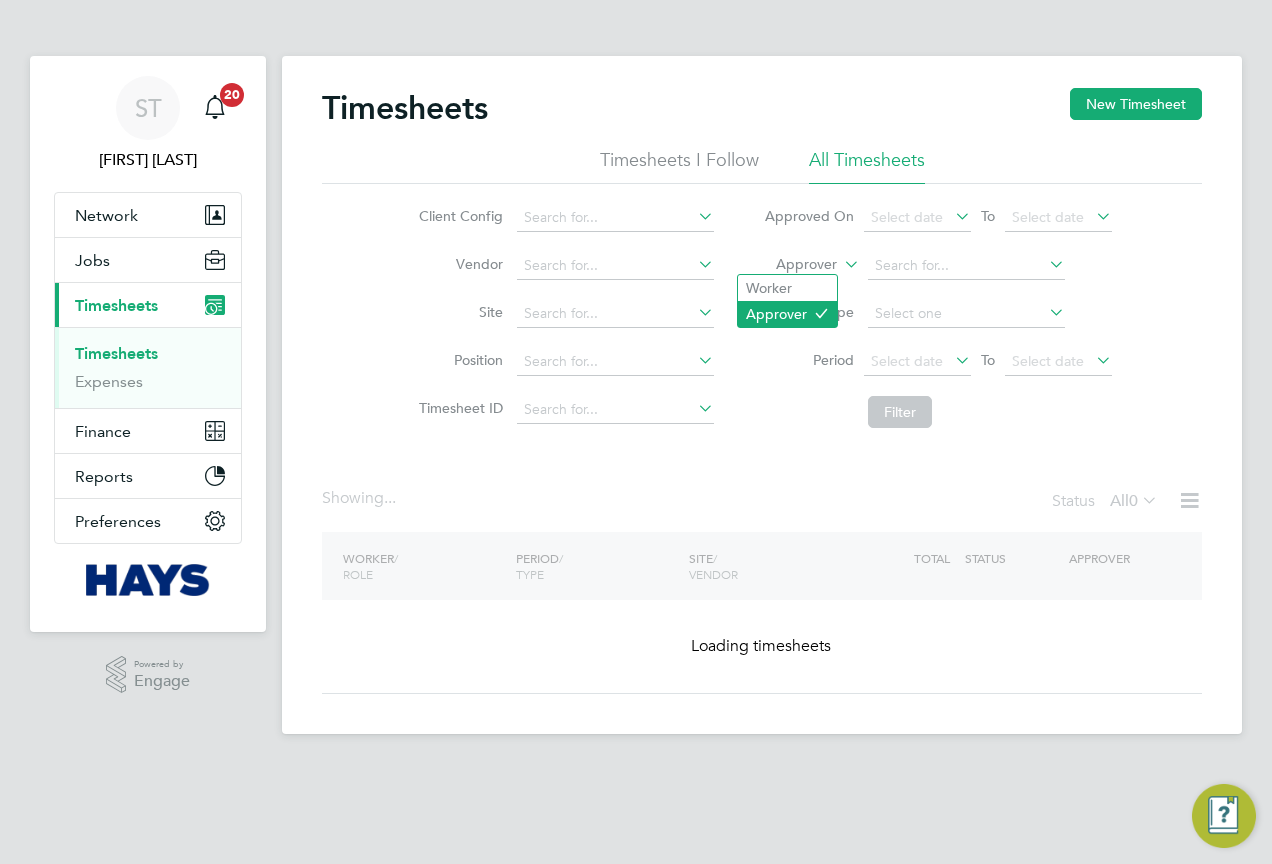 click on "Approver" 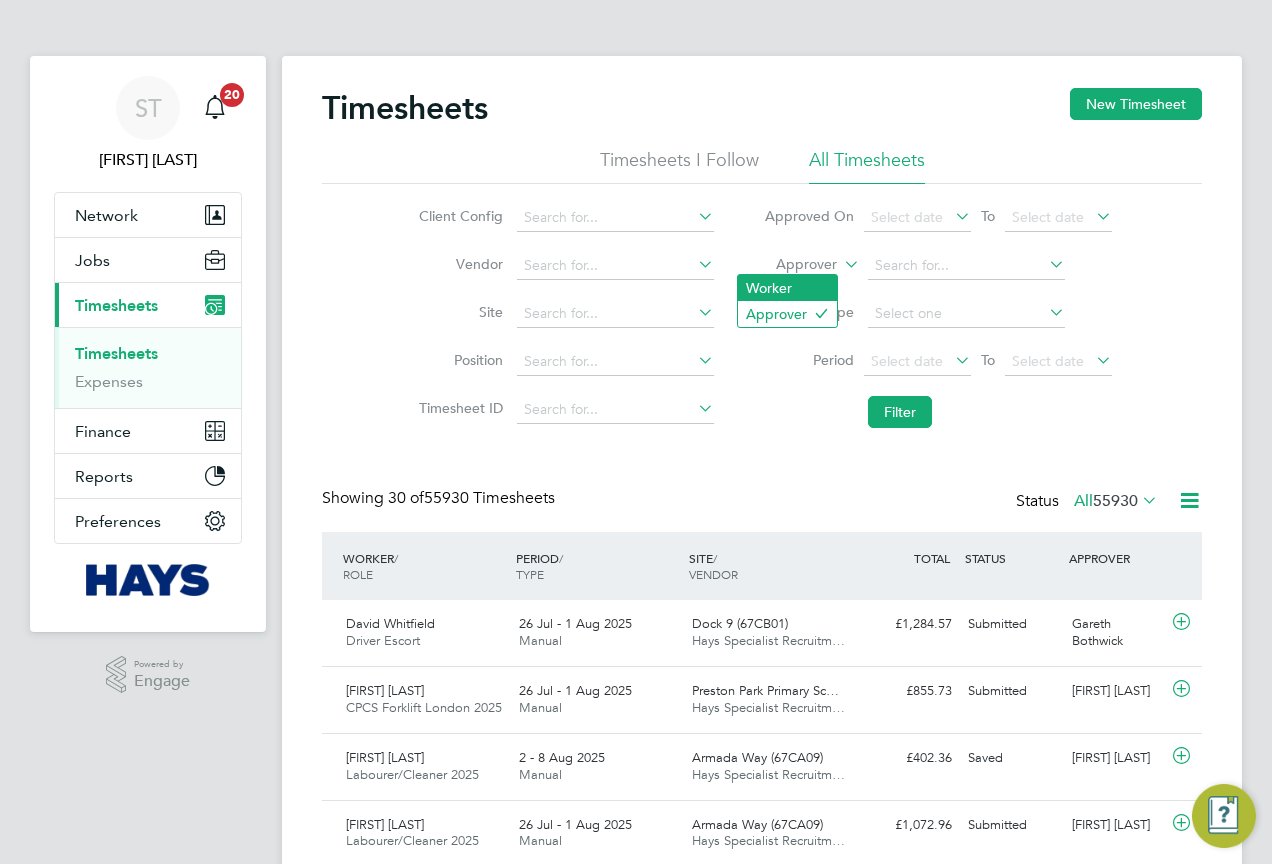 scroll, scrollTop: 10, scrollLeft: 10, axis: both 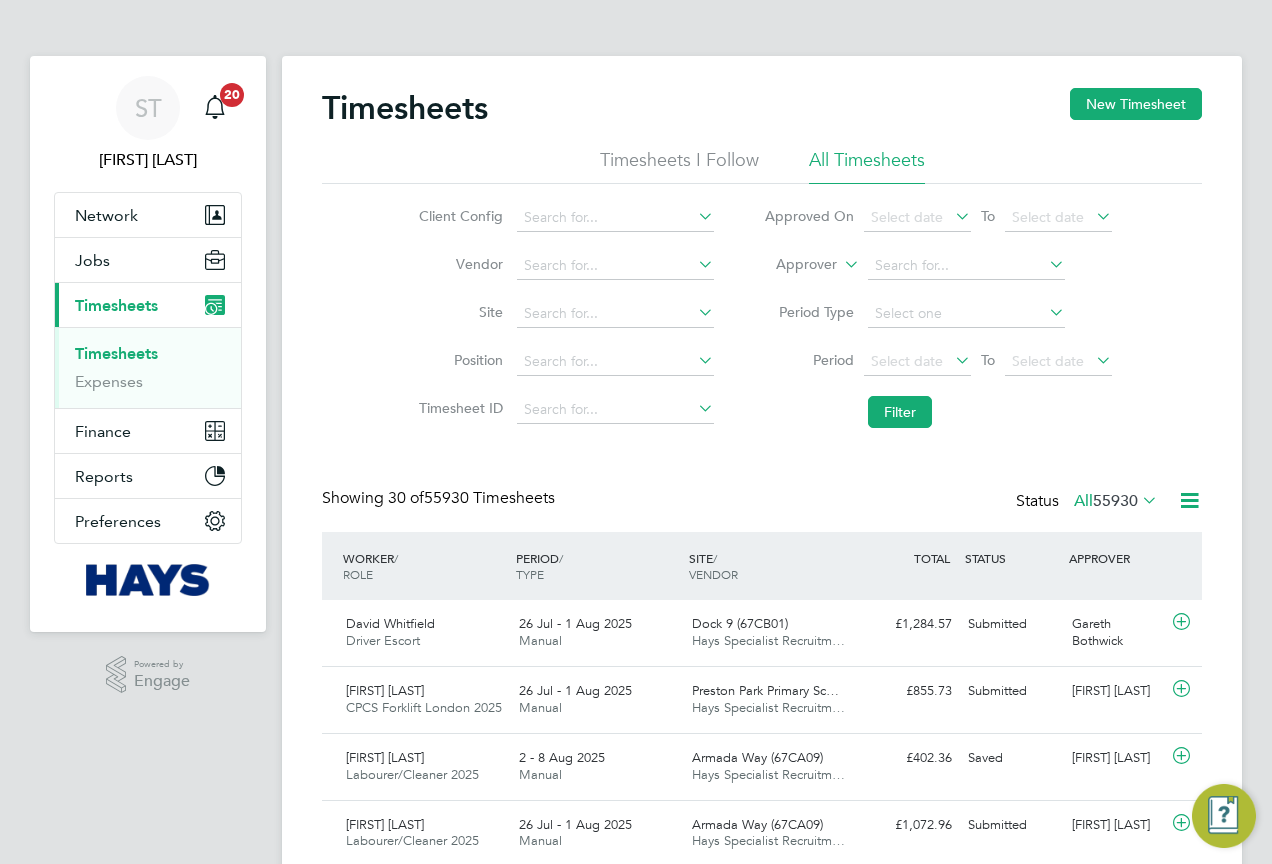 click on "Period Type" 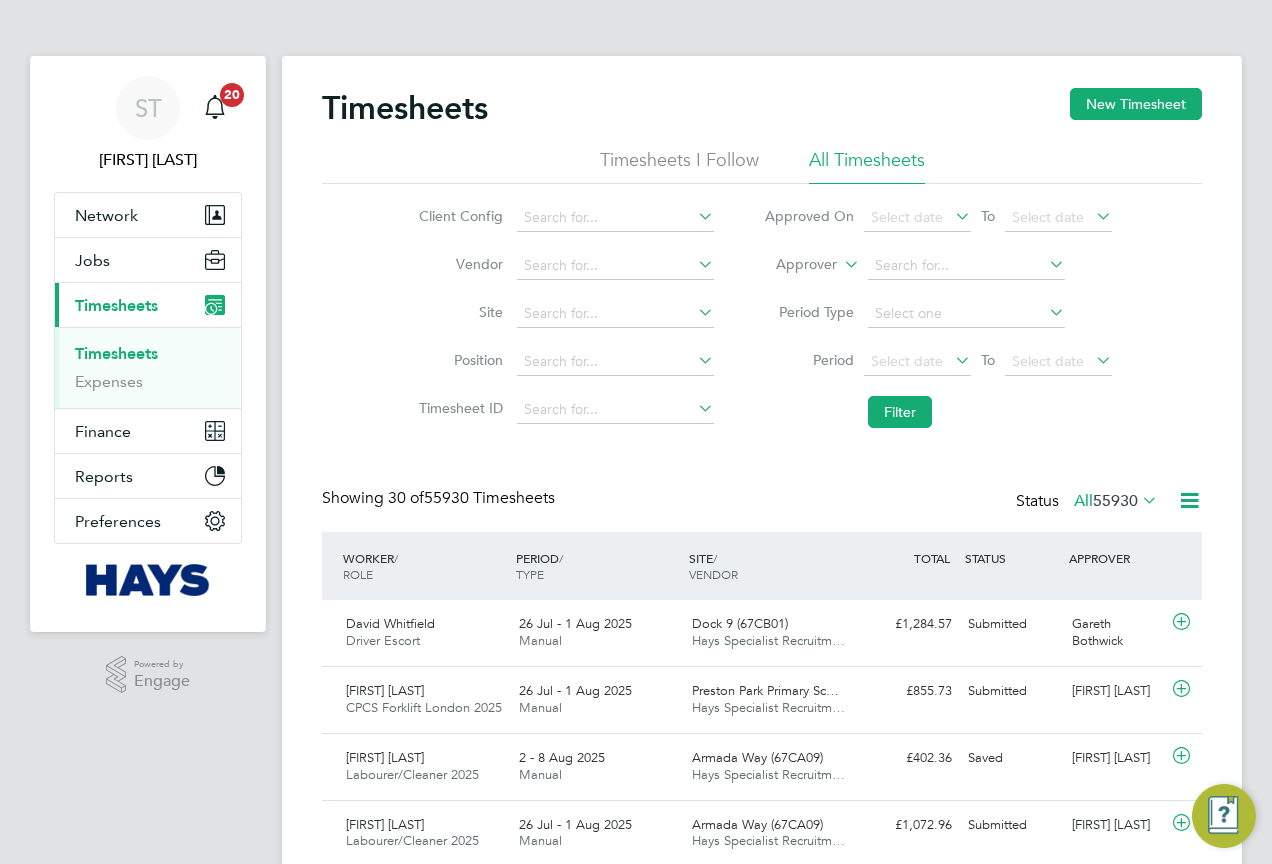 click on "Approver" 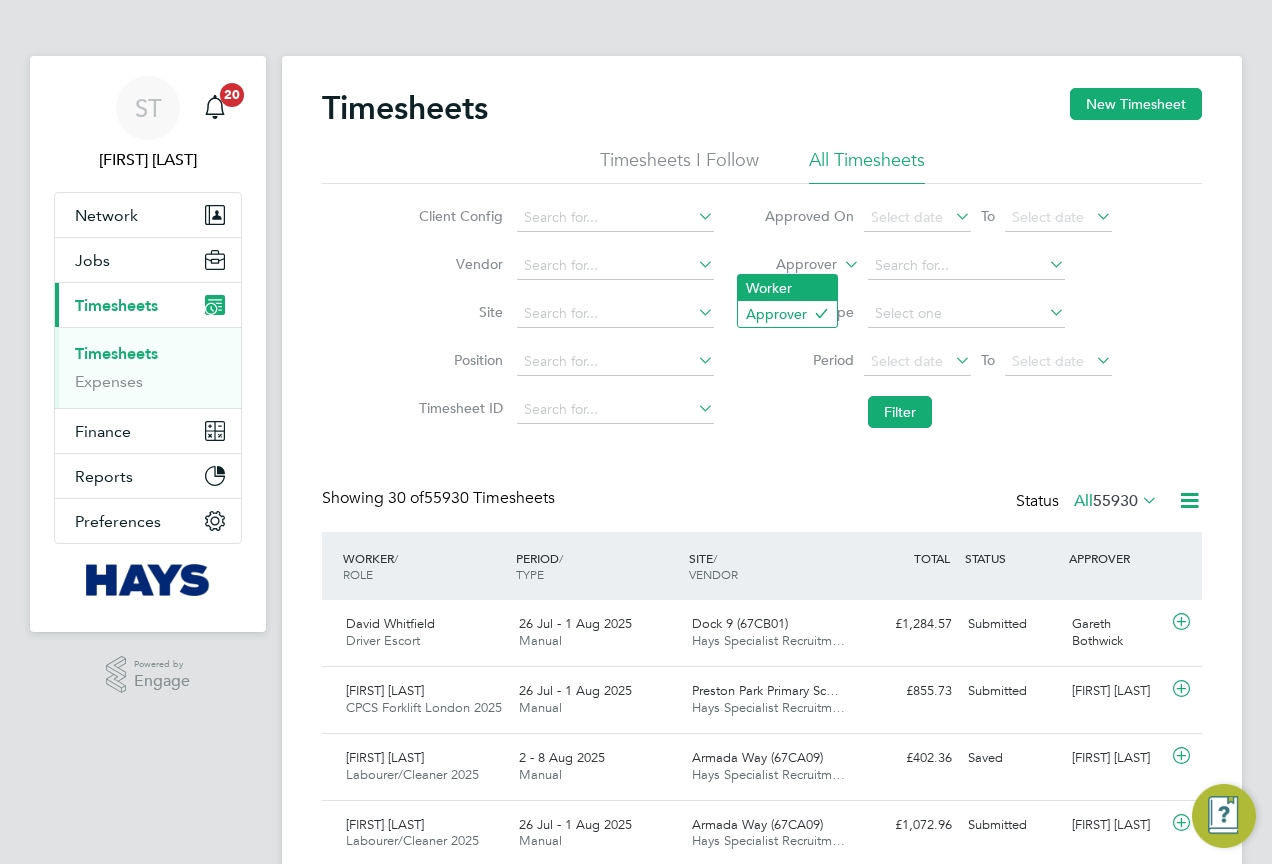 click on "Worker" 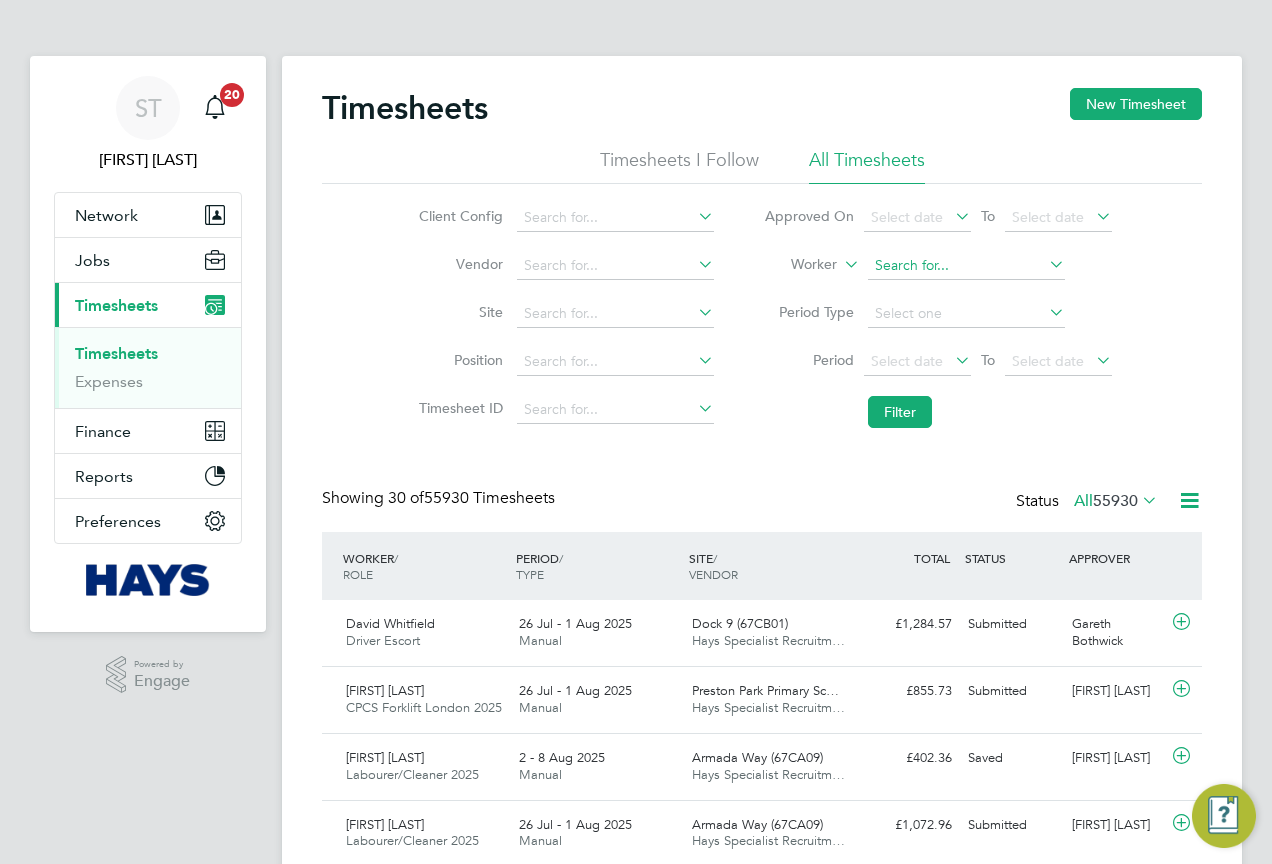 click 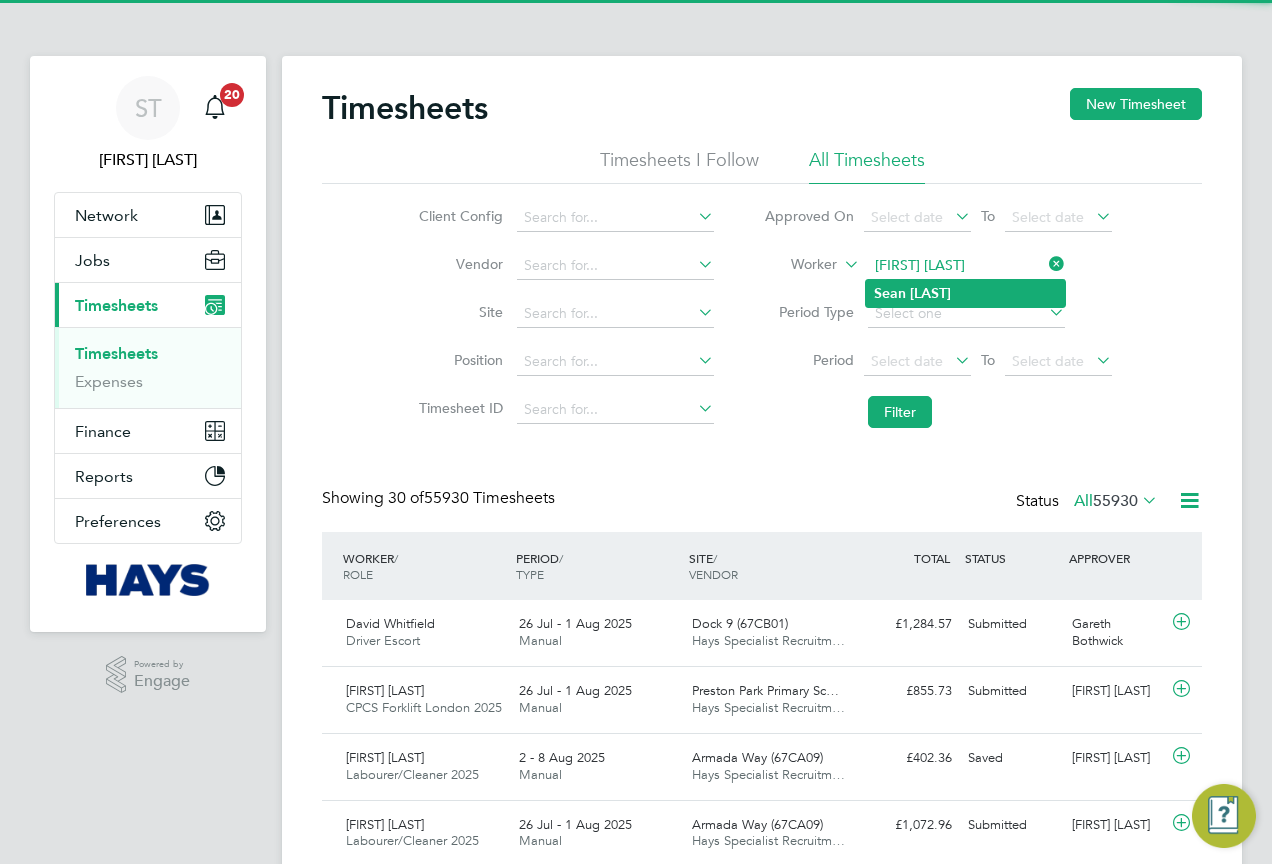 type on "Sean Clements" 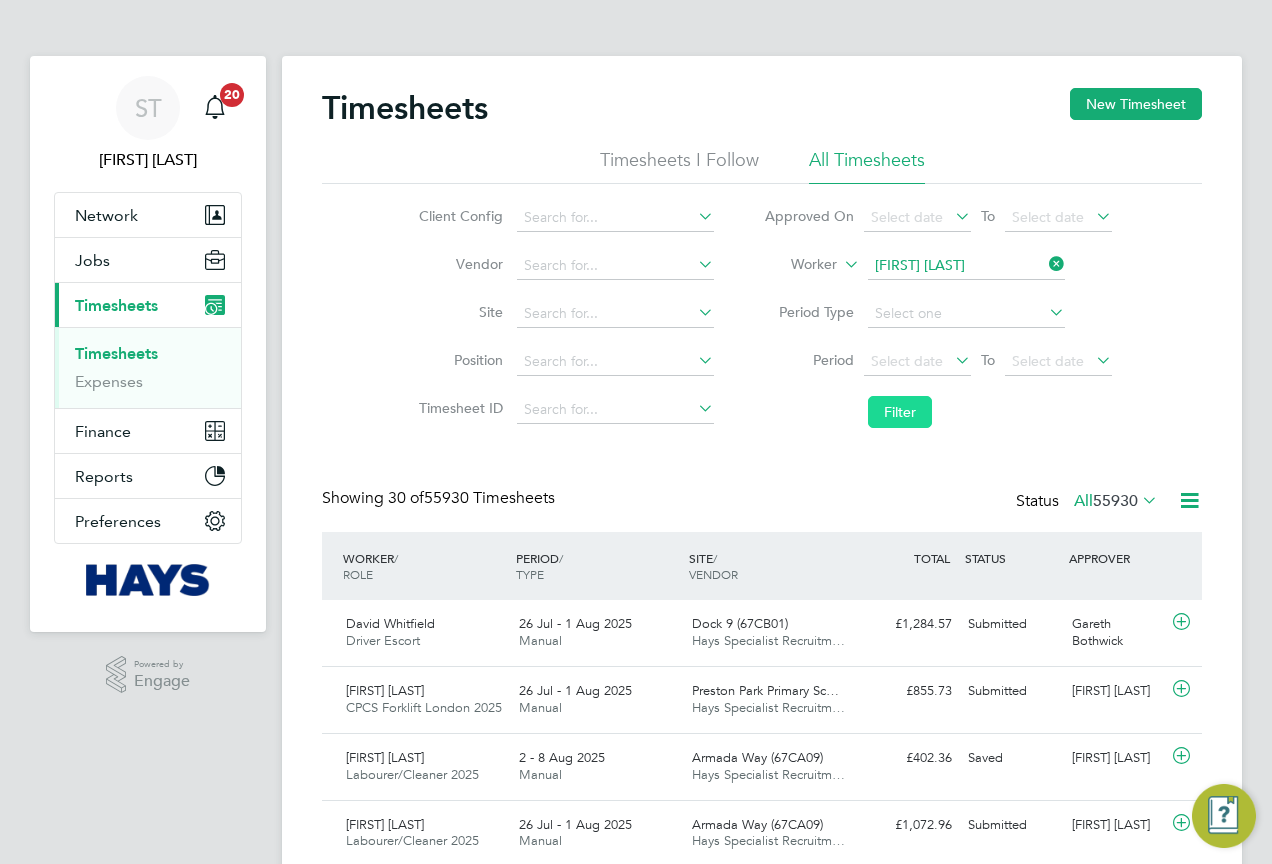 click on "Filter" 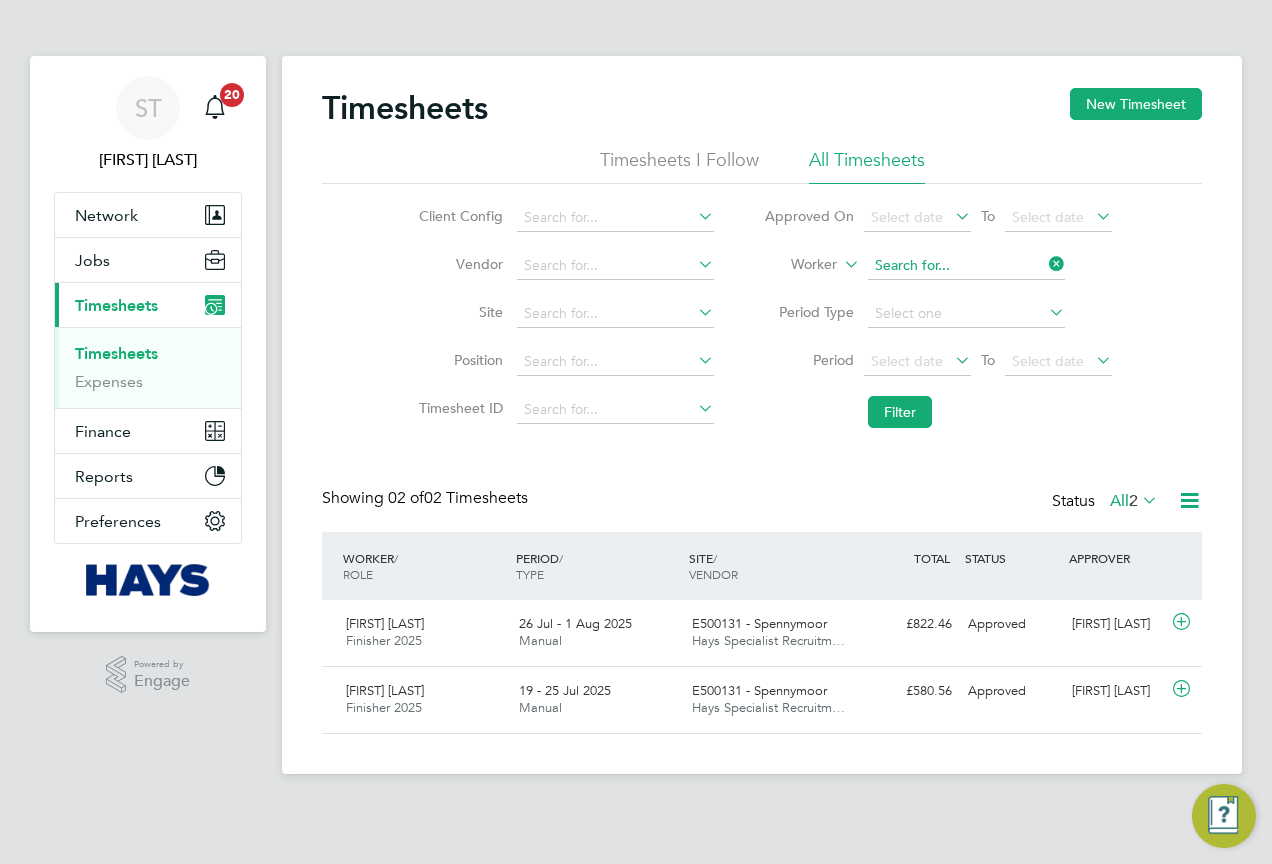 click 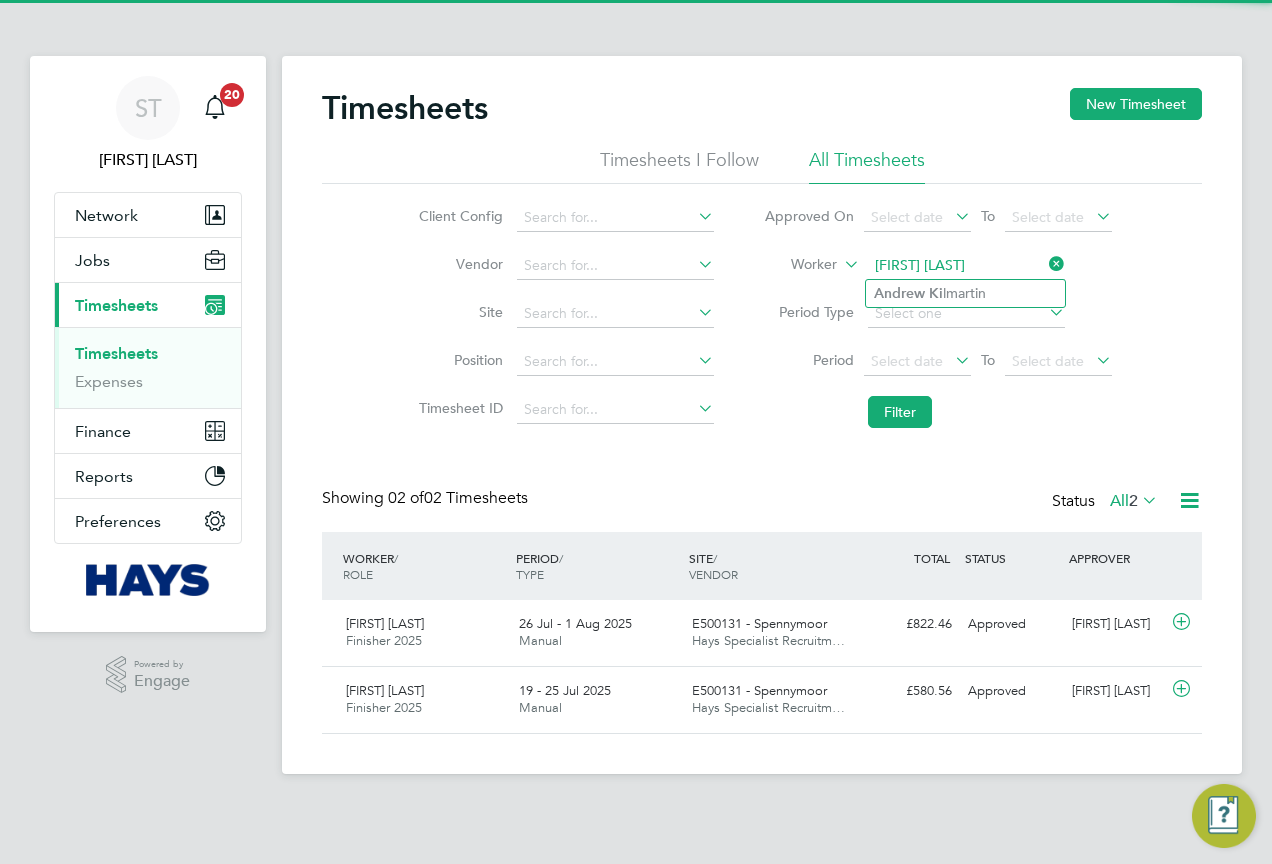 drag, startPoint x: 960, startPoint y: 283, endPoint x: 932, endPoint y: 337, distance: 60.827625 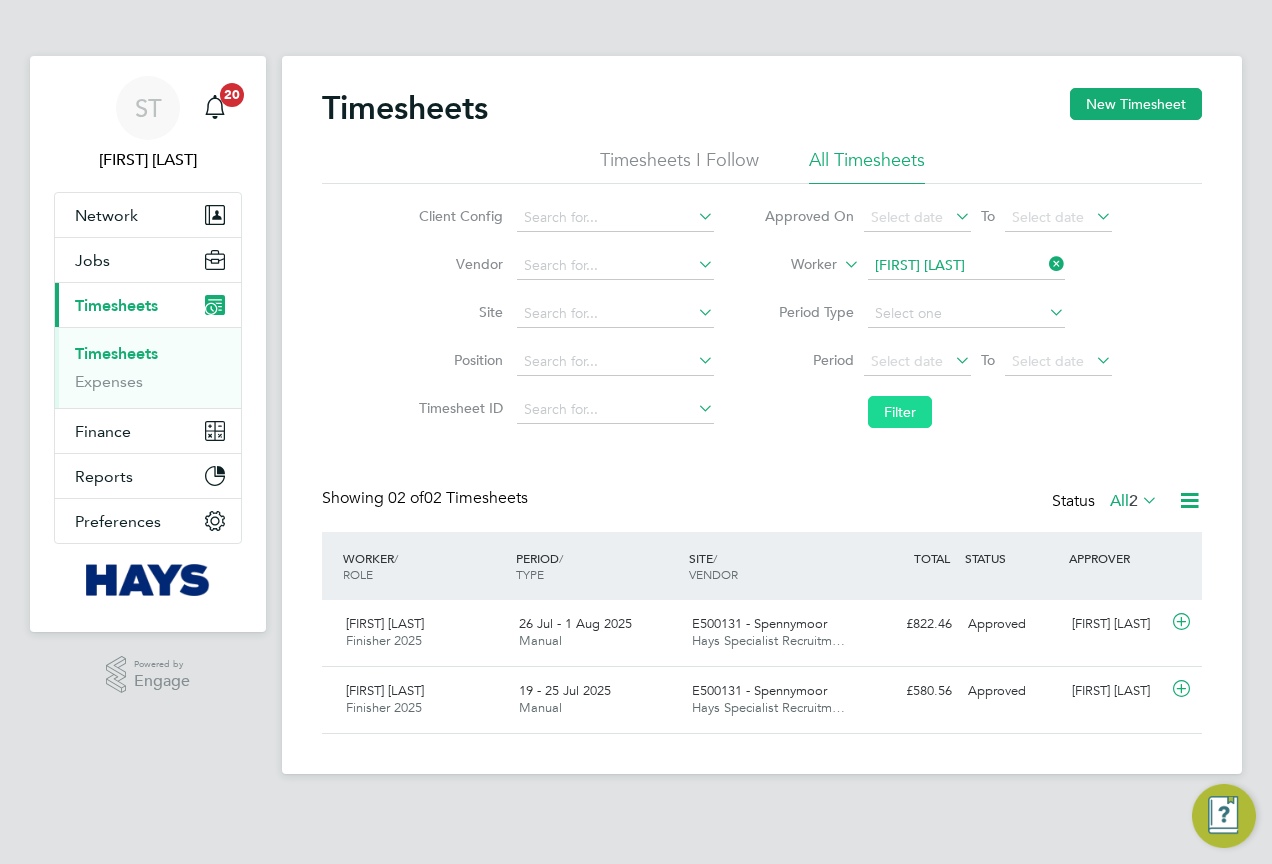click on "Filter" 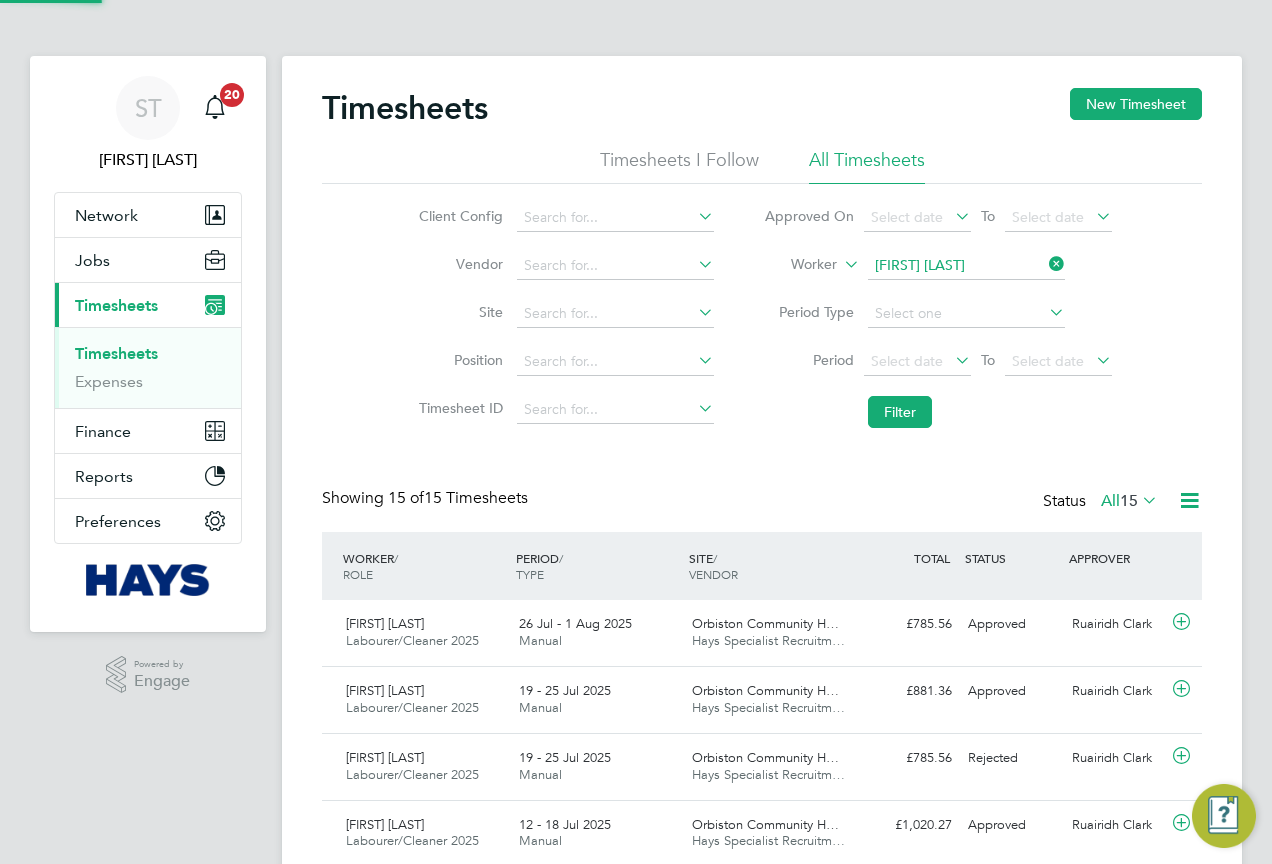 scroll, scrollTop: 10, scrollLeft: 10, axis: both 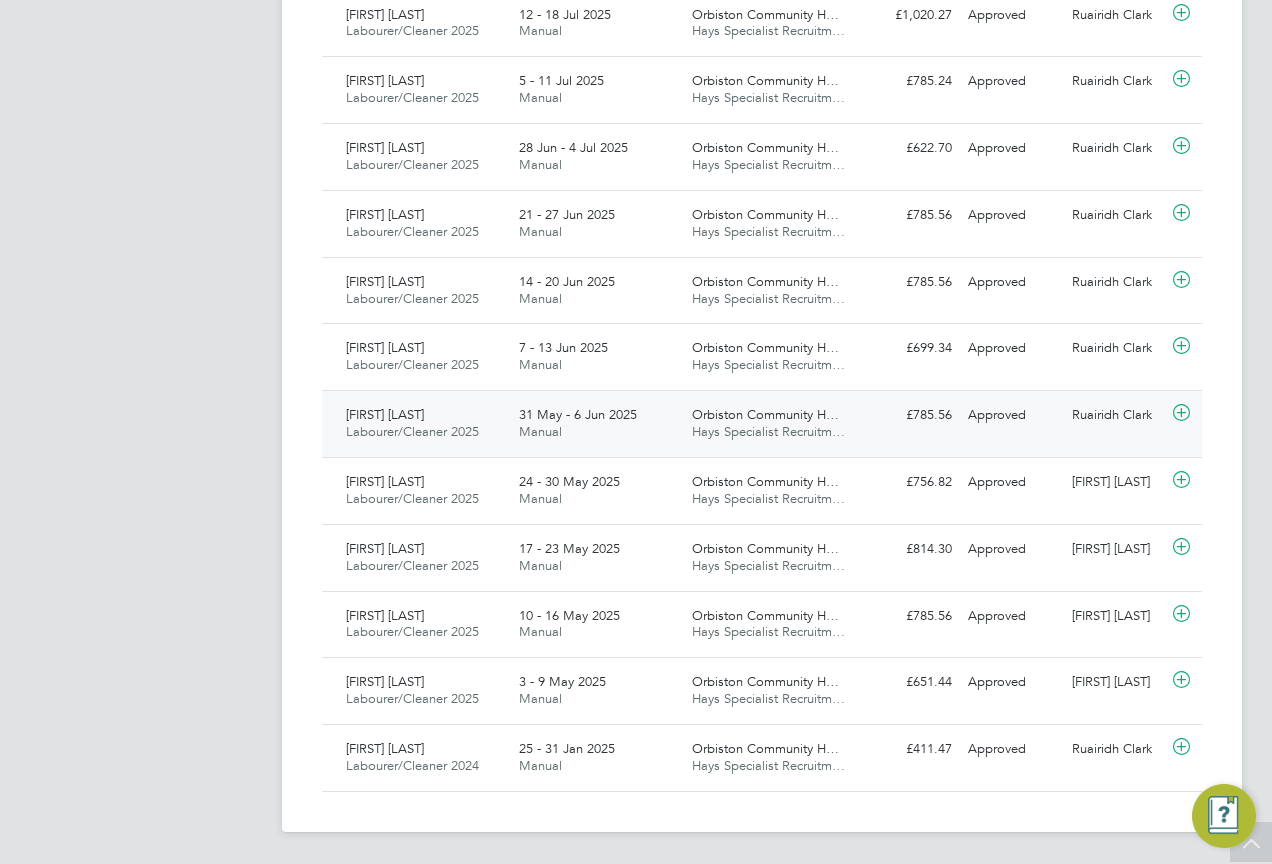 click on "Orbiston Community H… Hays Specialist Recruitm…" 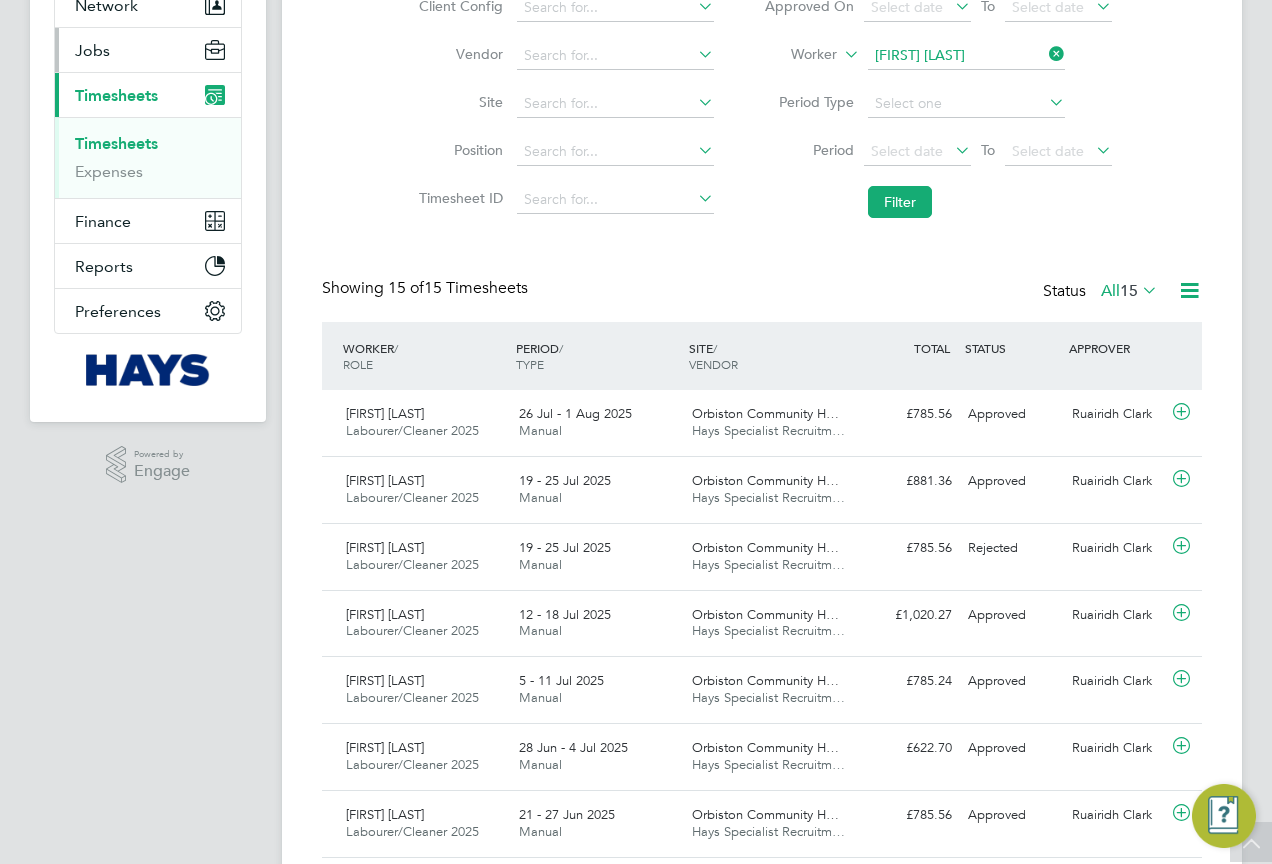 click on "Jobs" at bounding box center [148, 50] 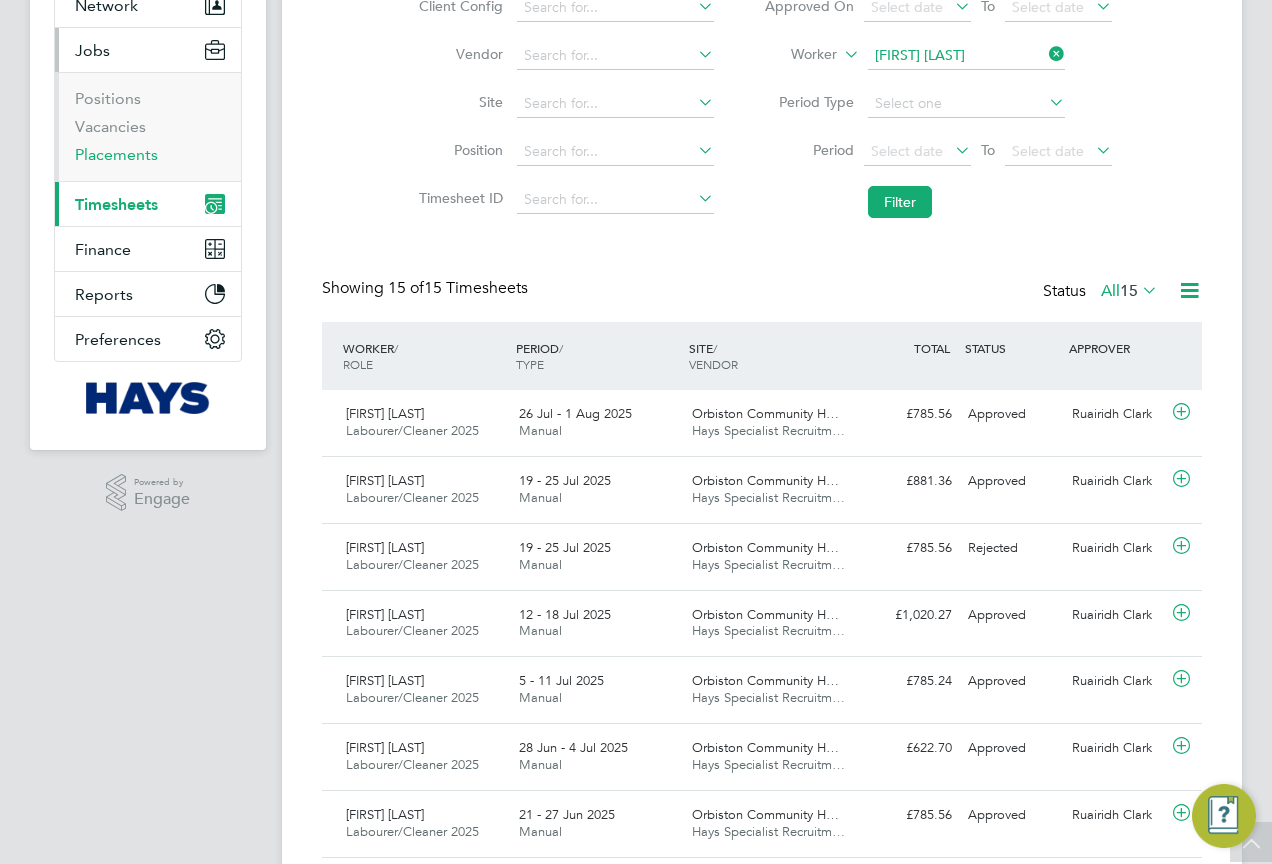 drag, startPoint x: 129, startPoint y: 160, endPoint x: 148, endPoint y: 154, distance: 19.924858 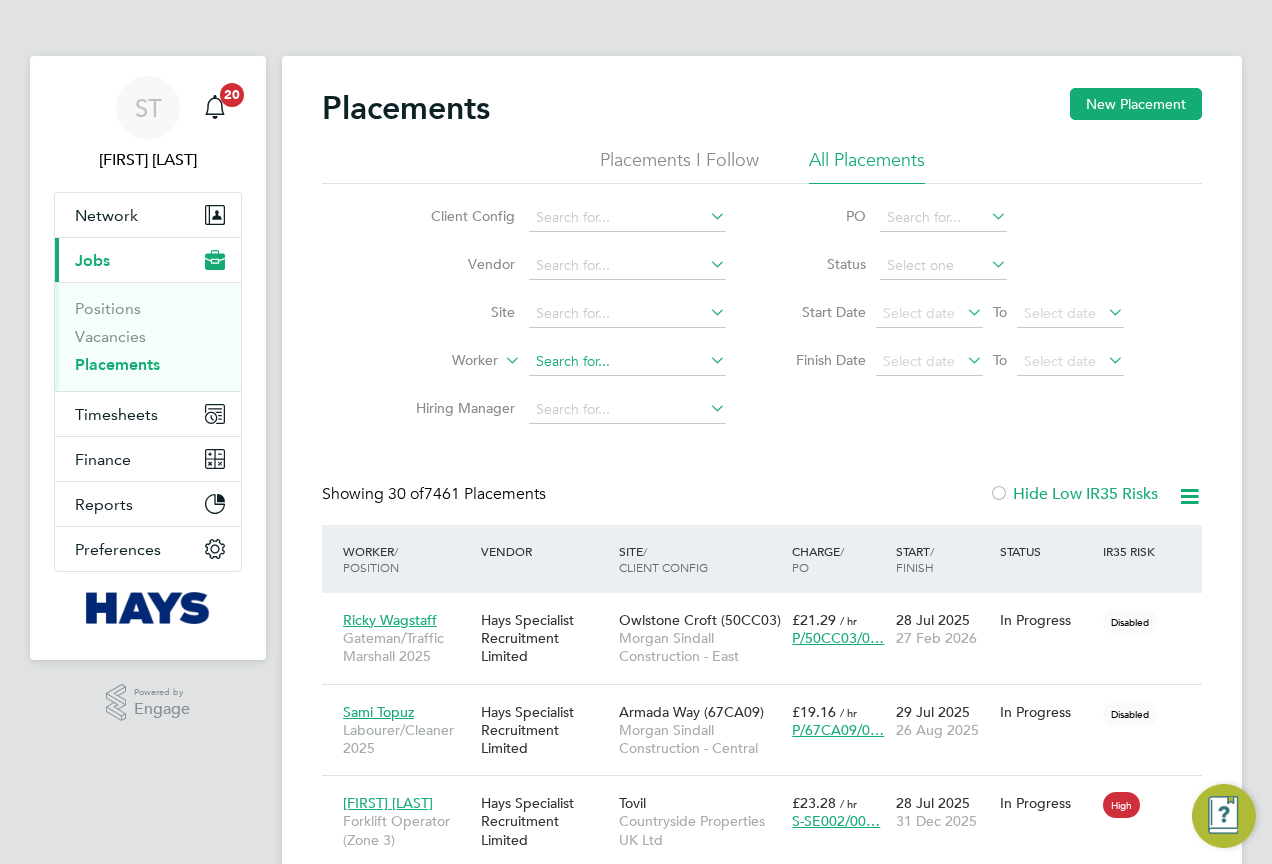 click 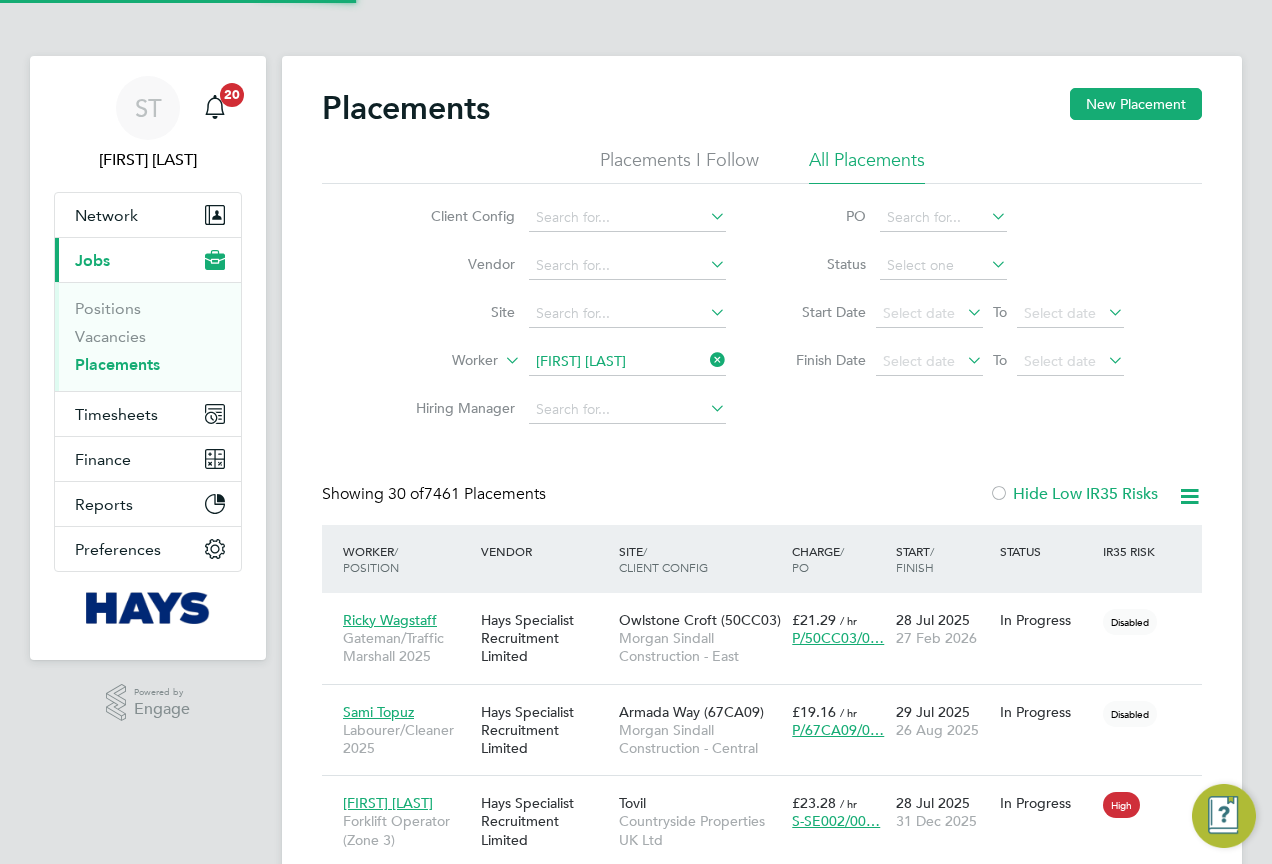 click on "Andrew   Kil martin" 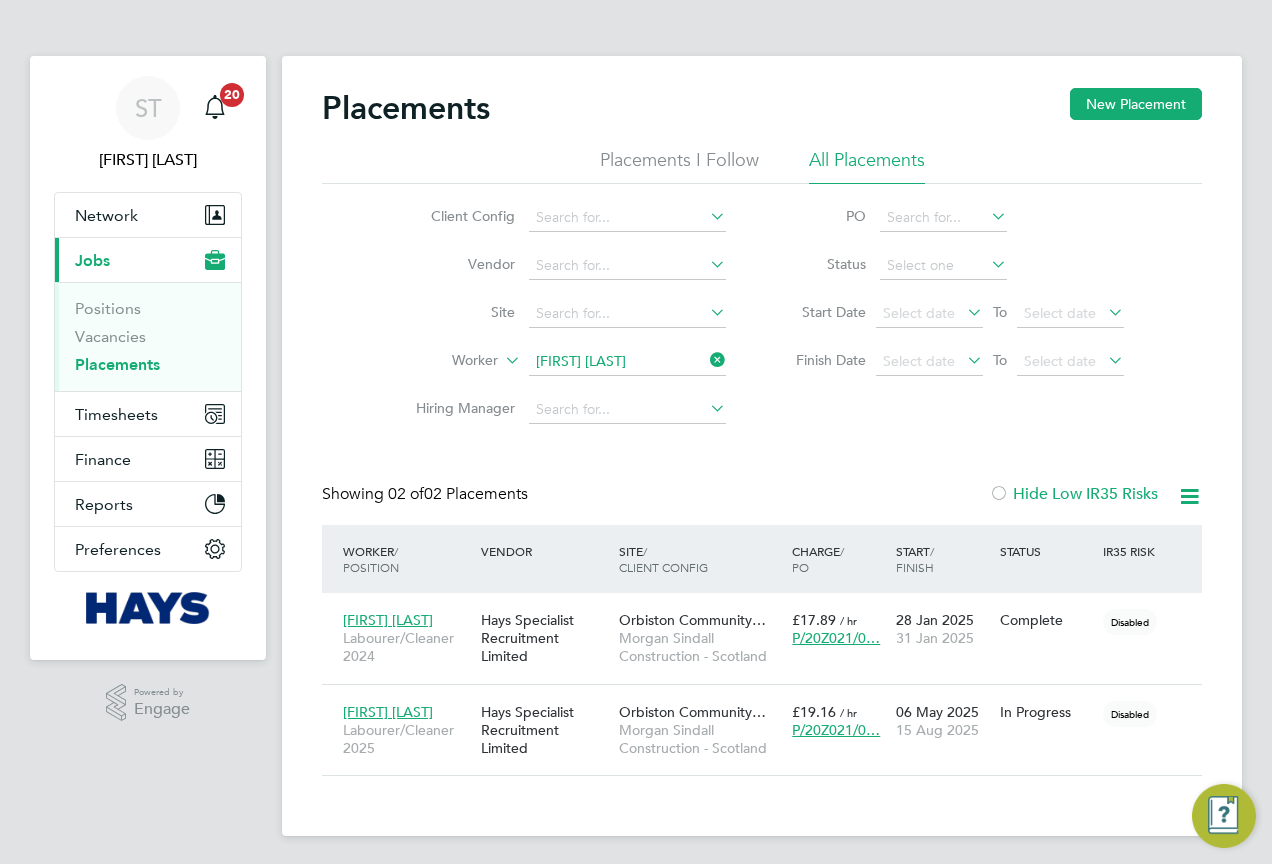 click on "Worker   Andrew Kilmartin" 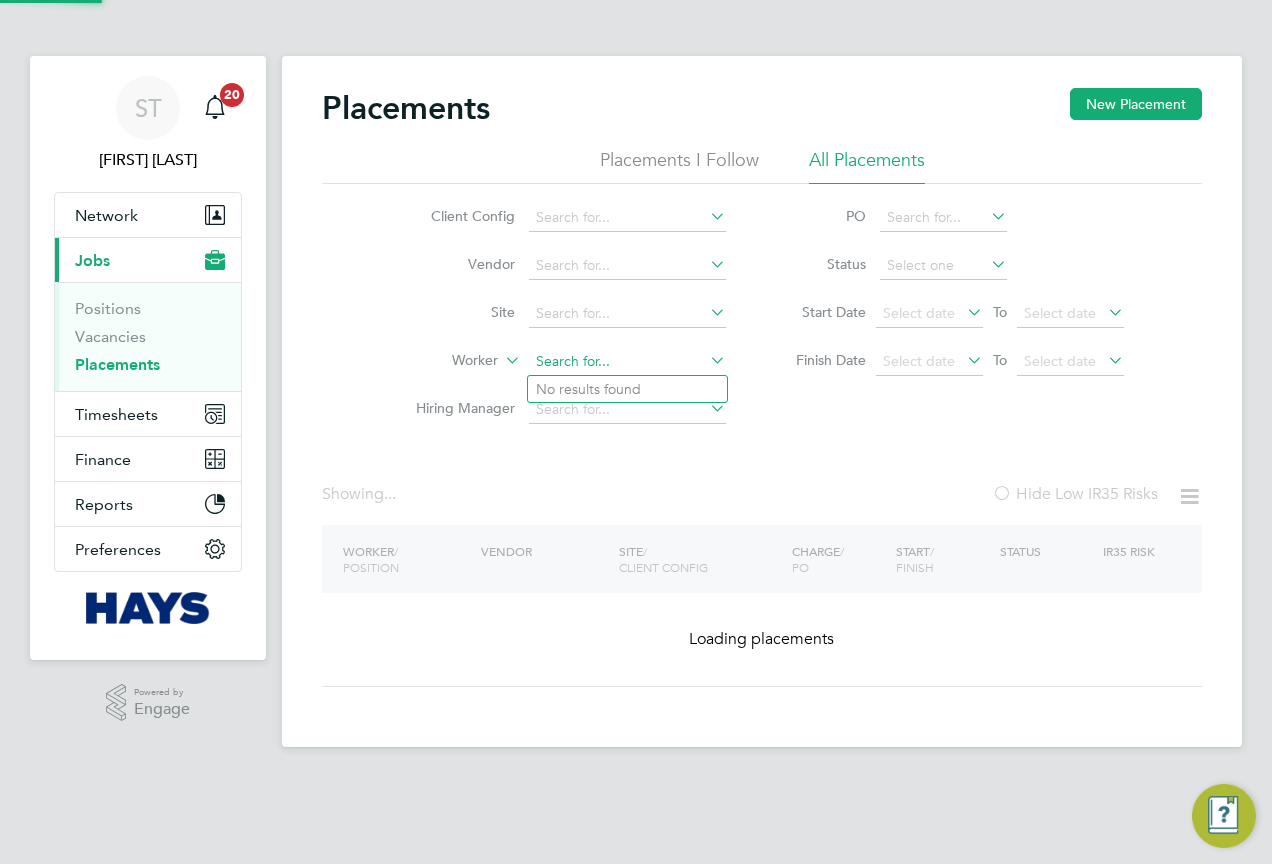 click 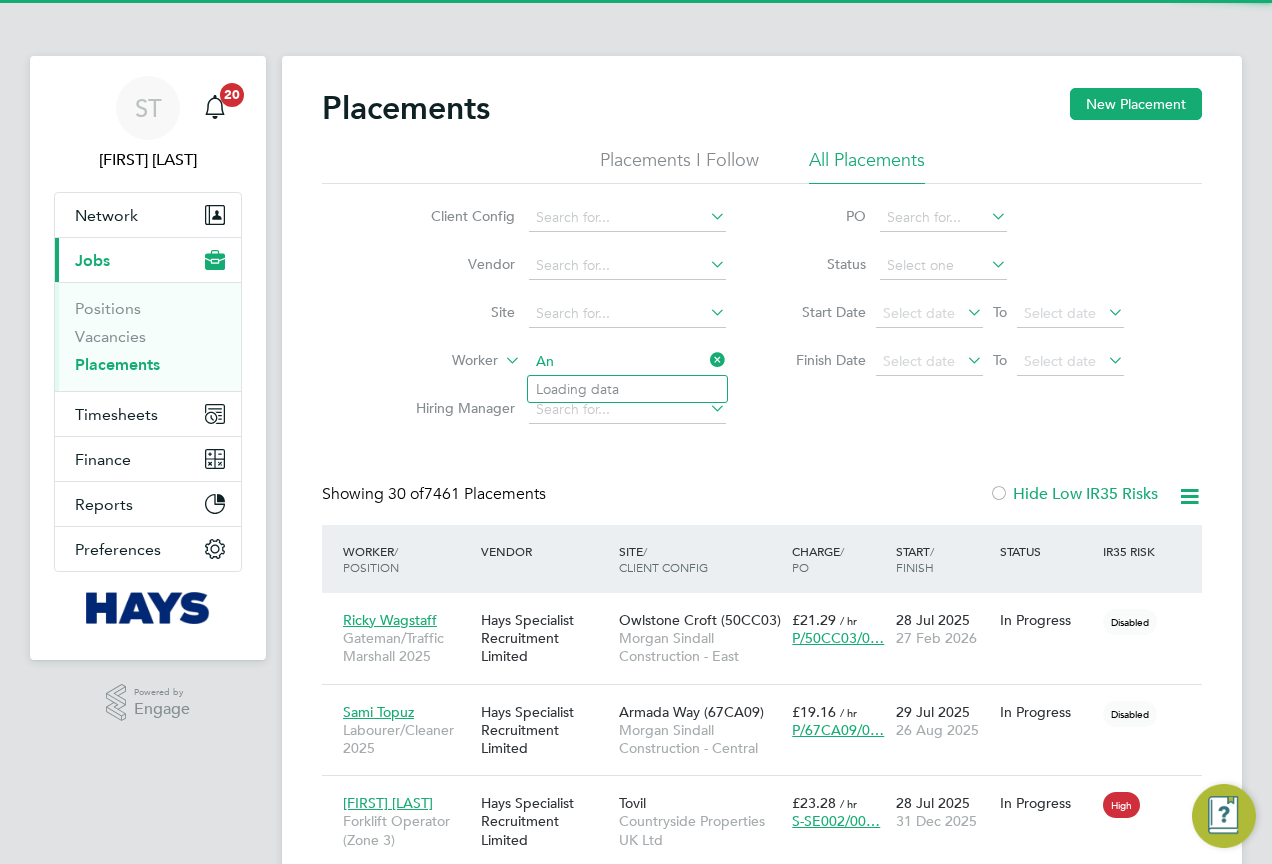 scroll, scrollTop: 10, scrollLeft: 10, axis: both 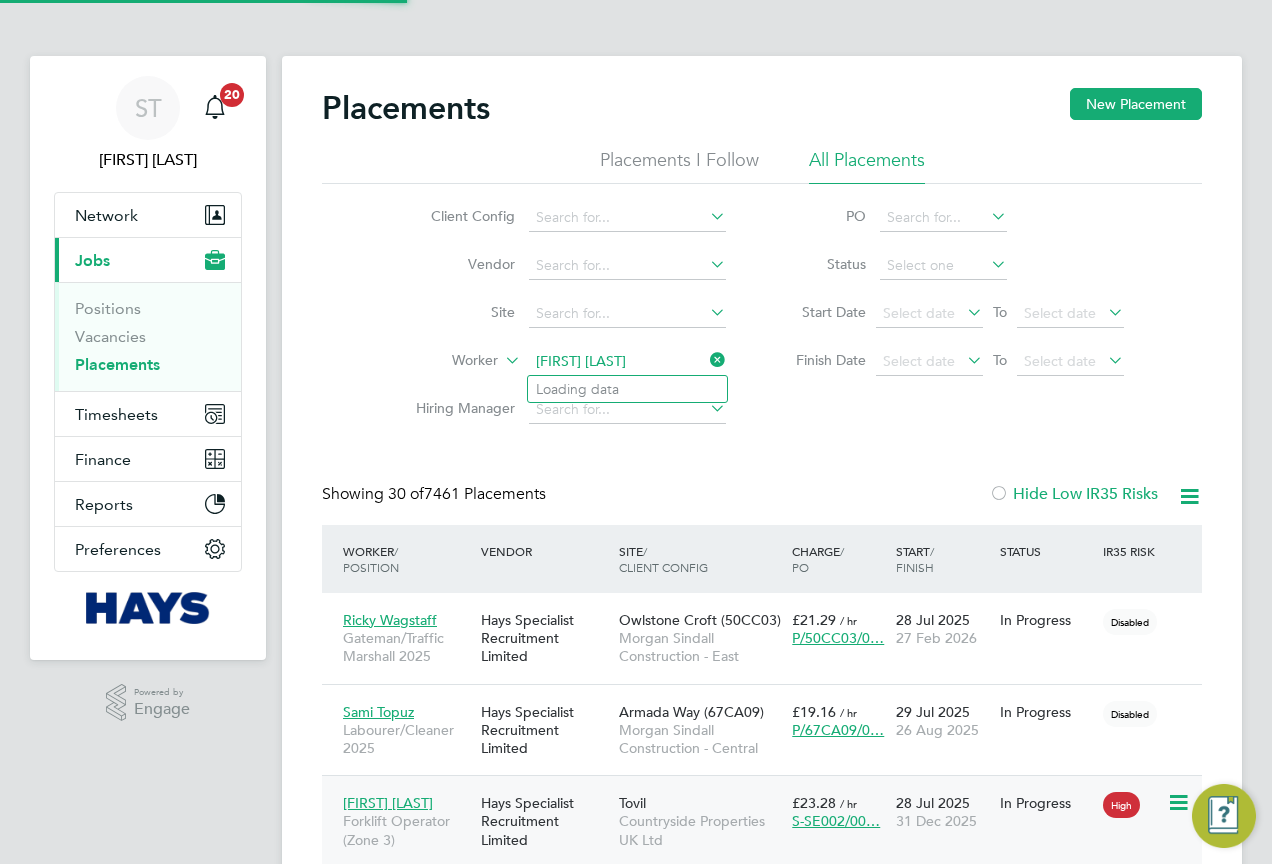 type on "Andrea S" 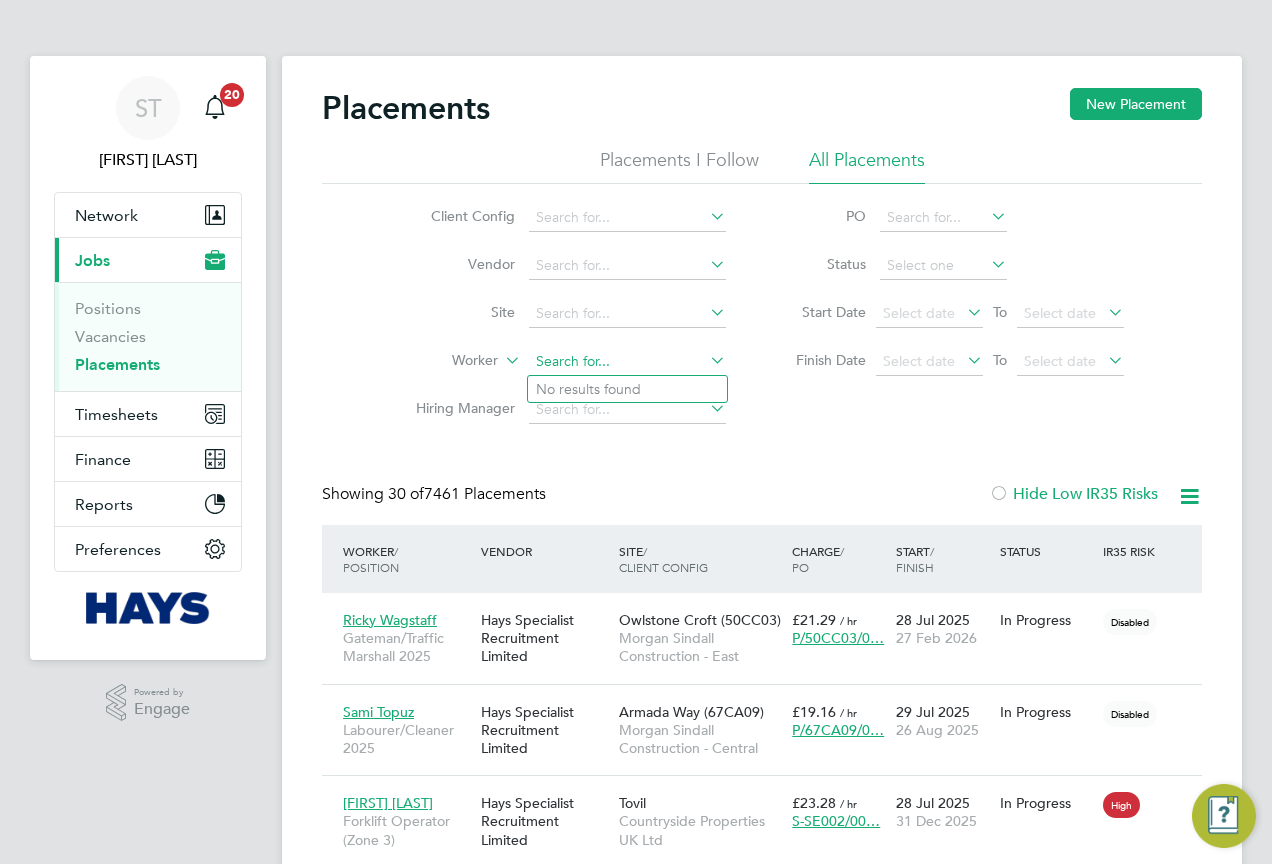 click 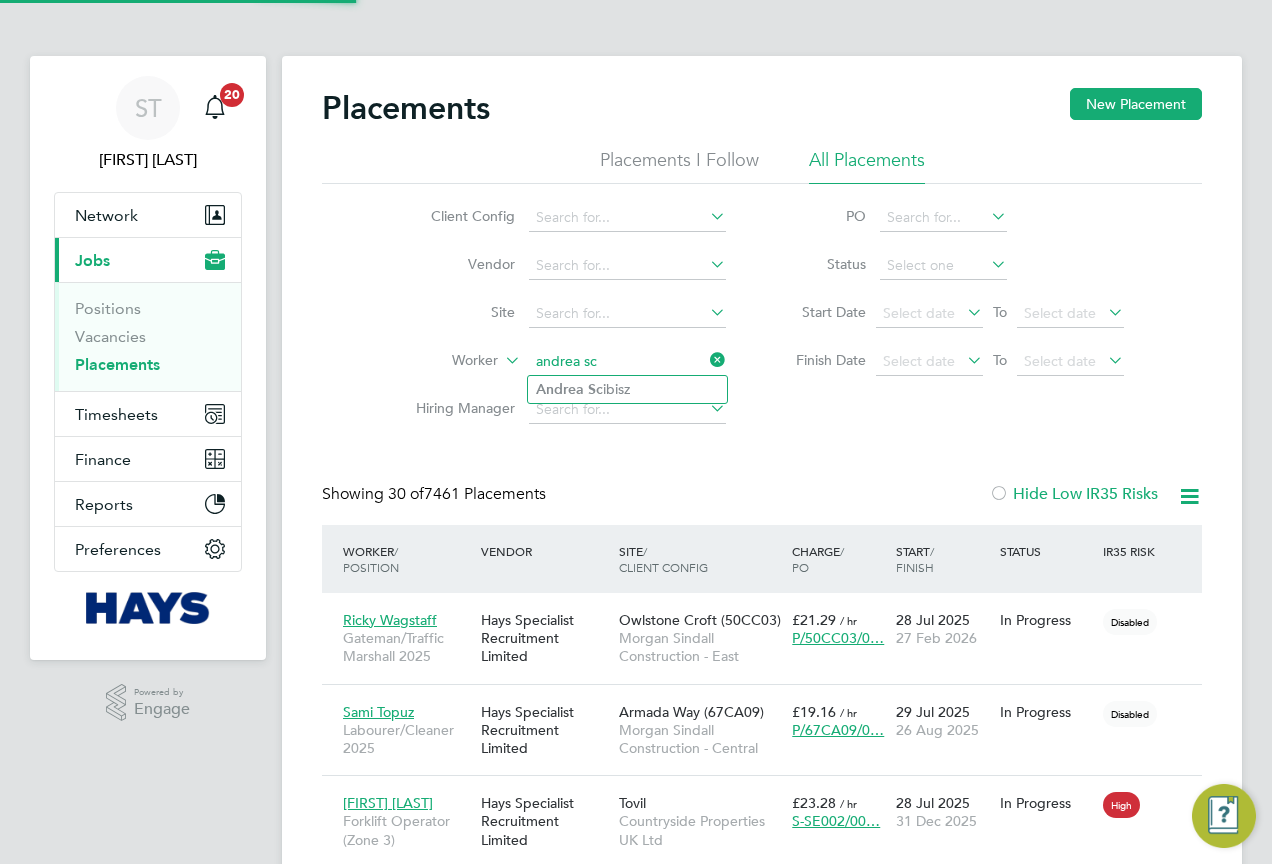 click on "Sc" 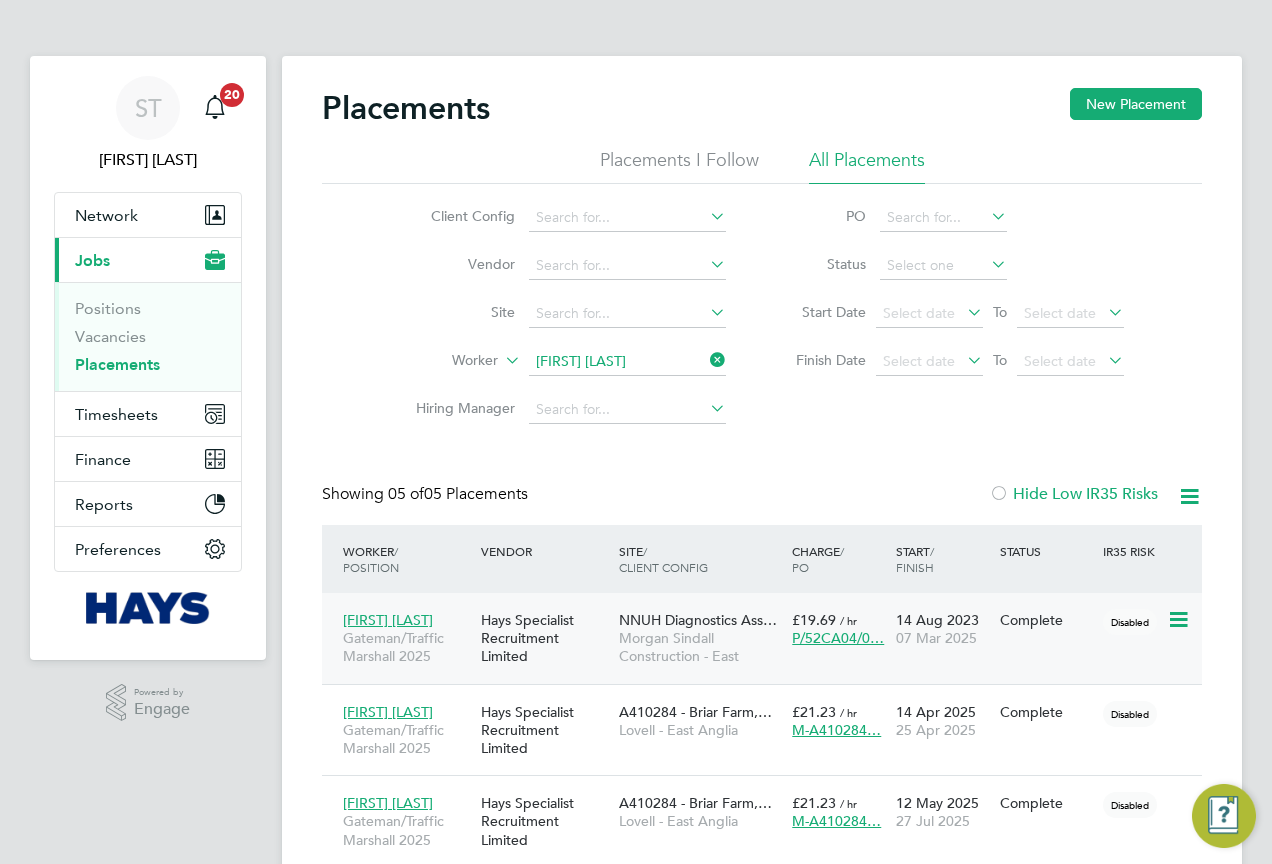scroll, scrollTop: 10, scrollLeft: 10, axis: both 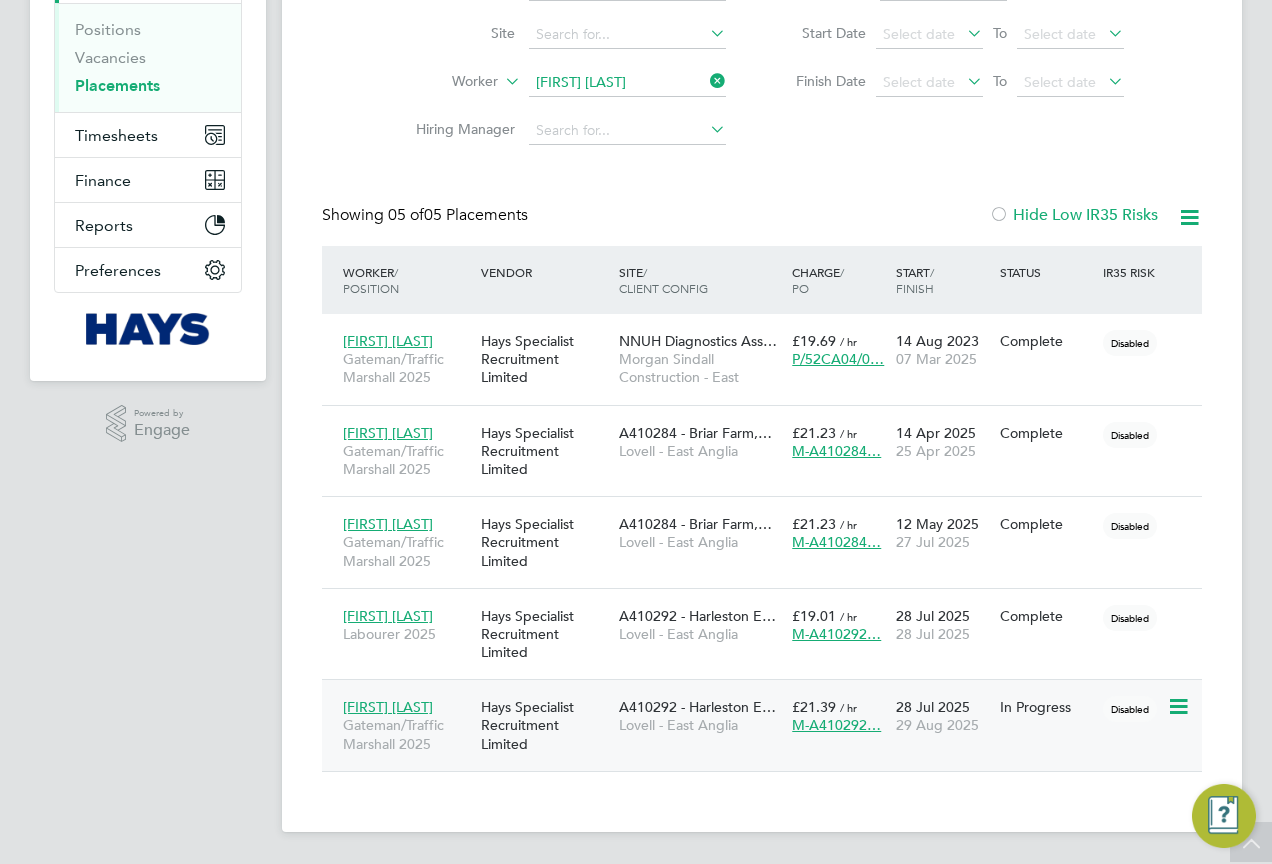 click on "A410292  - Harleston E… Lovell - East Anglia" 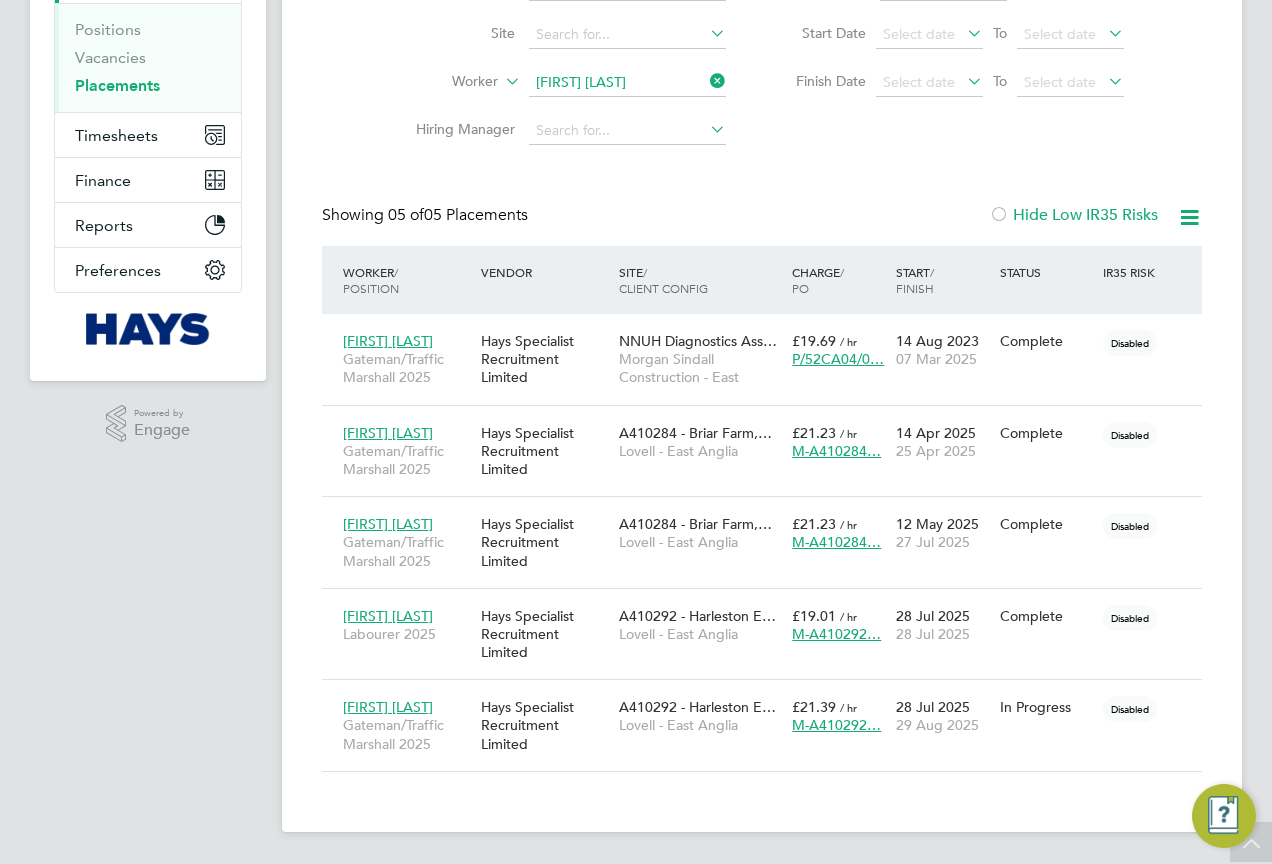 click on "Placements New Placement Placements I Follow All Placements Client Config   Vendor     Site     Worker   Andrea Scibisz   Hiring Manager   PO   Status   Start Date
Select date
To
Select date
Finish Date
Select date
To
Select date
Showing   05 of  05 Placements Hide Low IR35 Risks Worker  / Position Vendor Site / Client Config Charge  / PO Start  / Finish Status IR35 Risk Andrea Scibisz Gateman/Traffic Marshall 2025 Hays Specialist Recruitment Limited NNUH Diagnostics Ass… Morgan Sindall Construction - East £19.69   / hr P/52CA04/0… 14 Aug 2023 07 Mar 2025 Complete Disabled Andrea Scibisz Gateman/Traffic Marshall 2025 Hays Specialist Recruitment Limited A410284 - Briar Farm,… Lovell - East Anglia £21.23   / hr M-A410284… 14 Apr 2025 25 Apr 2025 Complete Disabled Andrea Scibisz Gateman/Traffic Marshall 2025 Hays Specialist Recruitment Limited A410284 - Briar Farm,… Lovell - East Anglia £21.23   / hr M-A410284… 12 May 2025 27 Jul 2025 Complete Disabled" 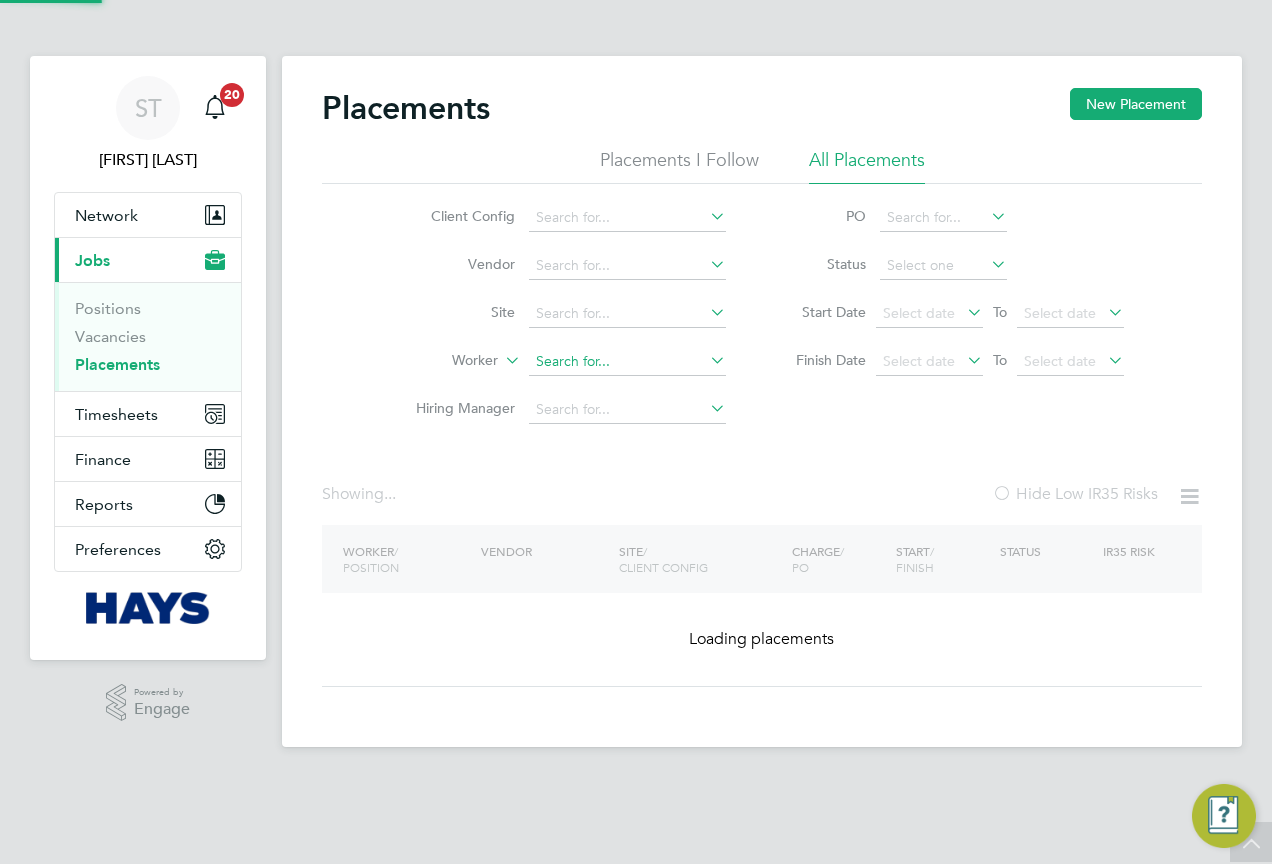 scroll, scrollTop: 0, scrollLeft: 0, axis: both 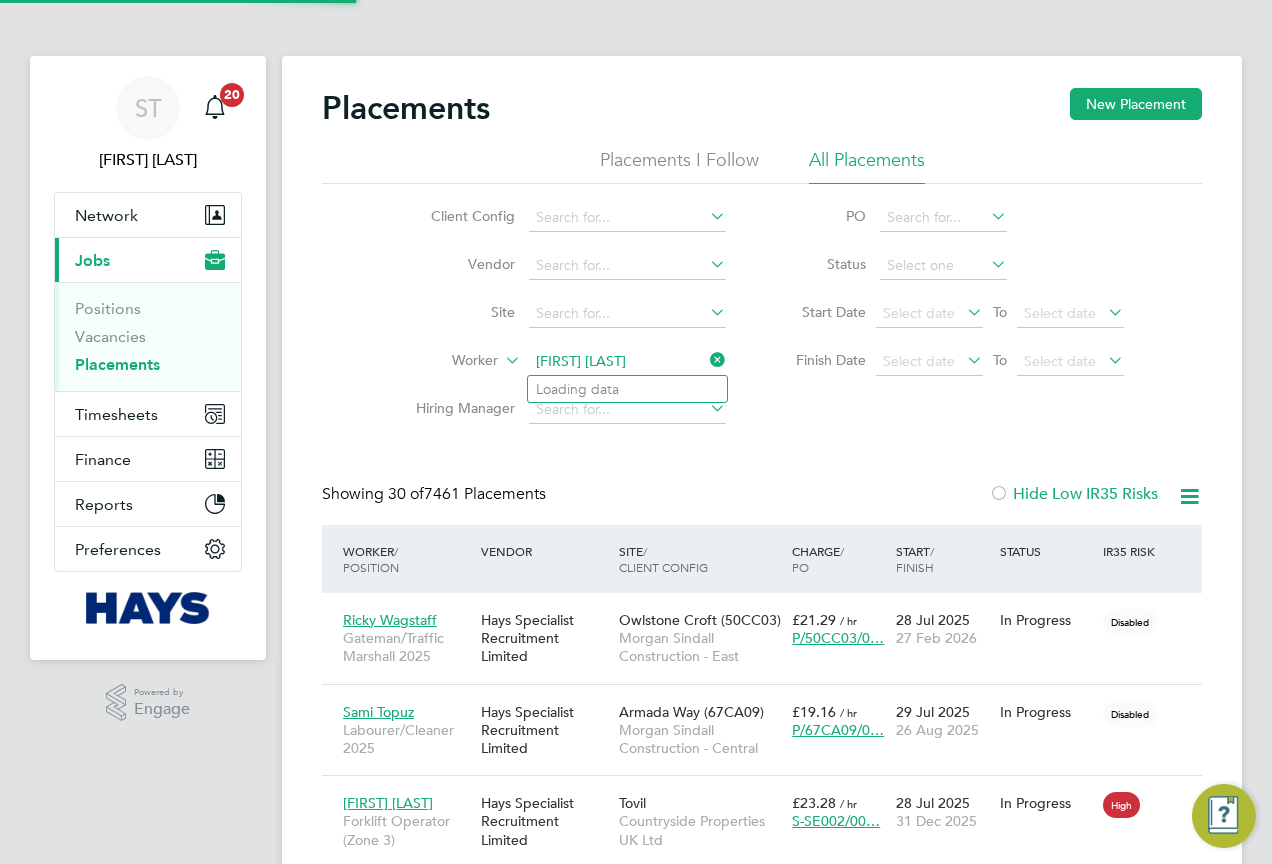 type on "Dodou Jobe" 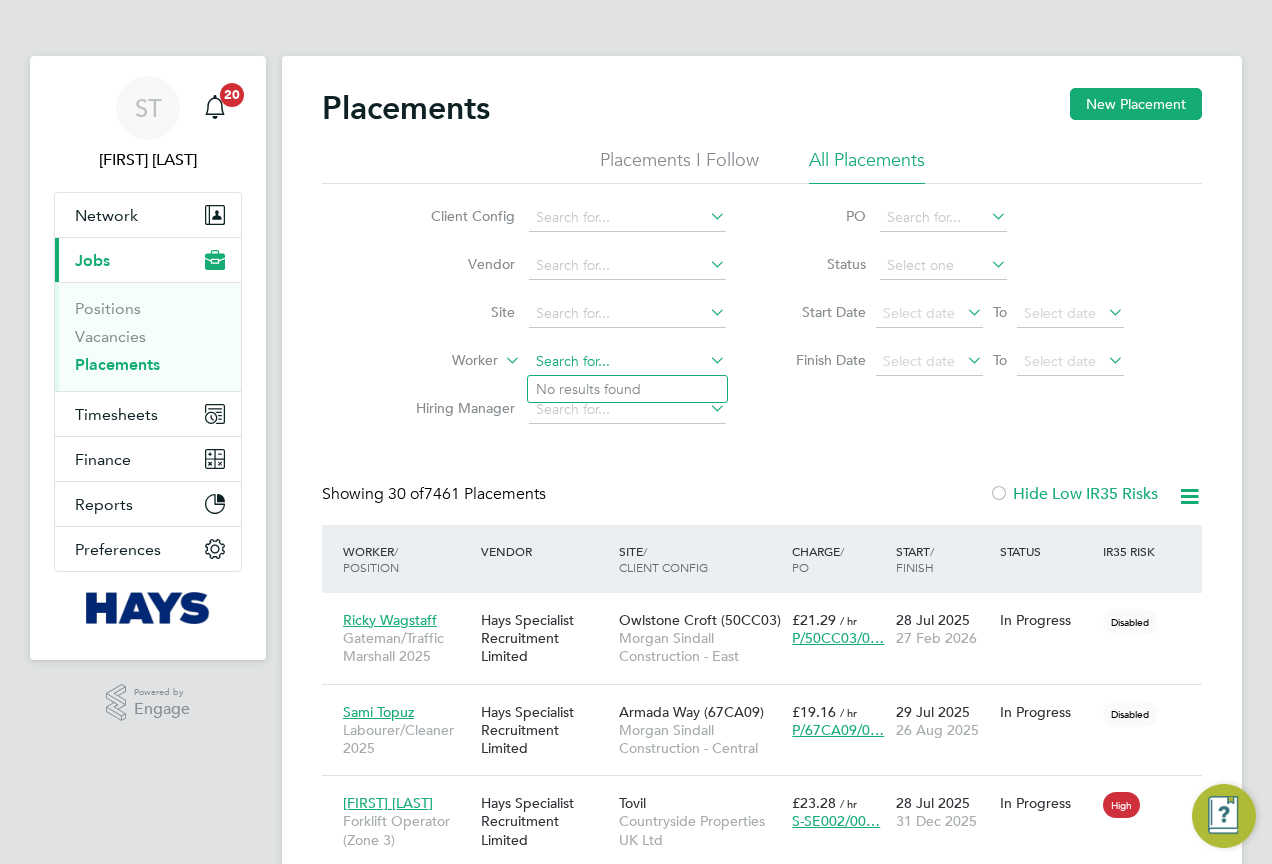 click 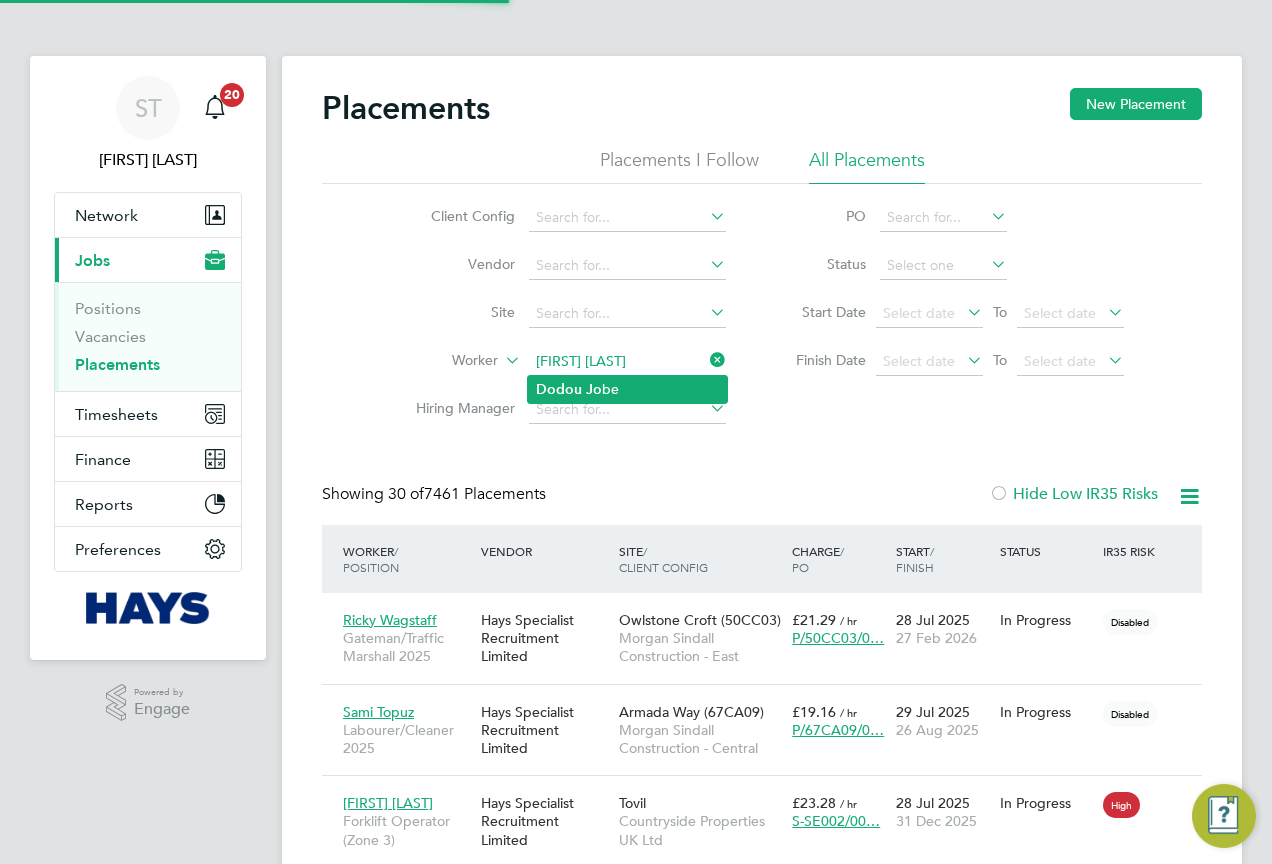 type on "Dodou Jobe" 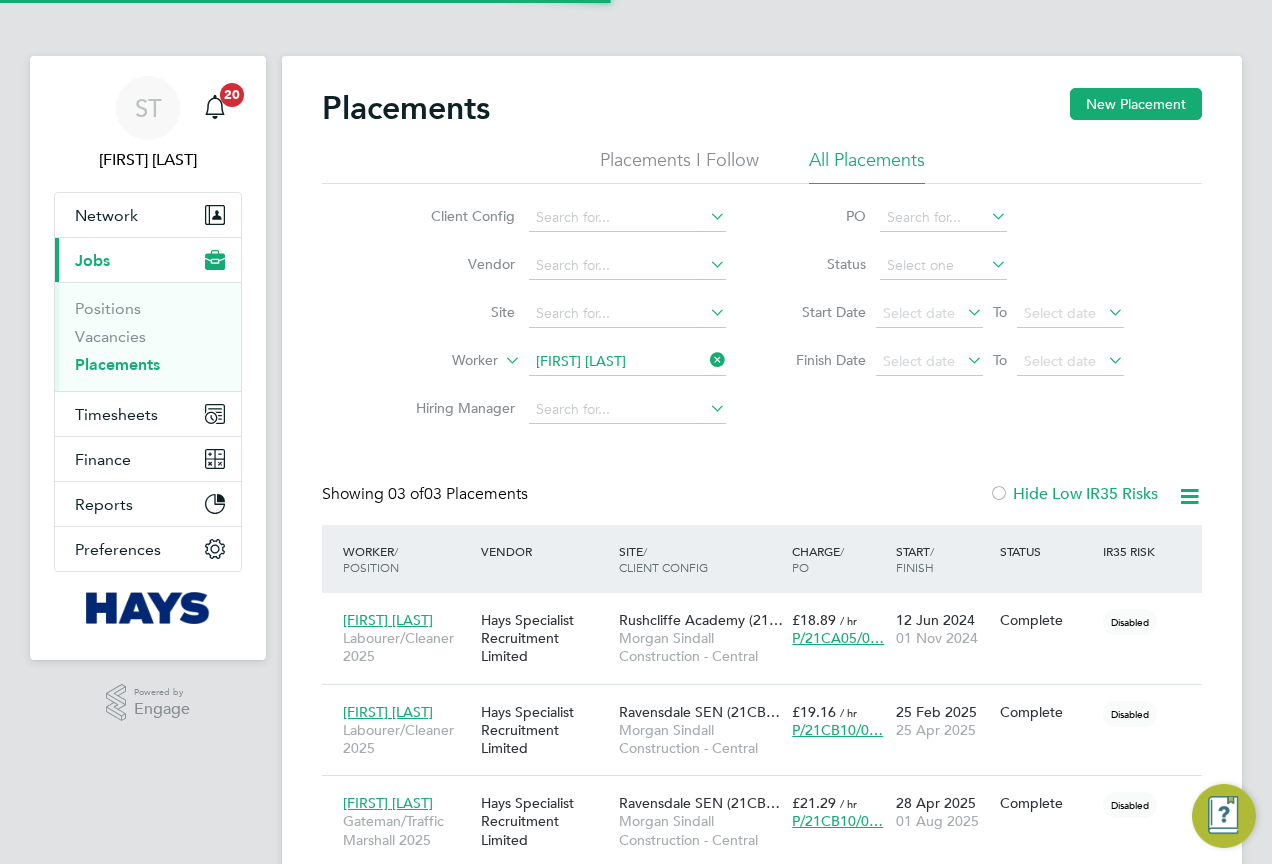 scroll, scrollTop: 10, scrollLeft: 10, axis: both 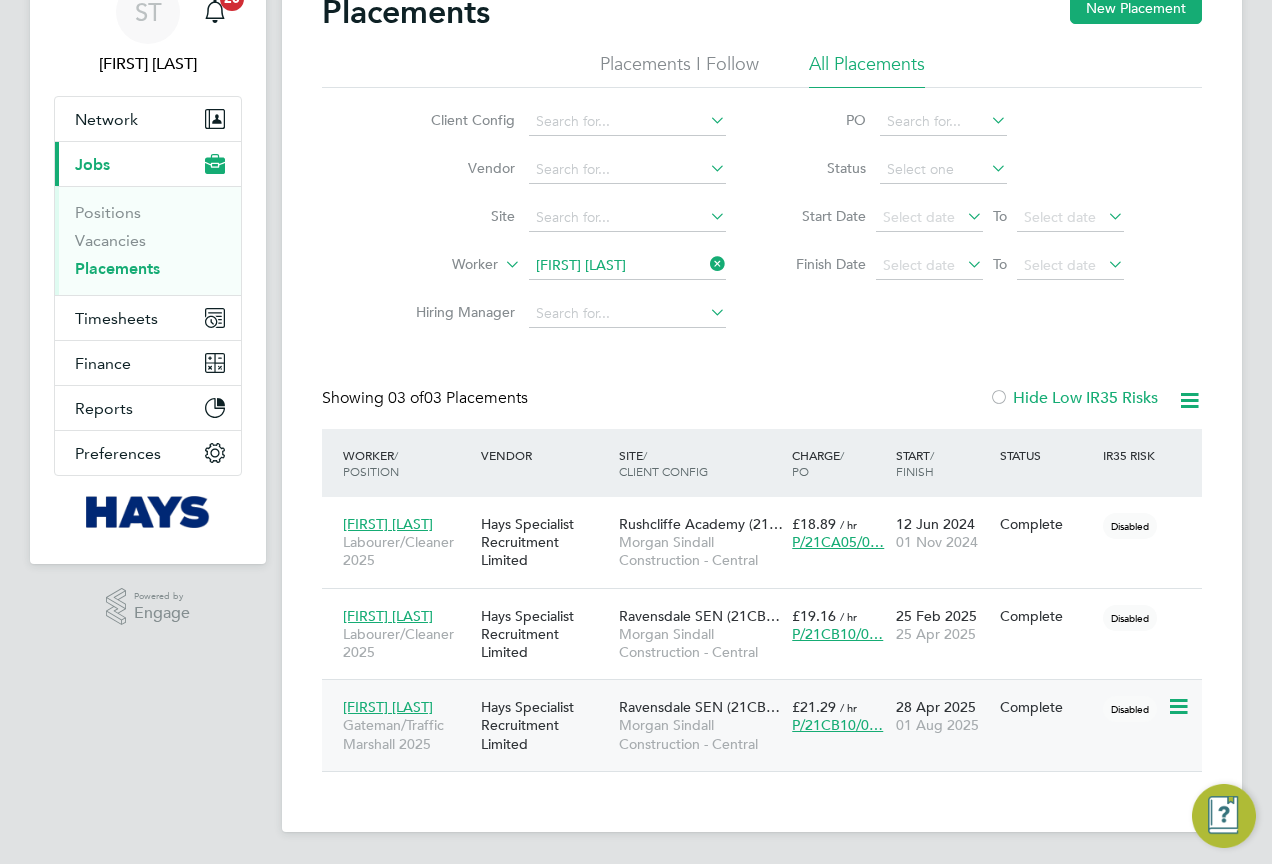 click on "Hays Specialist Recruitment Limited" 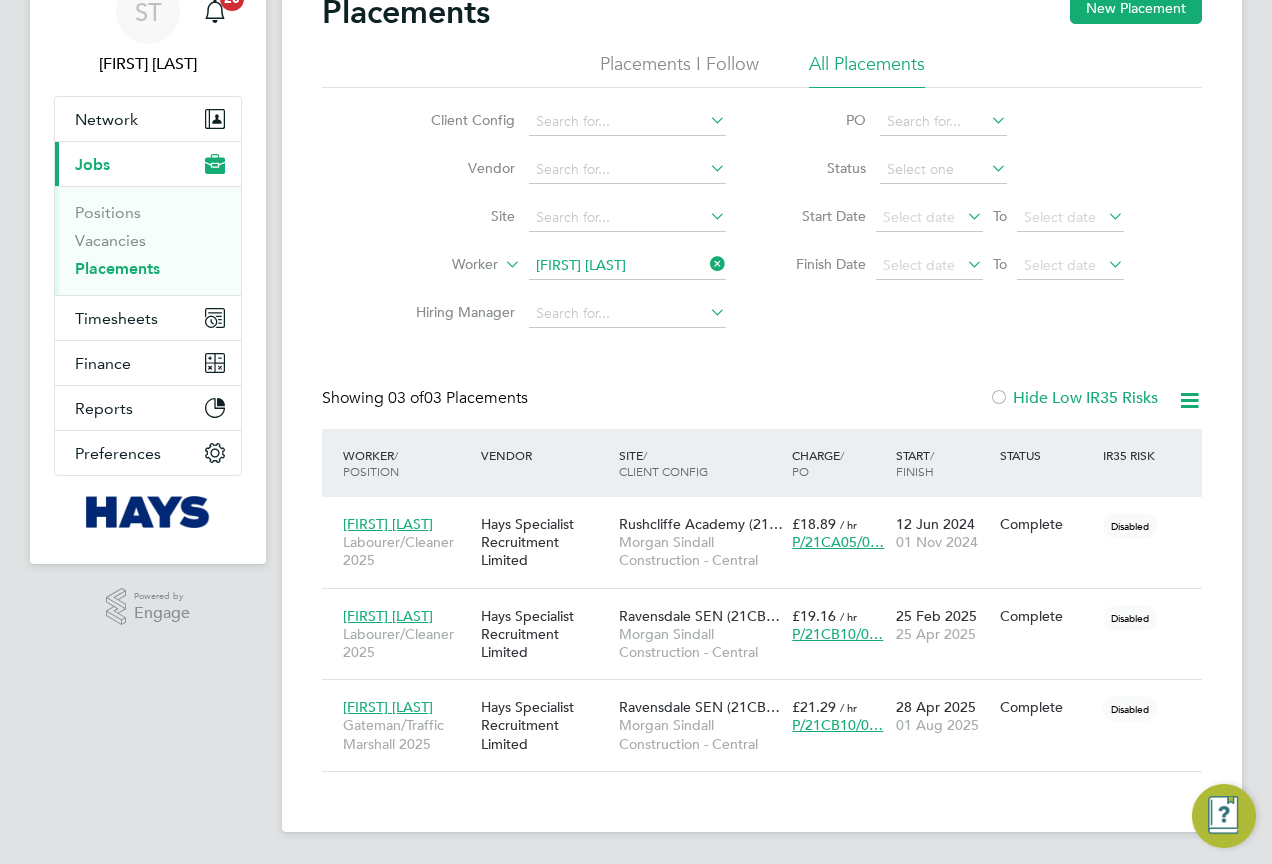 click 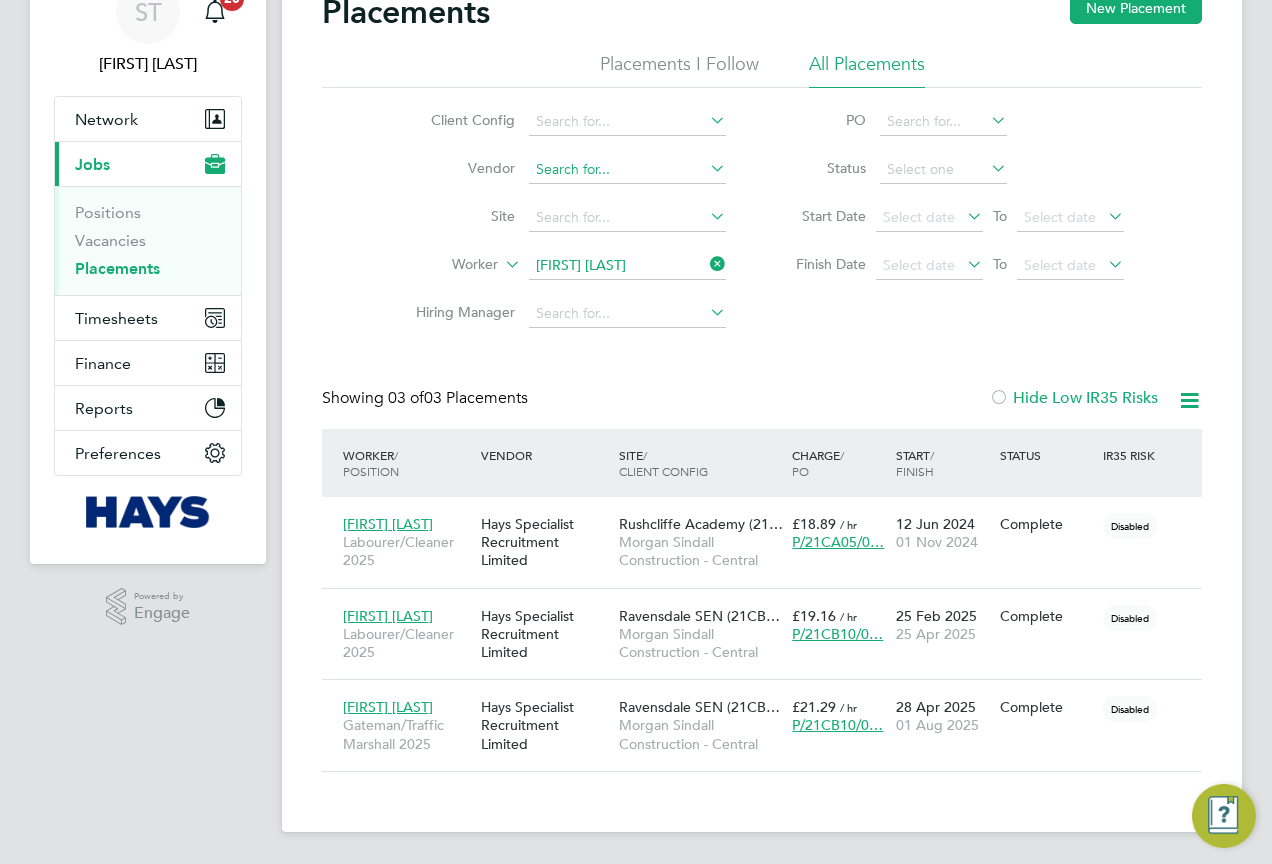 type 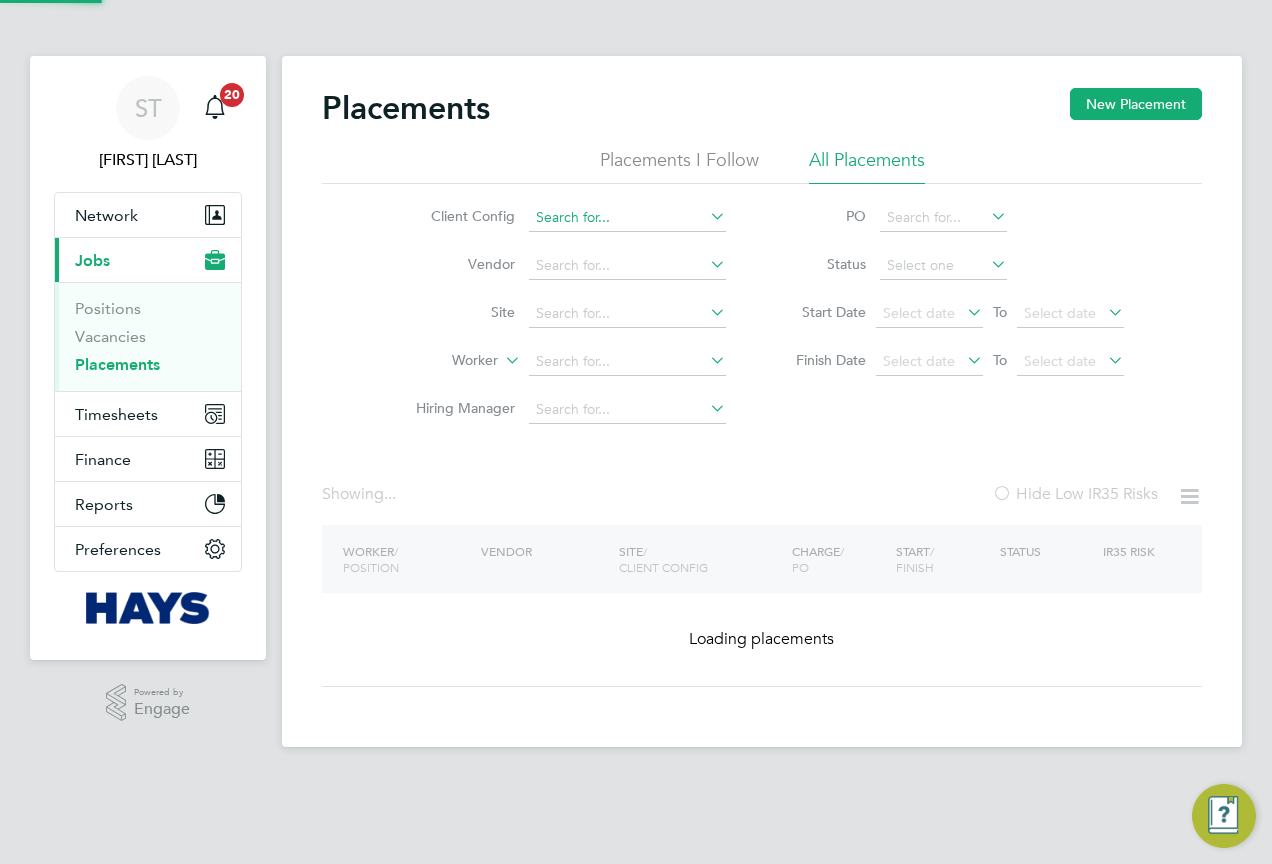 scroll, scrollTop: 0, scrollLeft: 0, axis: both 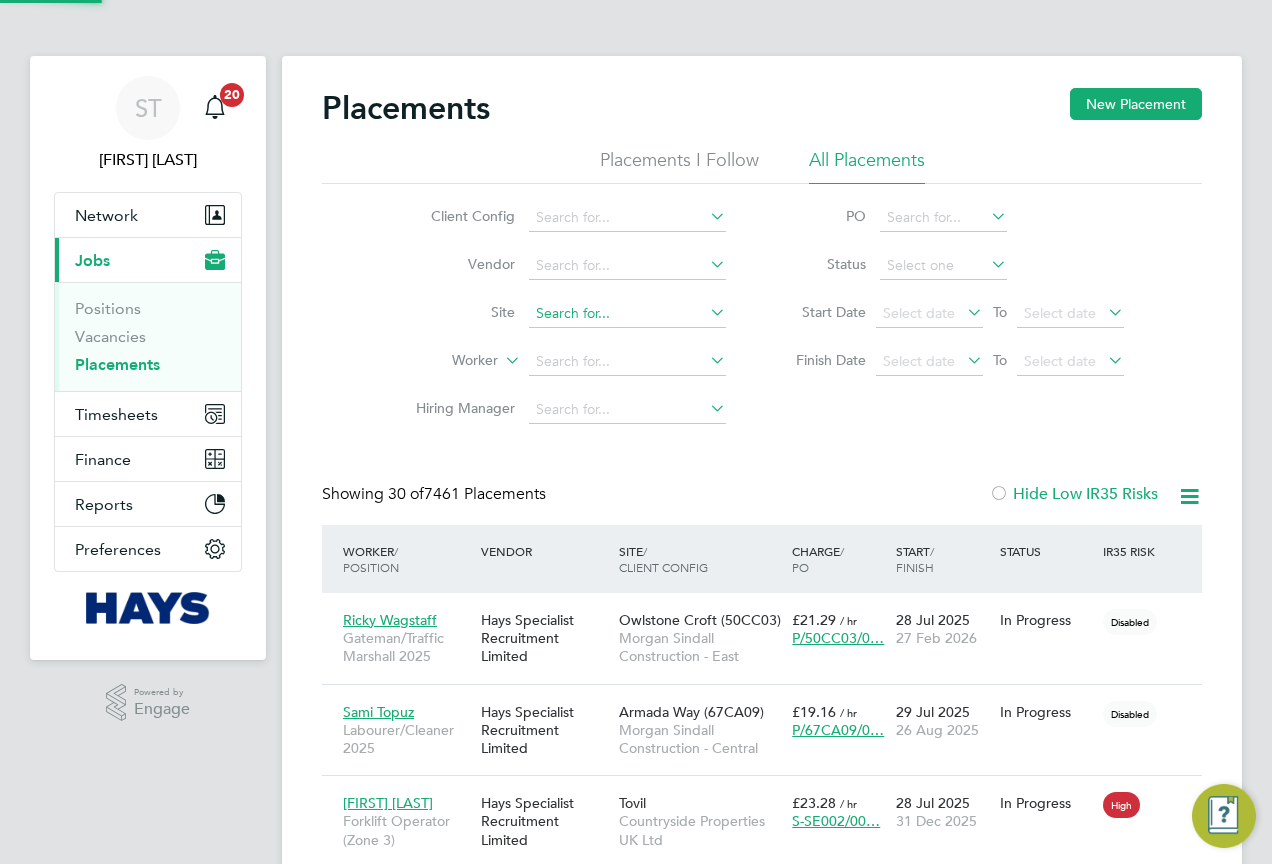 click 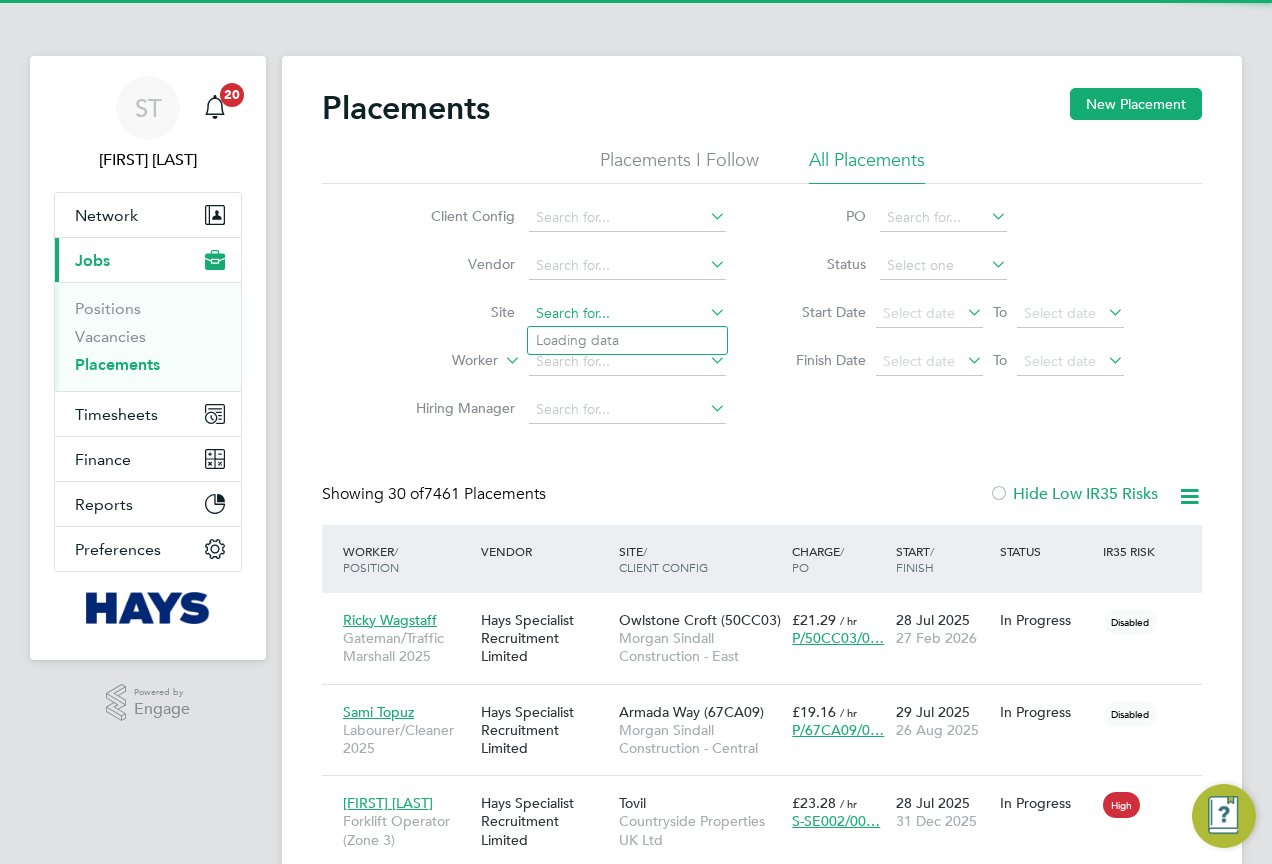 scroll, scrollTop: 10, scrollLeft: 10, axis: both 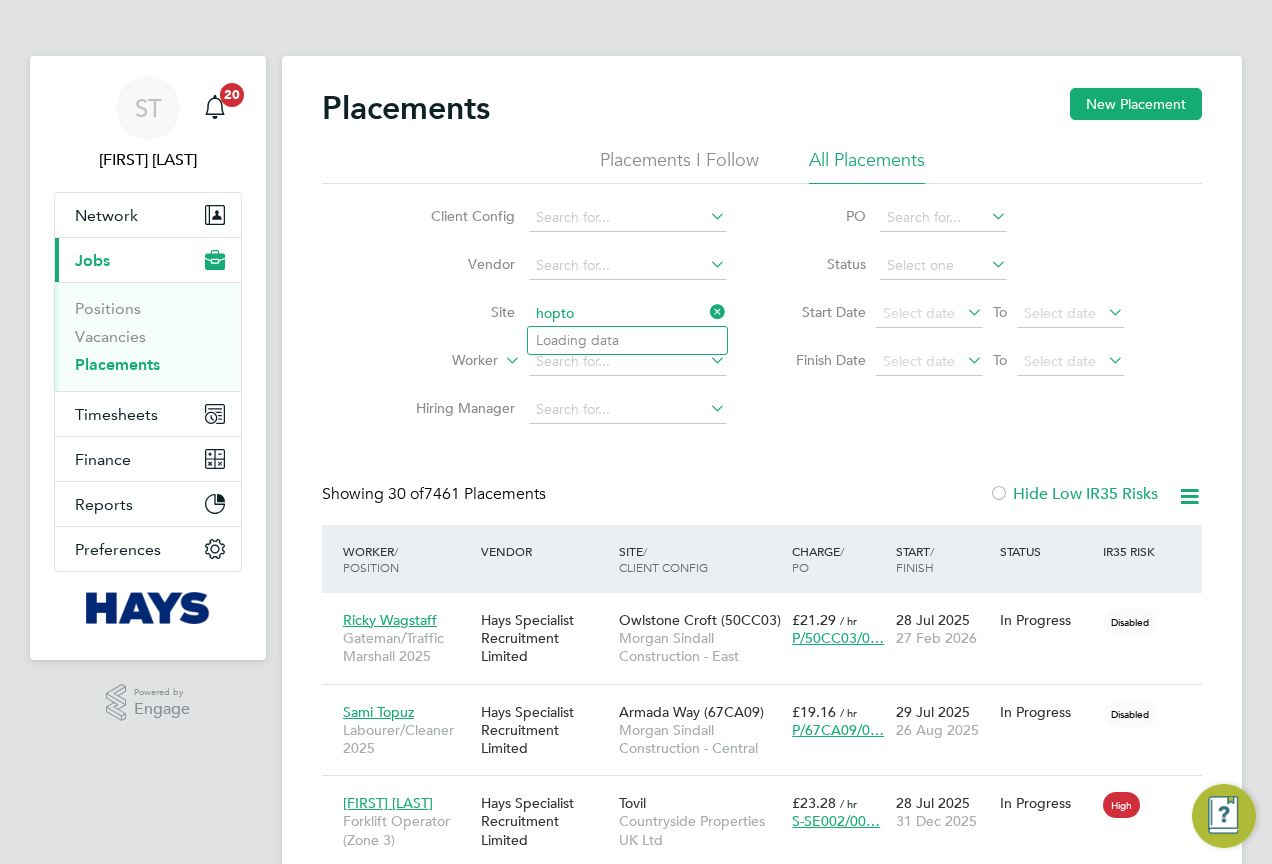 type on "hopton" 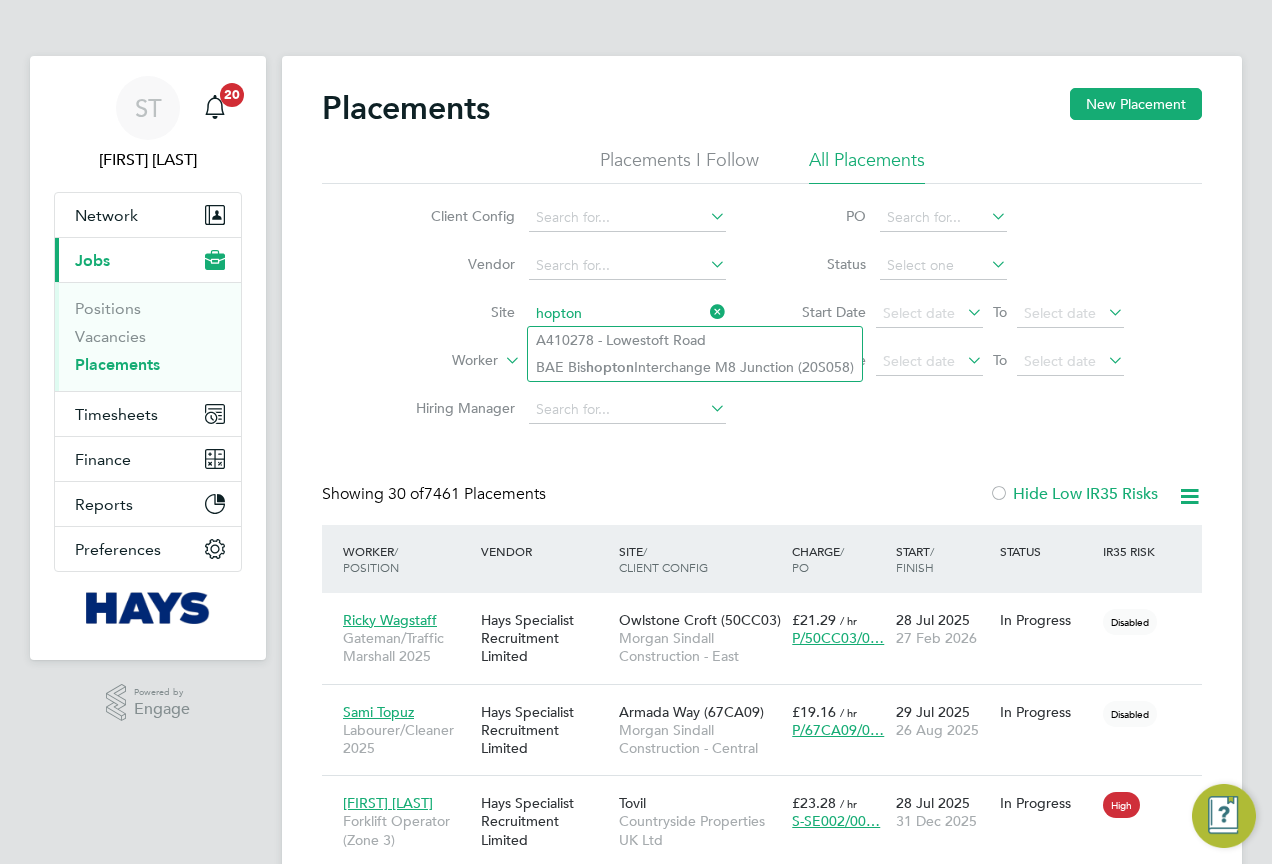drag, startPoint x: 624, startPoint y: 316, endPoint x: 490, endPoint y: 313, distance: 134.03358 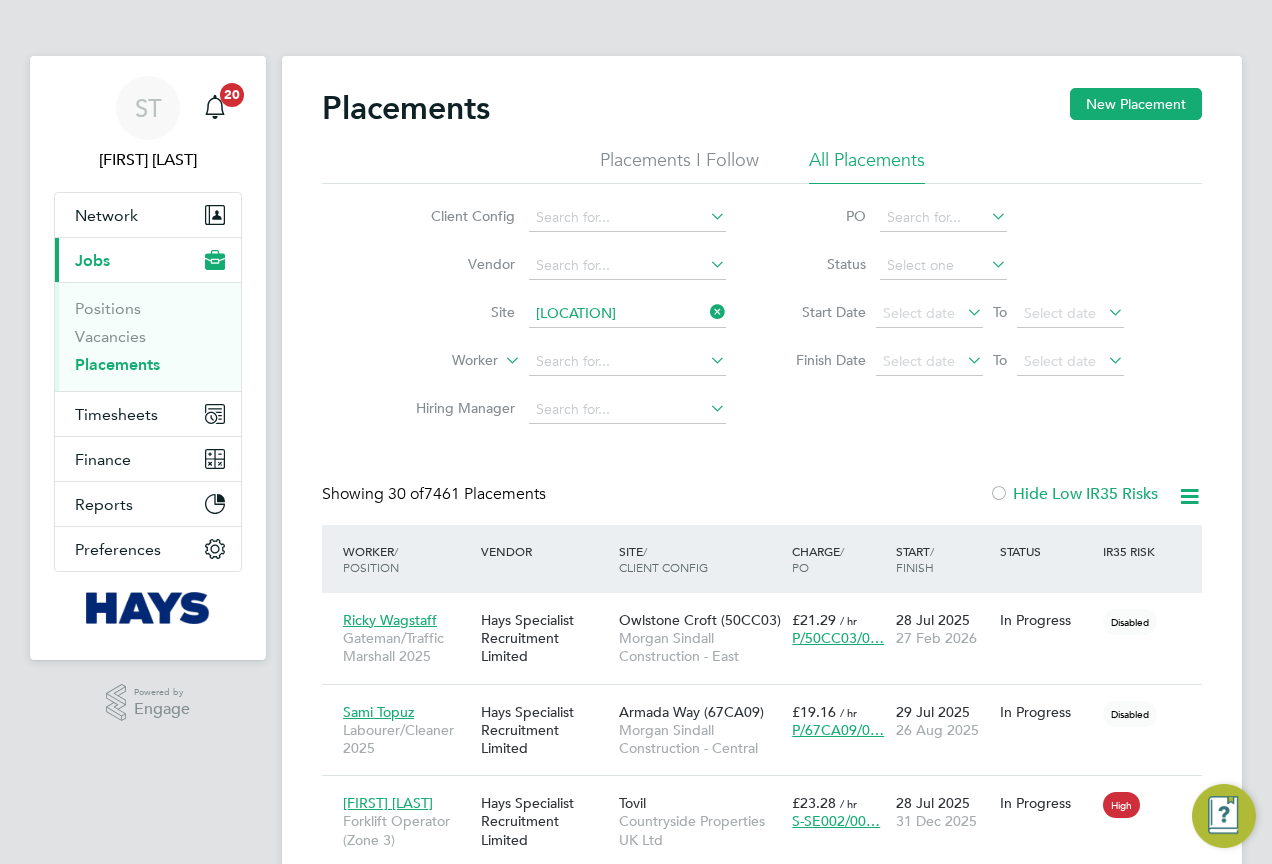 click on "P410005 - Former  St   Felix  Middle School" 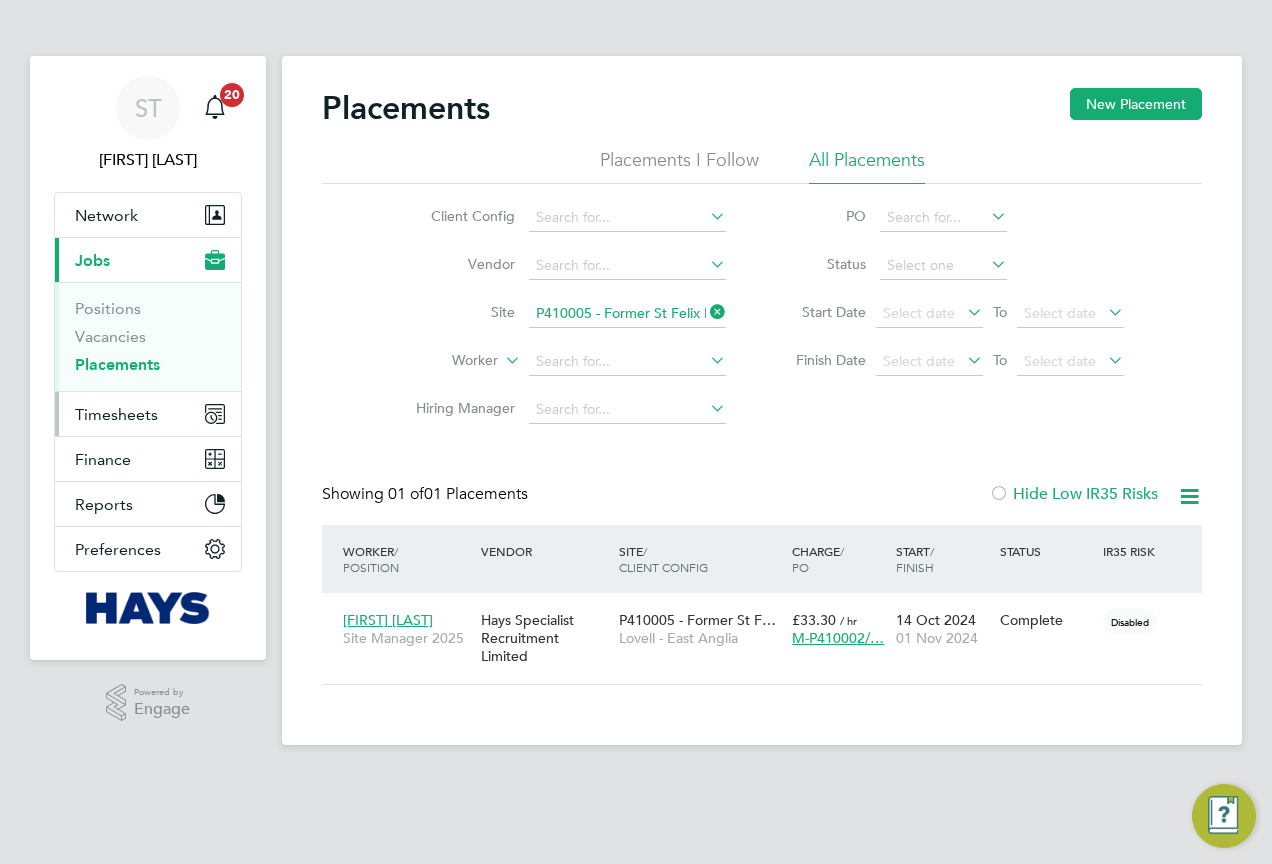 click on "Timesheets" at bounding box center [148, 414] 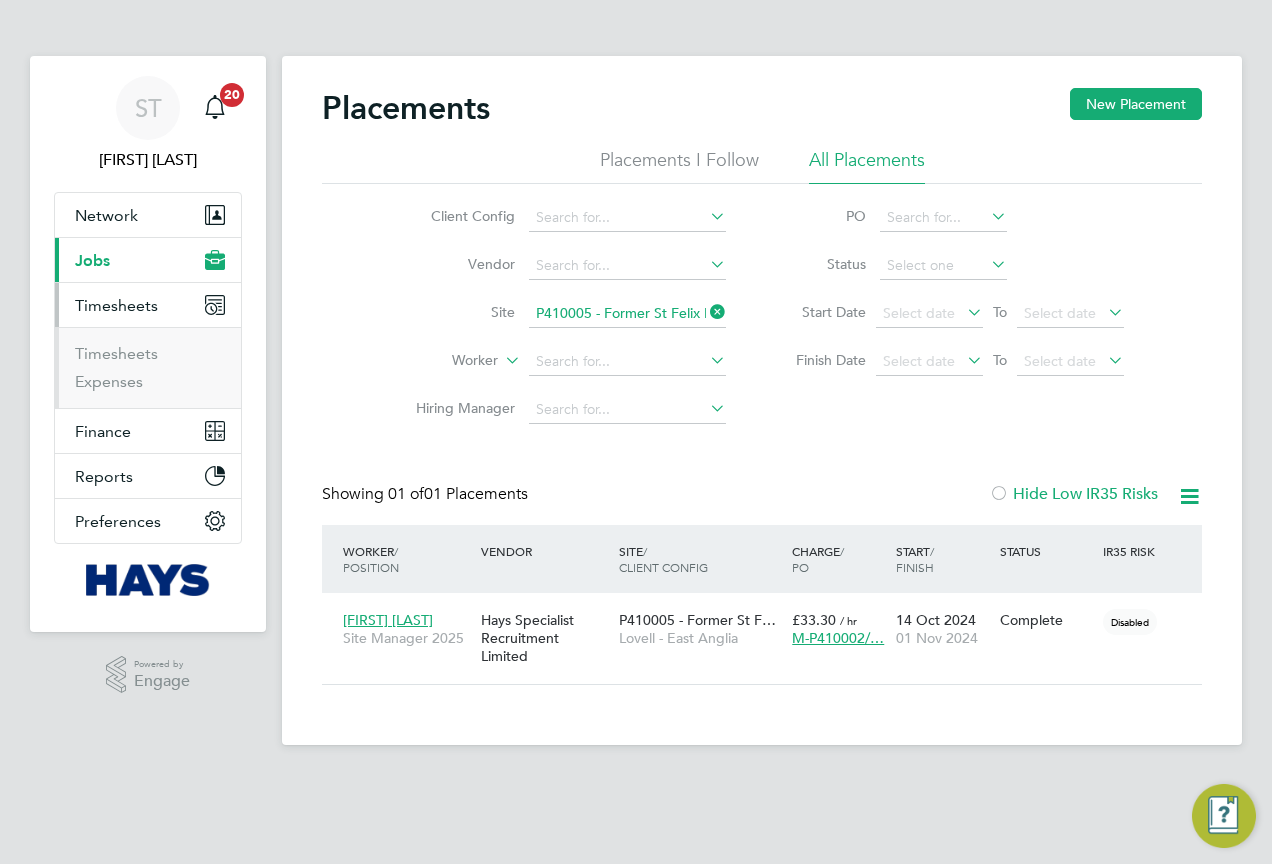 click on "Timesheets" at bounding box center [150, 358] 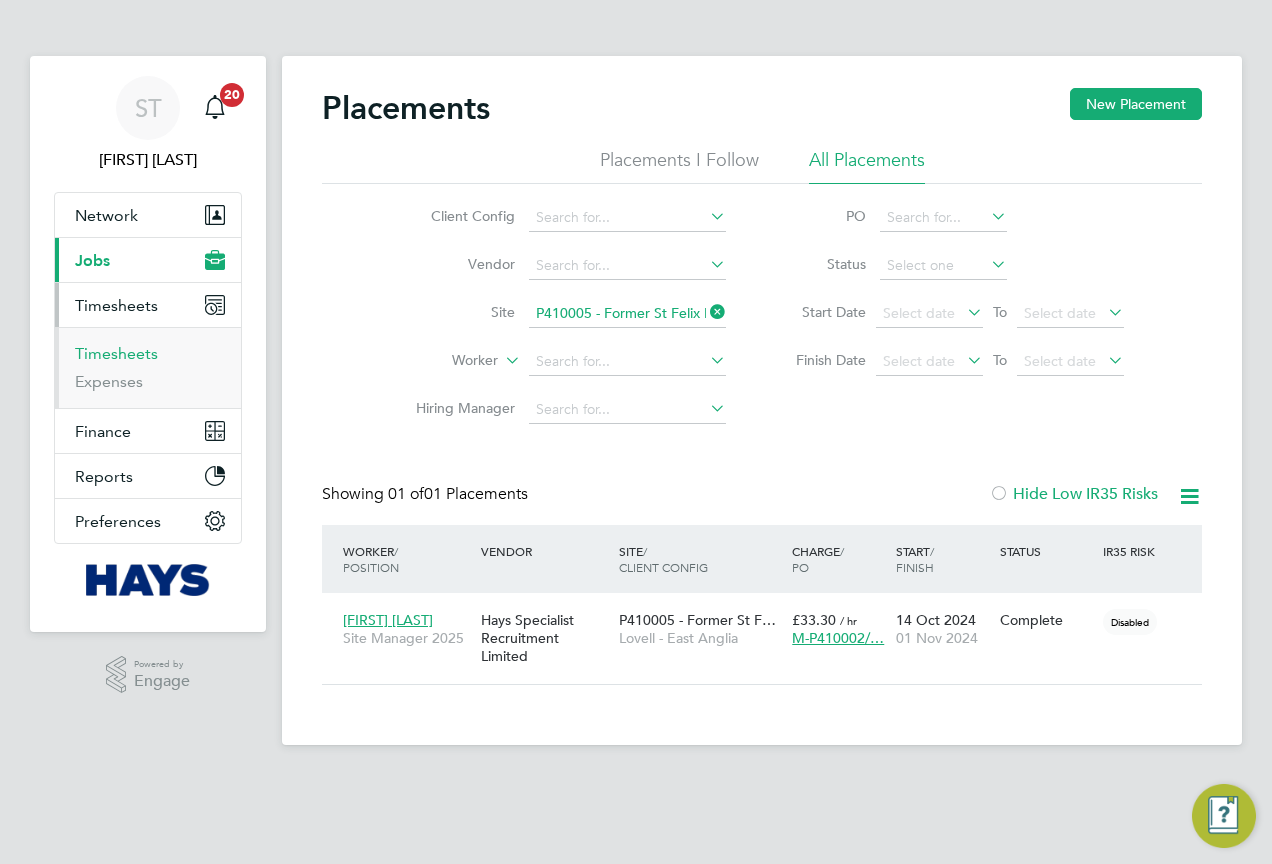 click on "Timesheets" at bounding box center (116, 353) 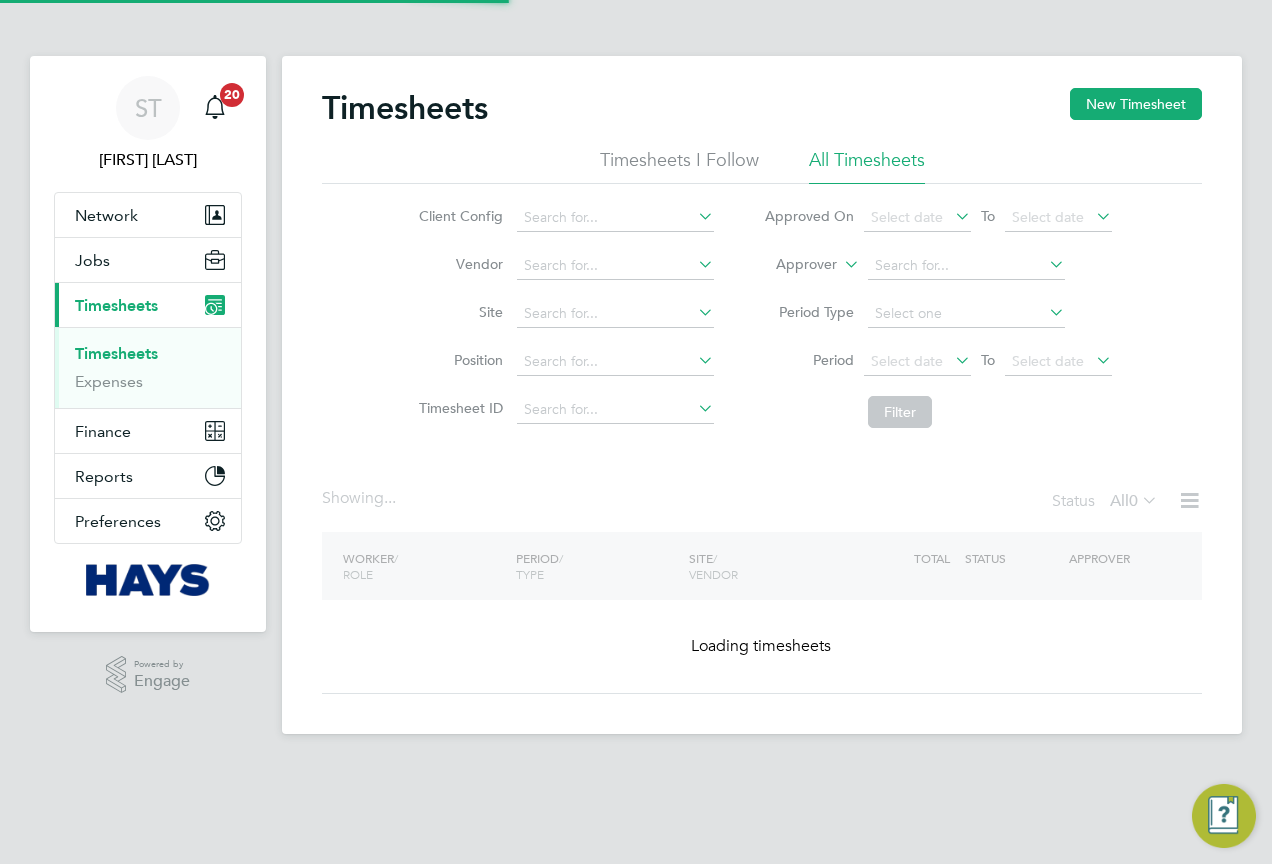click on "Approver" 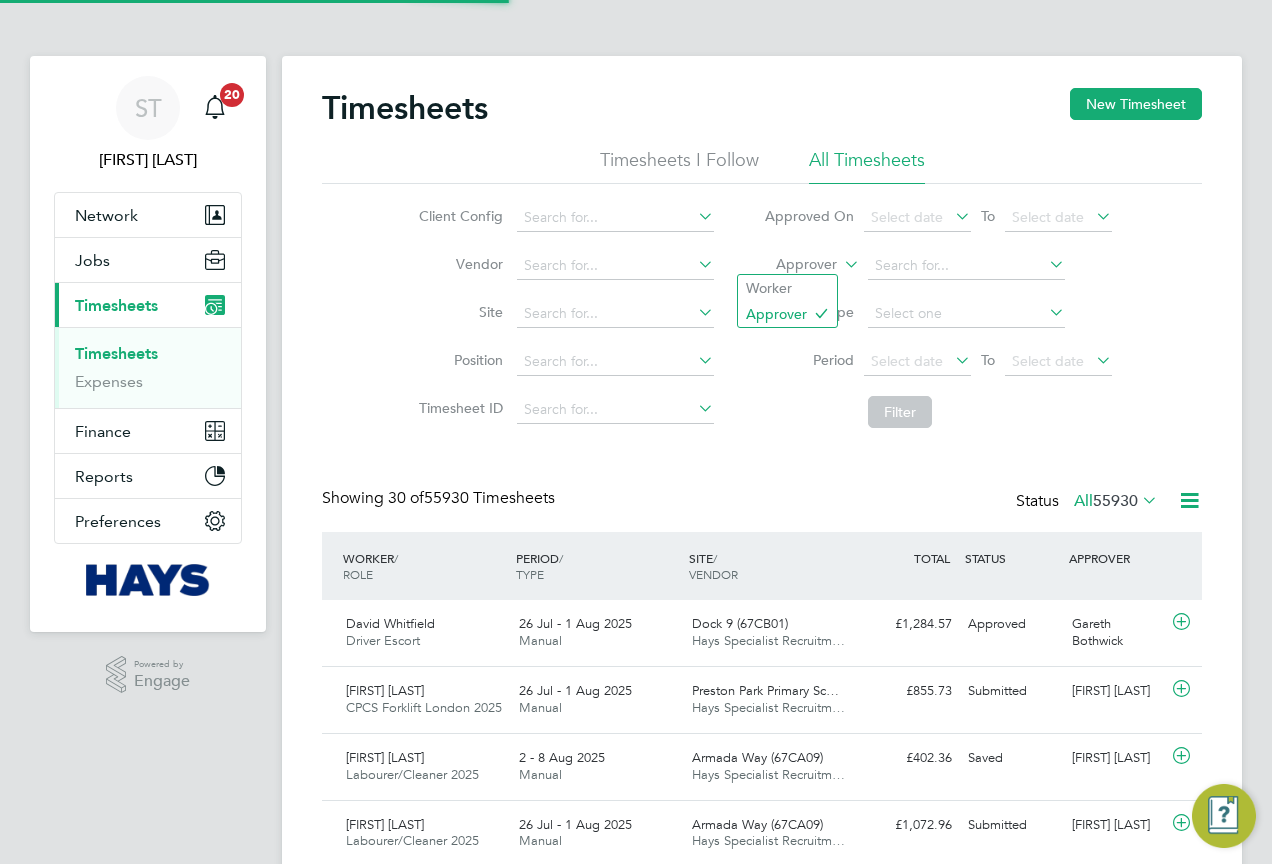 click on "Worker" 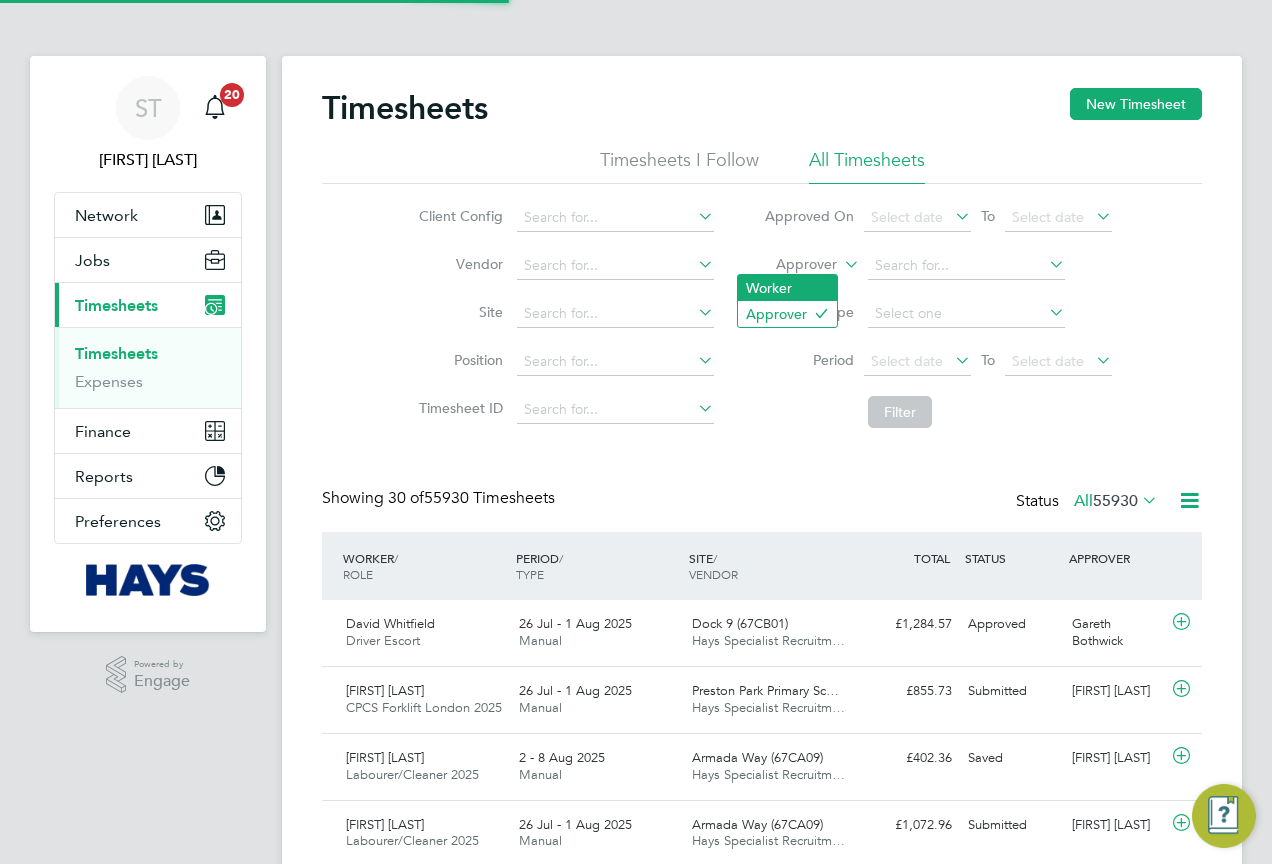 scroll, scrollTop: 10, scrollLeft: 10, axis: both 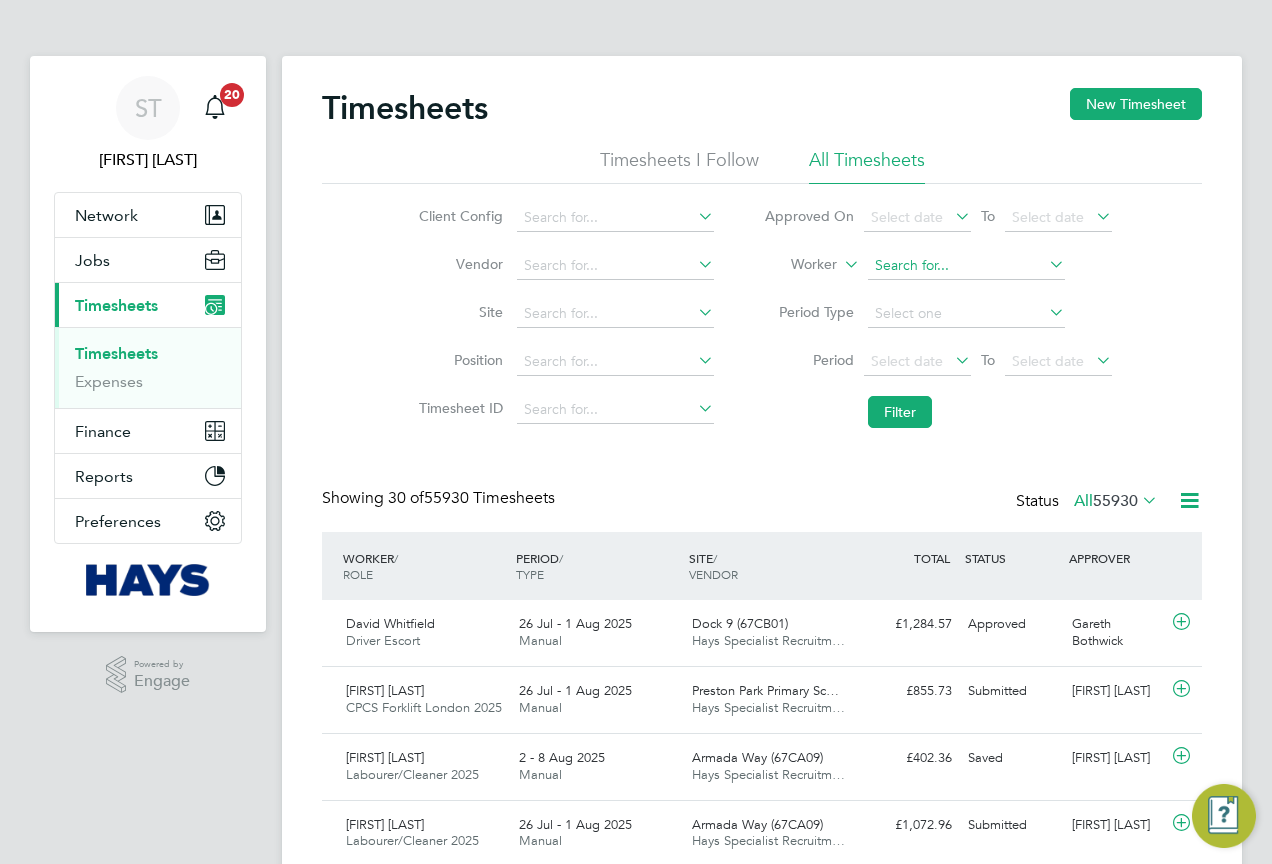 click on "Timesheets New Timesheet Timesheets I Follow All Timesheets Client Config   Vendor   Site   Position   Timesheet ID   Approved On
Select date
To
Select date
Worker     Period Type   Period
Select date
To
Select date
Filter Showing   30 of  55930 Timesheets Status  All  55930  WORKER  / ROLE WORKER  / PERIOD PERIOD  / TYPE SITE  / VENDOR TOTAL   TOTAL  / STATUS STATUS APPROVER David Whitfield Driver Escort   26 Jul - 1 Aug 2025 26 Jul - 1 Aug 2025 Manual Dock 9 (67CB01) Hays Specialist Recruitm… £1,284.57 Approved Approved Gareth Bothwick Philip Doherty CPCS Forklift London 2025   26 Jul - 1 Aug 2025 26 Jul - 1 Aug 2025 Manual Preston Park Primary Sc… Hays Specialist Recruitm… £855.73 Submitted Submitted Sean Clements Matthew Leonard Smith Labourer/Cleaner 2025   2 - 8 Aug 2025 2 - 8 Aug 2025 Manual Armada Way (67CA09) Hays Specialist Recruitm… £402.36 Saved Saved Marcus Grant Rob Mcmillan Labourer/Cleaner 2025   26 Jul - 1 Aug 2025 26 Jul - 1 Aug 2025" 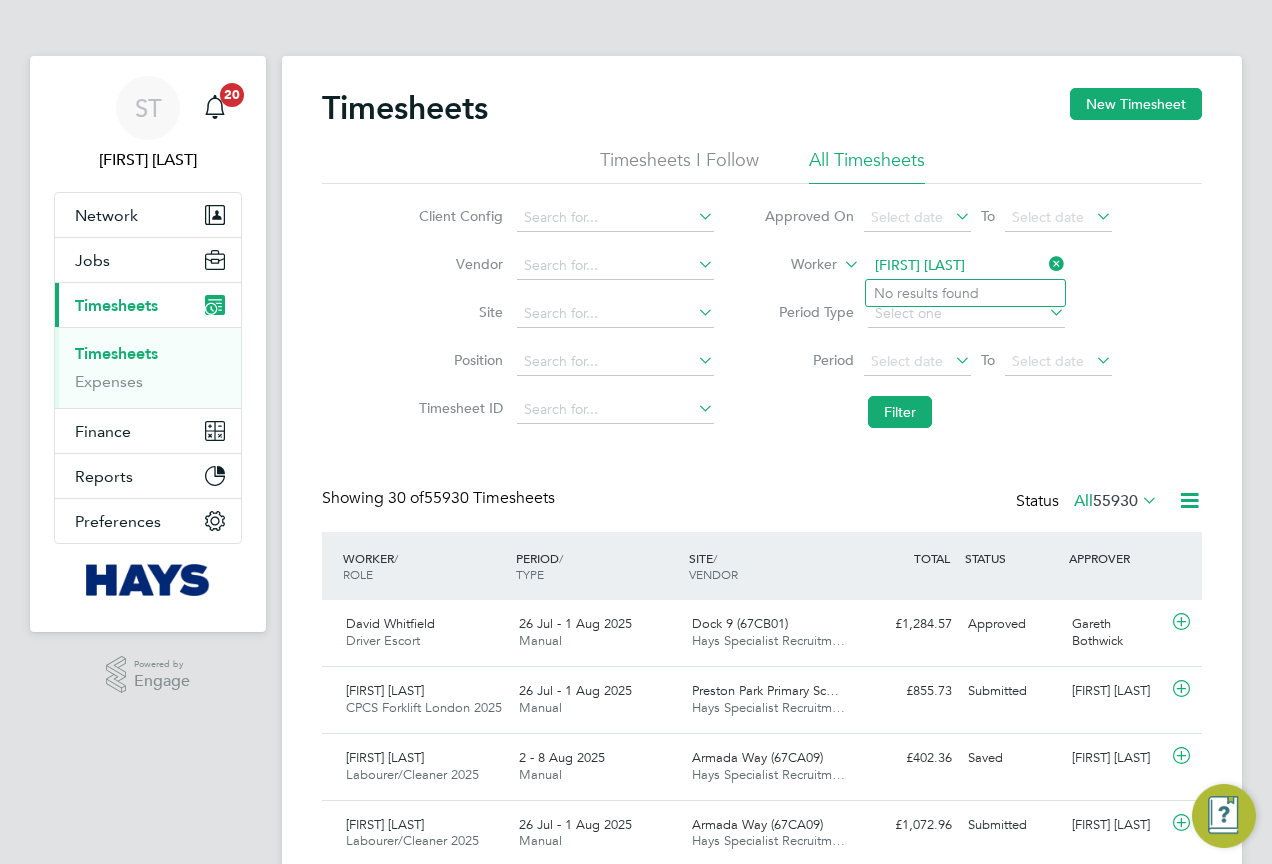 click on "JSON WENN" 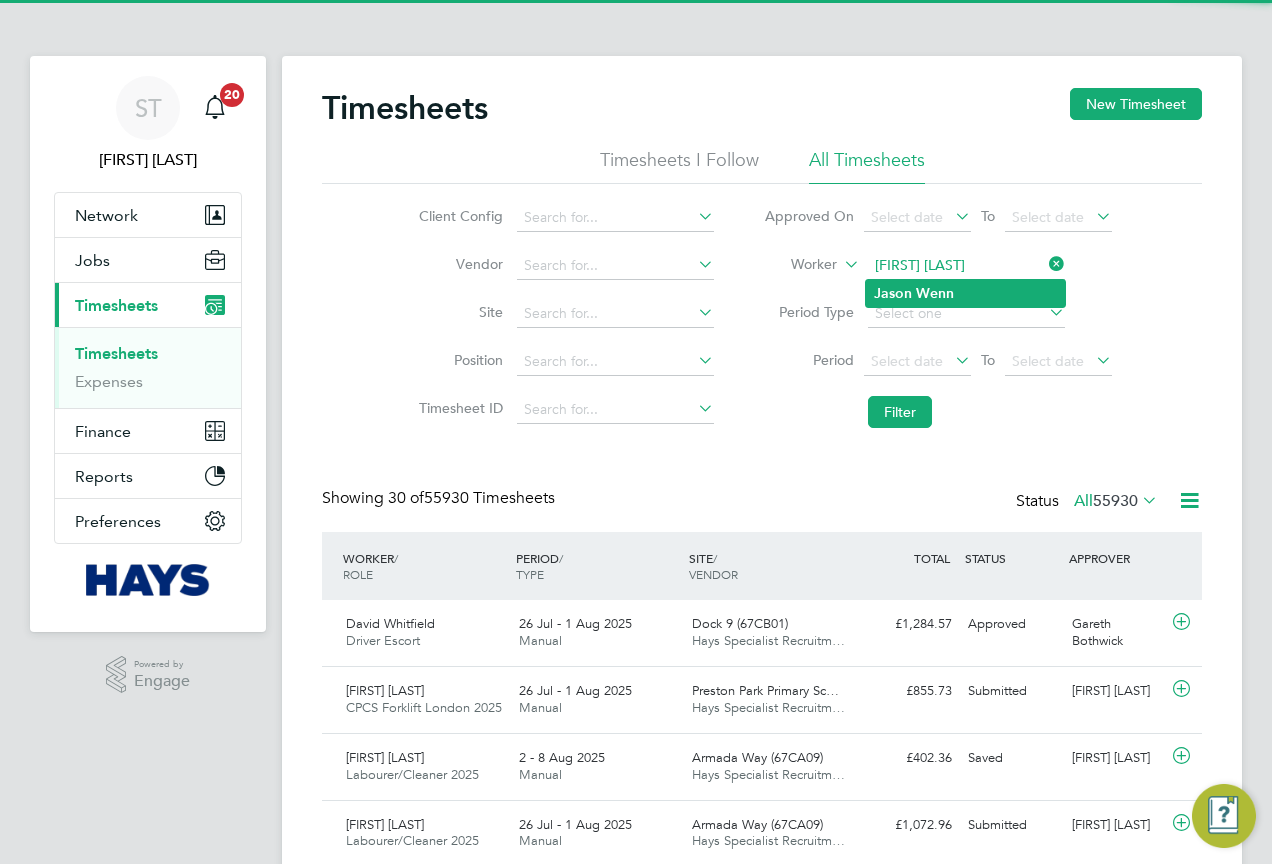 click on "Jason   Wenn" 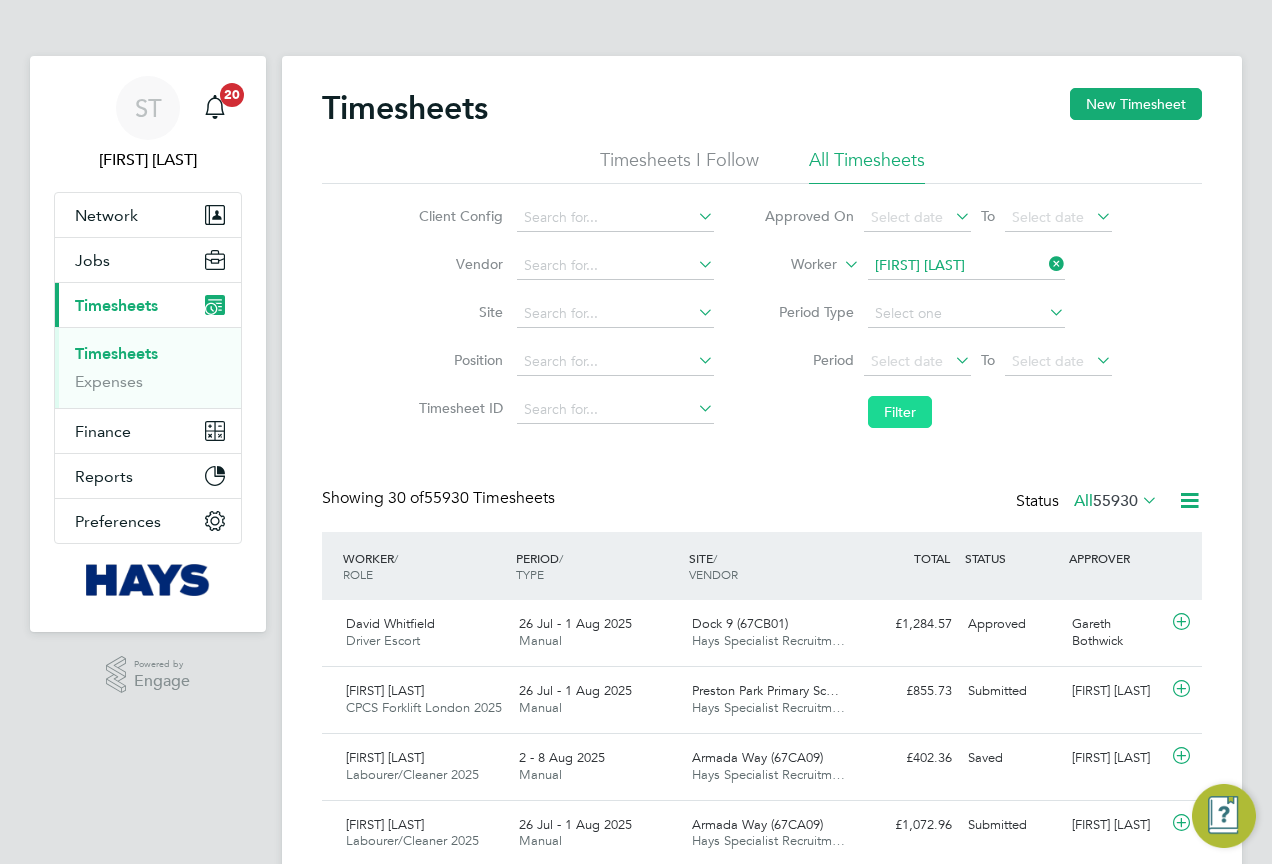 click on "Filter" 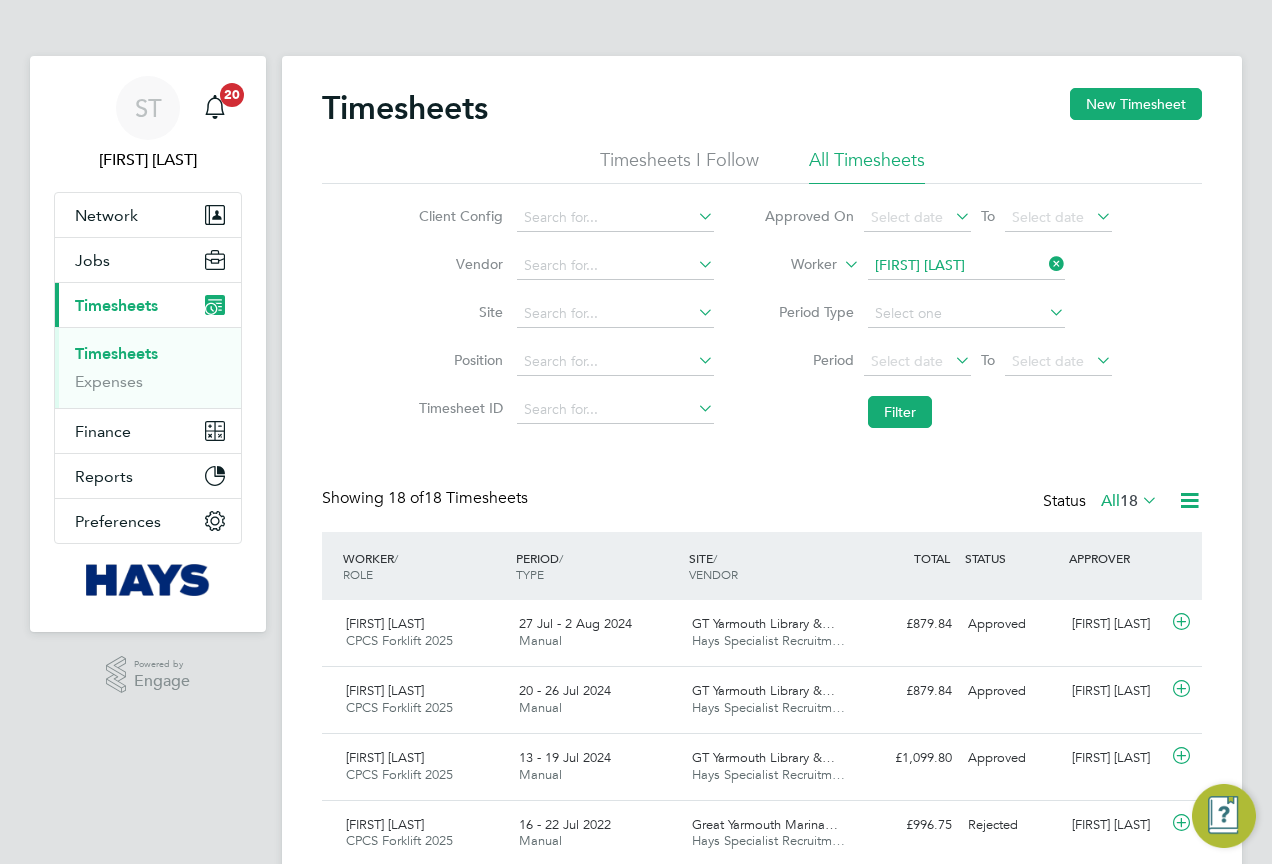 click on "Site" 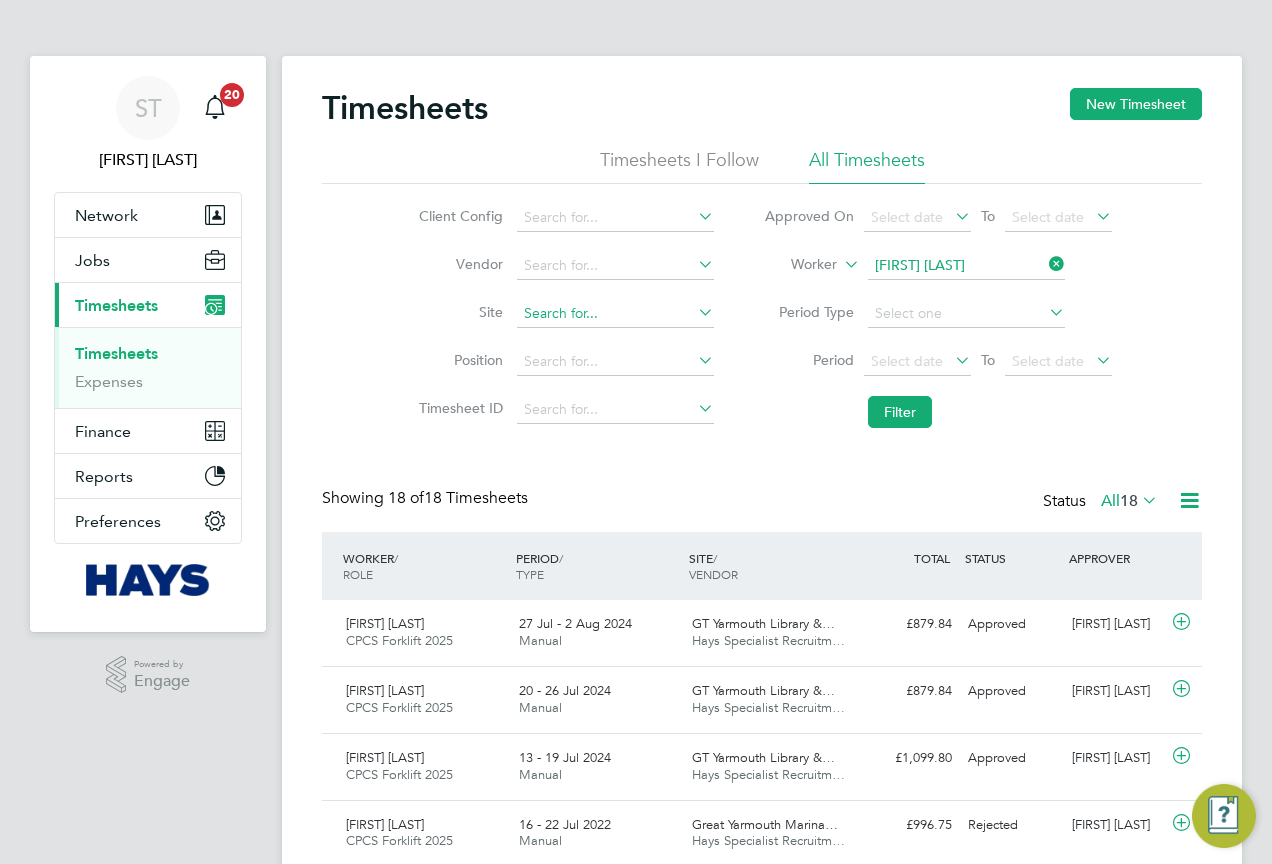 click 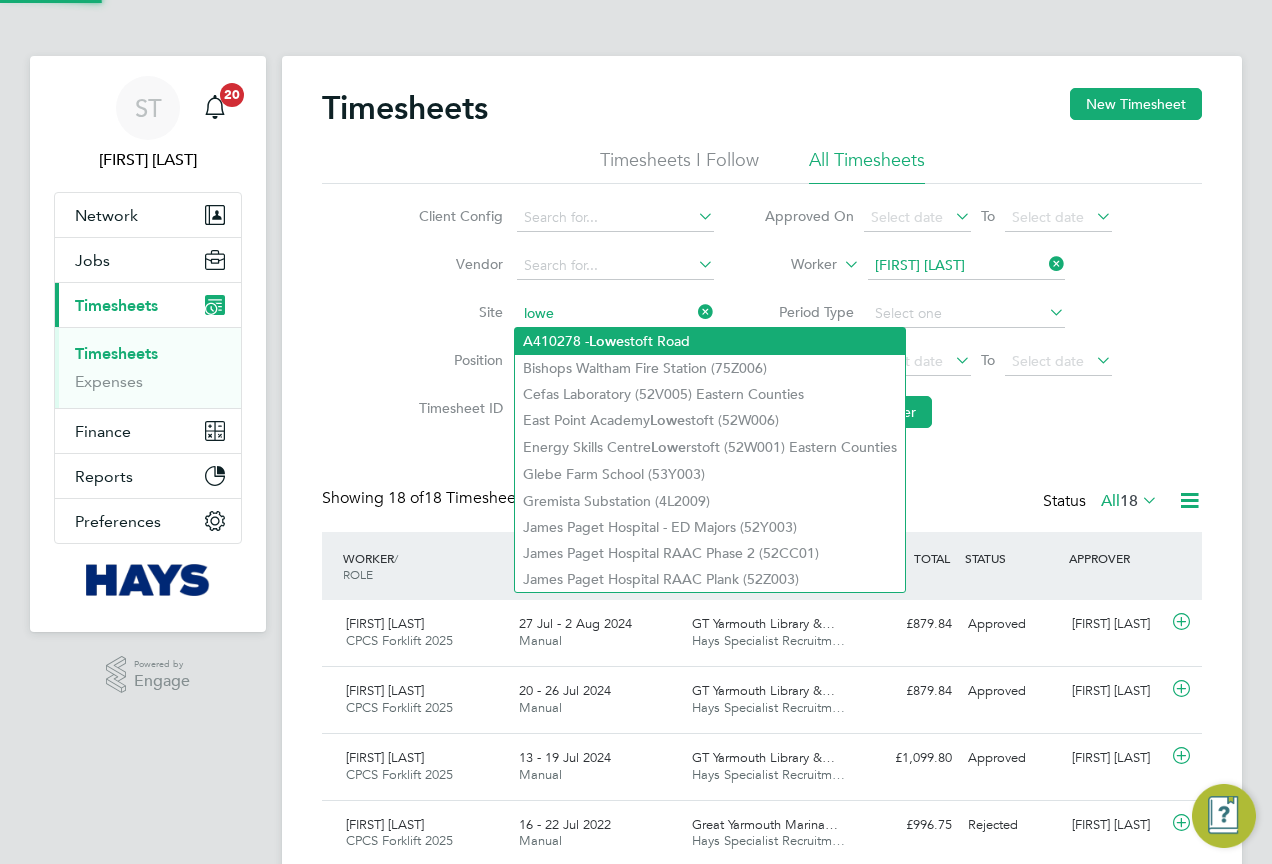 click on "A410278 -  Lowe stoft Road" 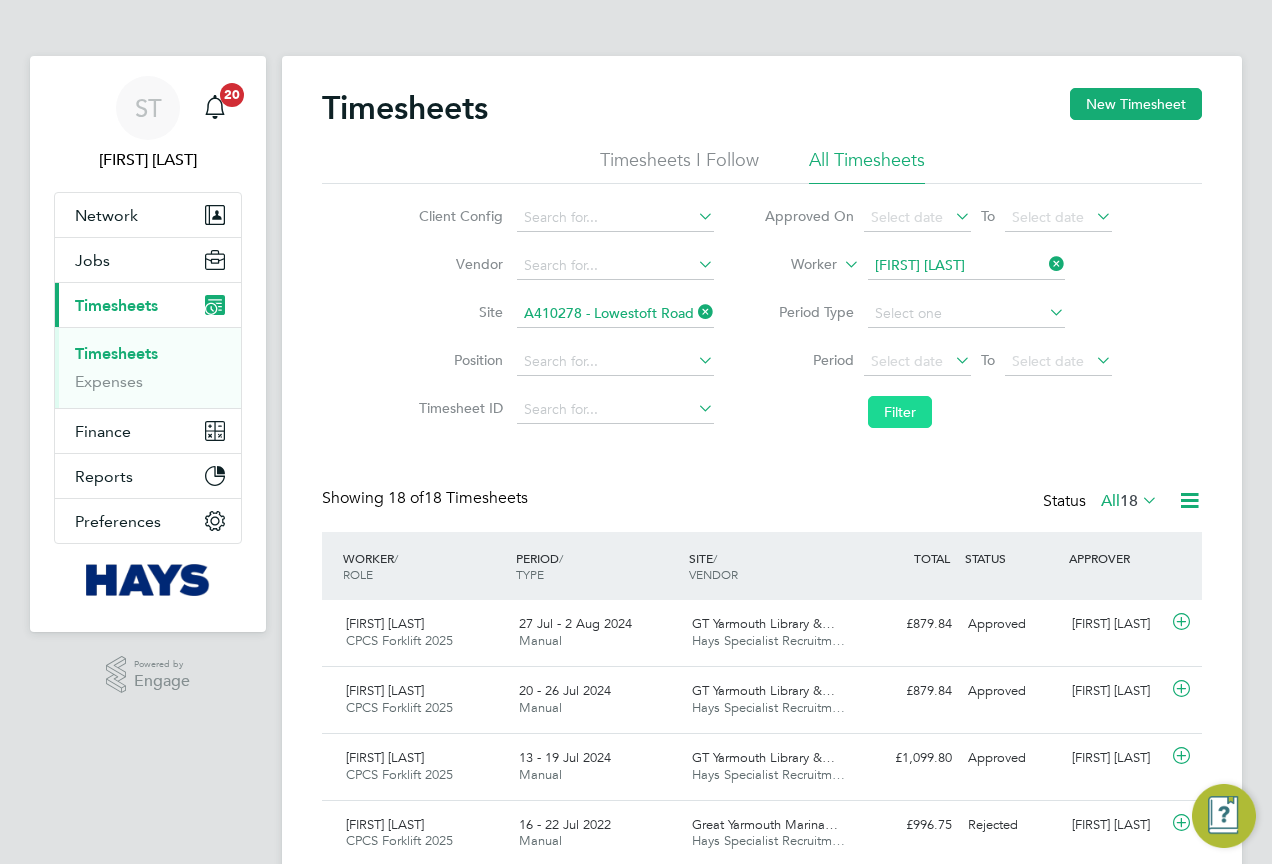 click on "Filter" 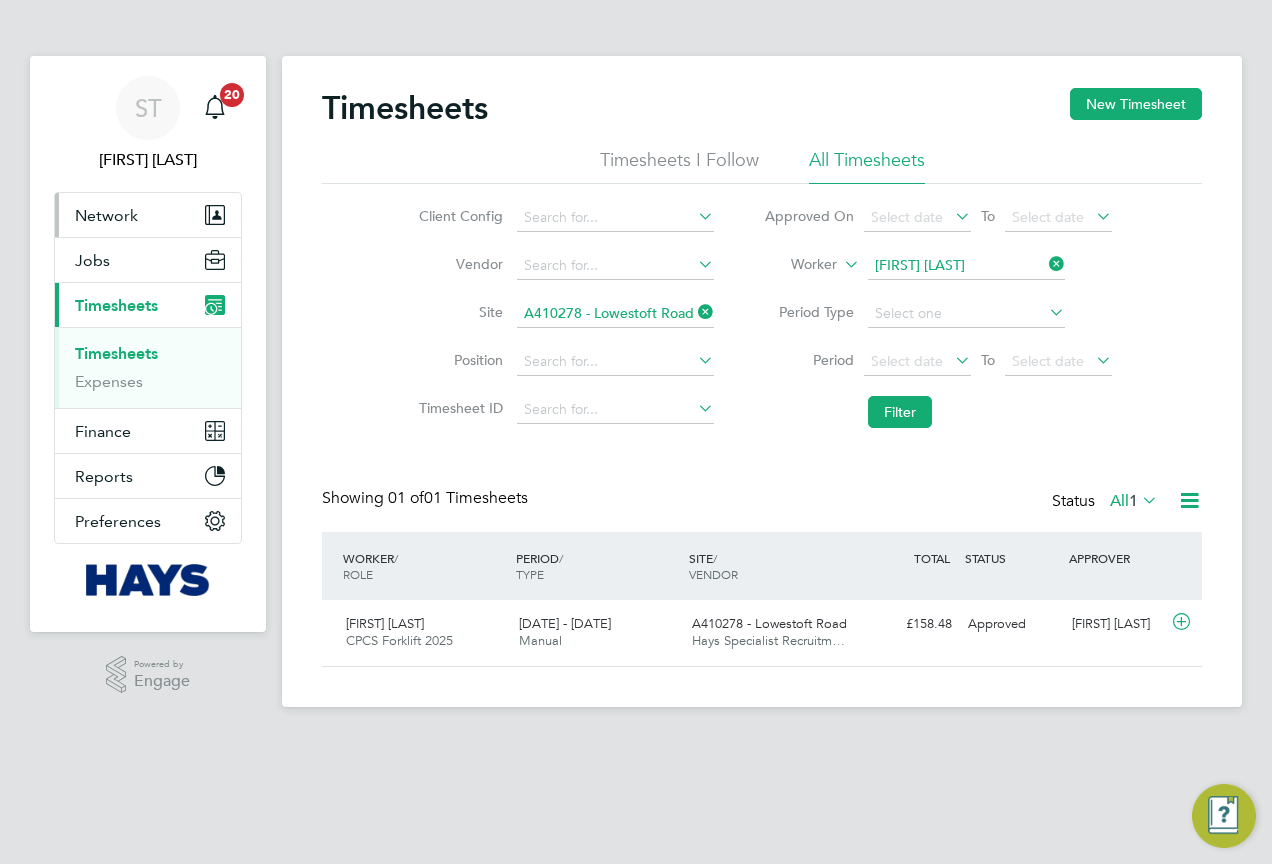 click on "Network" at bounding box center (148, 215) 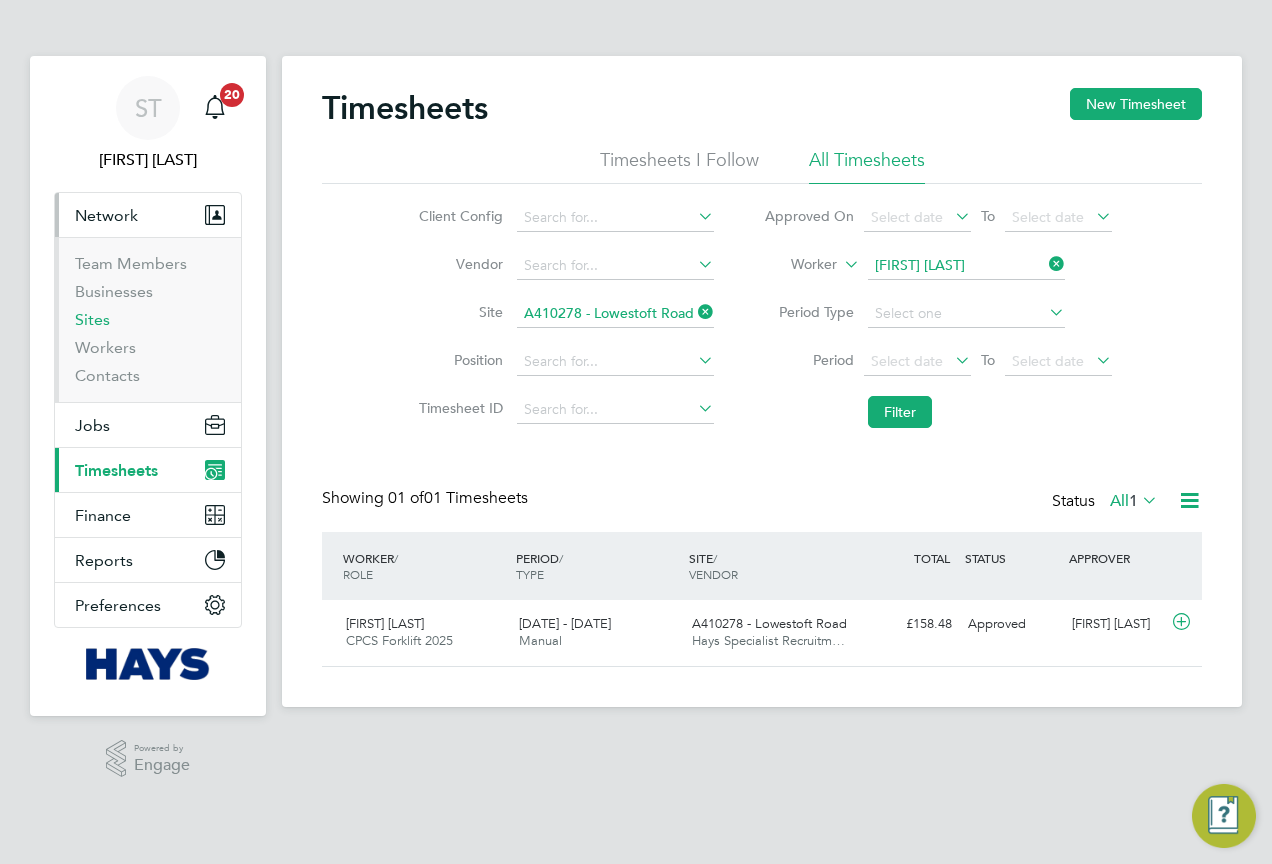 click on "Sites" at bounding box center (92, 319) 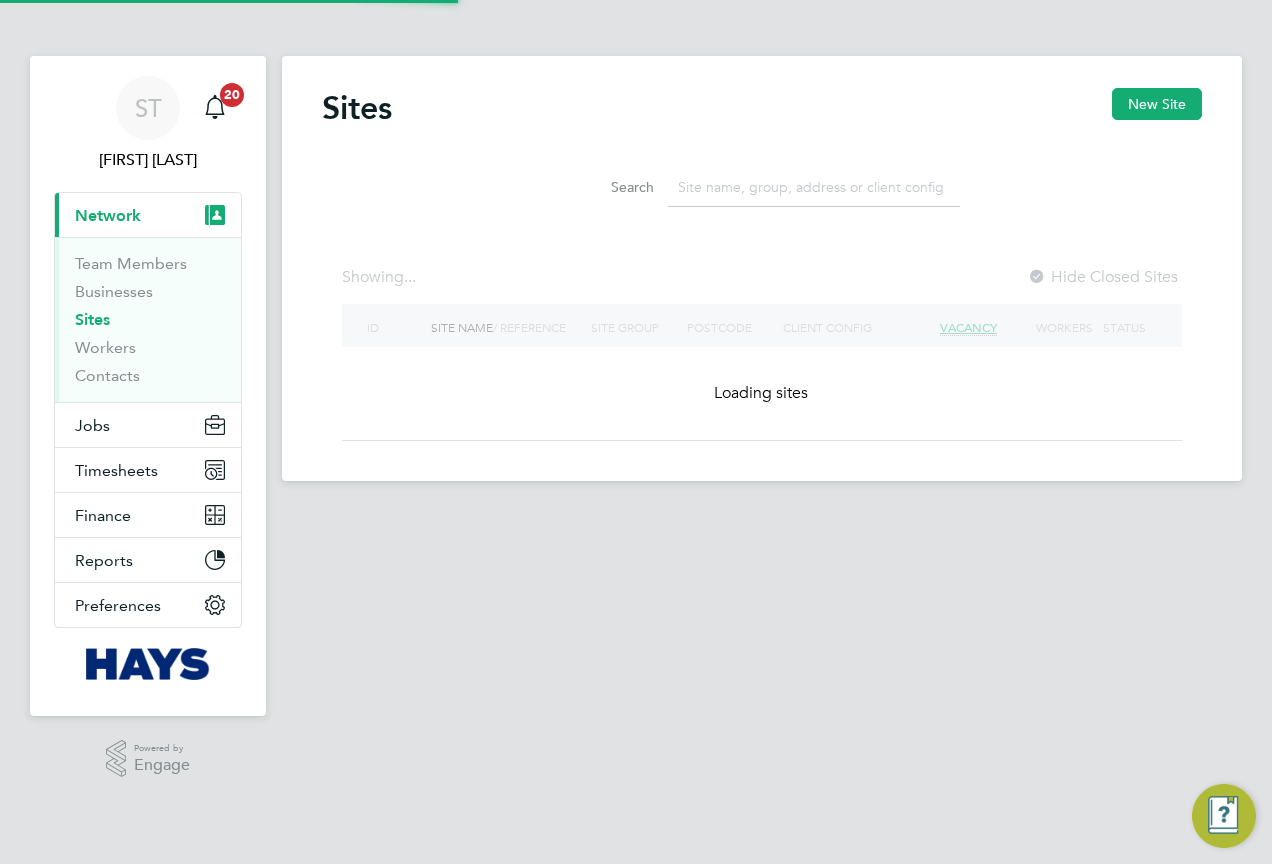 click 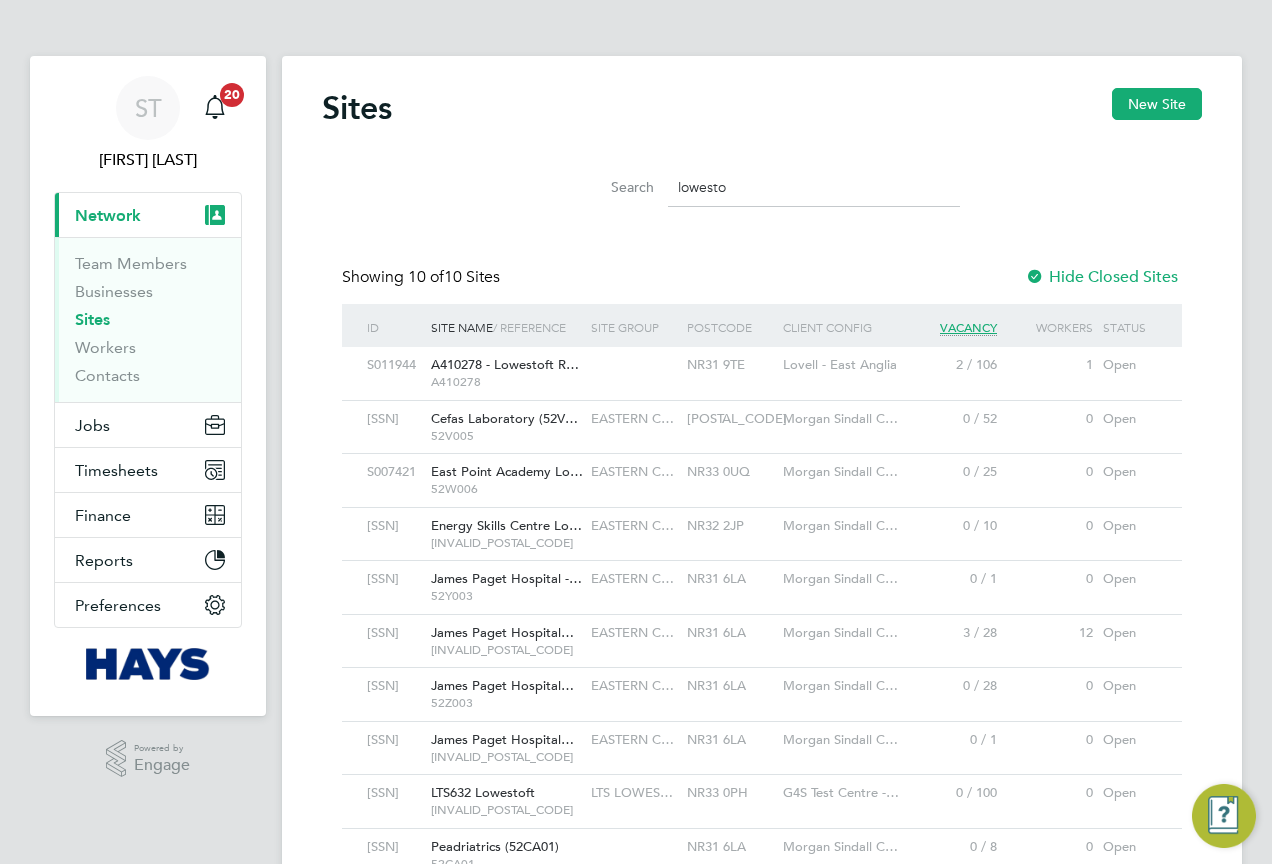 type on "lowesto" 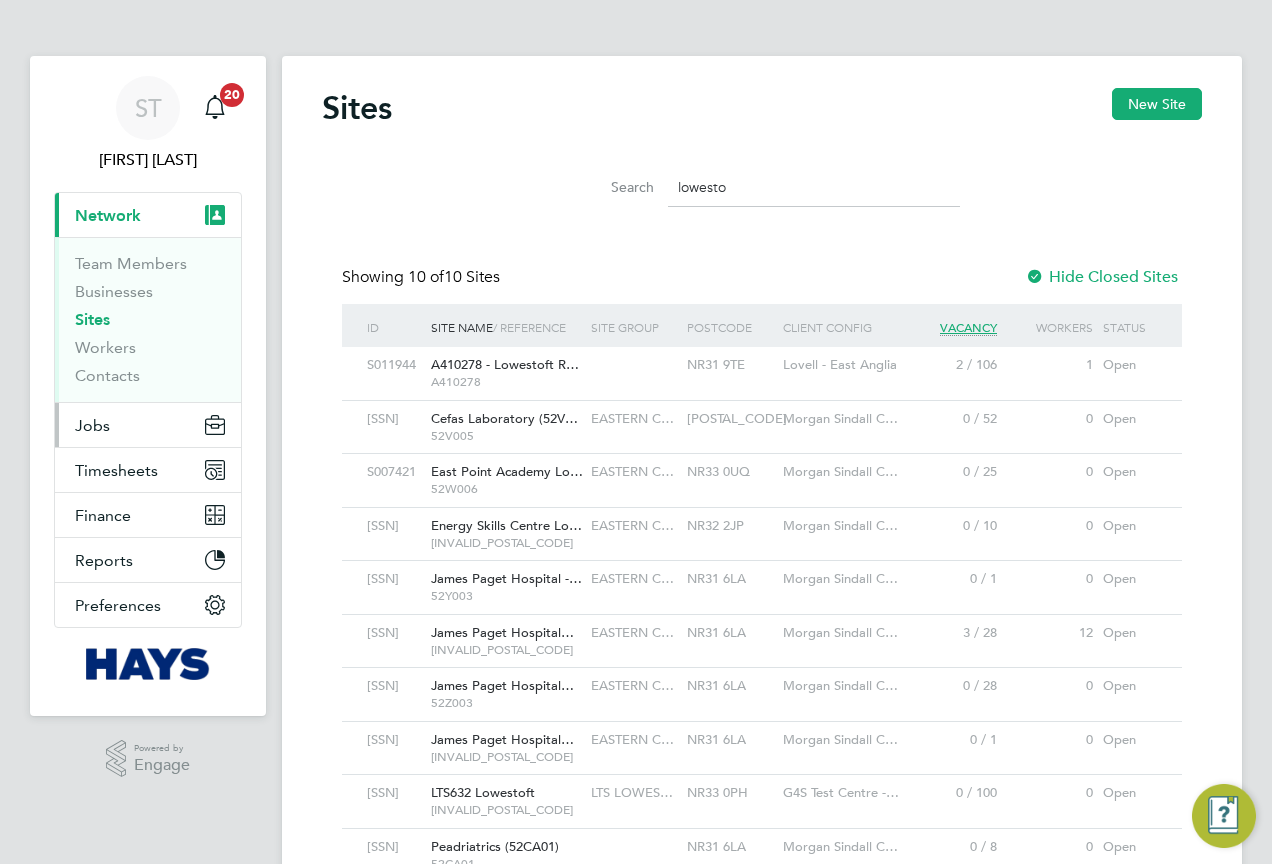 click on "Jobs" at bounding box center [148, 425] 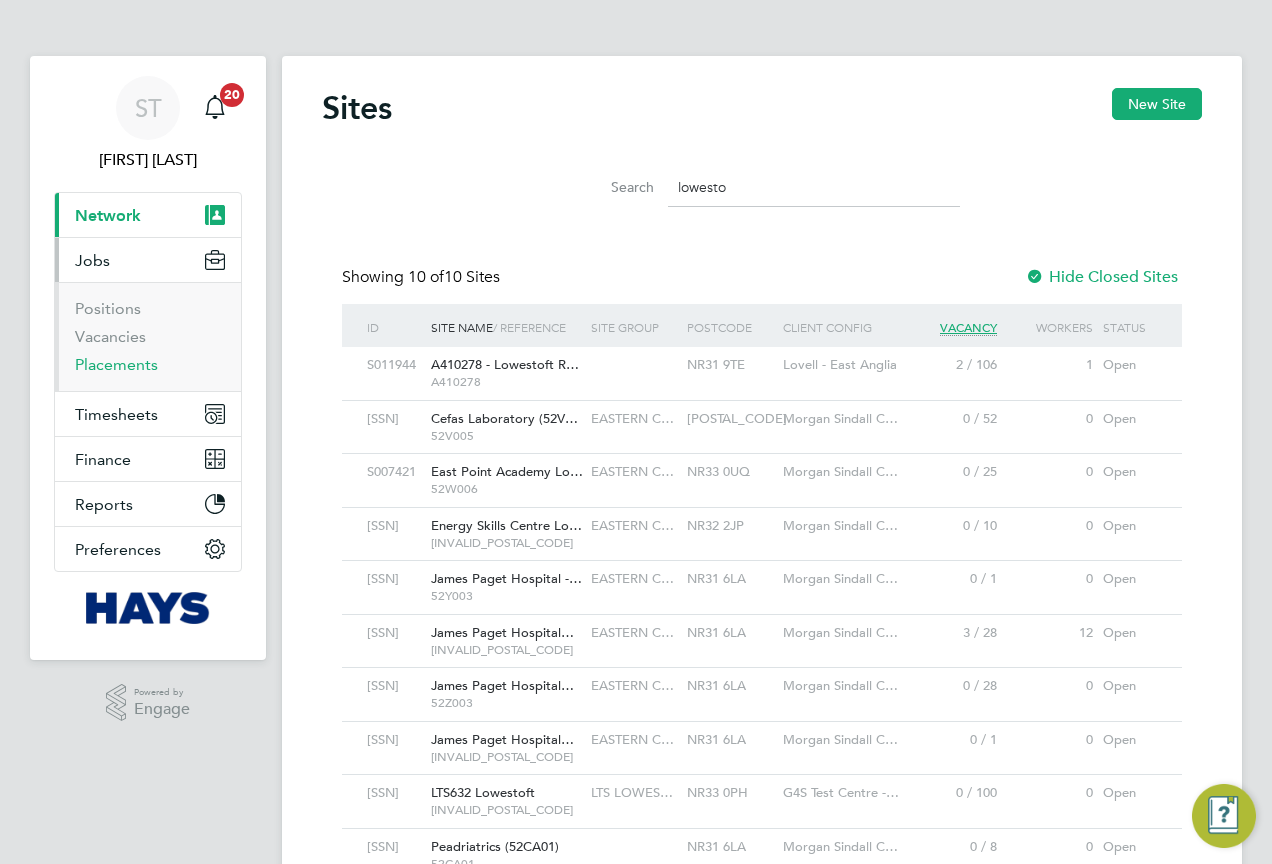 click on "Placements" at bounding box center (116, 364) 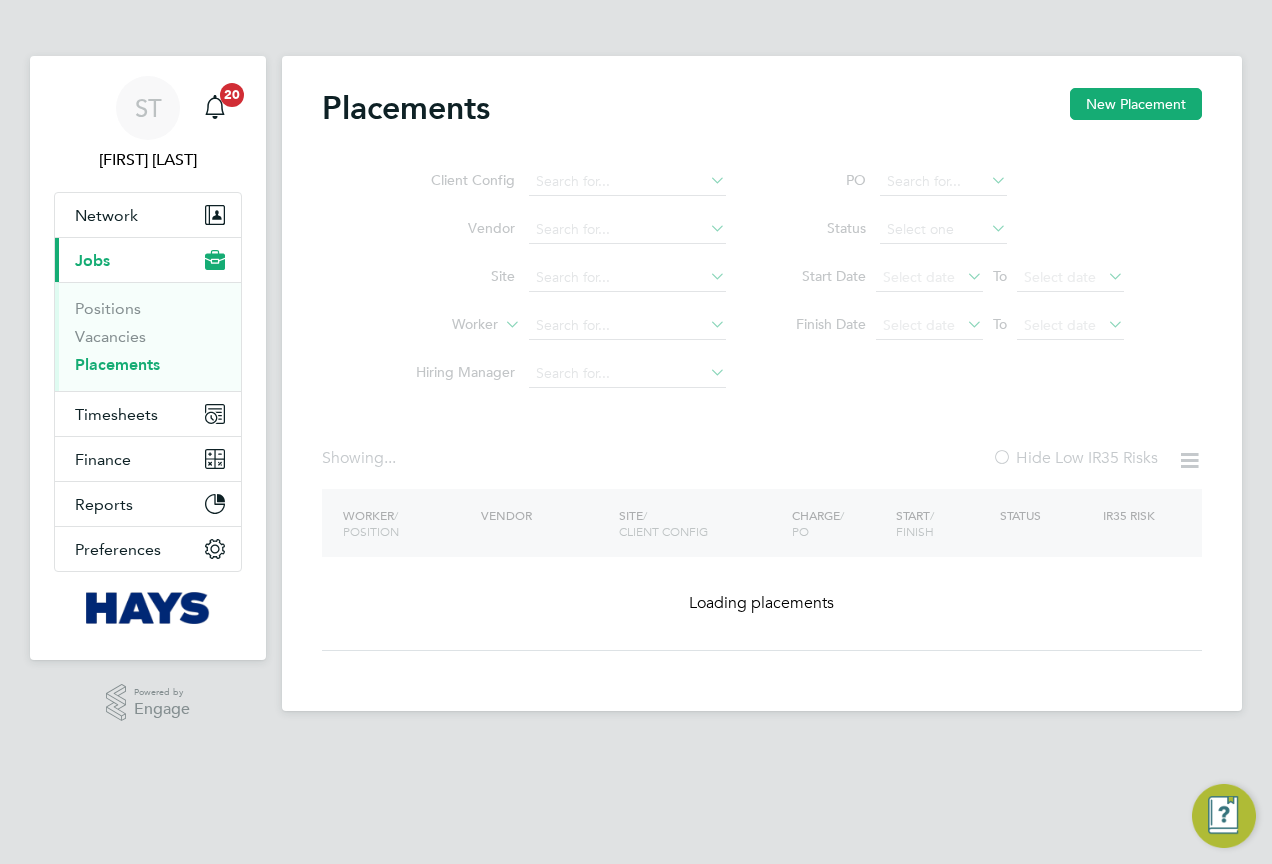 click on "Client Config   Vendor     Site     Worker     Hiring Manager" 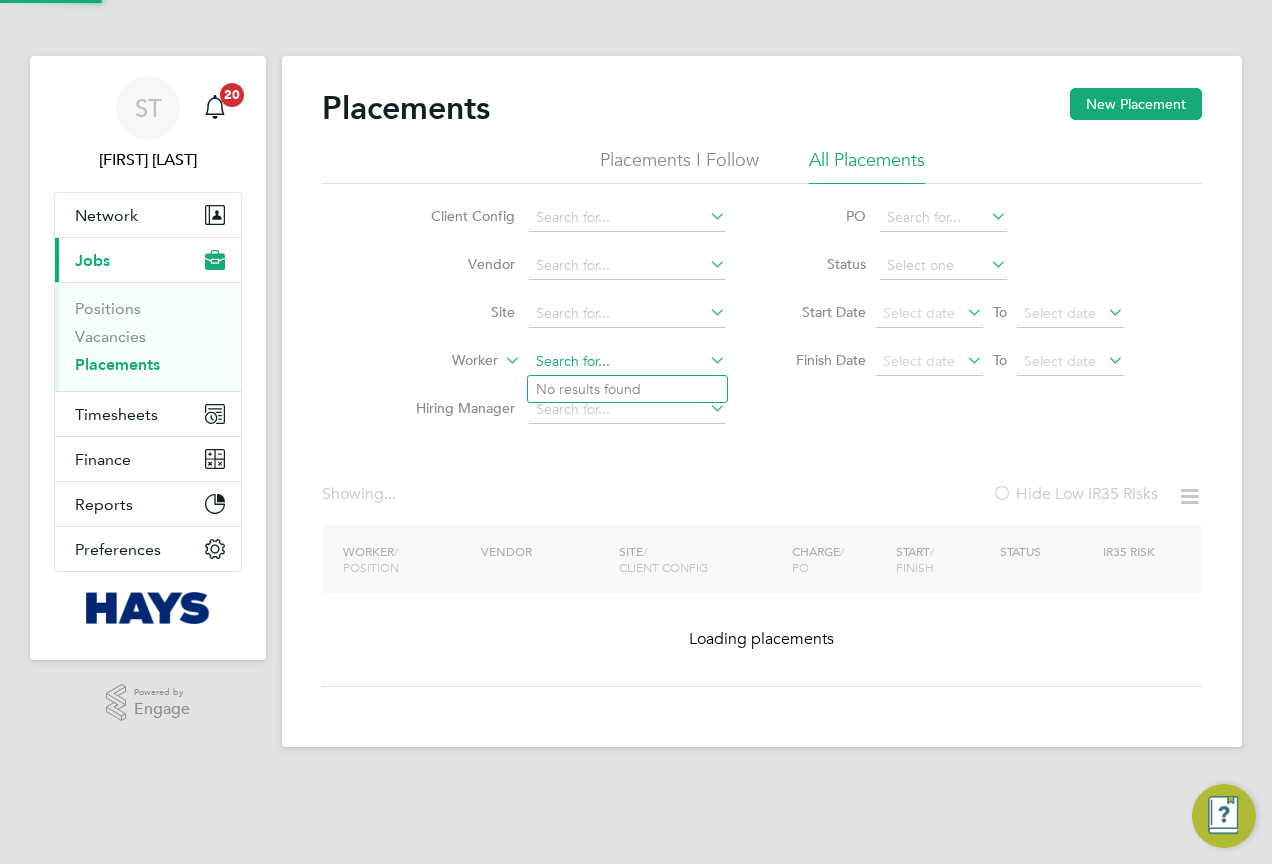 click 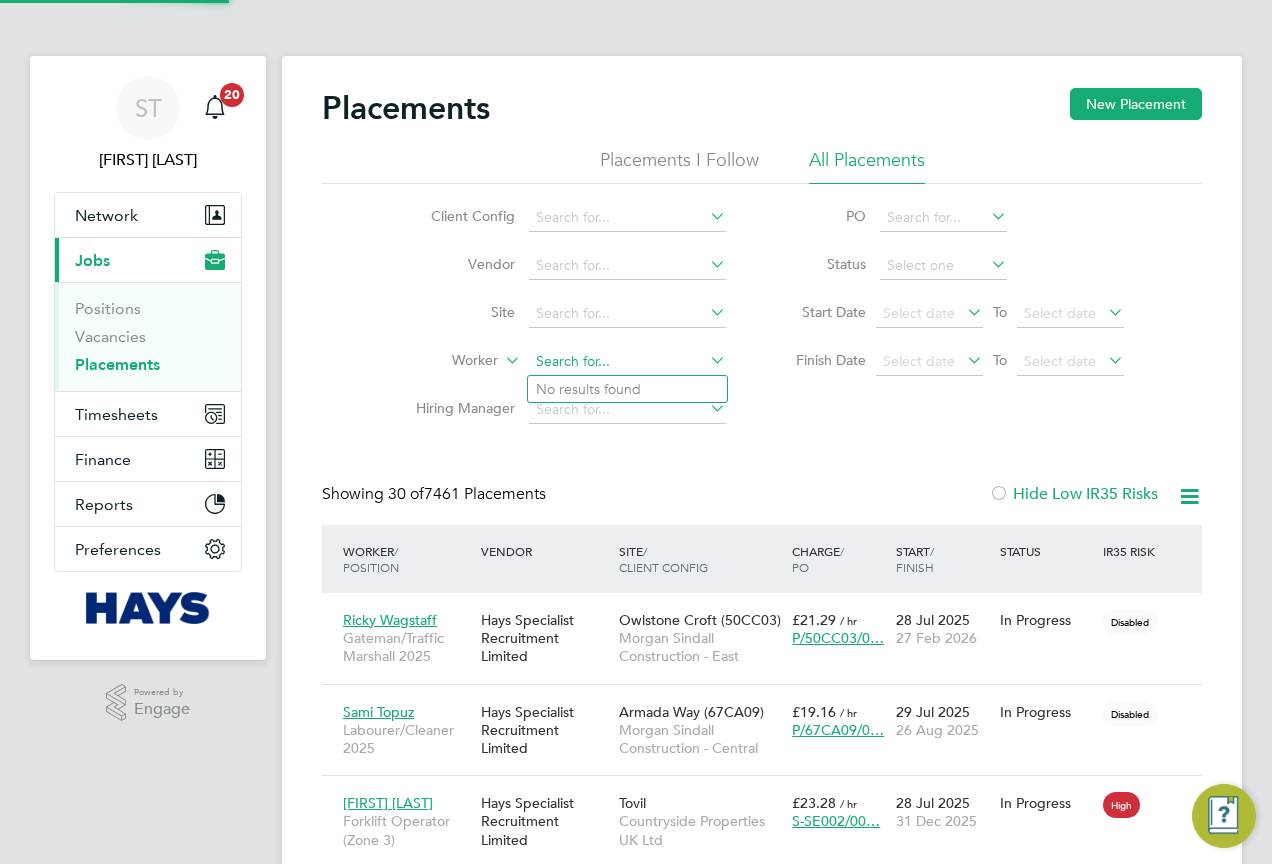 scroll, scrollTop: 10, scrollLeft: 10, axis: both 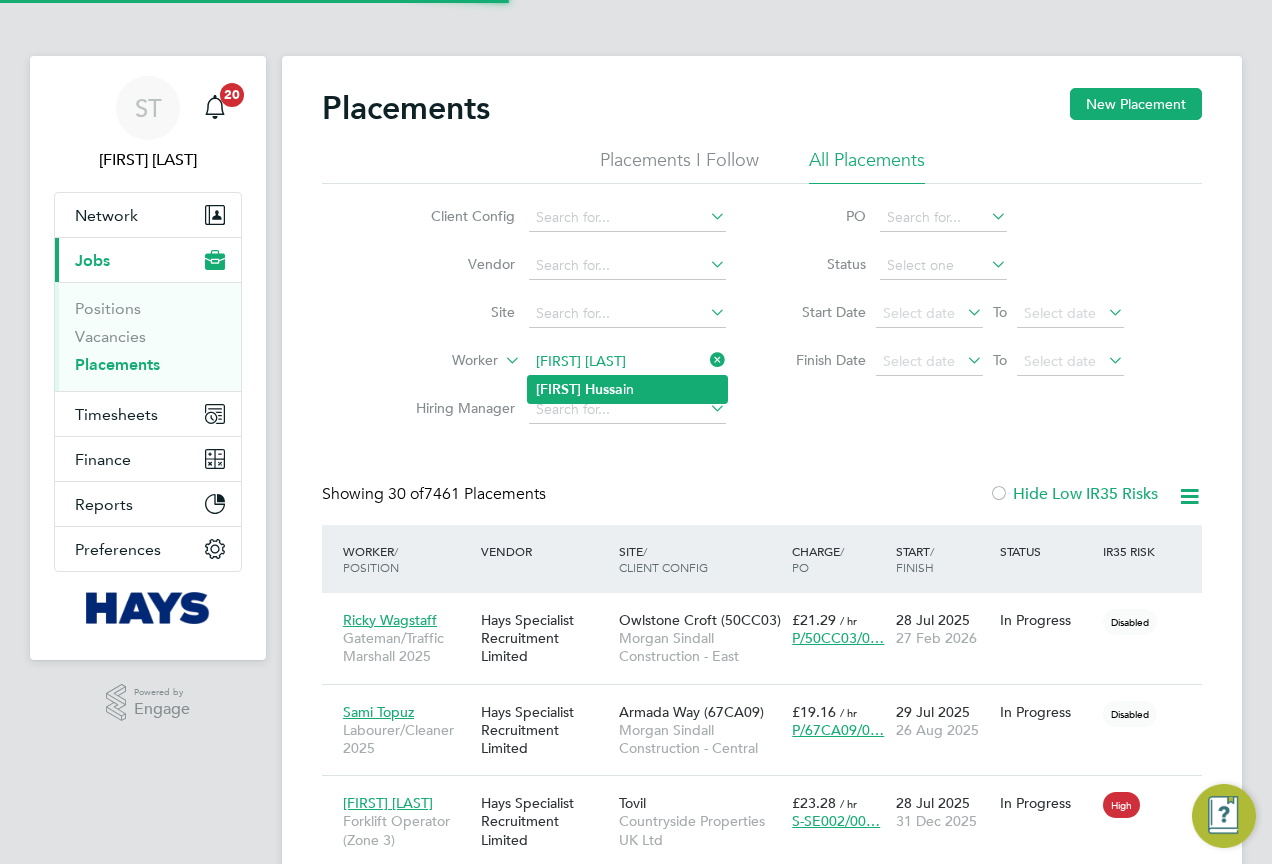 type on "Ilyas Hussain" 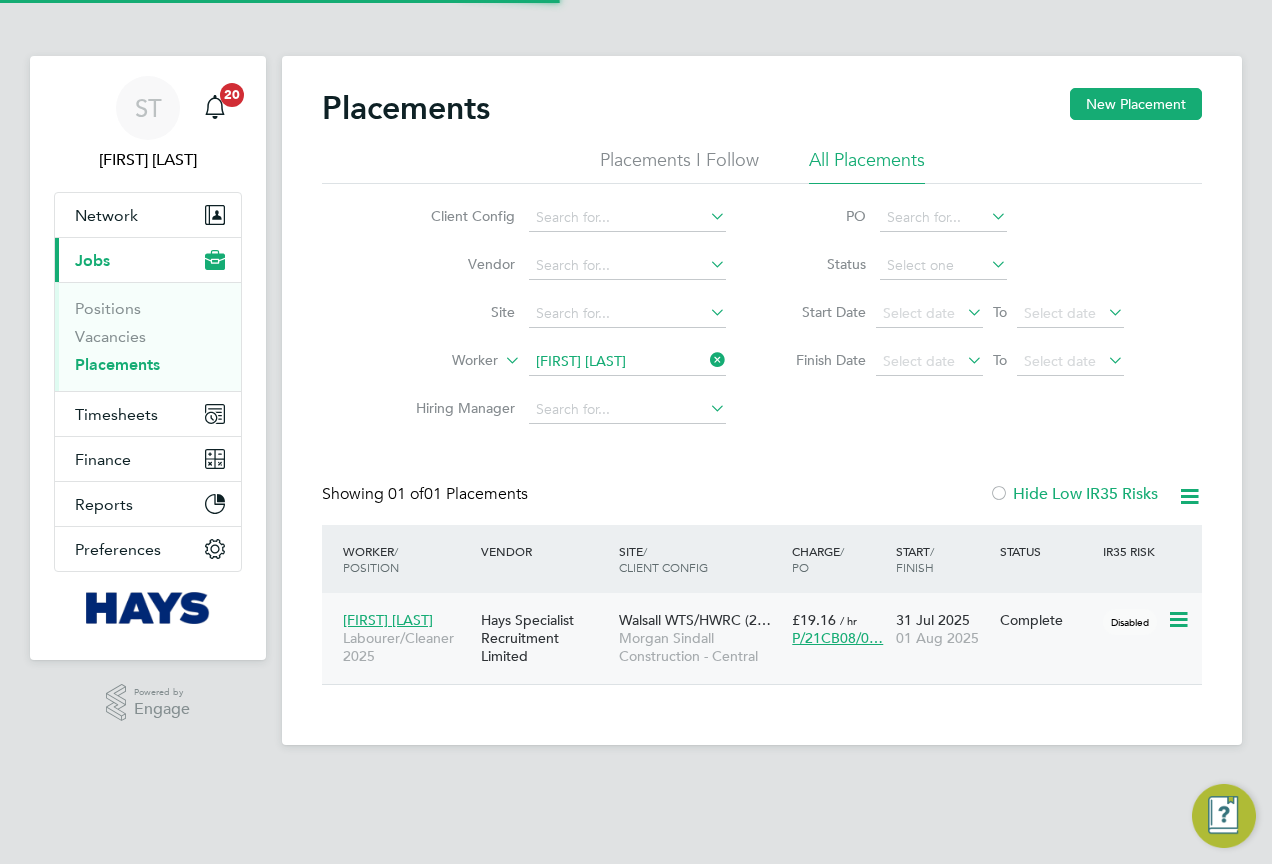 click on "Labourer/Cleaner 2025" 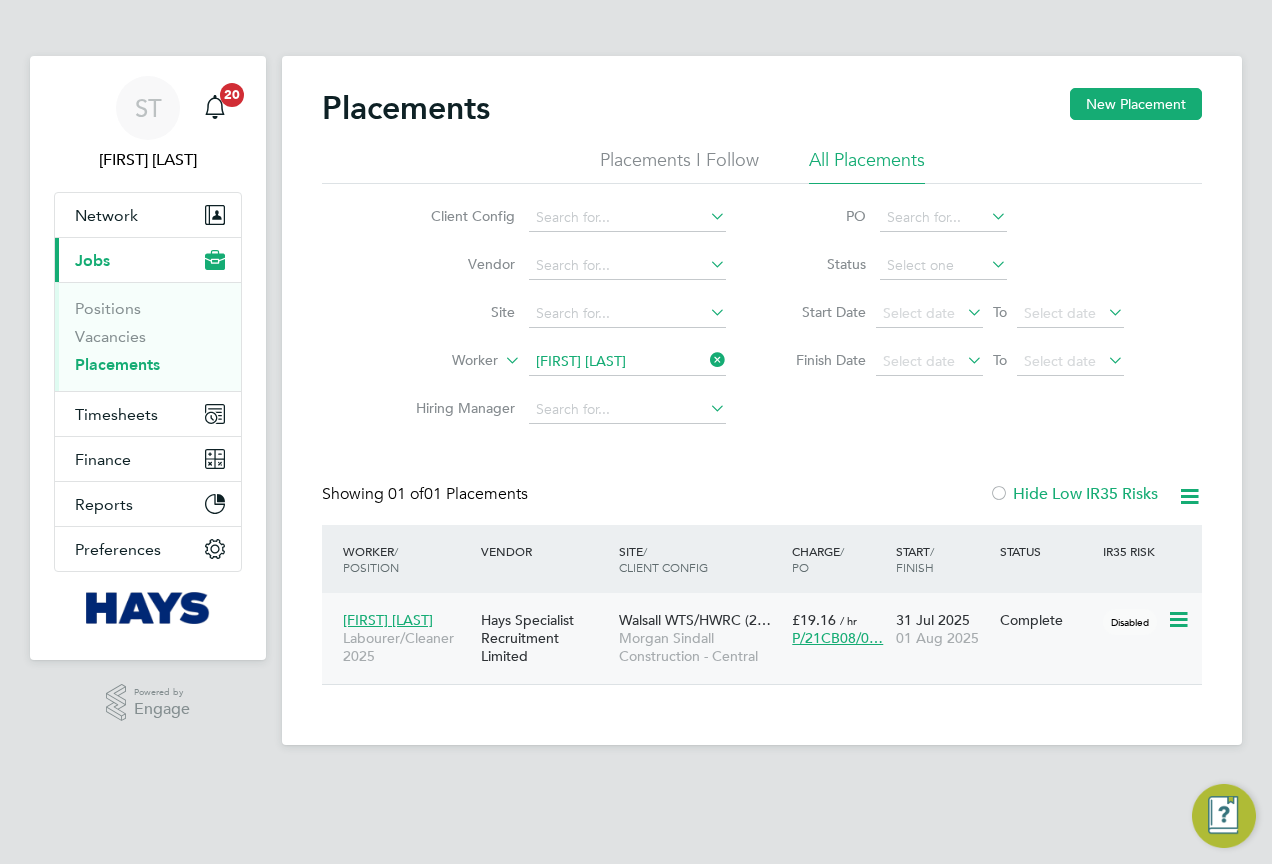 scroll, scrollTop: 10, scrollLeft: 10, axis: both 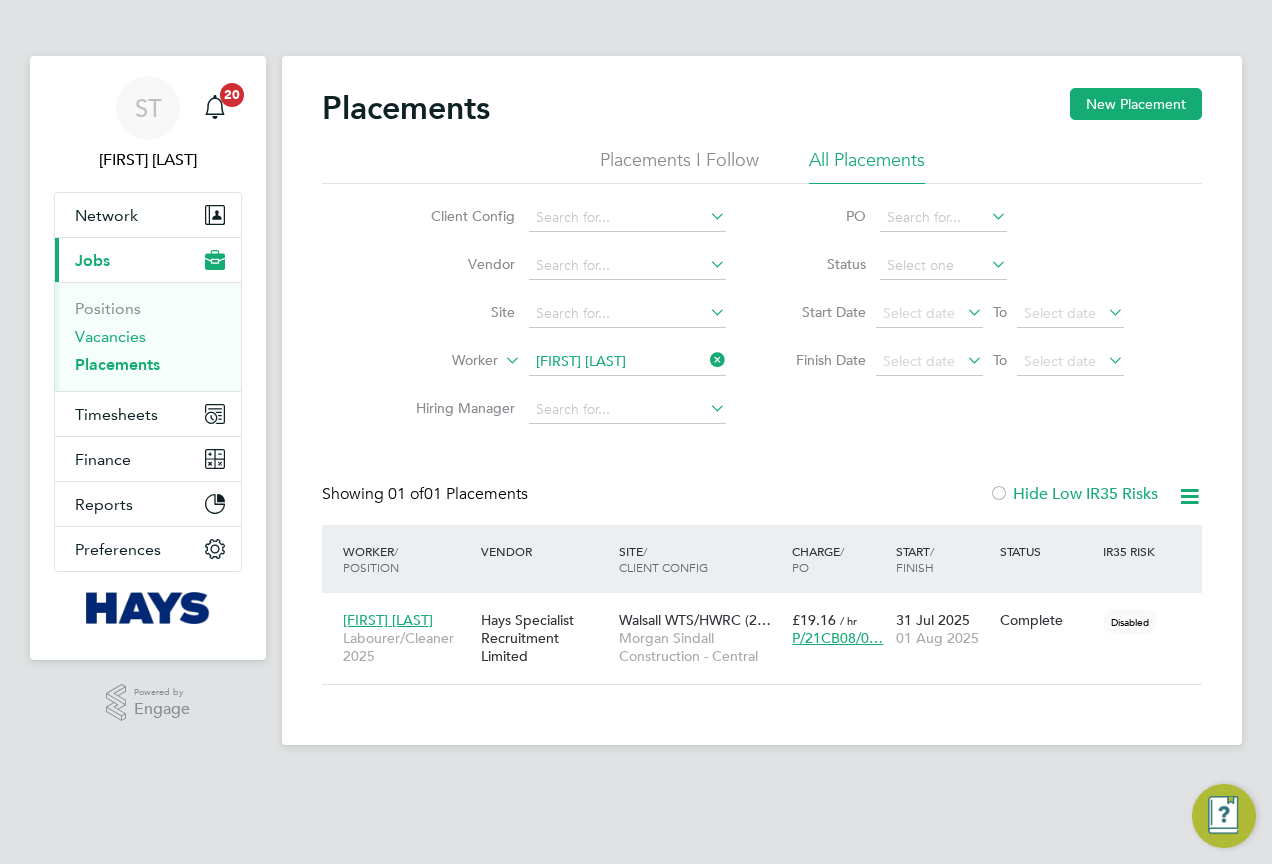 drag, startPoint x: 110, startPoint y: 330, endPoint x: 255, endPoint y: 315, distance: 145.7738 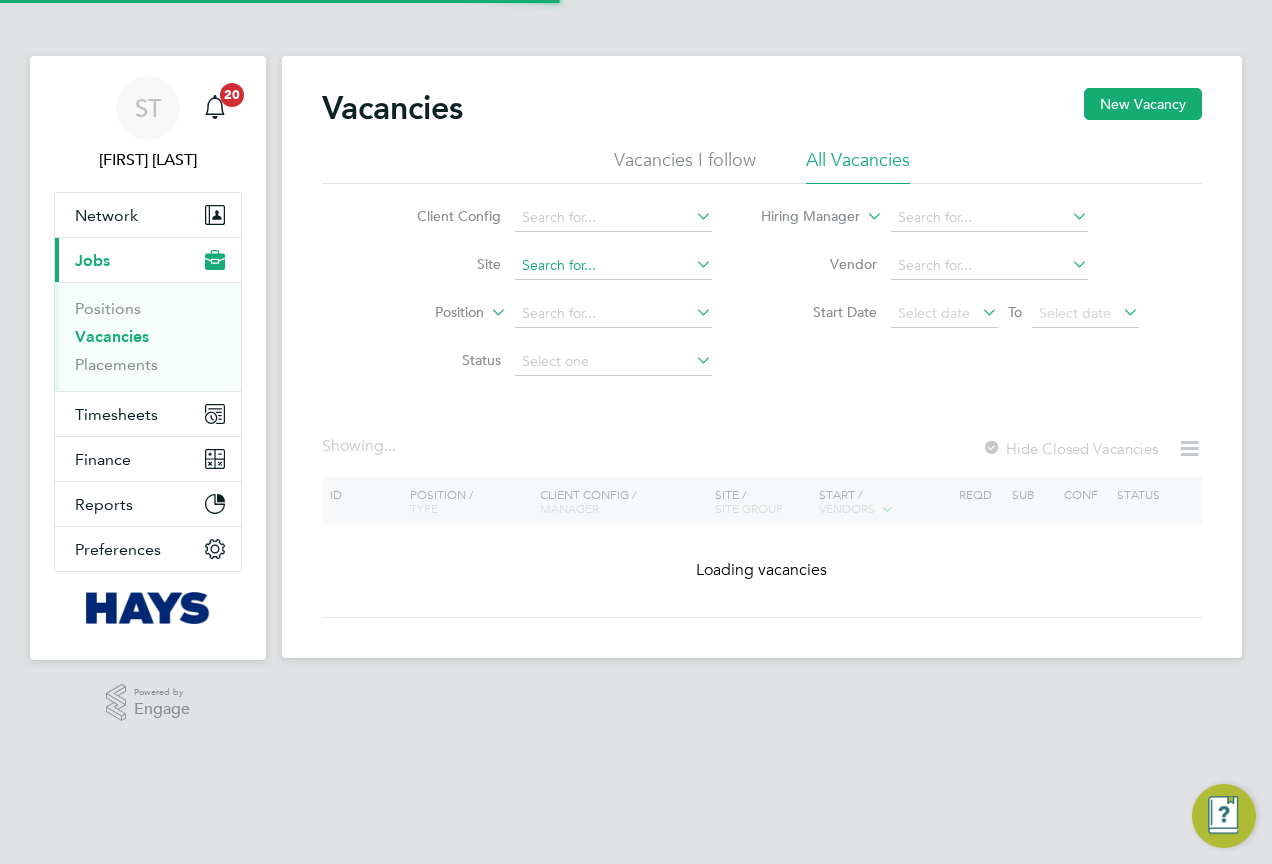 click 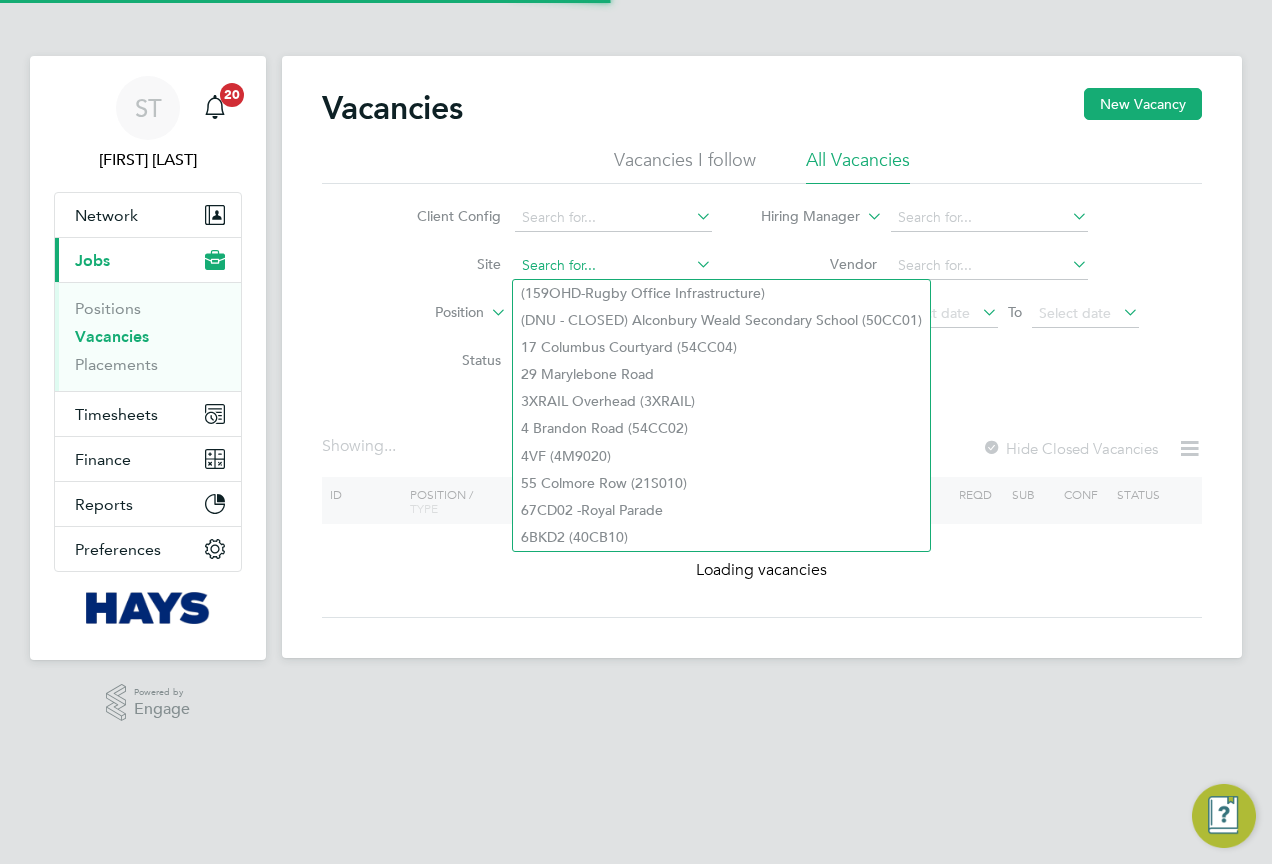 paste on "21CB10" 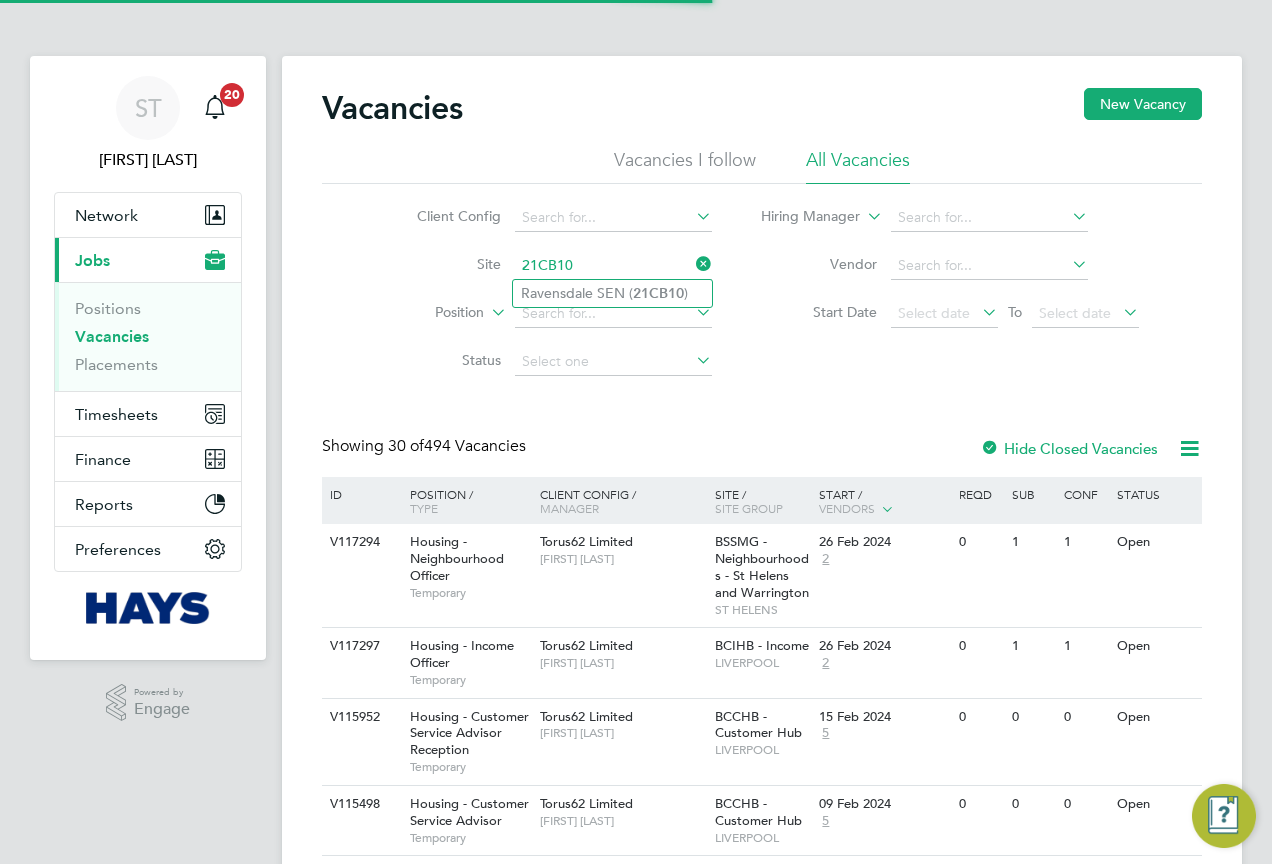 click on "Ravensdale SEN ( 21CB10 )" 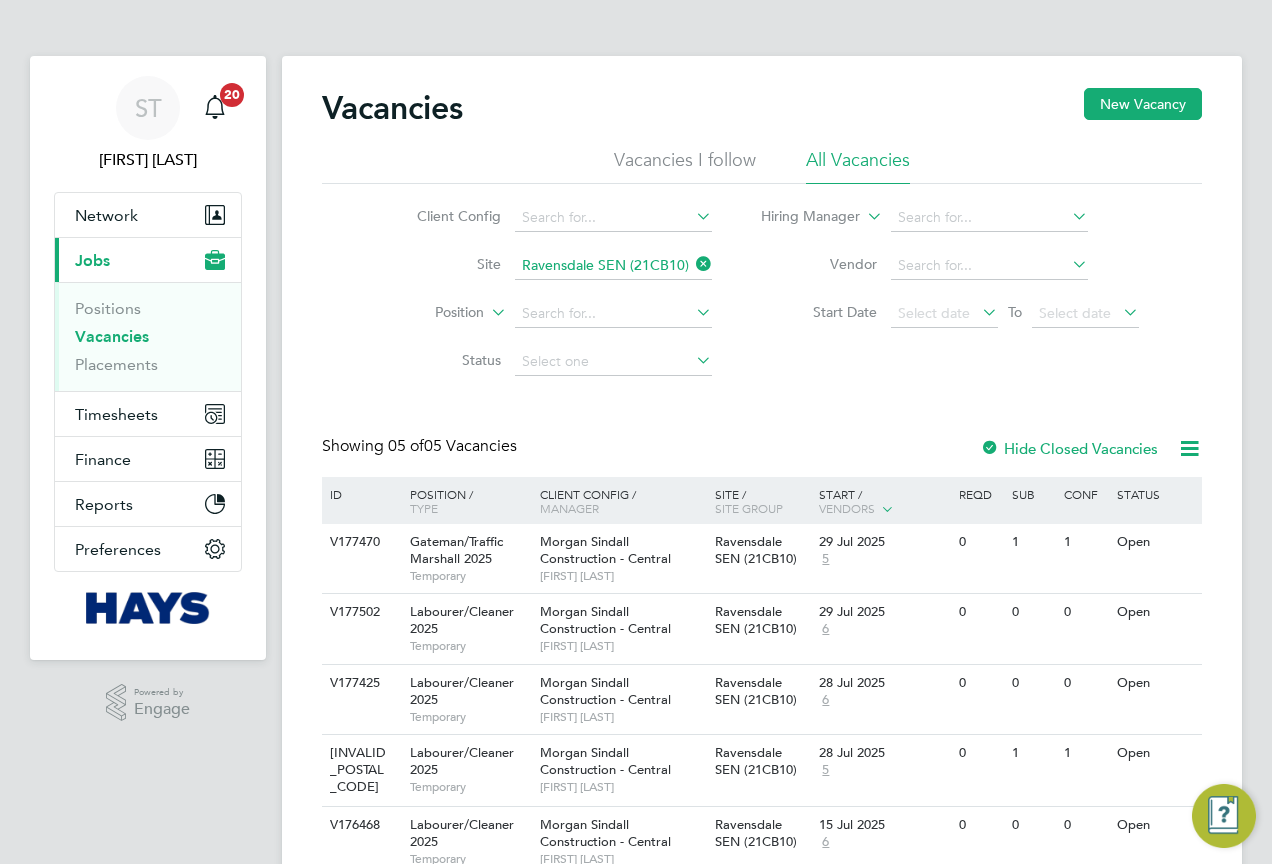 click on "New Vacancy" 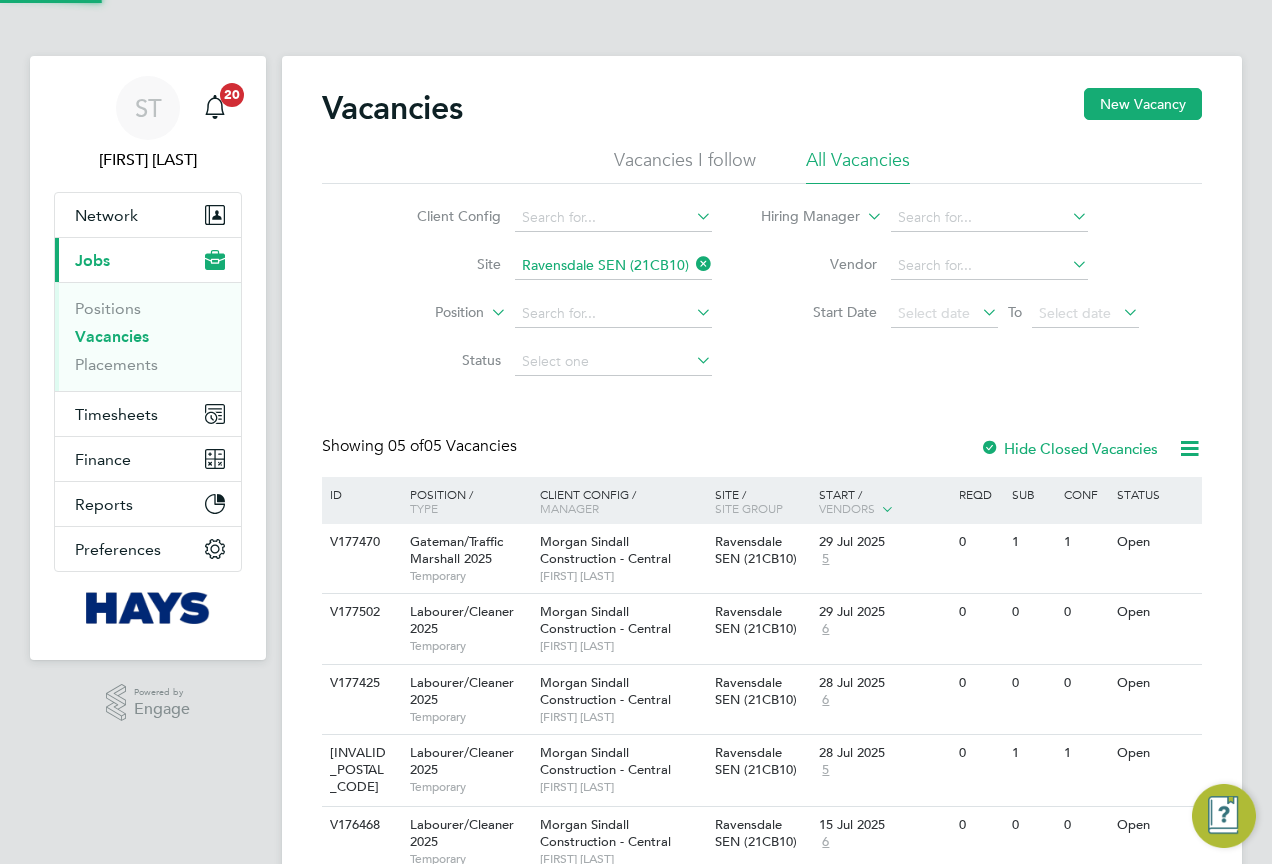 scroll, scrollTop: 10, scrollLeft: 10, axis: both 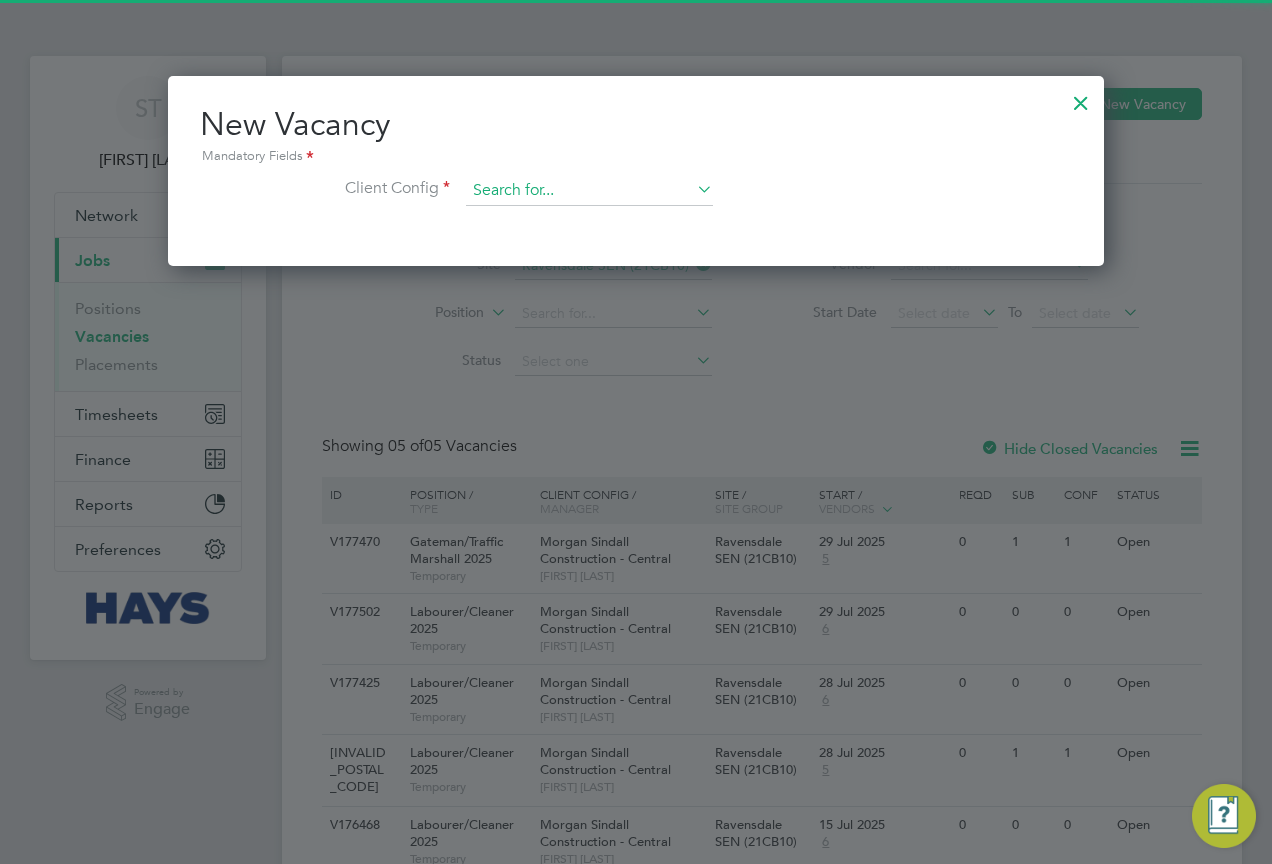 click at bounding box center [589, 191] 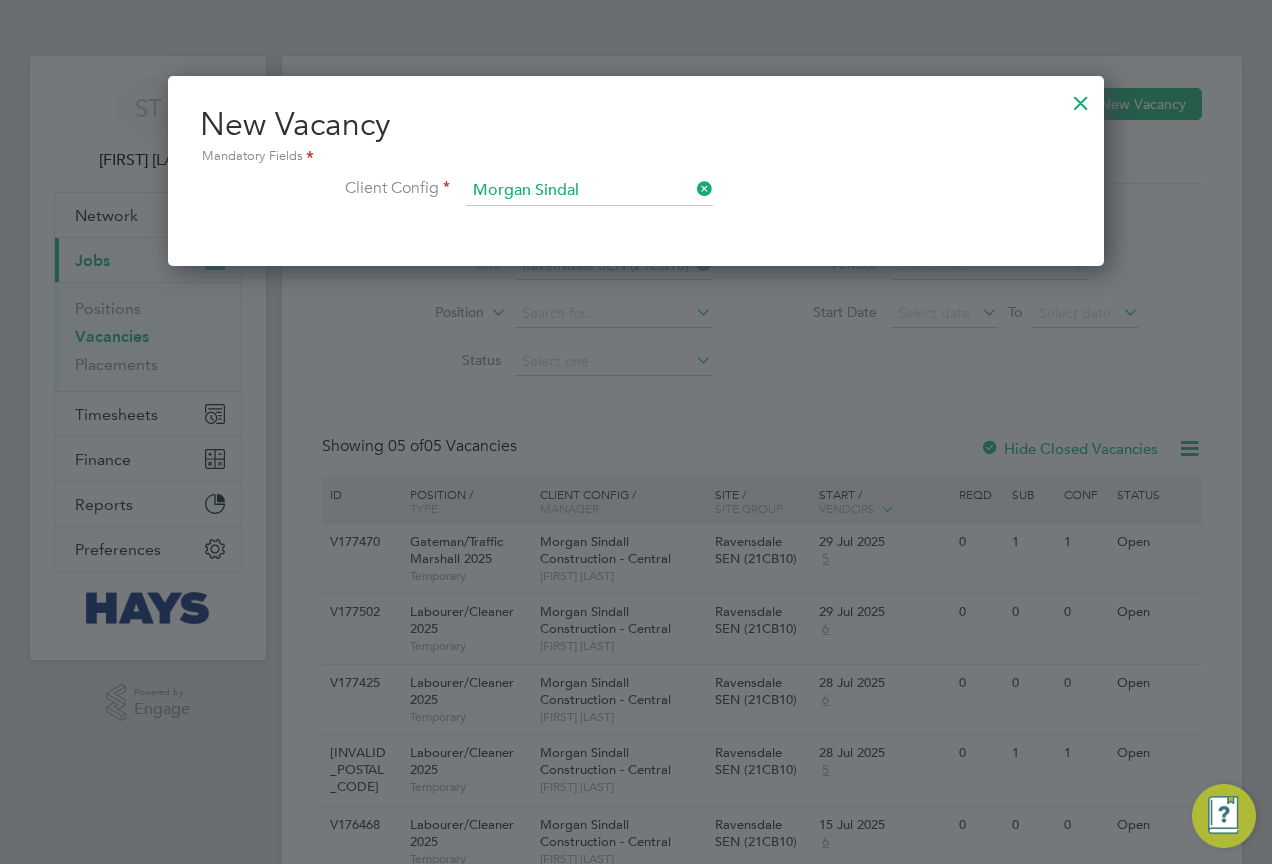 click on "Morgan   Sindal l Construction - Central" 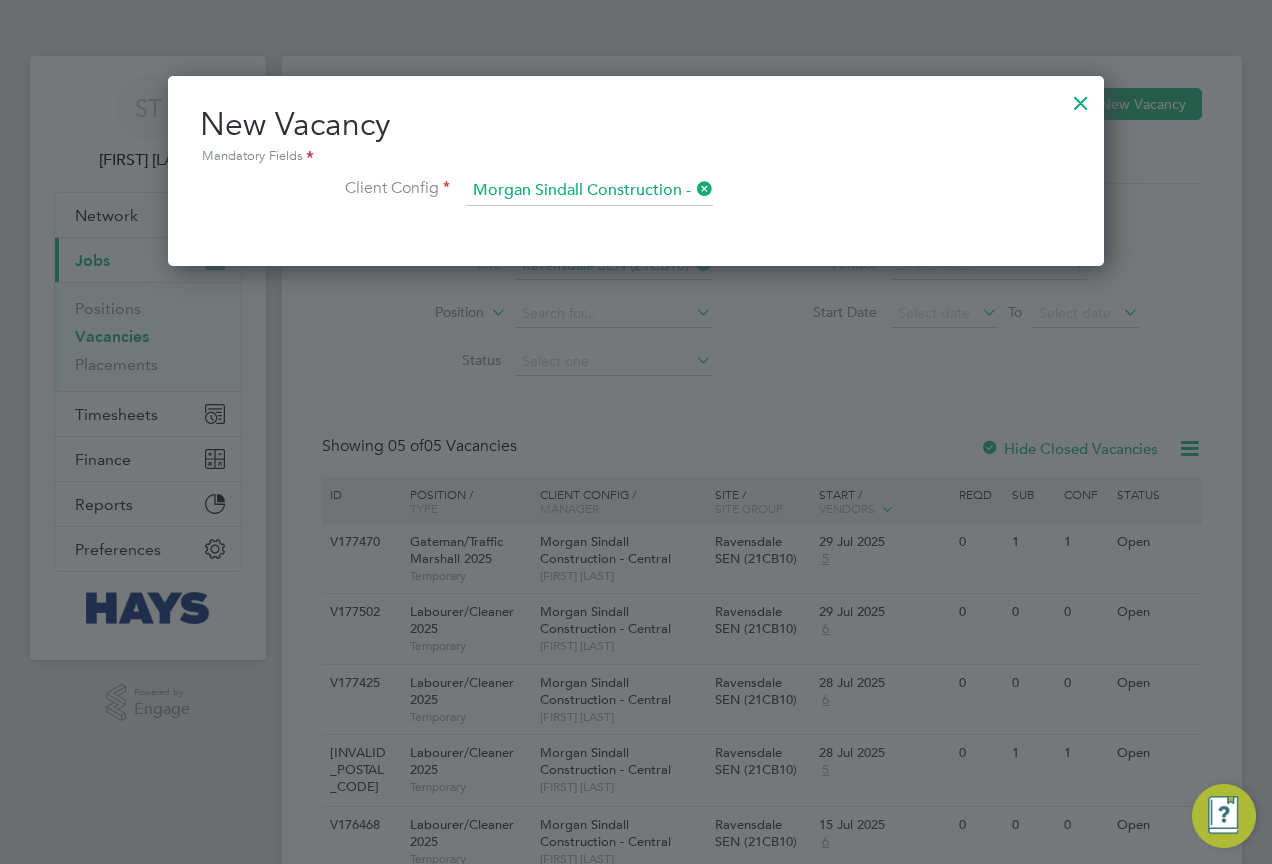 scroll, scrollTop: 10, scrollLeft: 10, axis: both 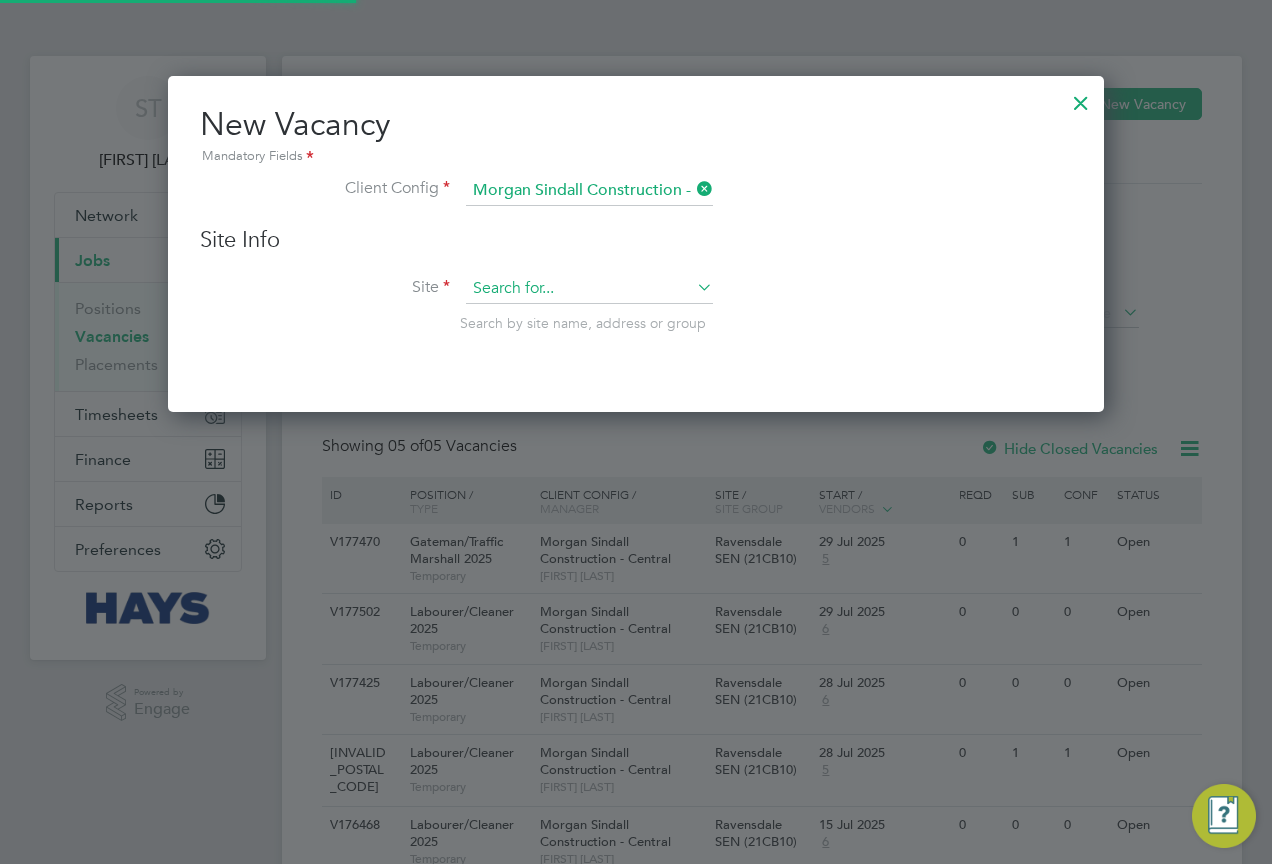 click at bounding box center [589, 289] 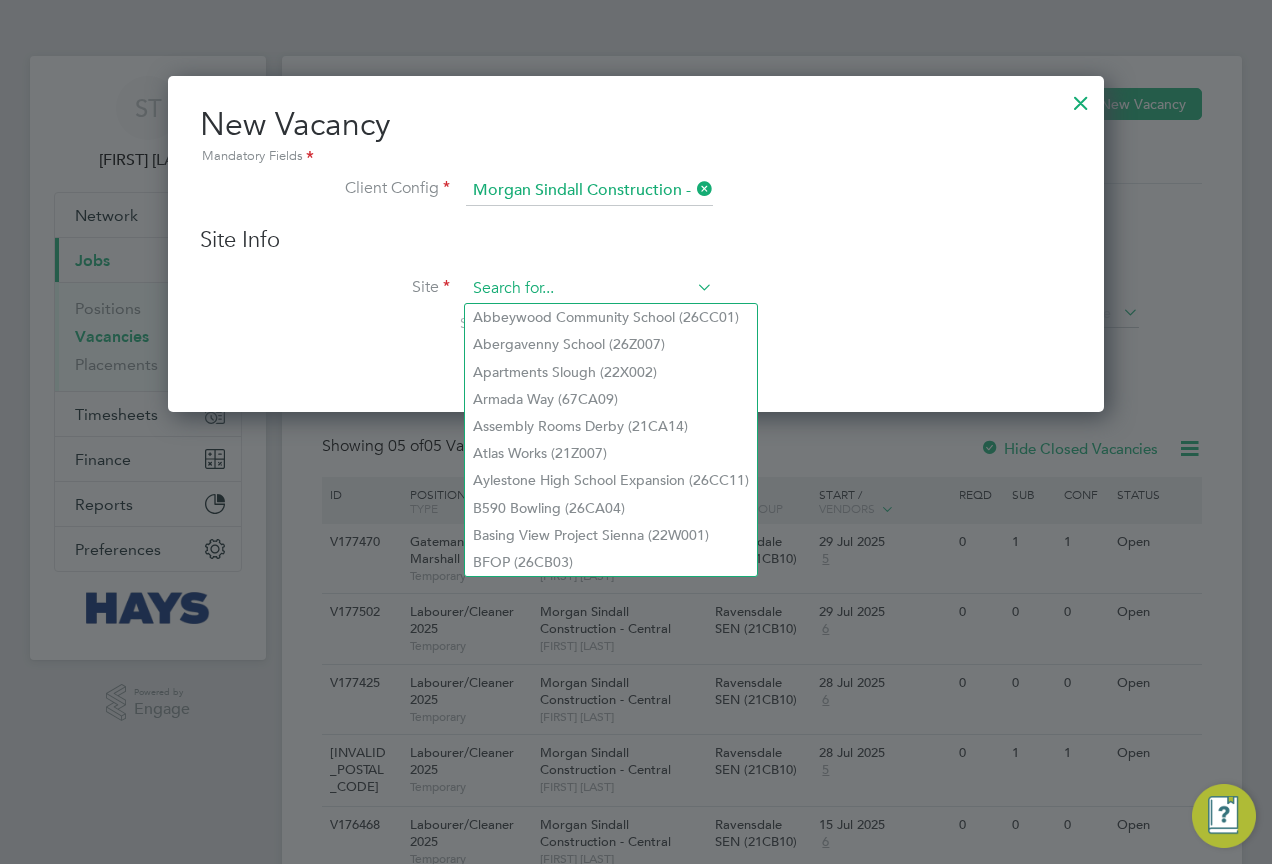 paste on "21CB10" 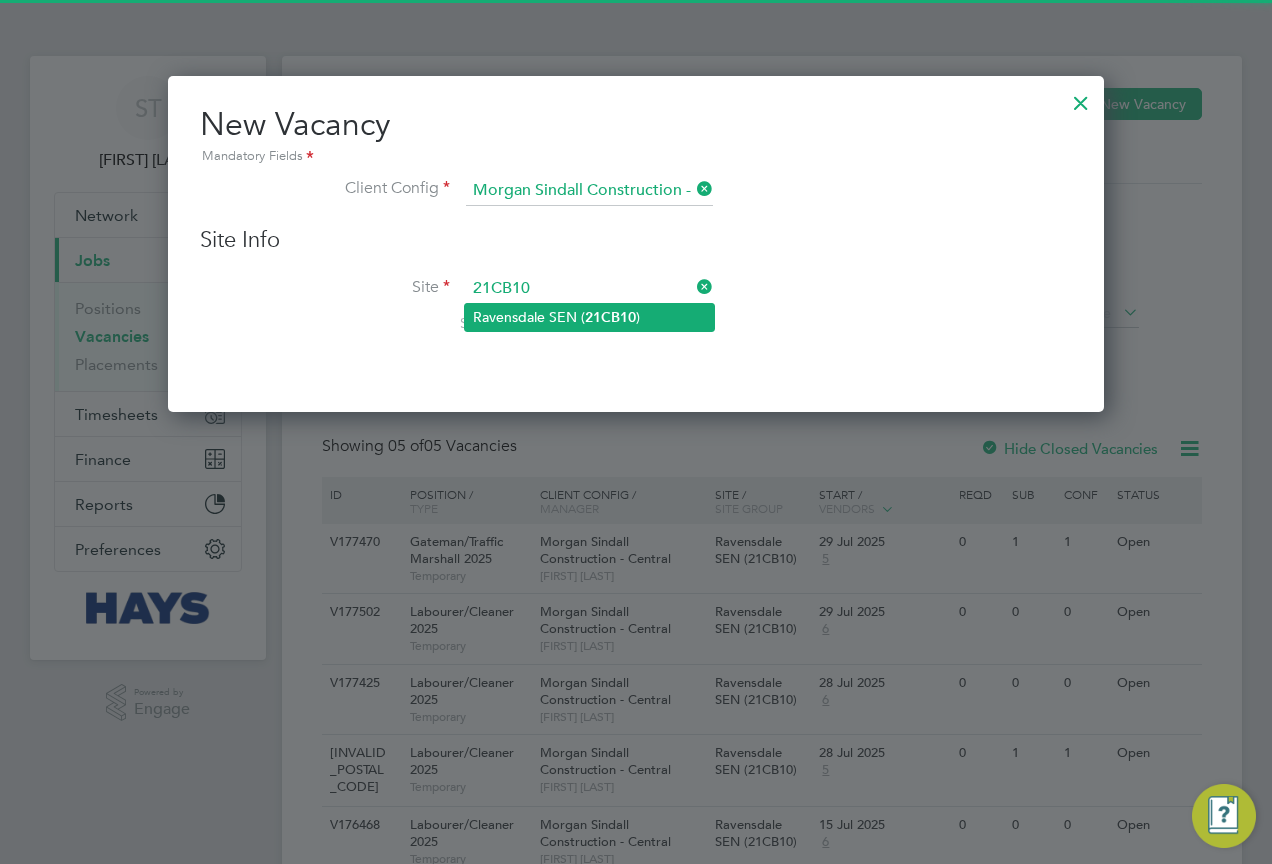 click on "Ravensdale SEN ( 21CB10 )" 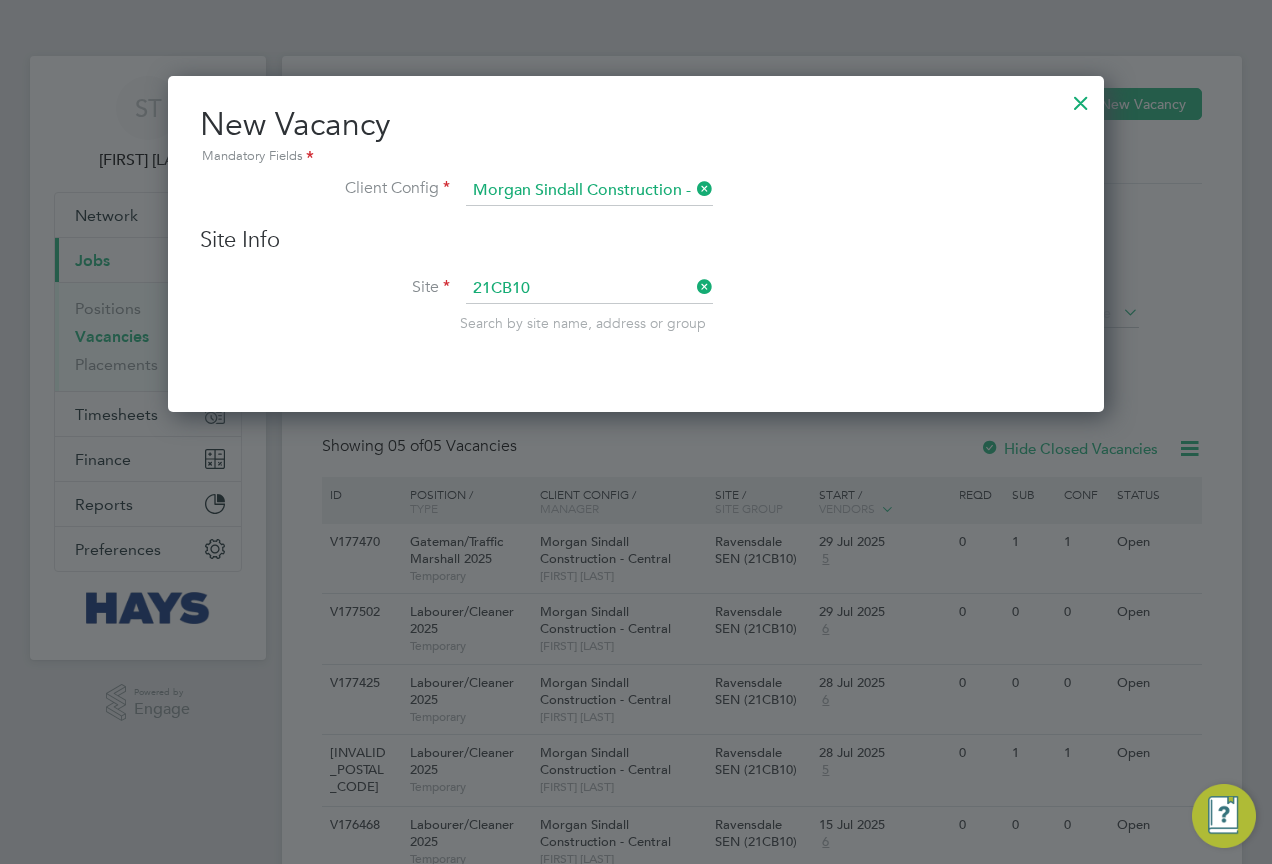 type on "Ravensdale SEN (21CB10)" 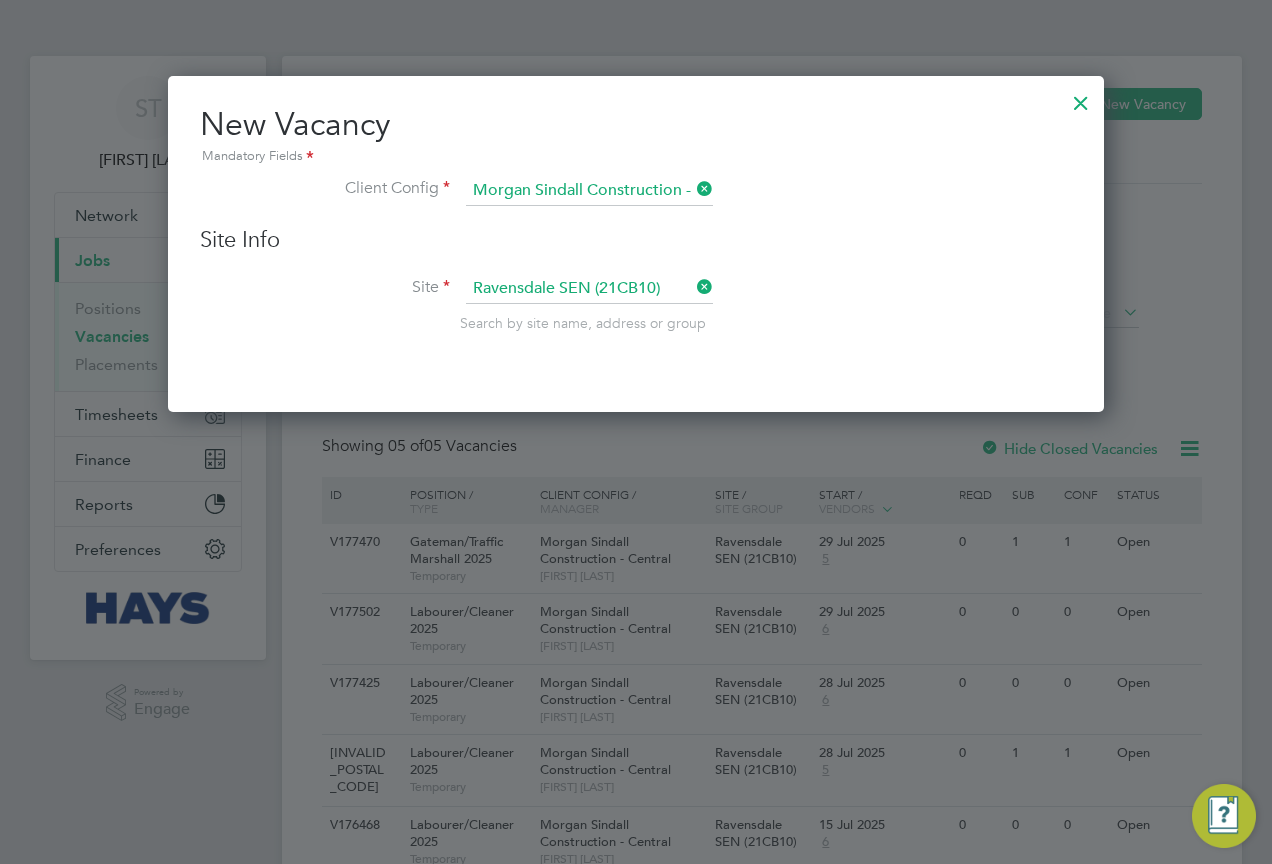 scroll, scrollTop: 10, scrollLeft: 10, axis: both 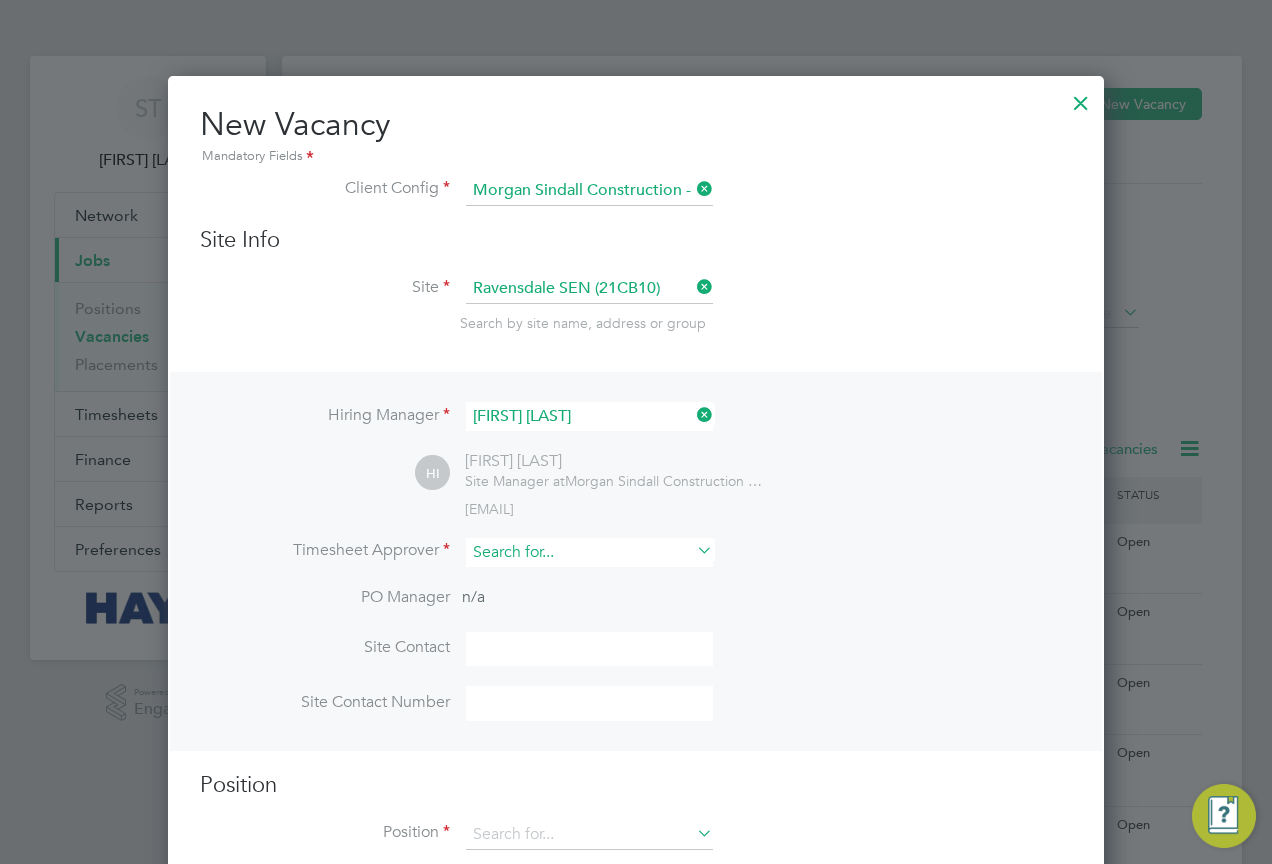 click at bounding box center [589, 552] 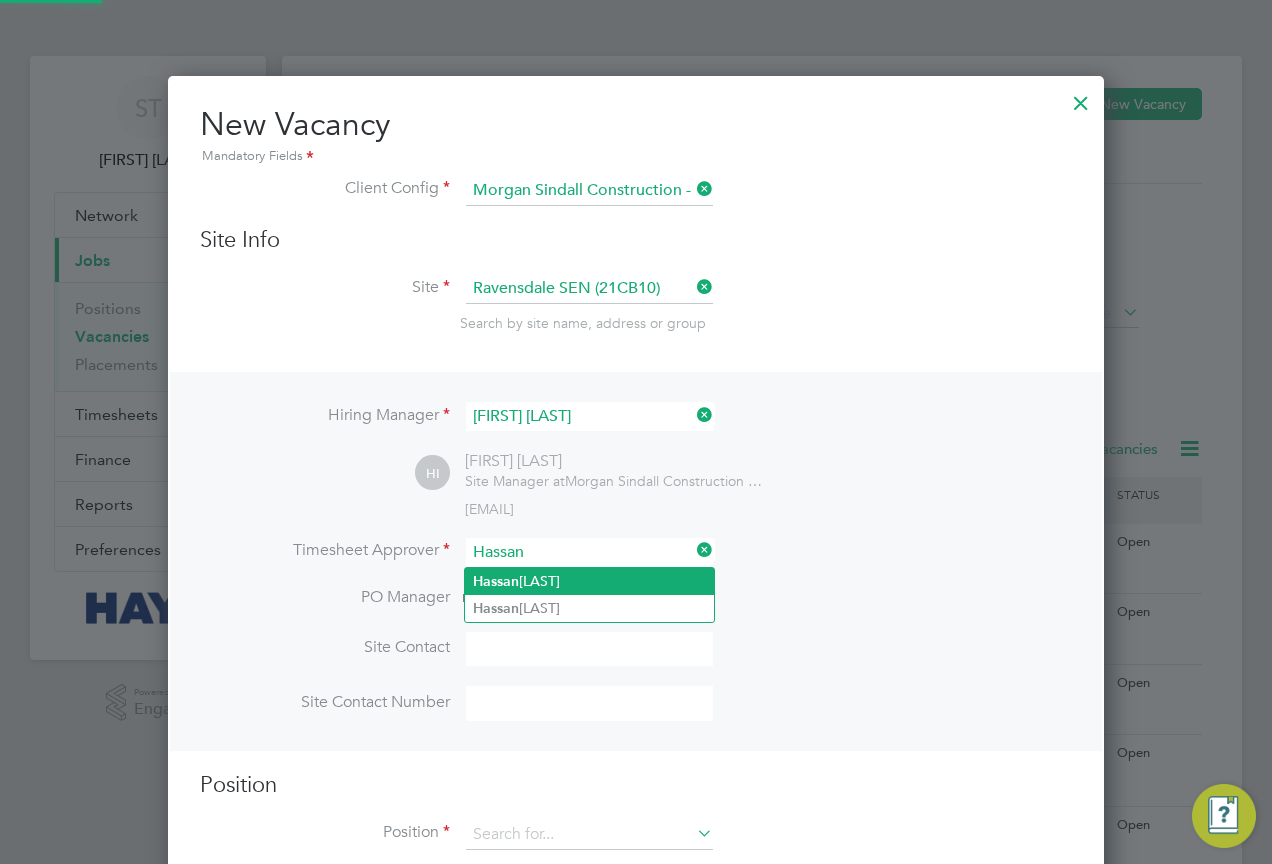 click on "Hassan  Imtiaz" 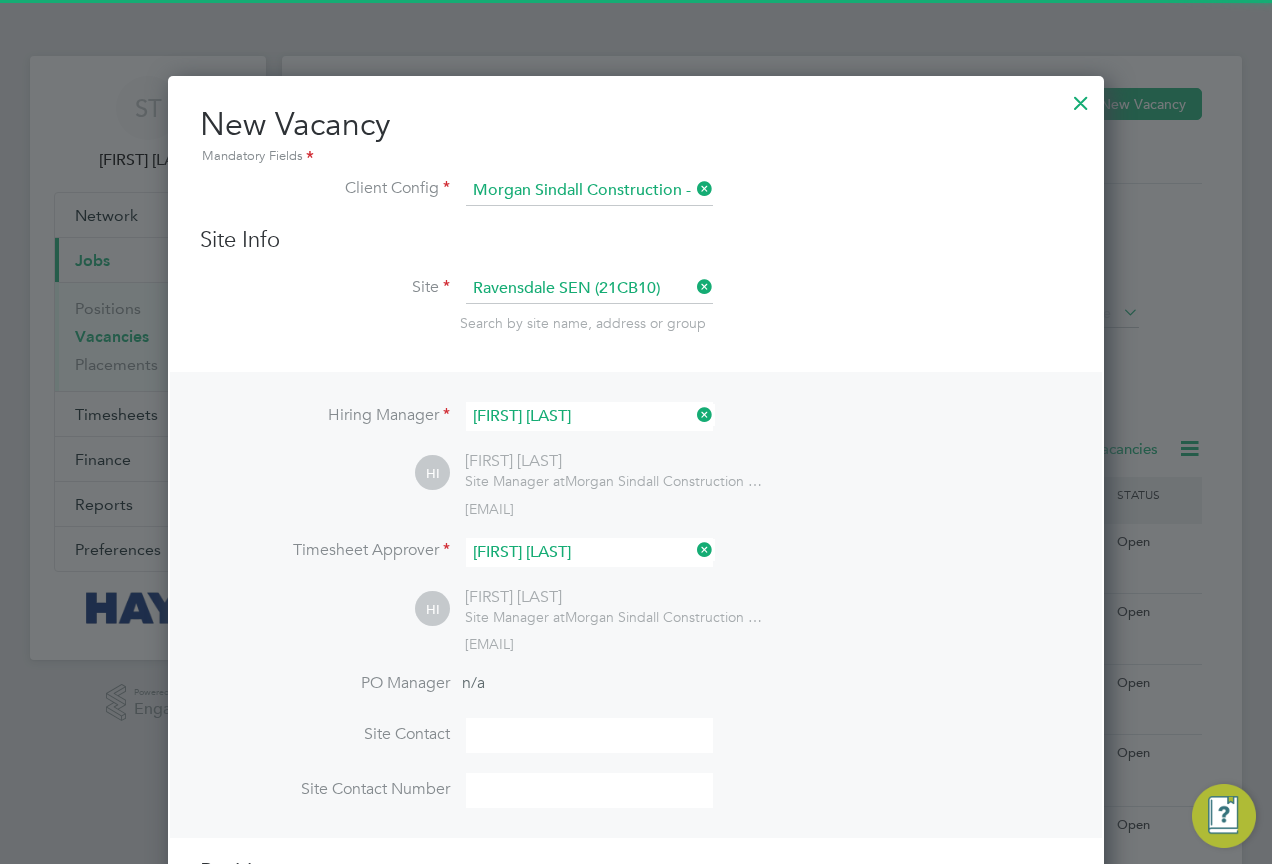 scroll, scrollTop: 10, scrollLeft: 10, axis: both 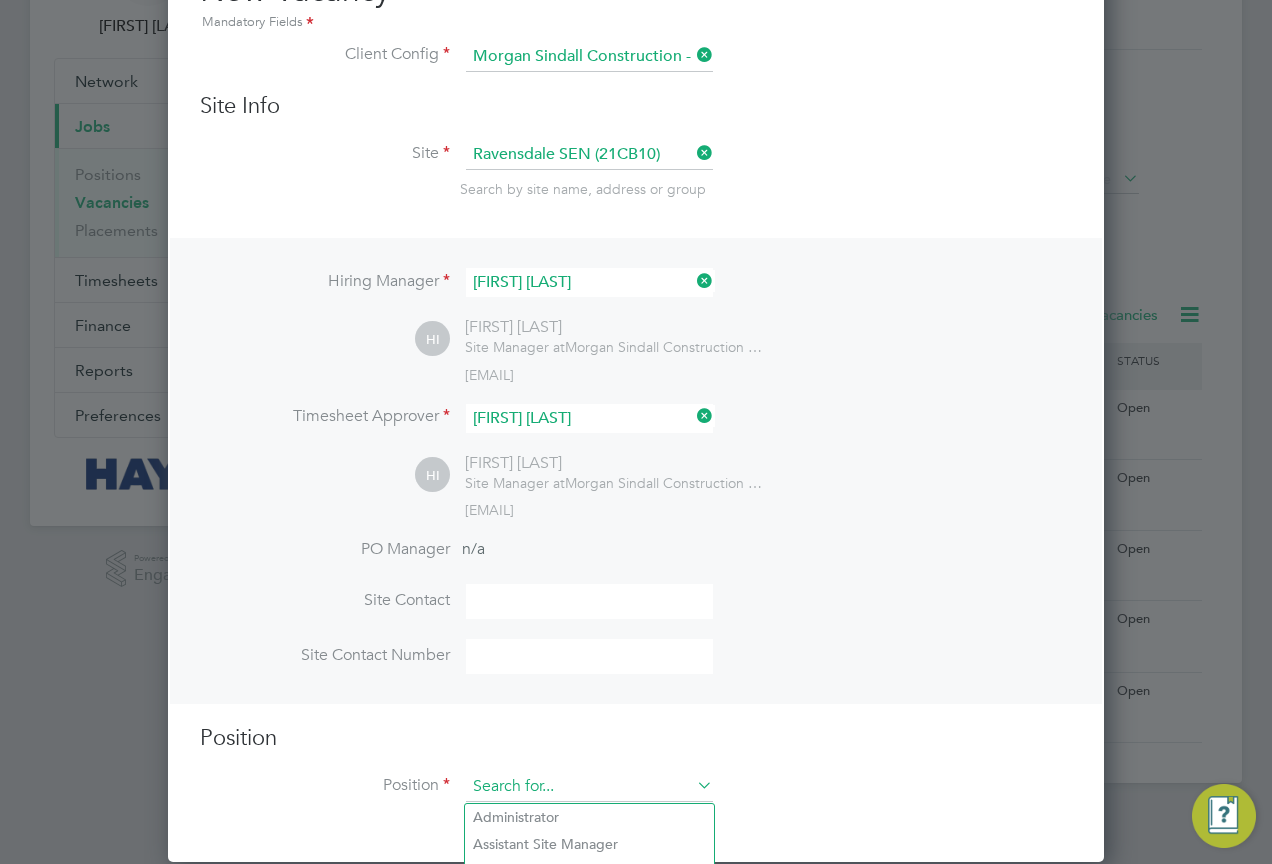 click at bounding box center [589, 787] 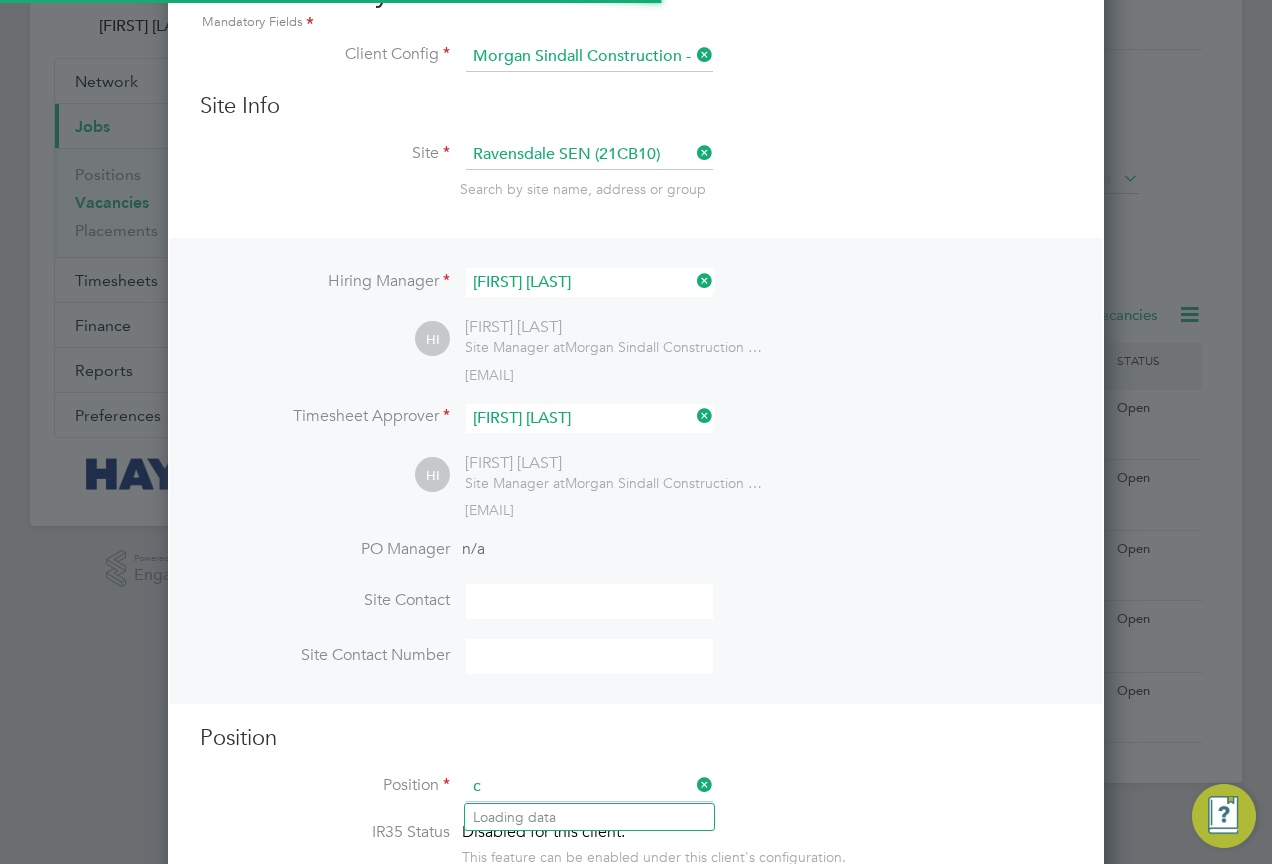 scroll, scrollTop: 10, scrollLeft: 10, axis: both 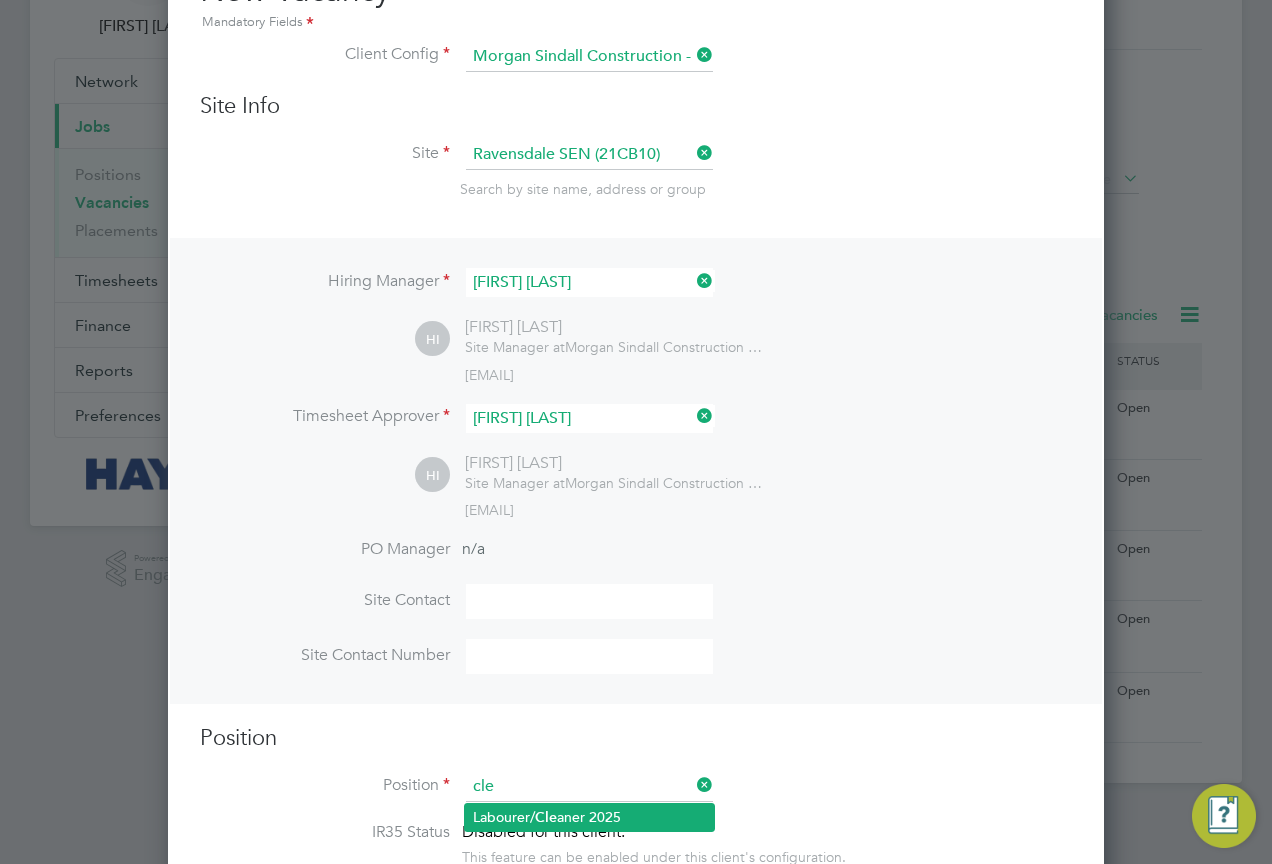 click on "Labourer/ Cle aner 2025" 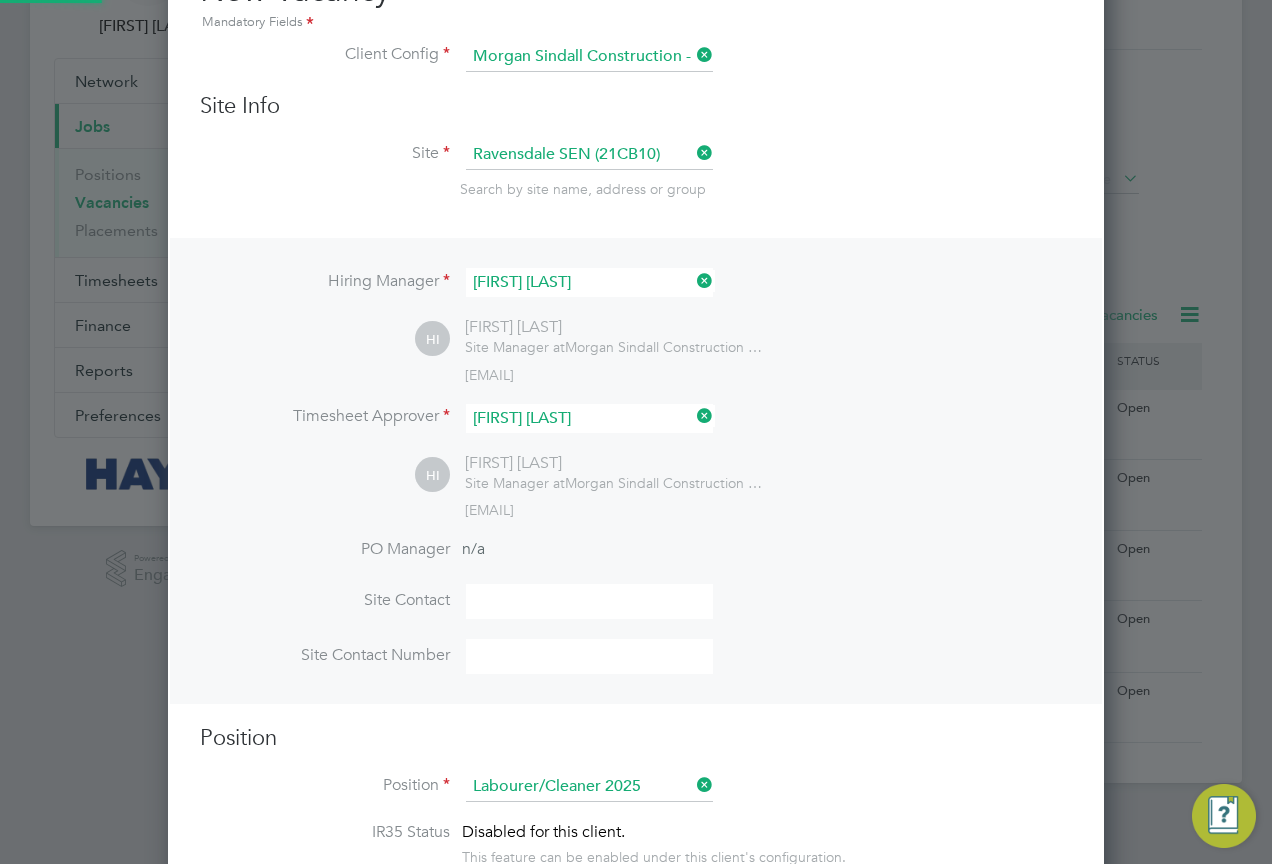 type on "Attend to site amenities, toilets, offices, drying rooms, canteen etc. Occasional offloading, sweeping and clearance of rubbish etc.
Sweeping site, removing of rubbish, unloading and transporting of materials etc. under close supervision
PREFERABLE QUALIFICATION
Manual Handling" 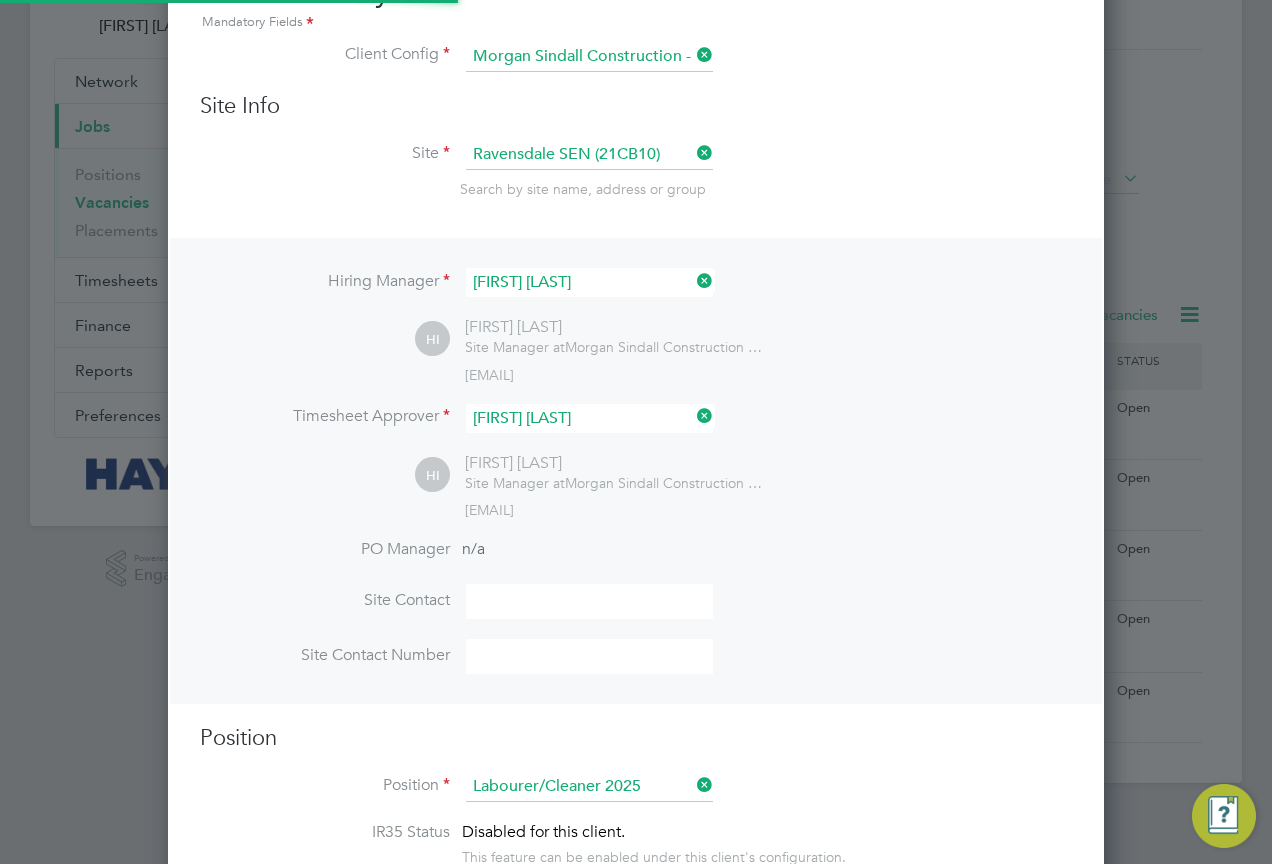 scroll, scrollTop: 323, scrollLeft: 0, axis: vertical 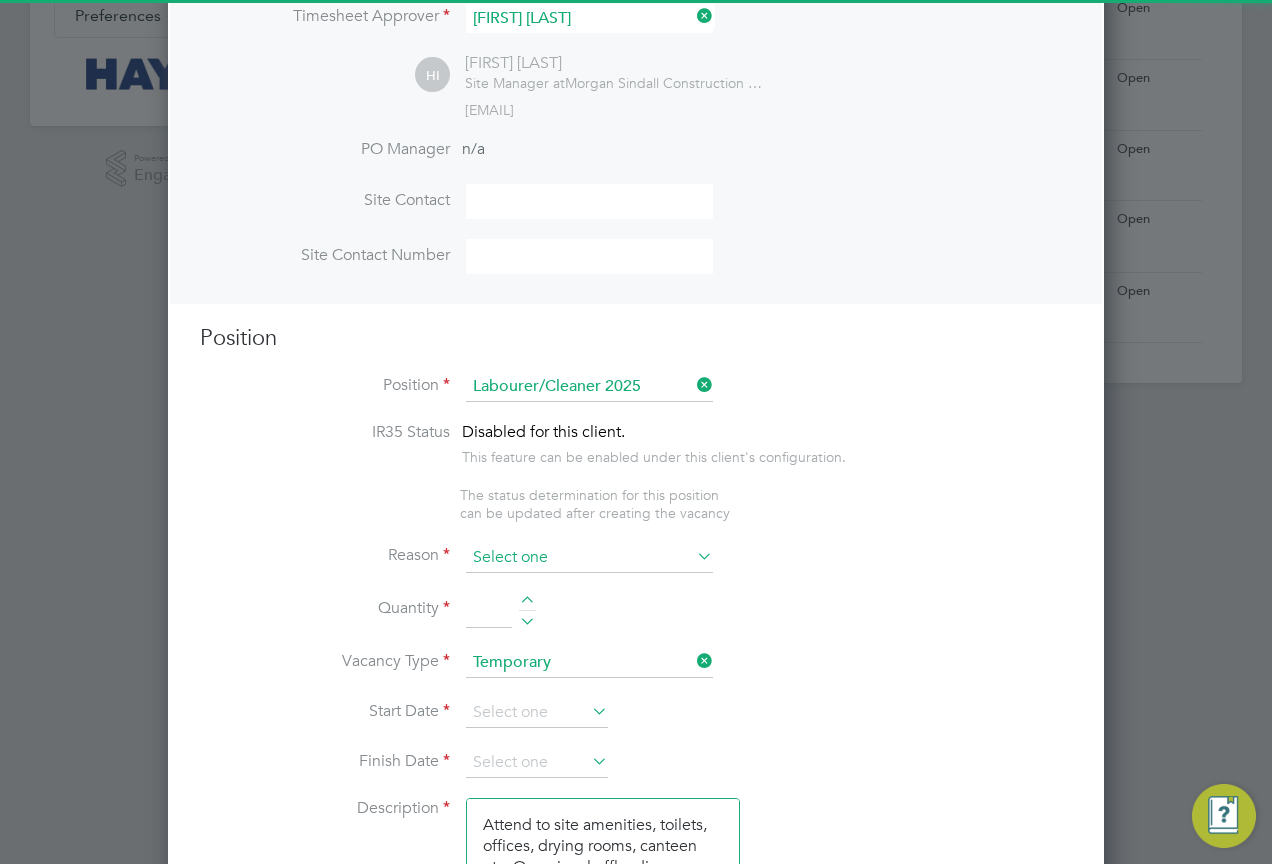 click at bounding box center [589, 558] 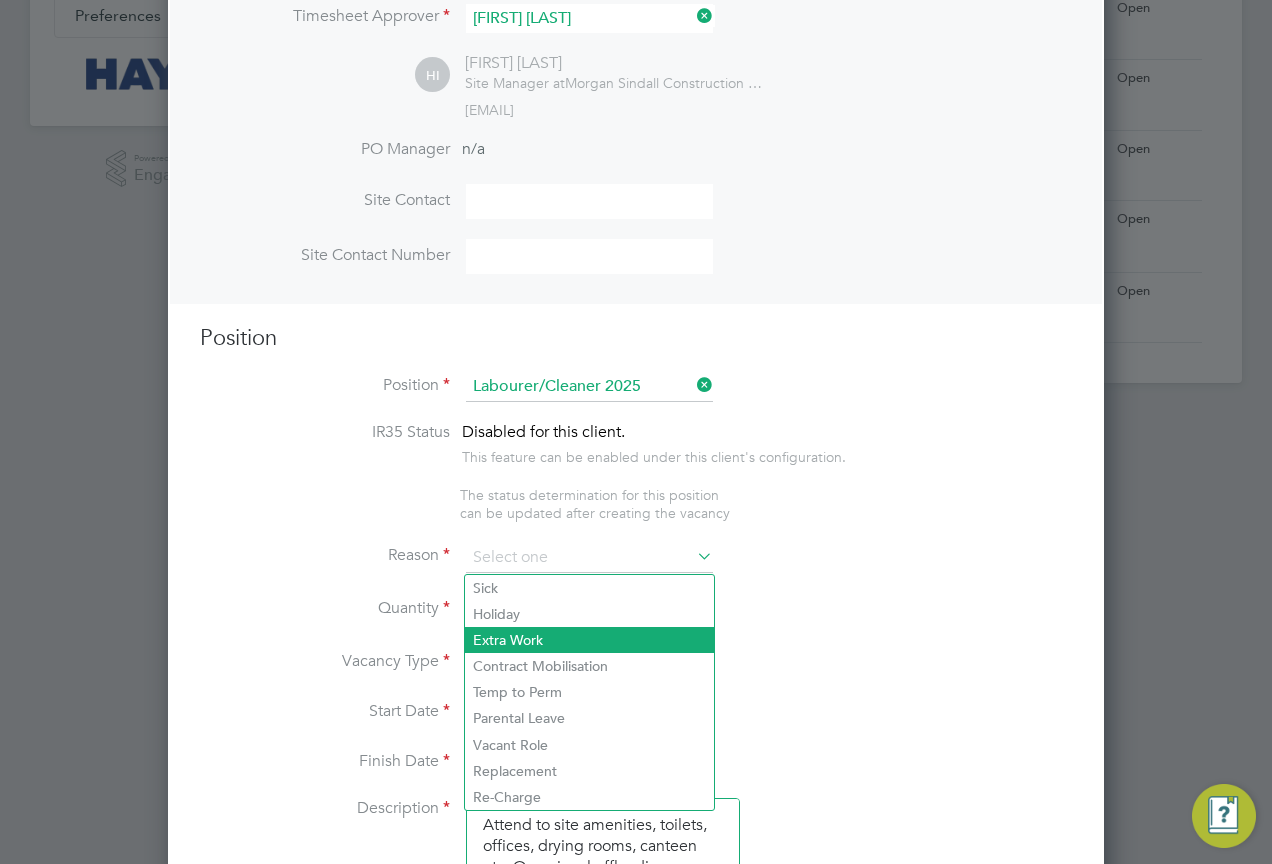 click on "Extra Work" 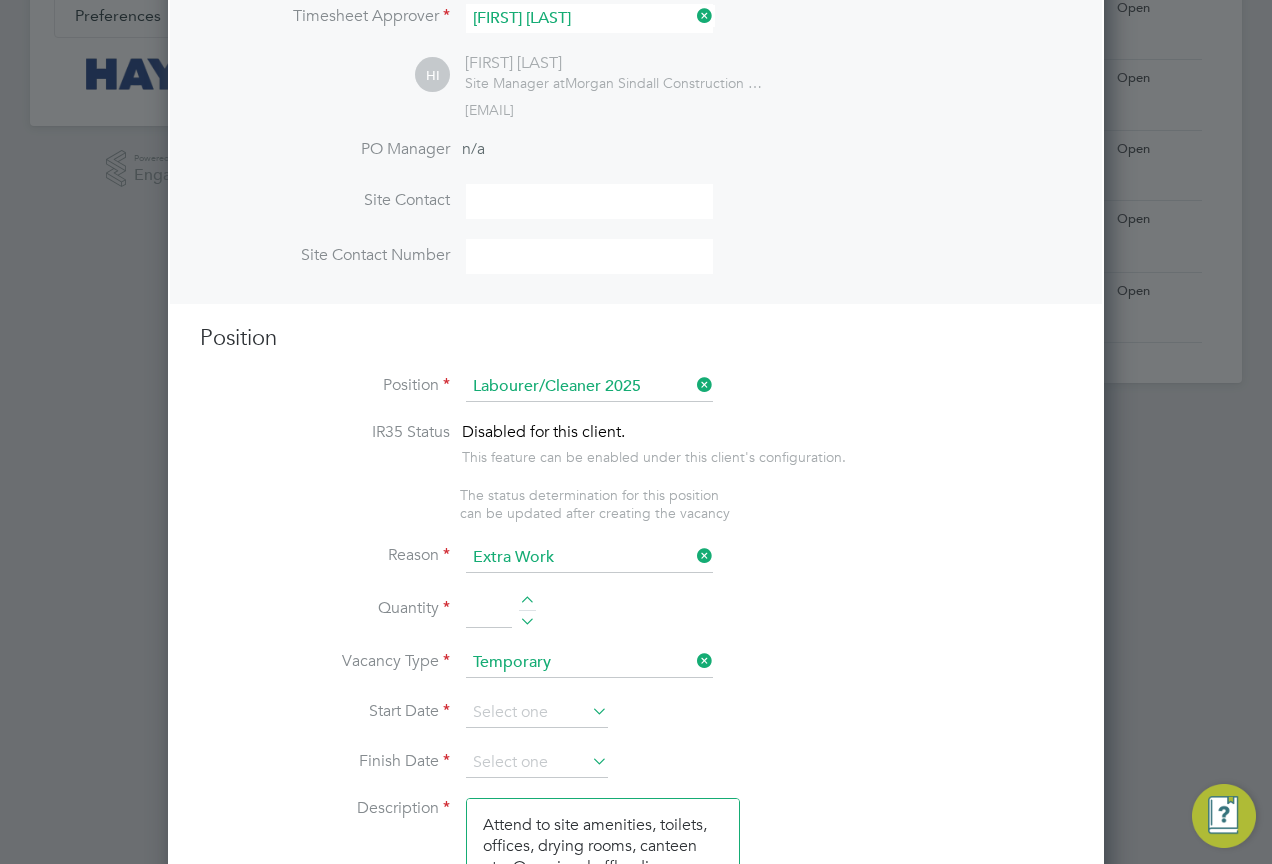 click at bounding box center [489, 611] 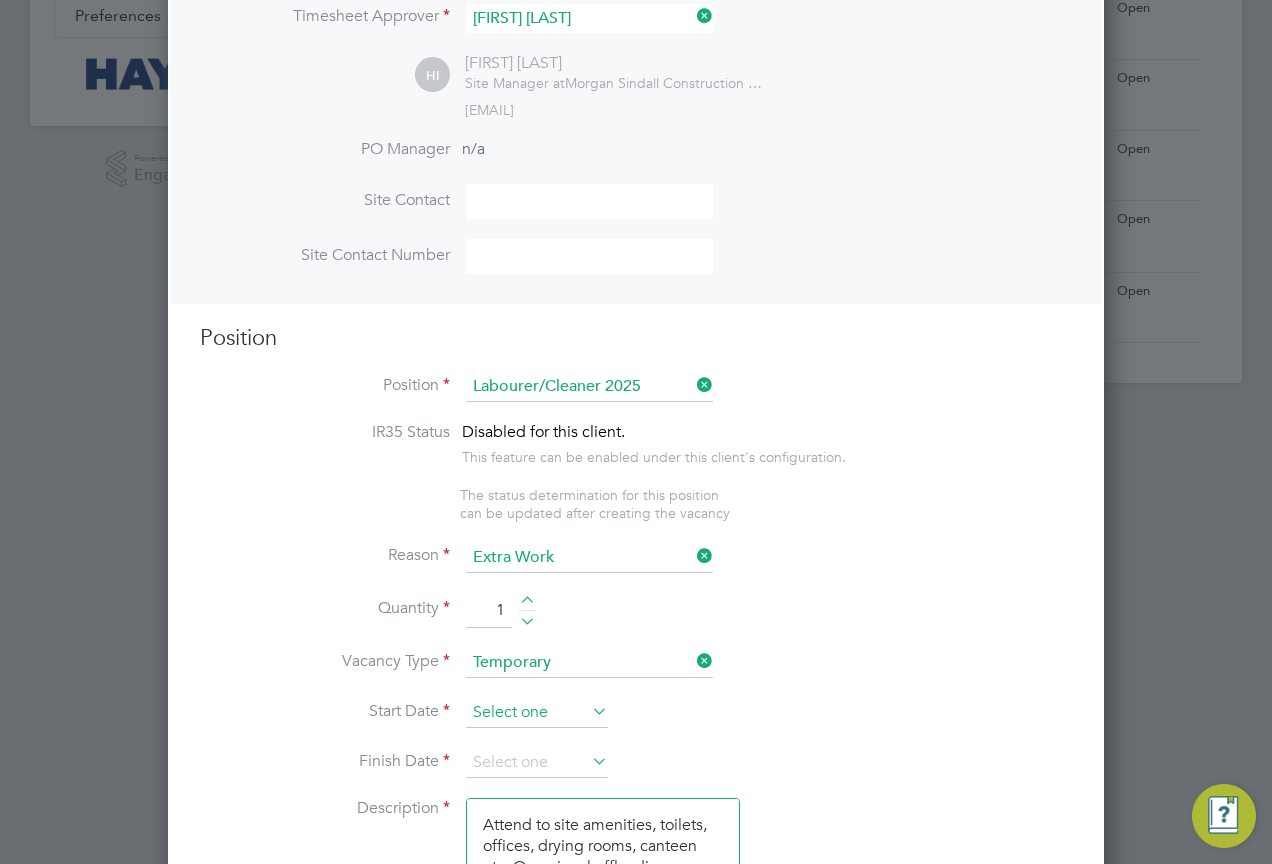 type on "1" 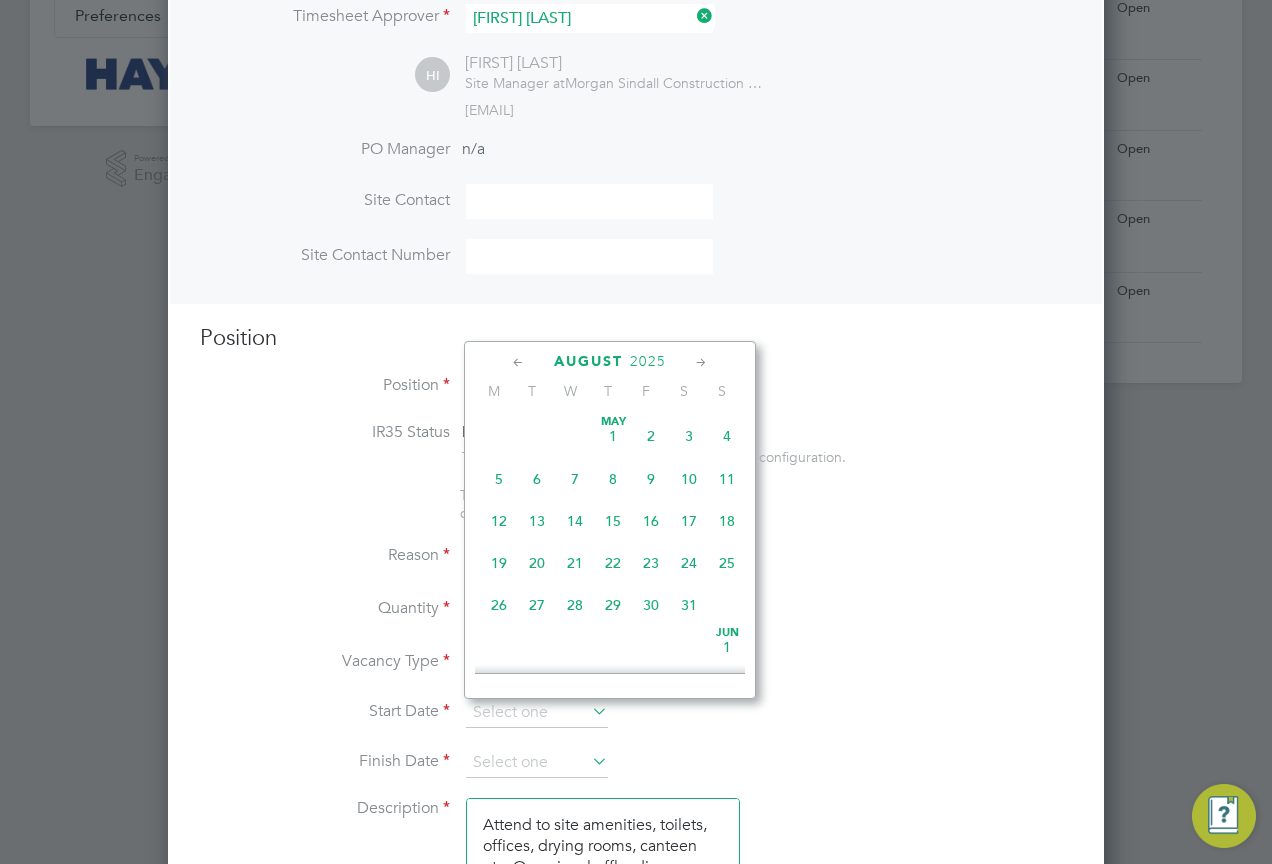 scroll, scrollTop: 649, scrollLeft: 0, axis: vertical 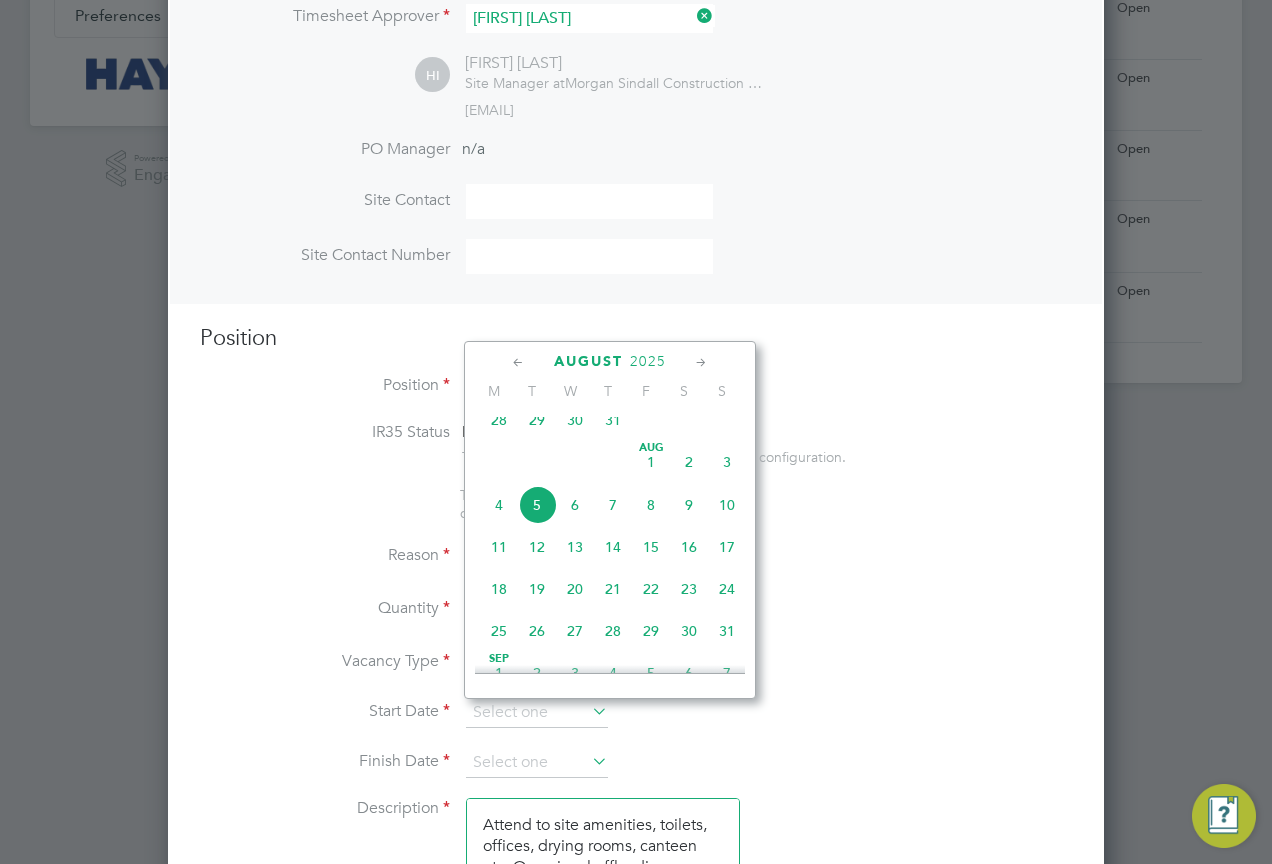 click on "5" 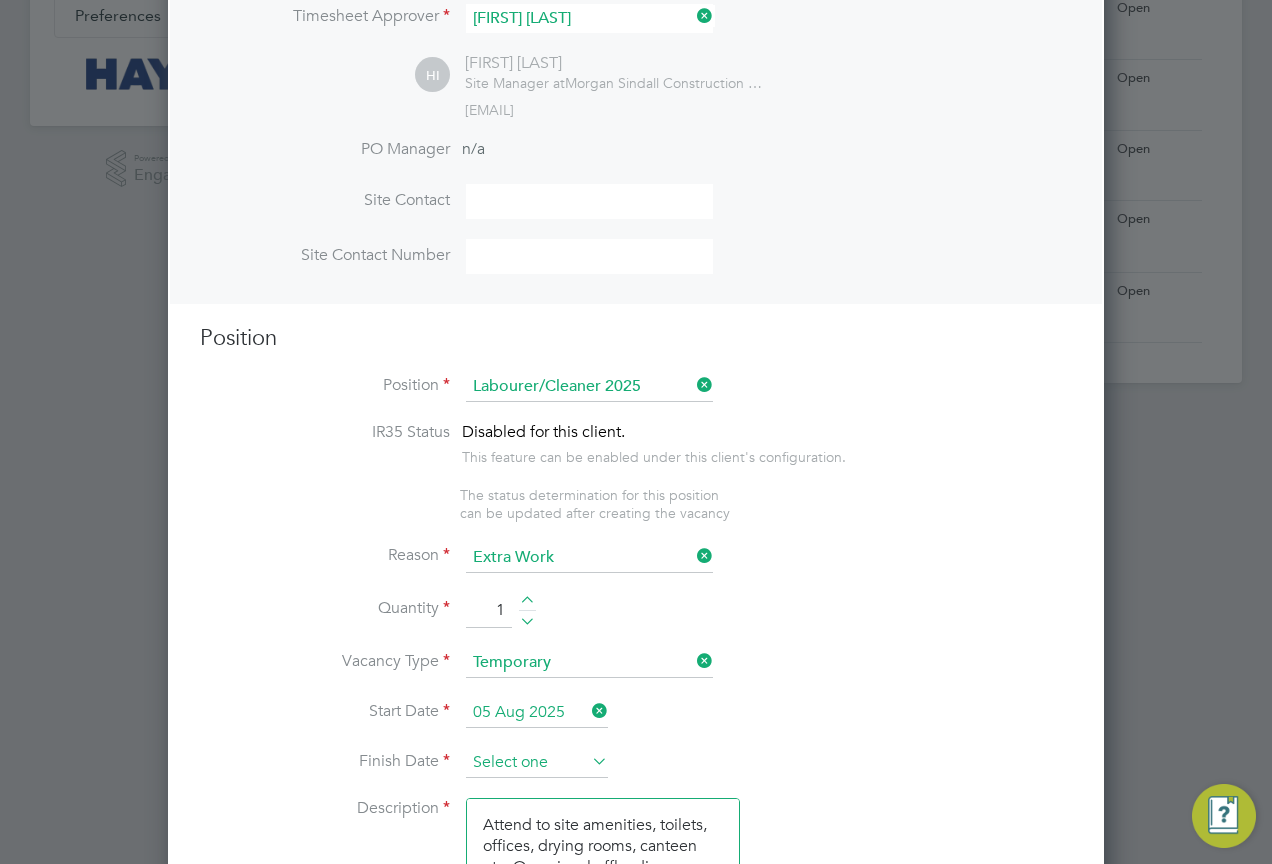 click at bounding box center [537, 763] 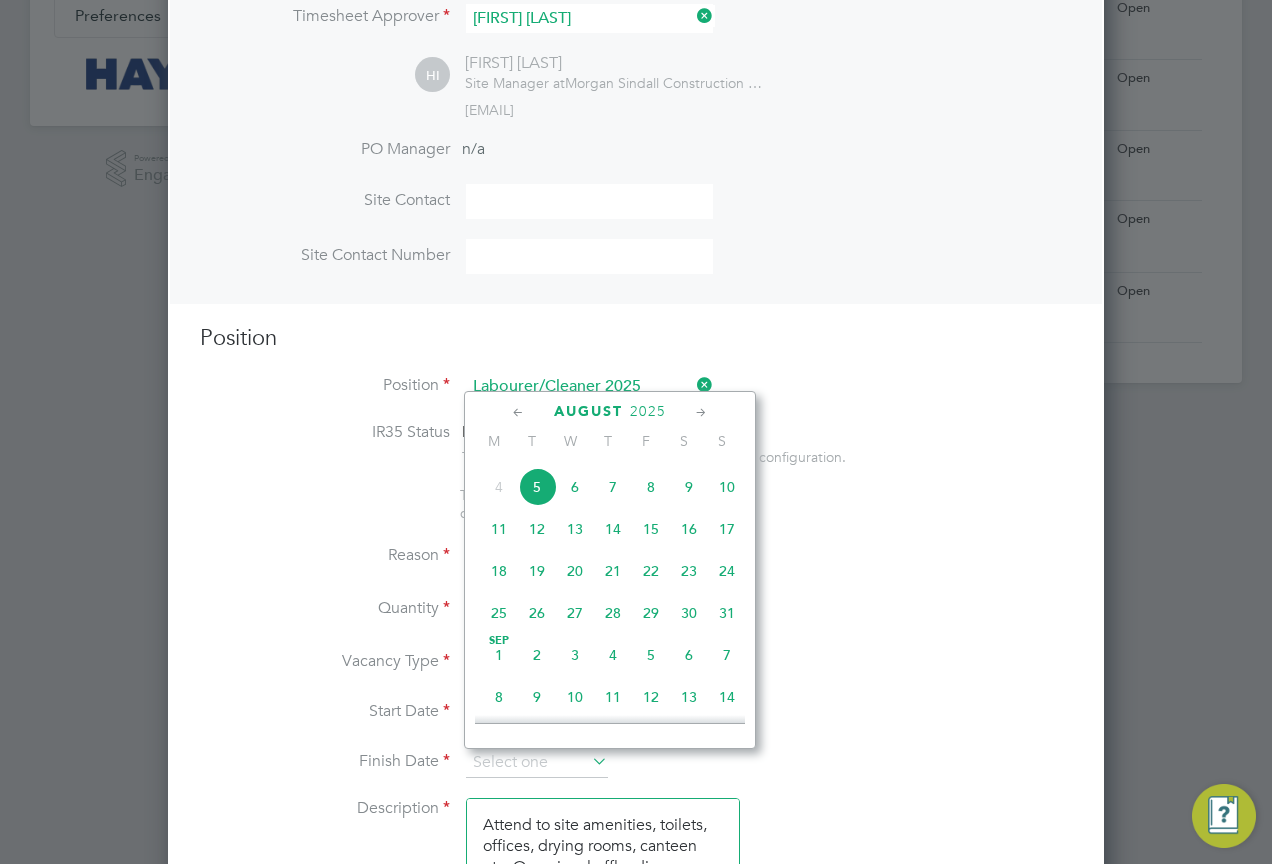 scroll, scrollTop: 749, scrollLeft: 0, axis: vertical 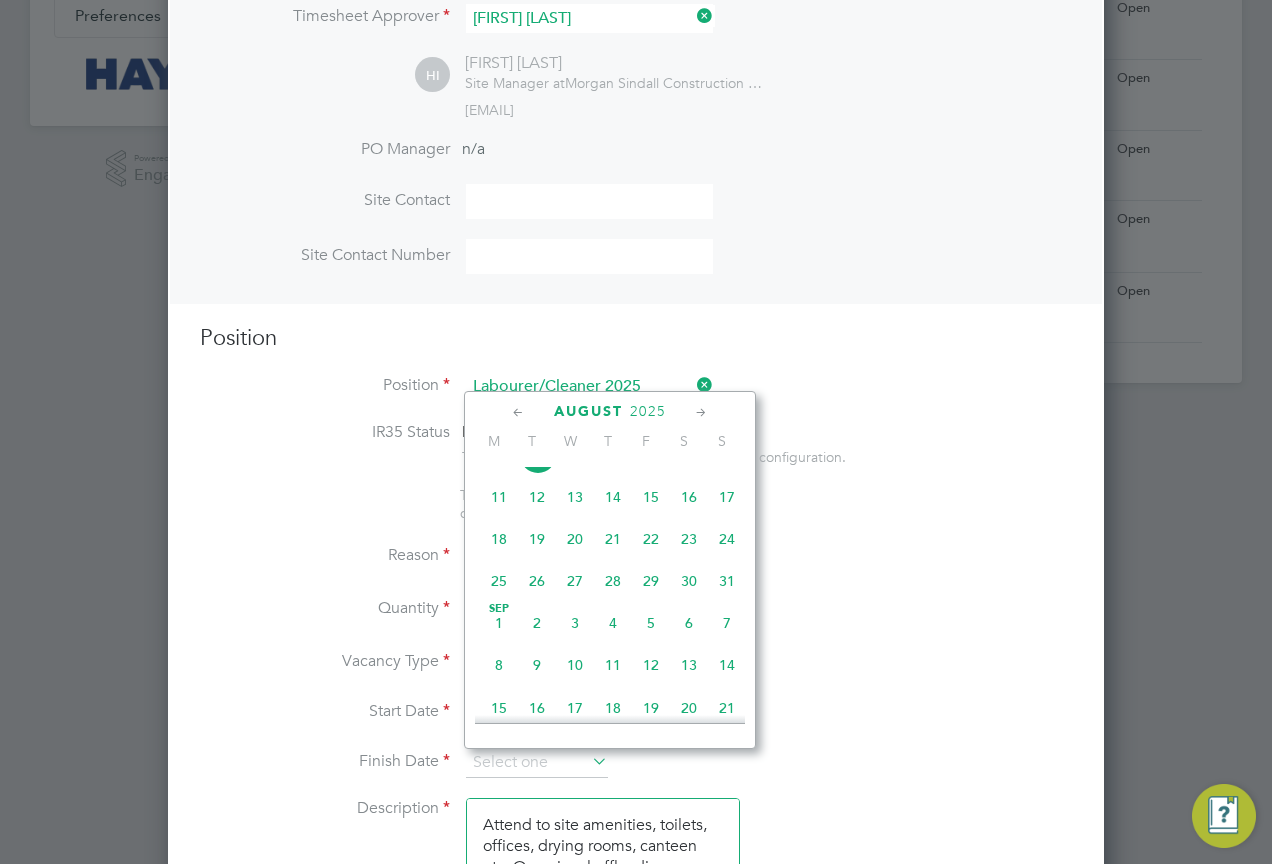 click on "2" 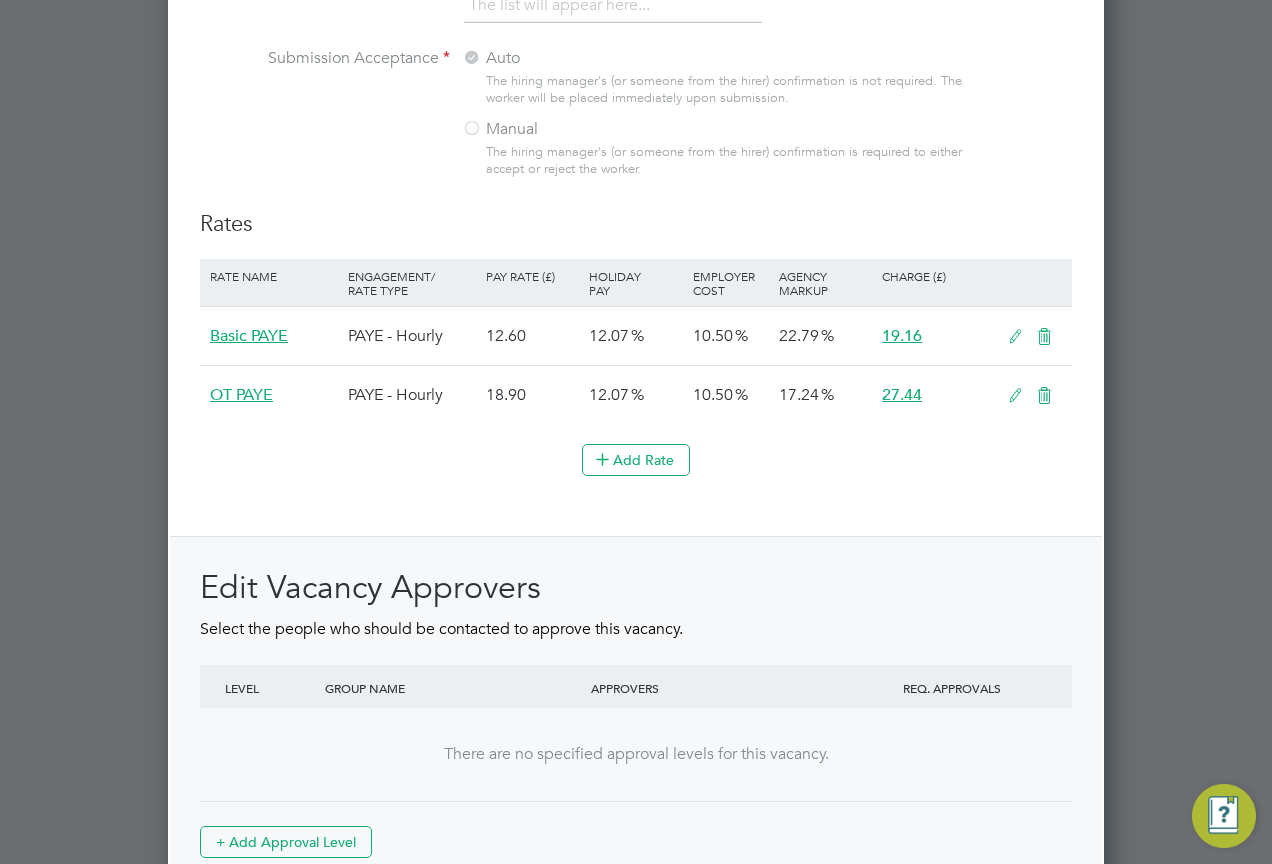 scroll, scrollTop: 2053, scrollLeft: 0, axis: vertical 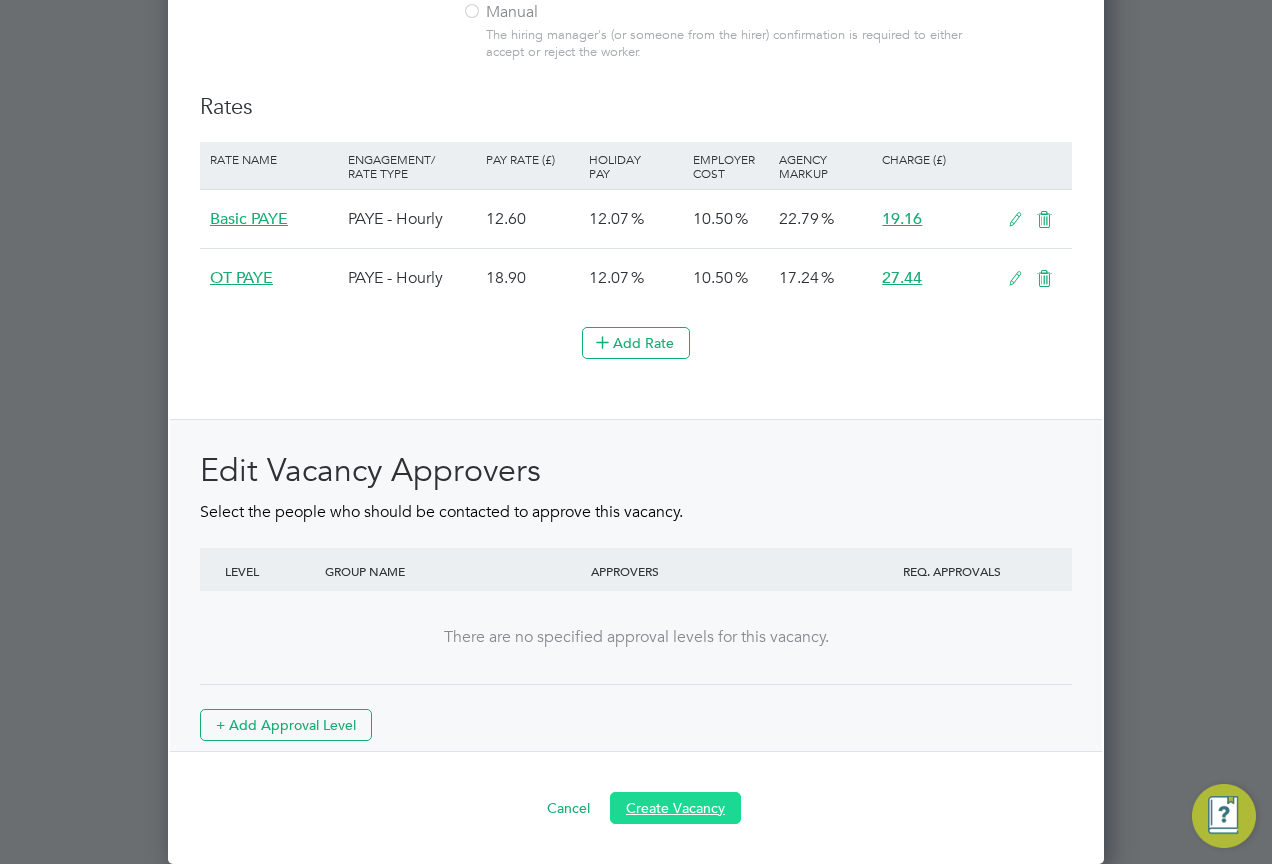 click on "Create Vacancy" at bounding box center [675, 808] 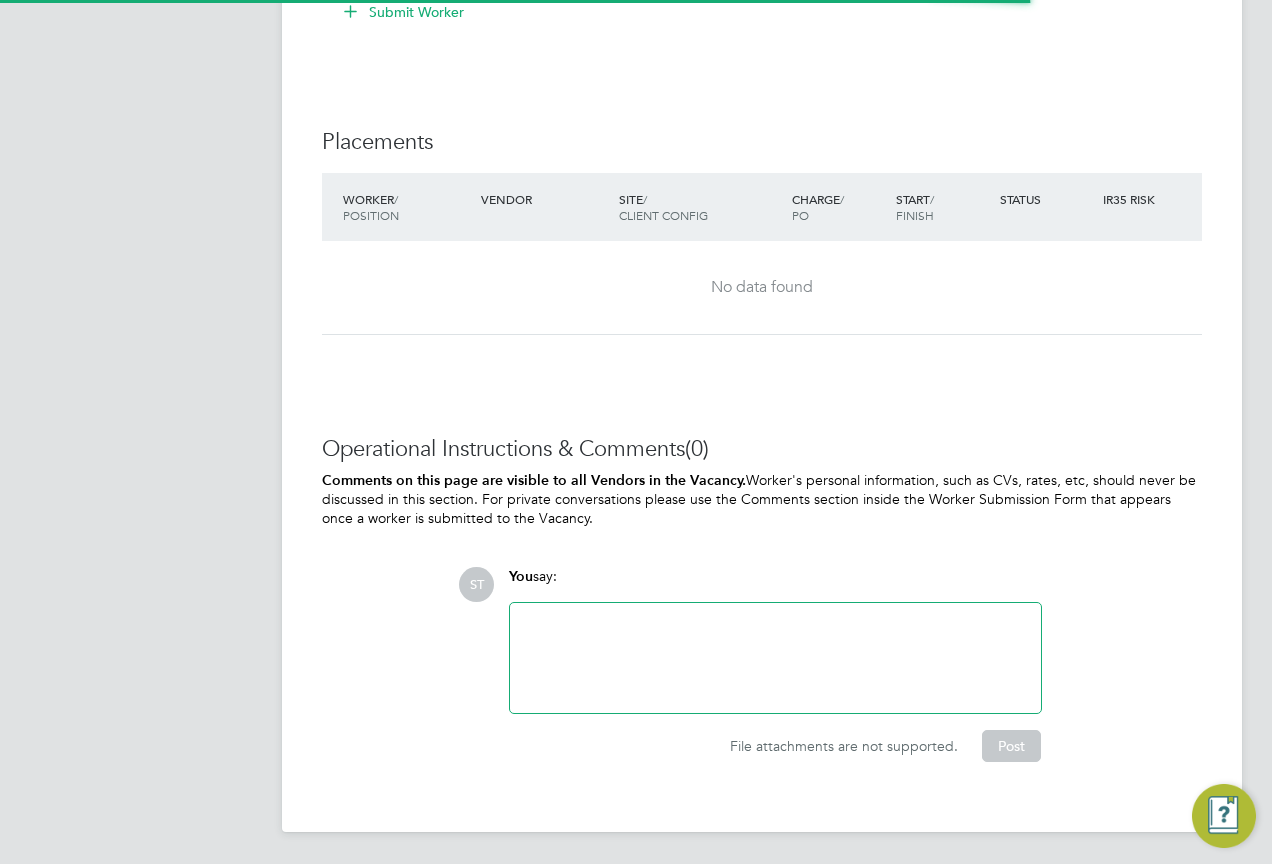 scroll, scrollTop: 0, scrollLeft: 0, axis: both 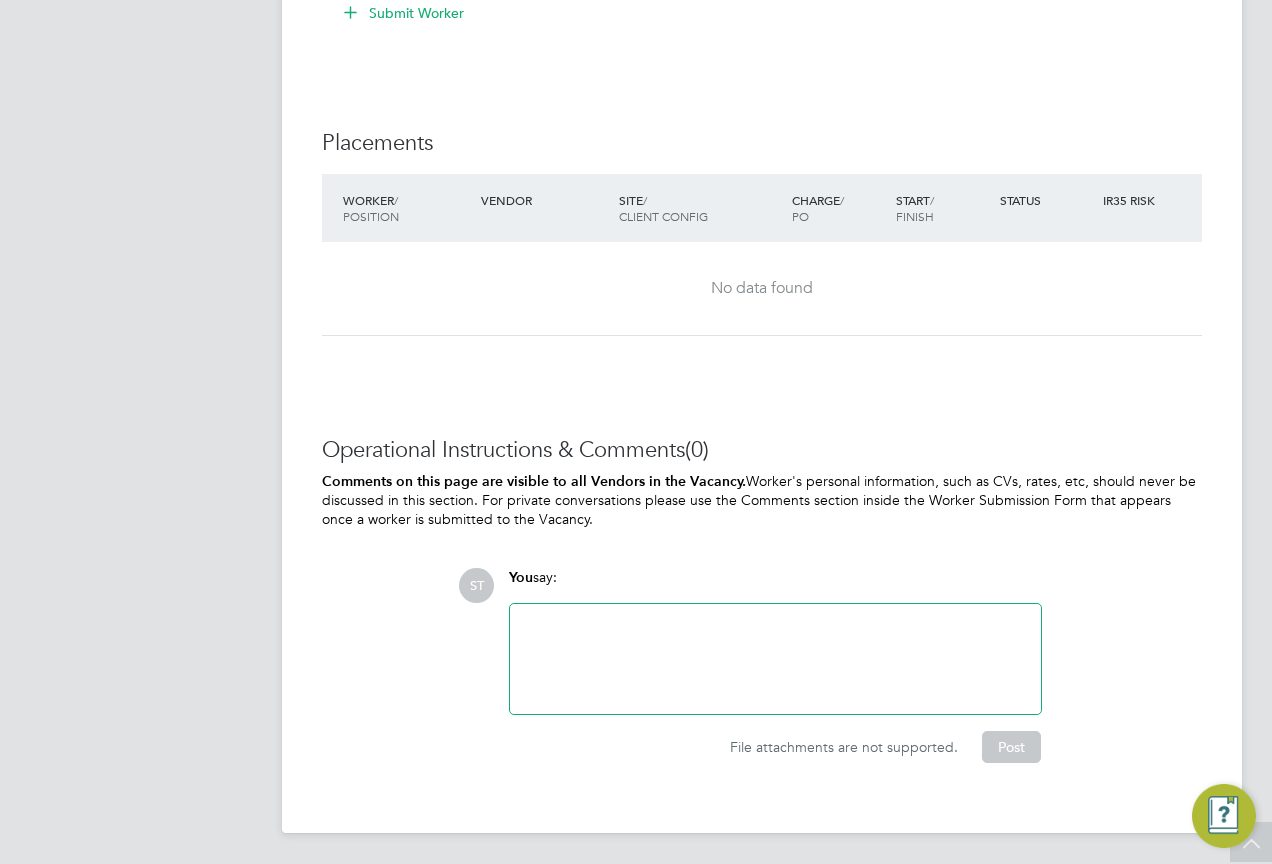 click on "Vacancy Saved Your vacancy has been saved. Cancel Okay" 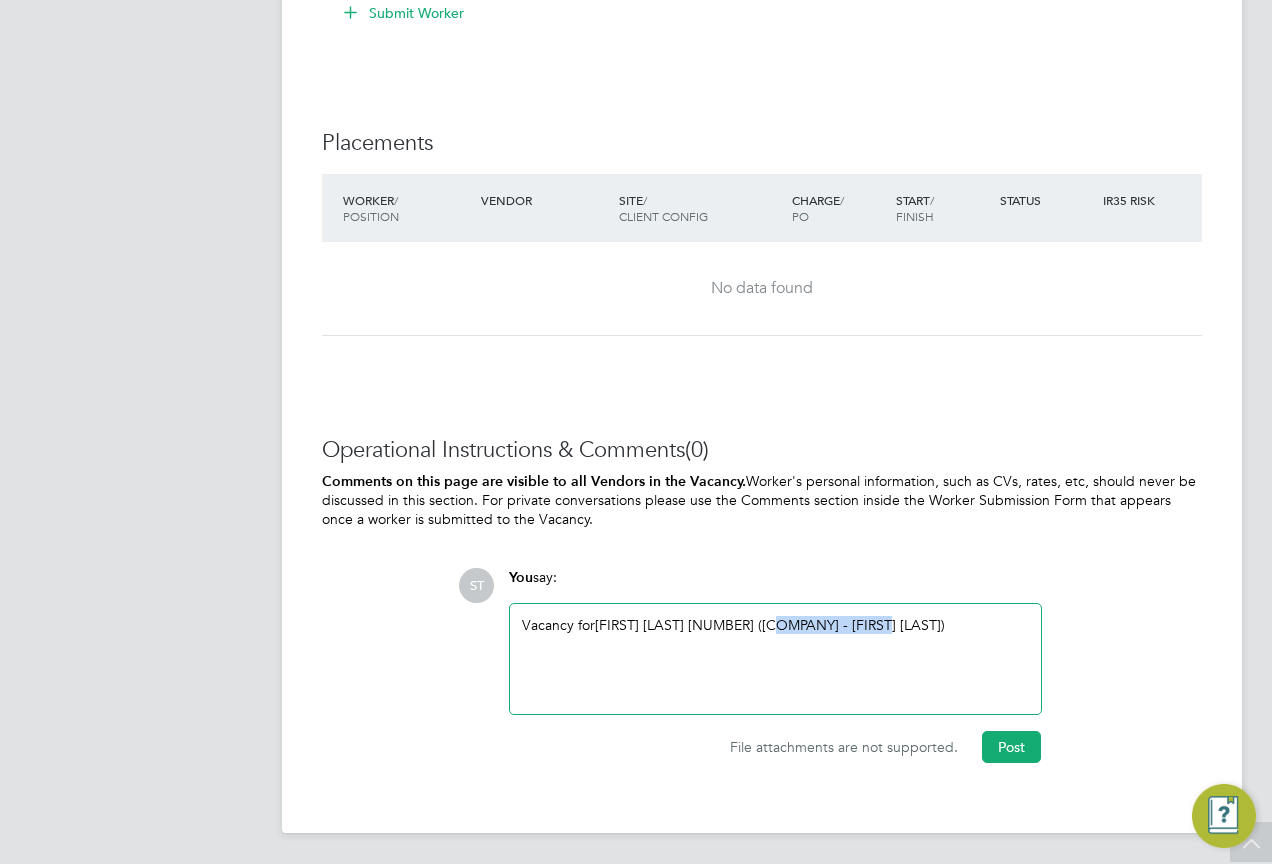 drag, startPoint x: 775, startPoint y: 623, endPoint x: 869, endPoint y: 627, distance: 94.08507 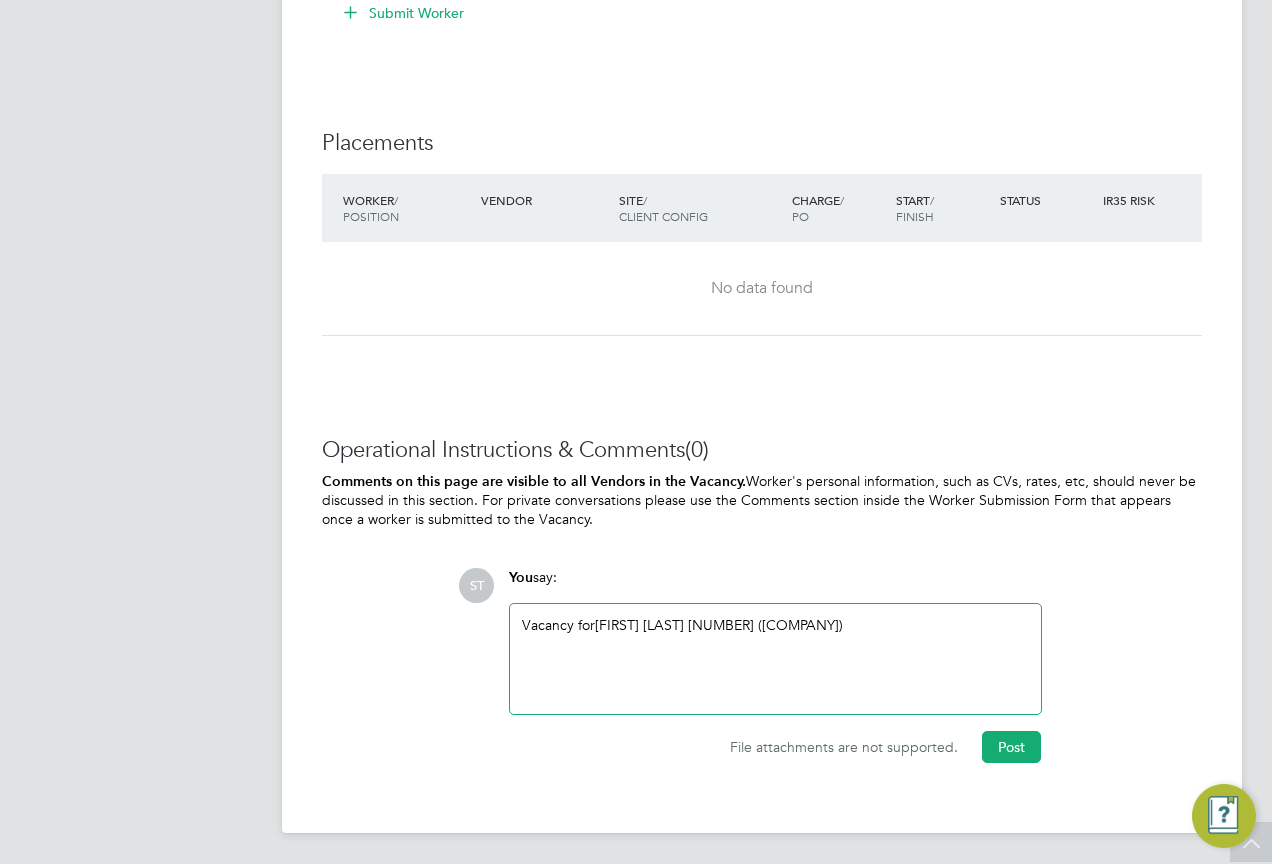 click on "Vacancy for  Maria Temburrino 12 (Linsco)" 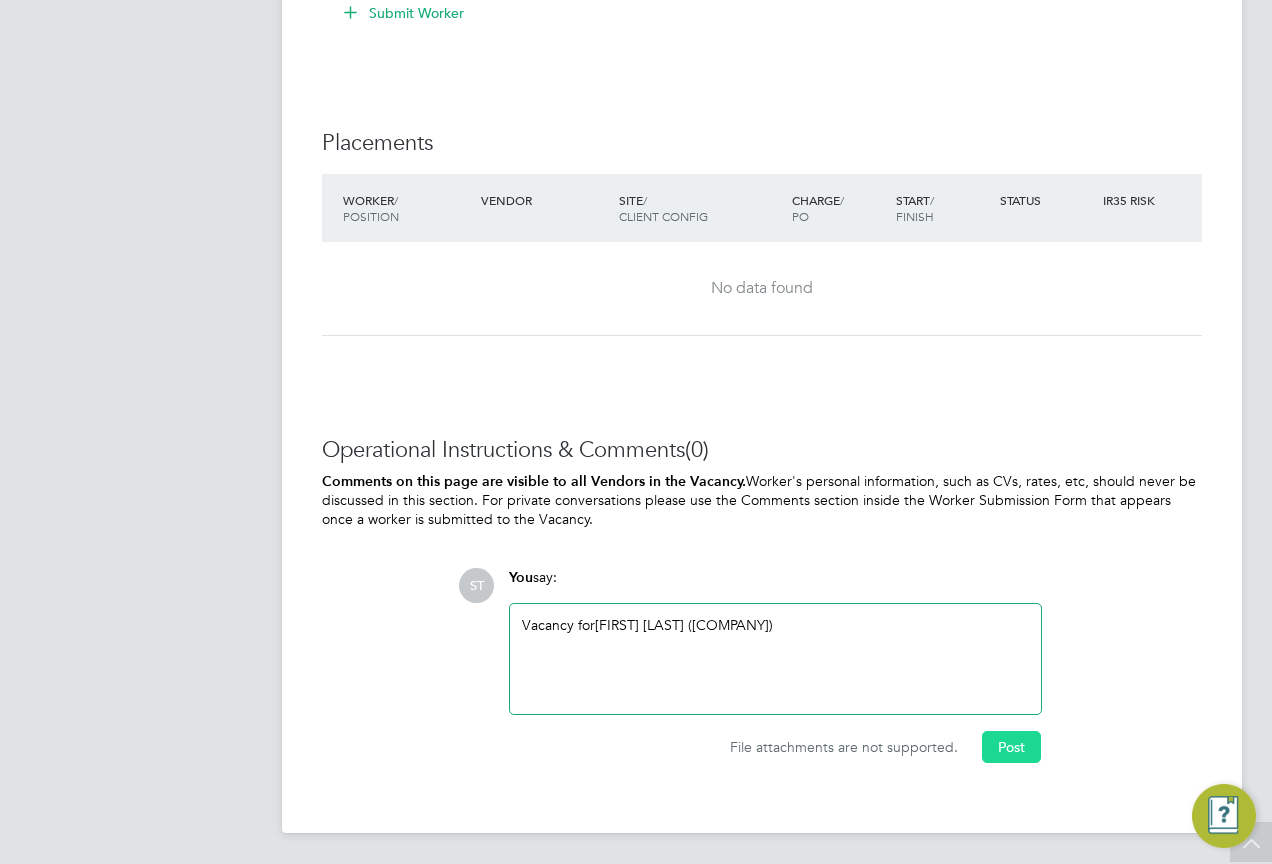 click on "Post" 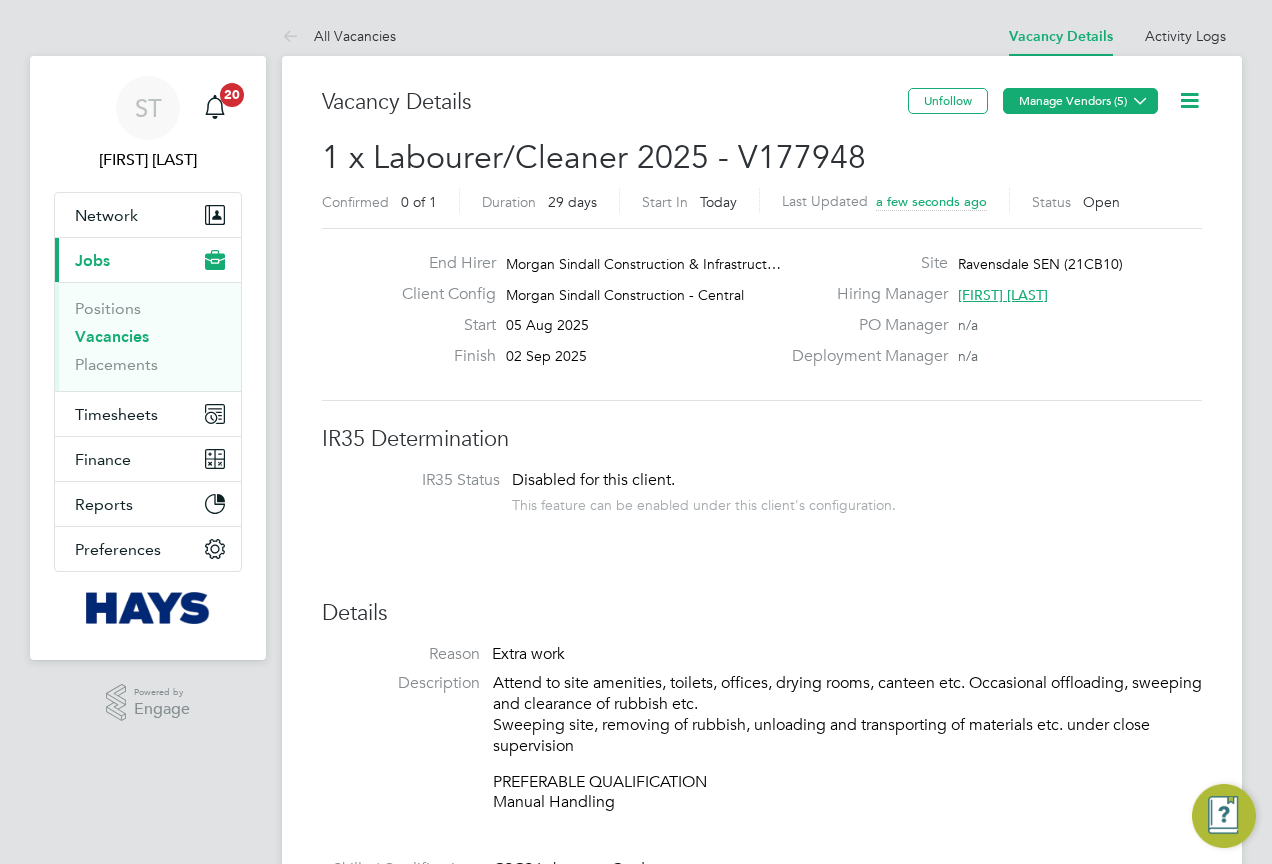 click on "Manage Vendors (5)" 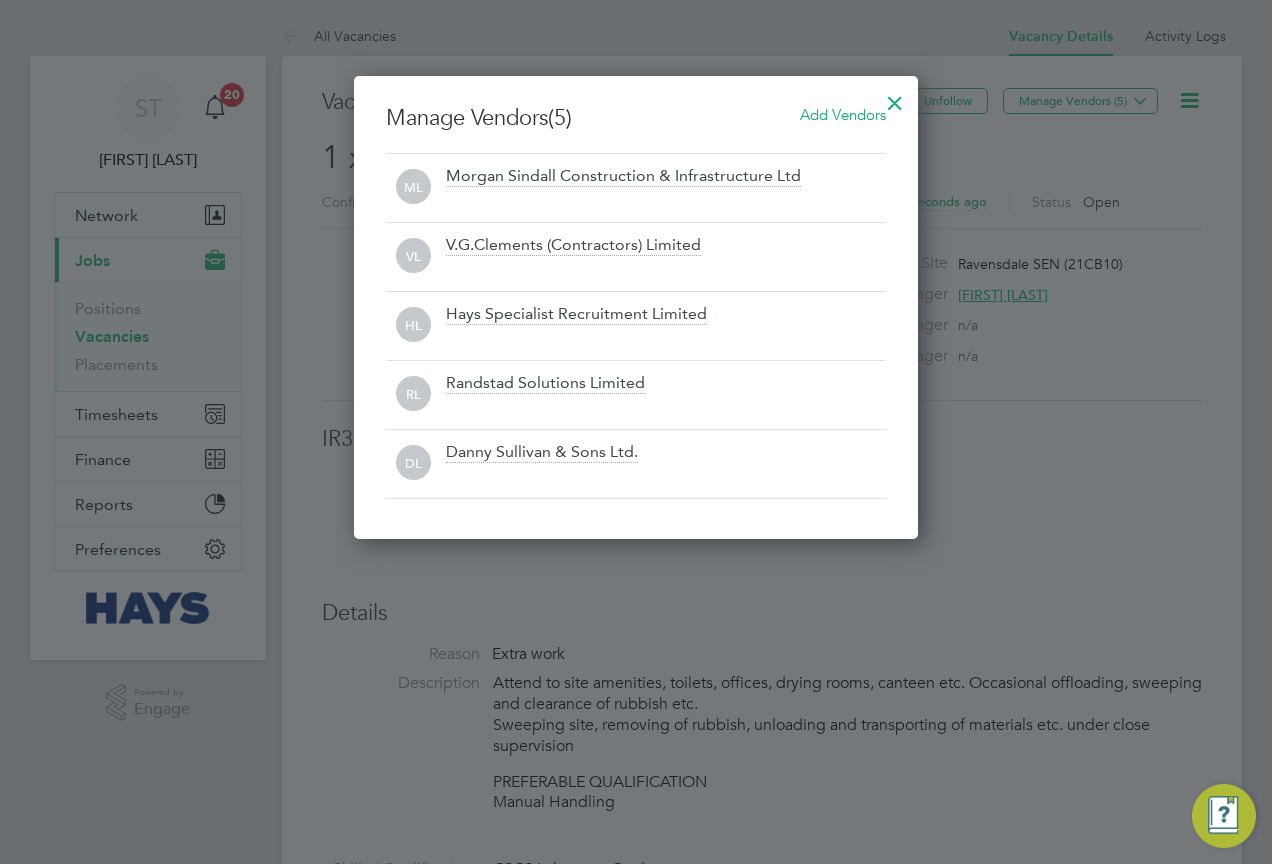 click on "Add Vendors" at bounding box center [843, 114] 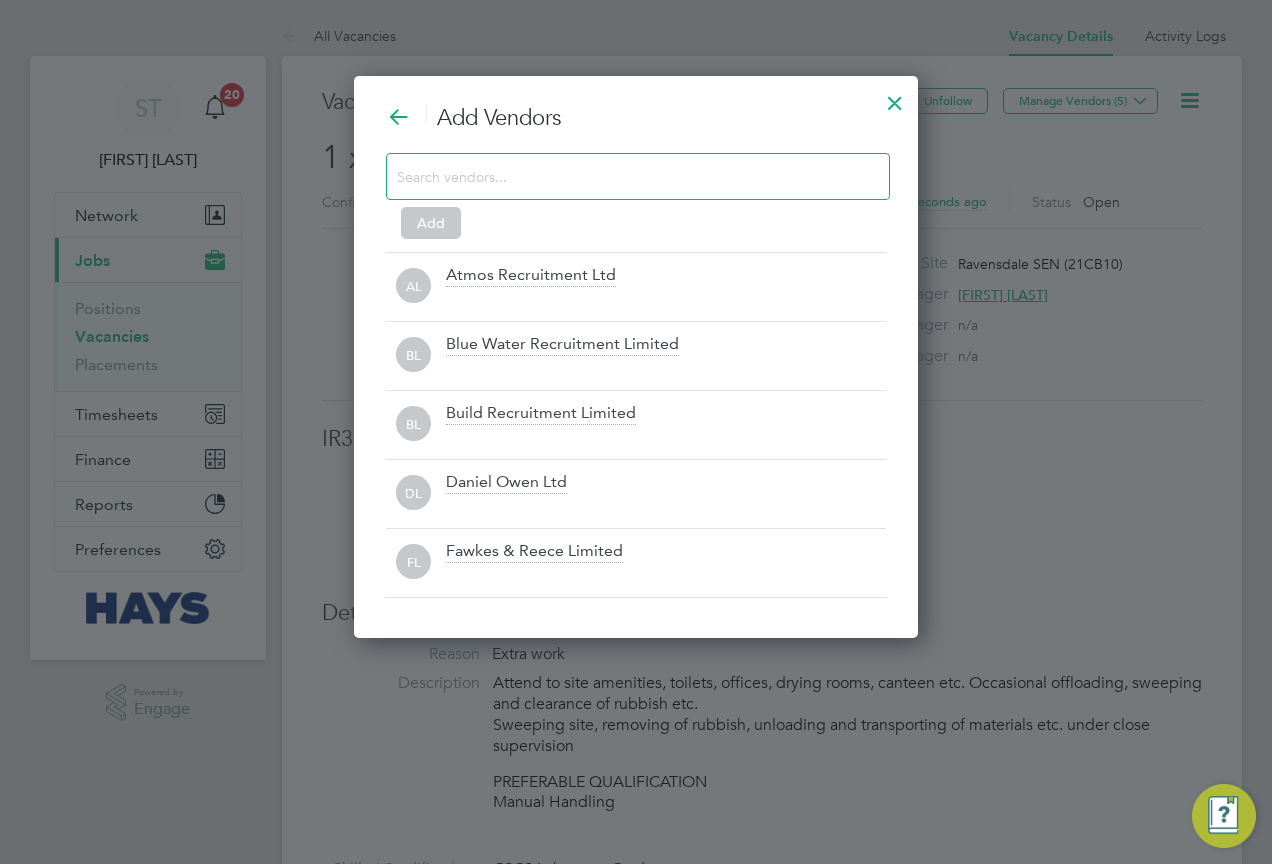 click at bounding box center (622, 176) 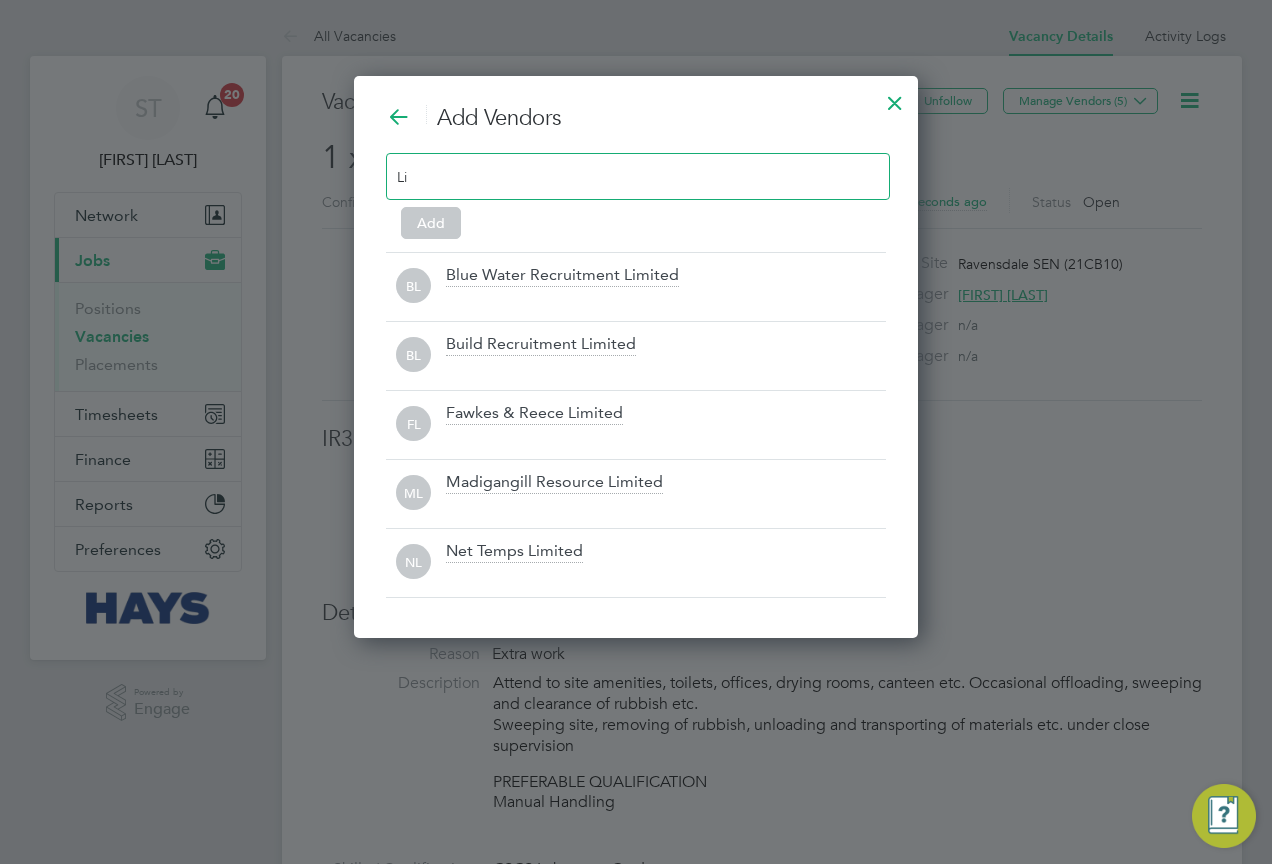type on "L" 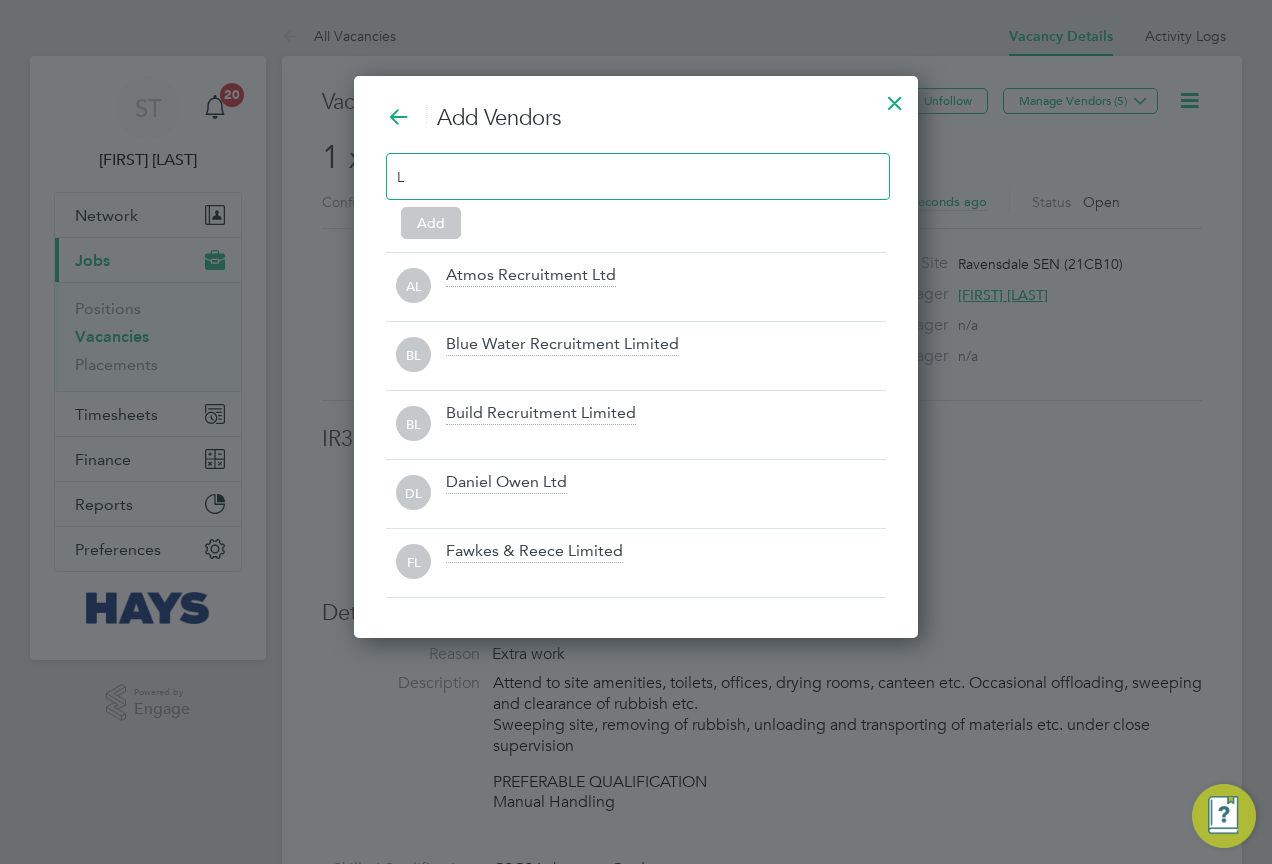 type 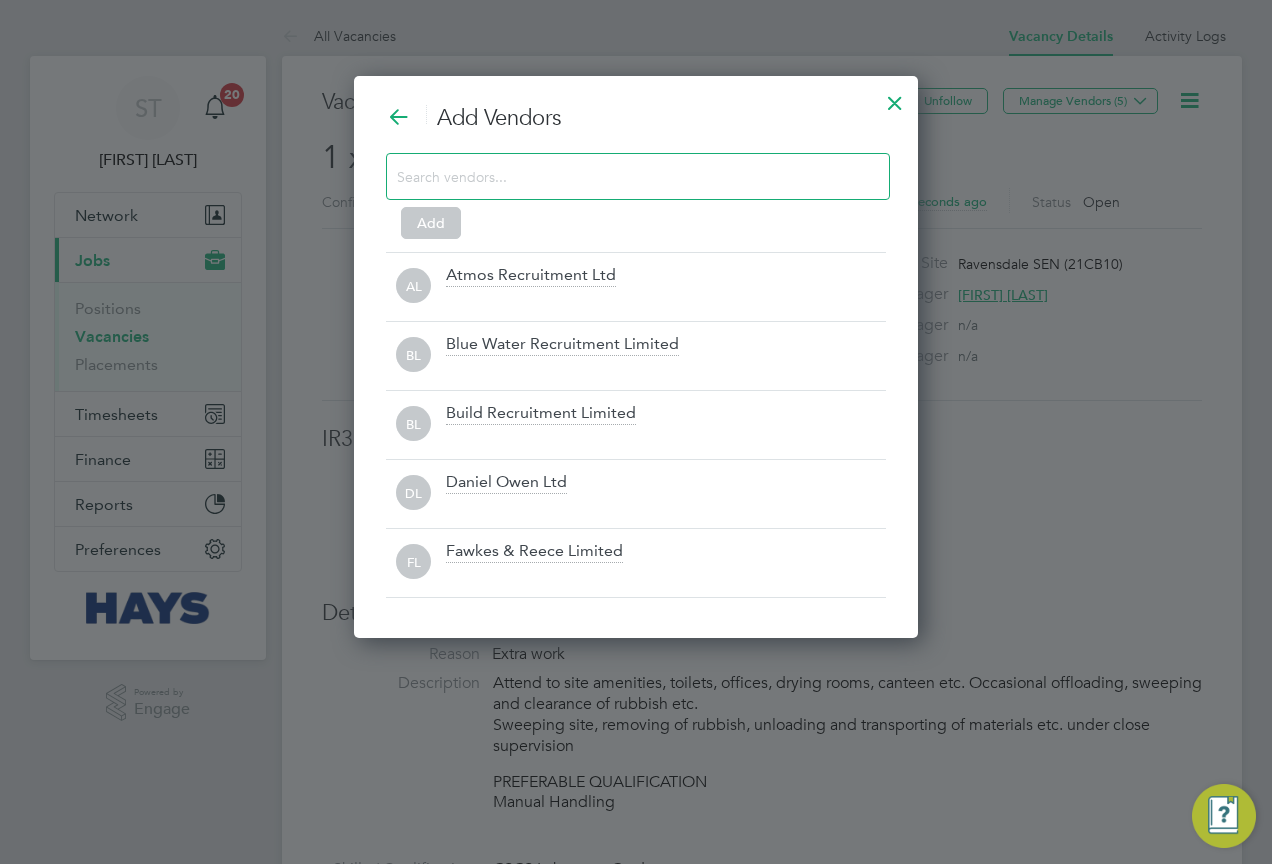 click at bounding box center (895, 98) 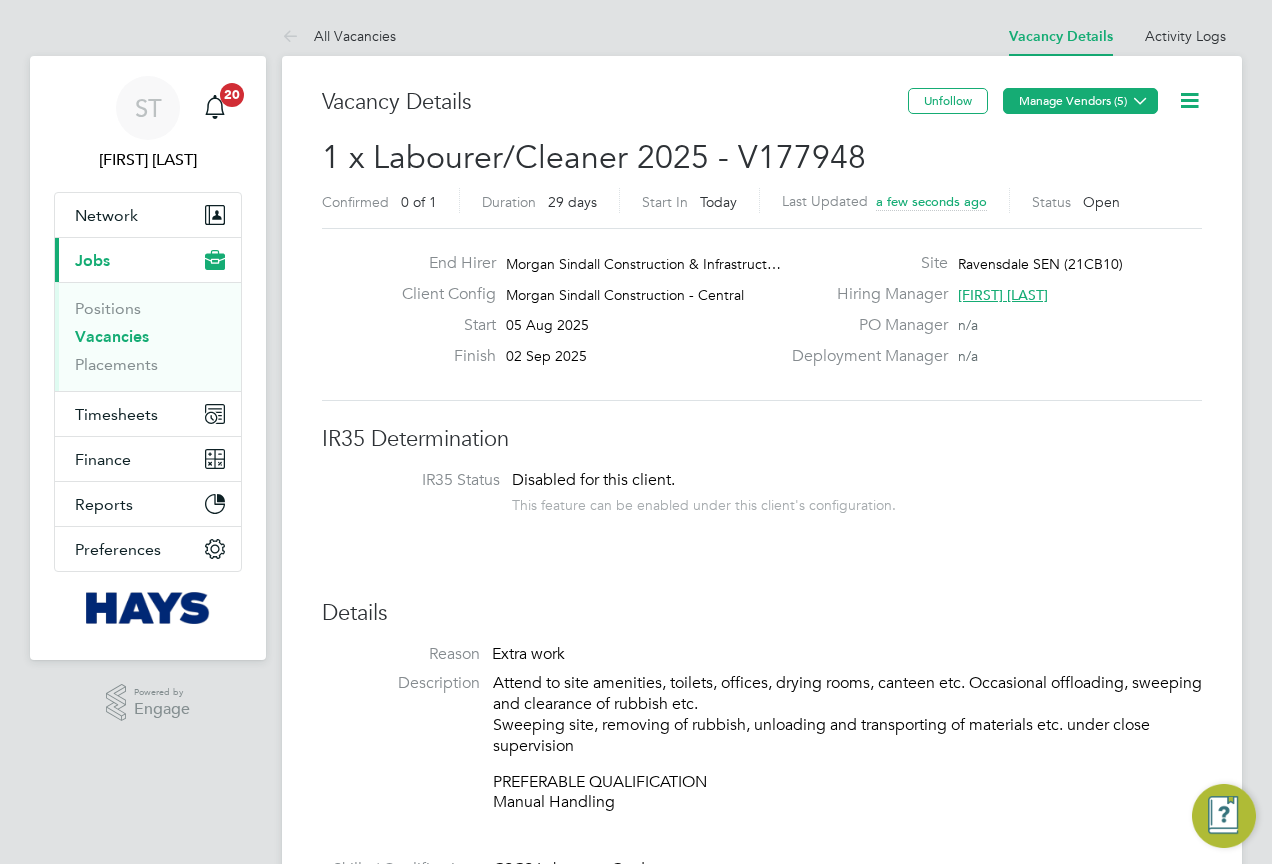 click on "Manage Vendors (5)" 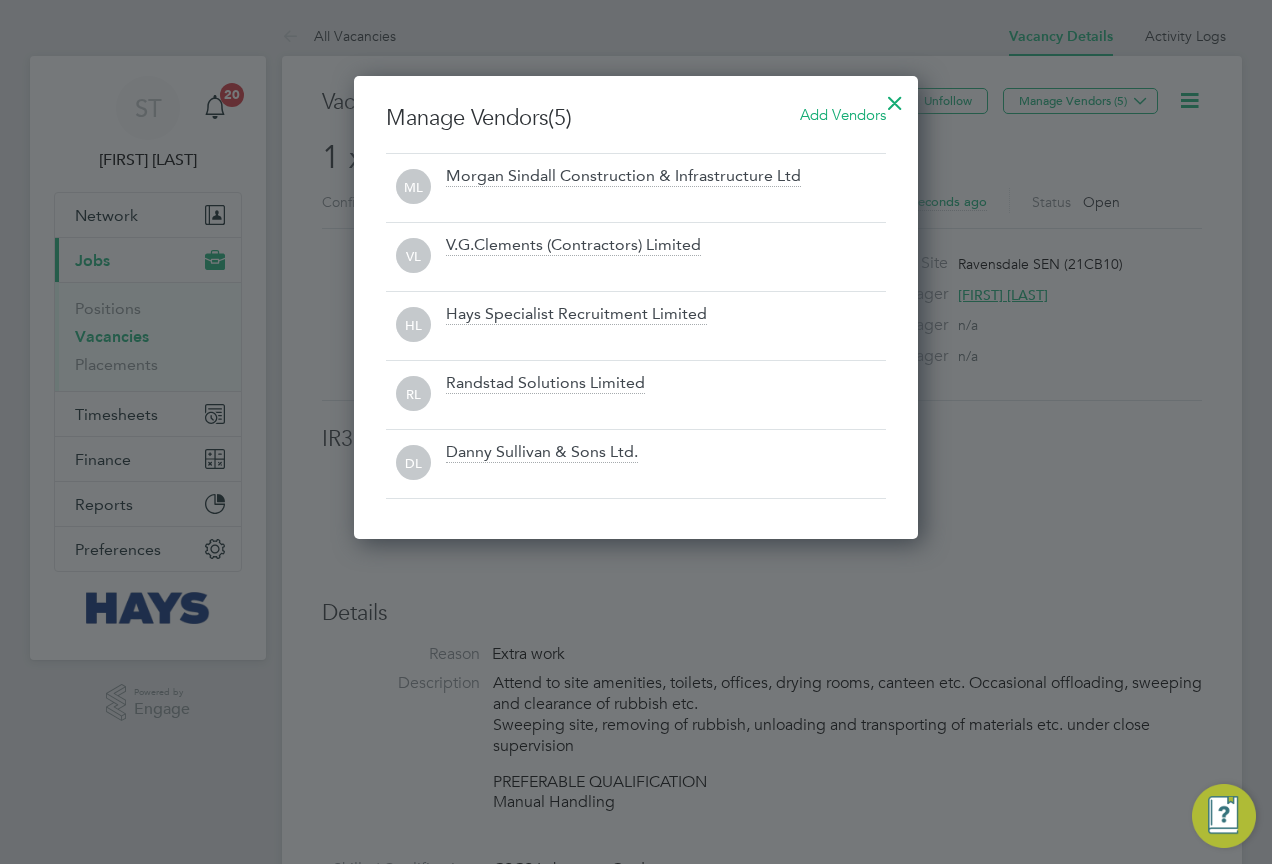 click at bounding box center [895, 98] 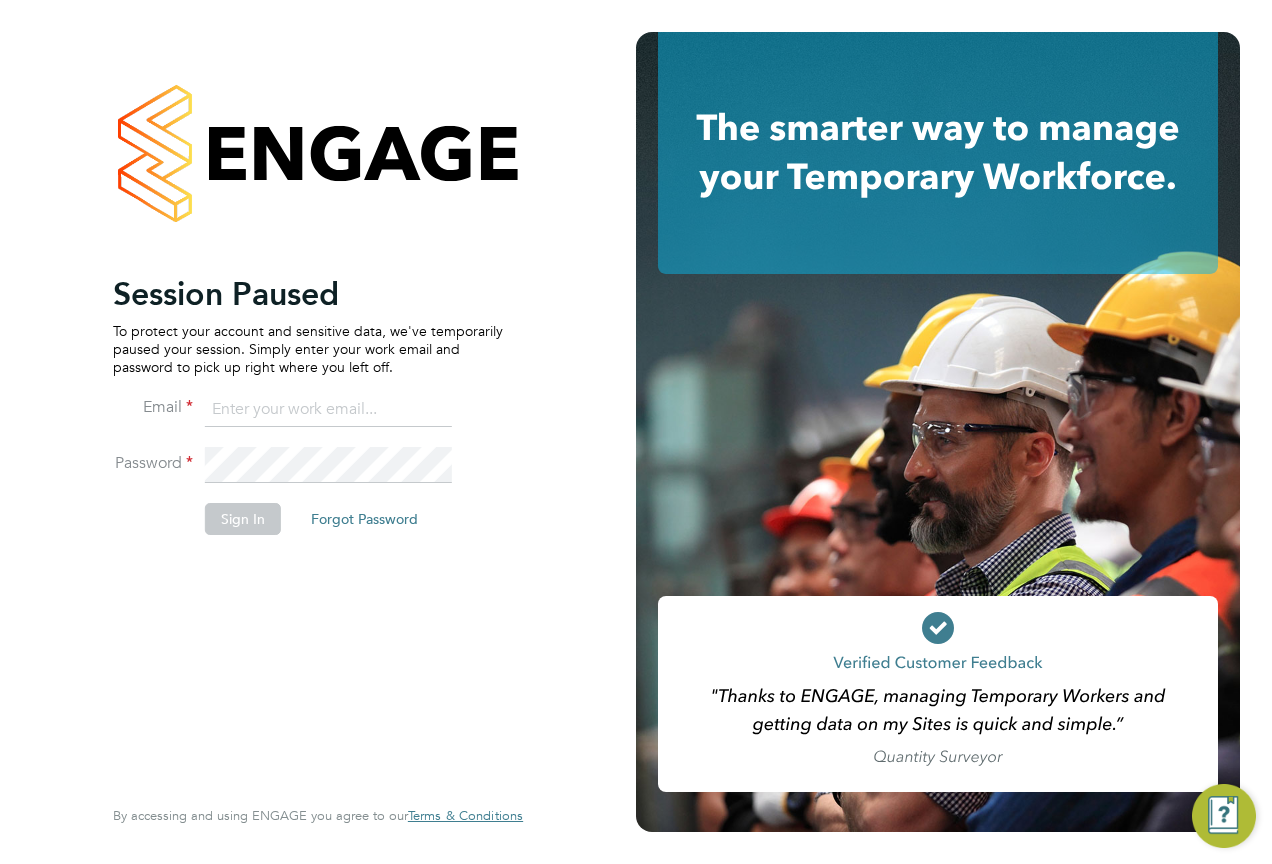 click on "Email" 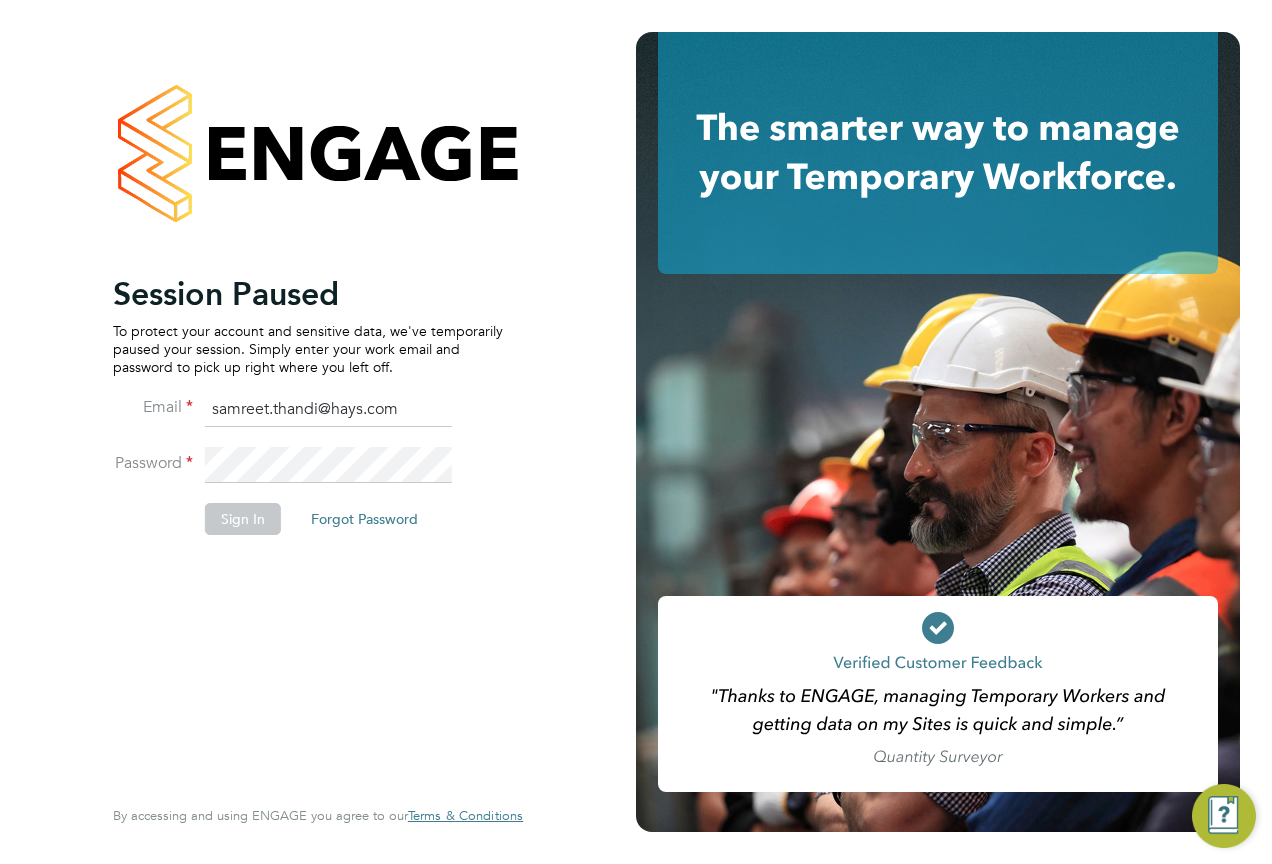 type on "samreet.thandi@hays.com" 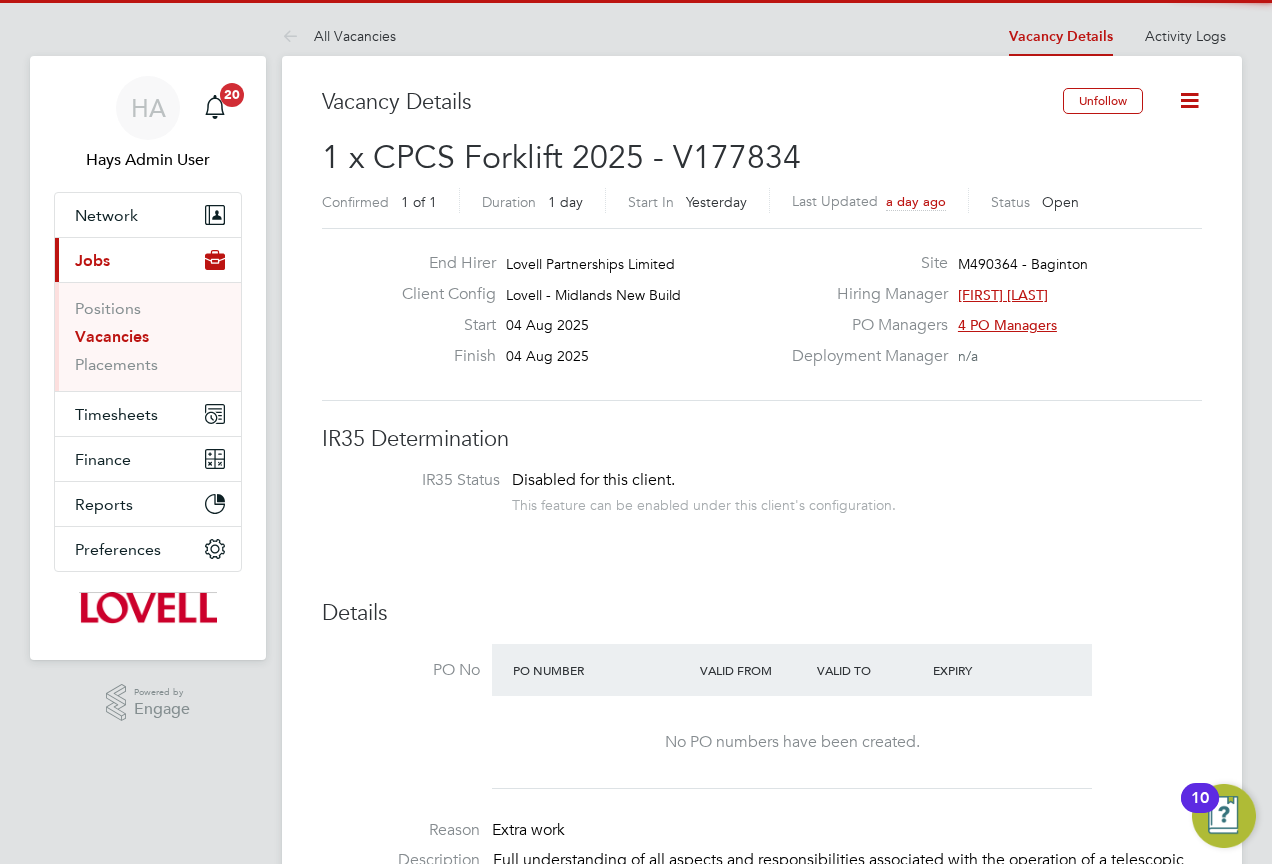 scroll, scrollTop: 0, scrollLeft: 0, axis: both 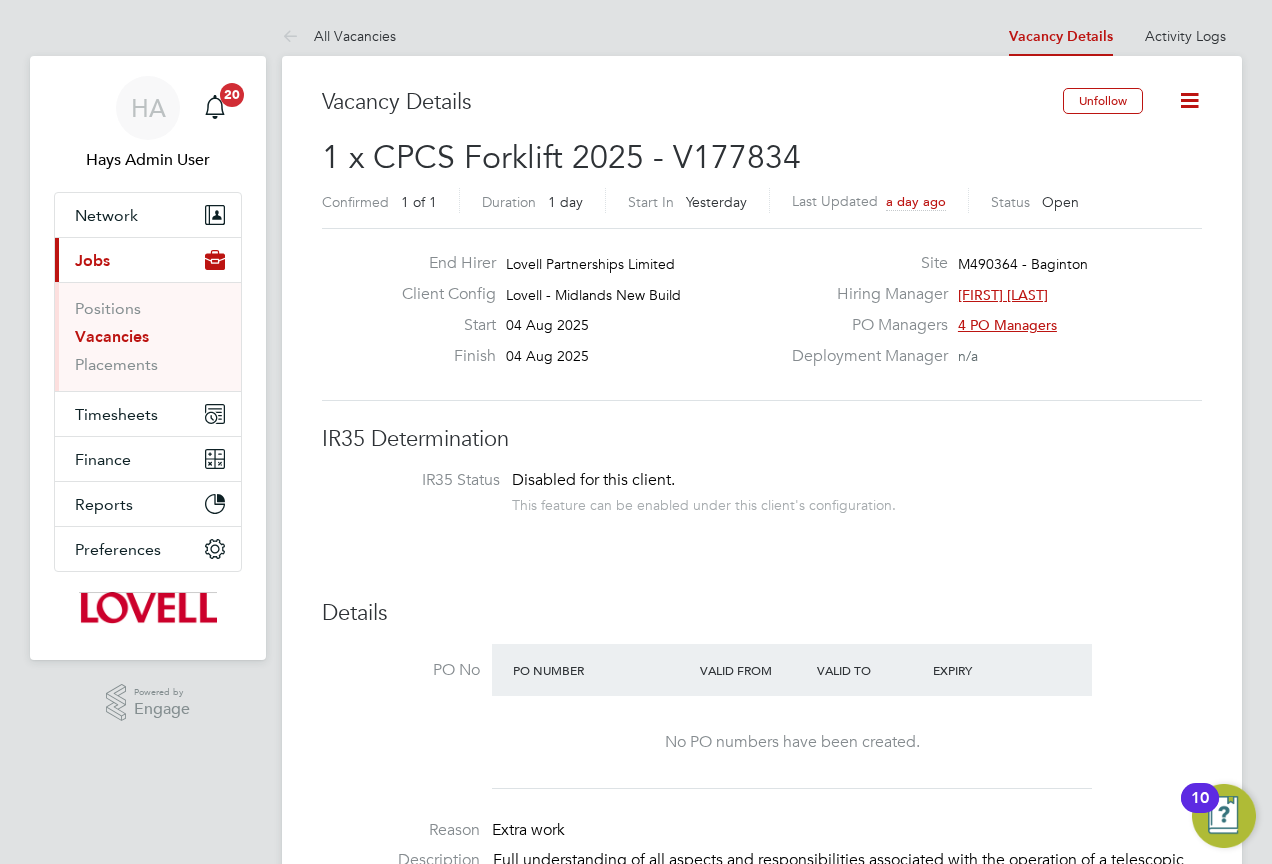 click 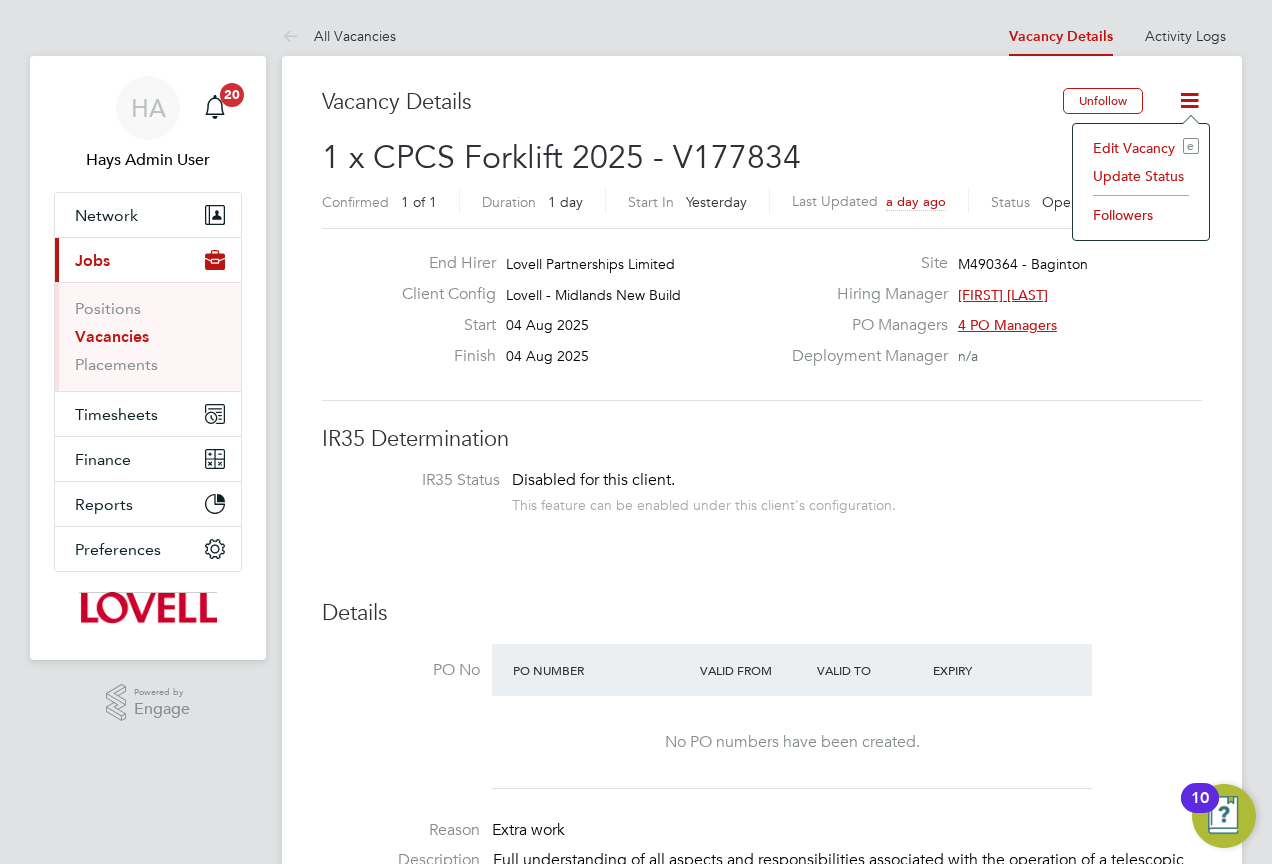 click on "Edit Vacancy e" 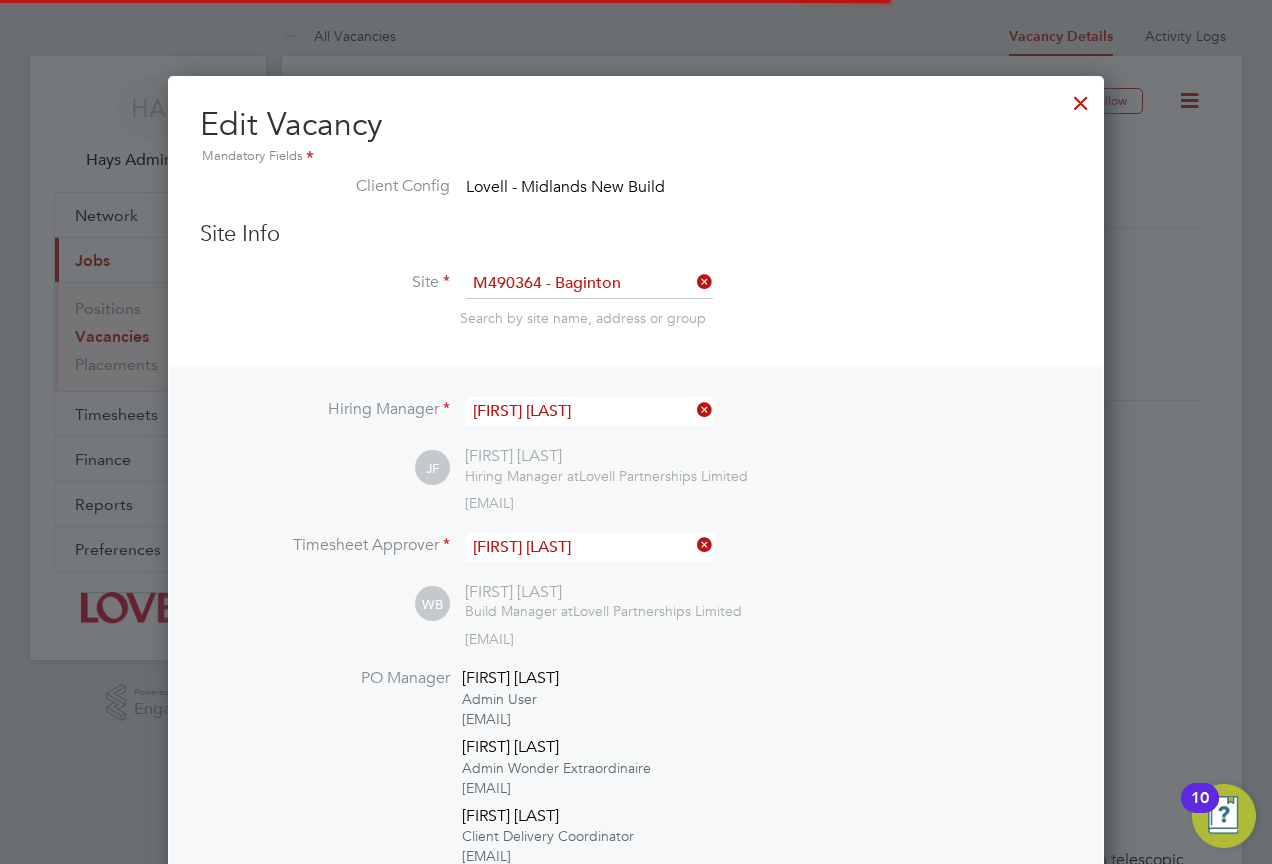 scroll, scrollTop: 10, scrollLeft: 10, axis: both 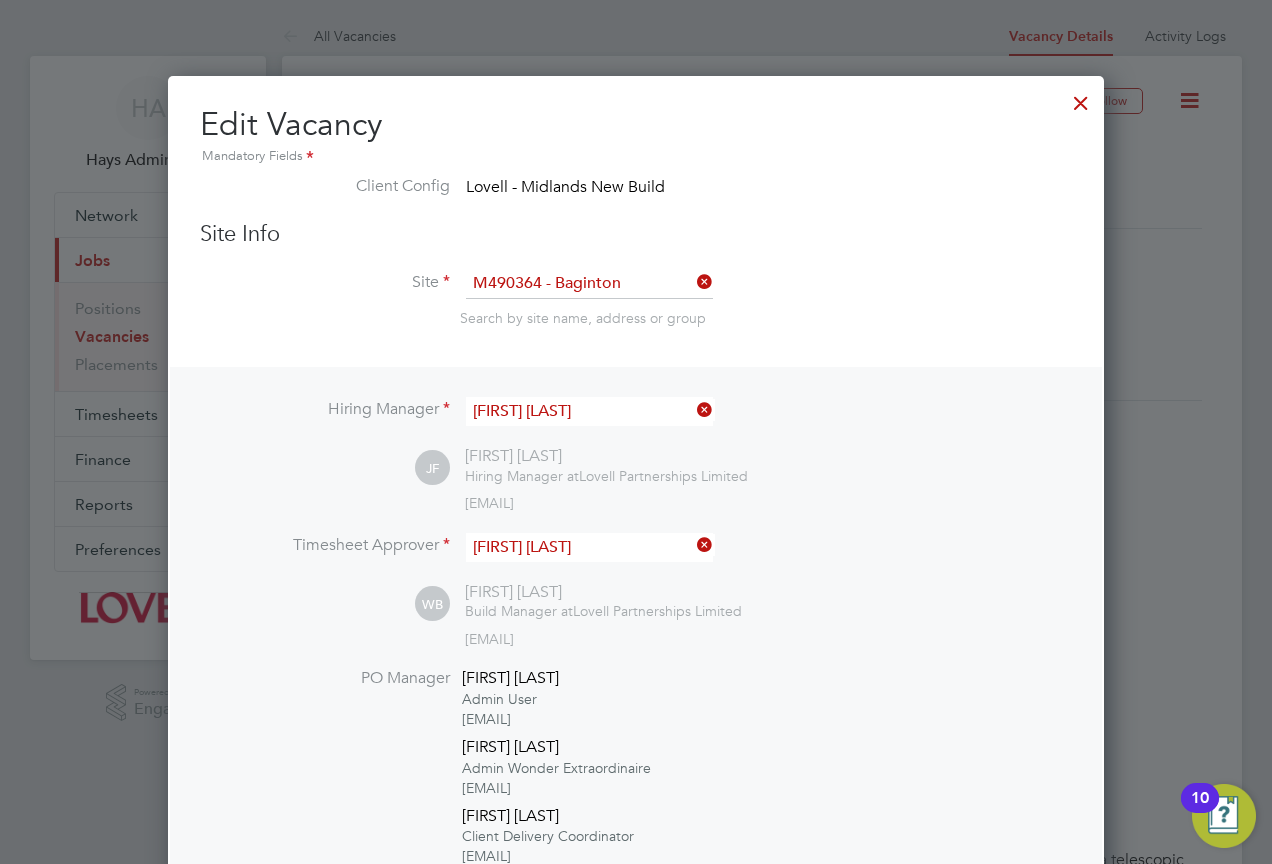 click at bounding box center (1081, 98) 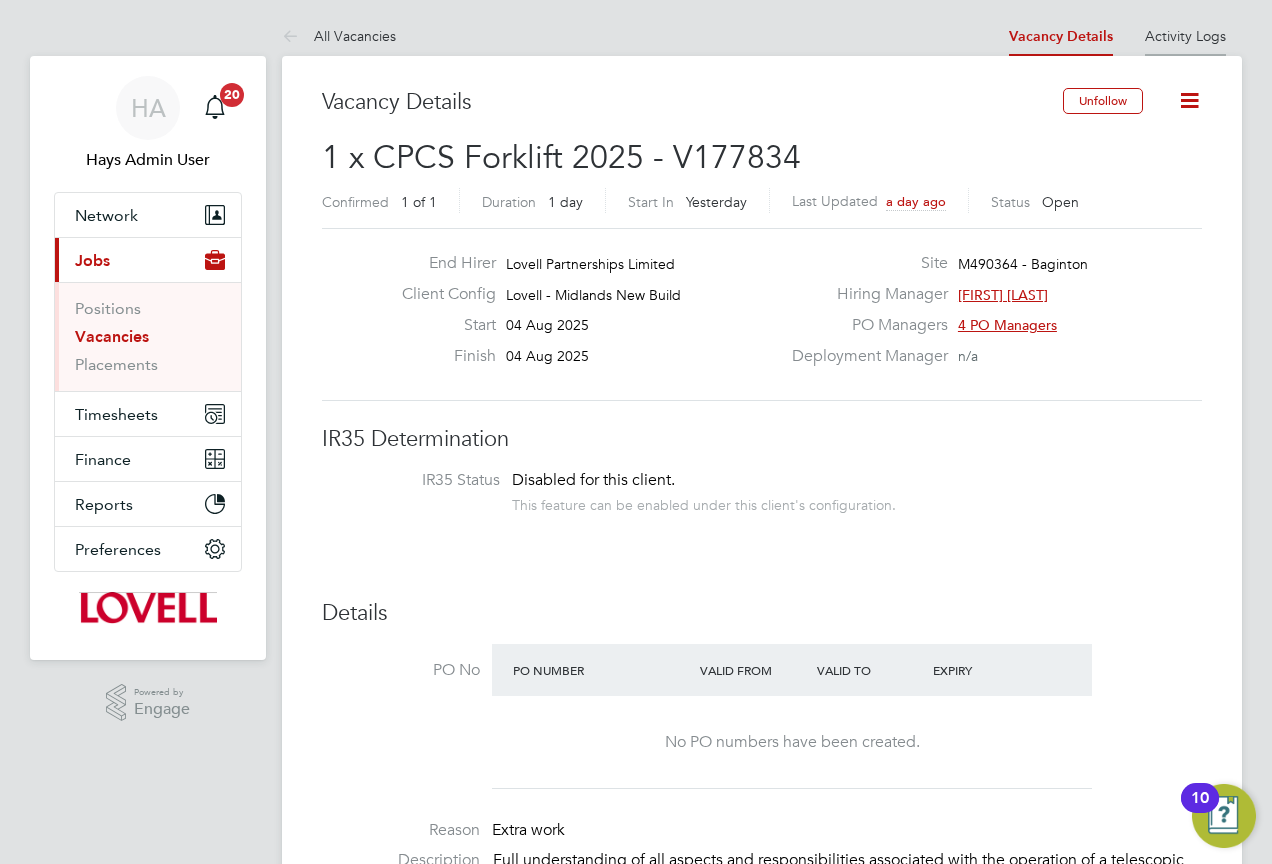 click on "Activity Logs" at bounding box center [1185, 36] 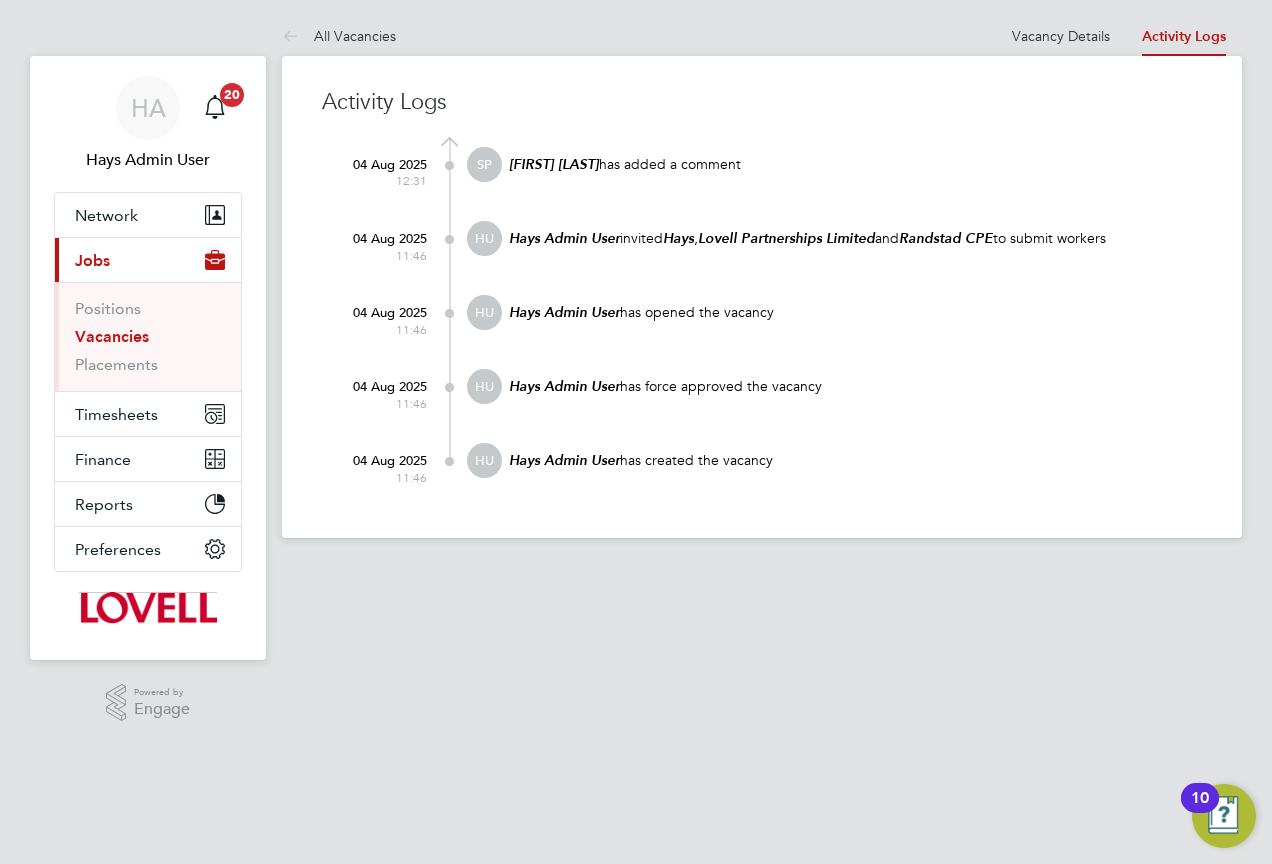 click on "Jobs" at bounding box center (92, 260) 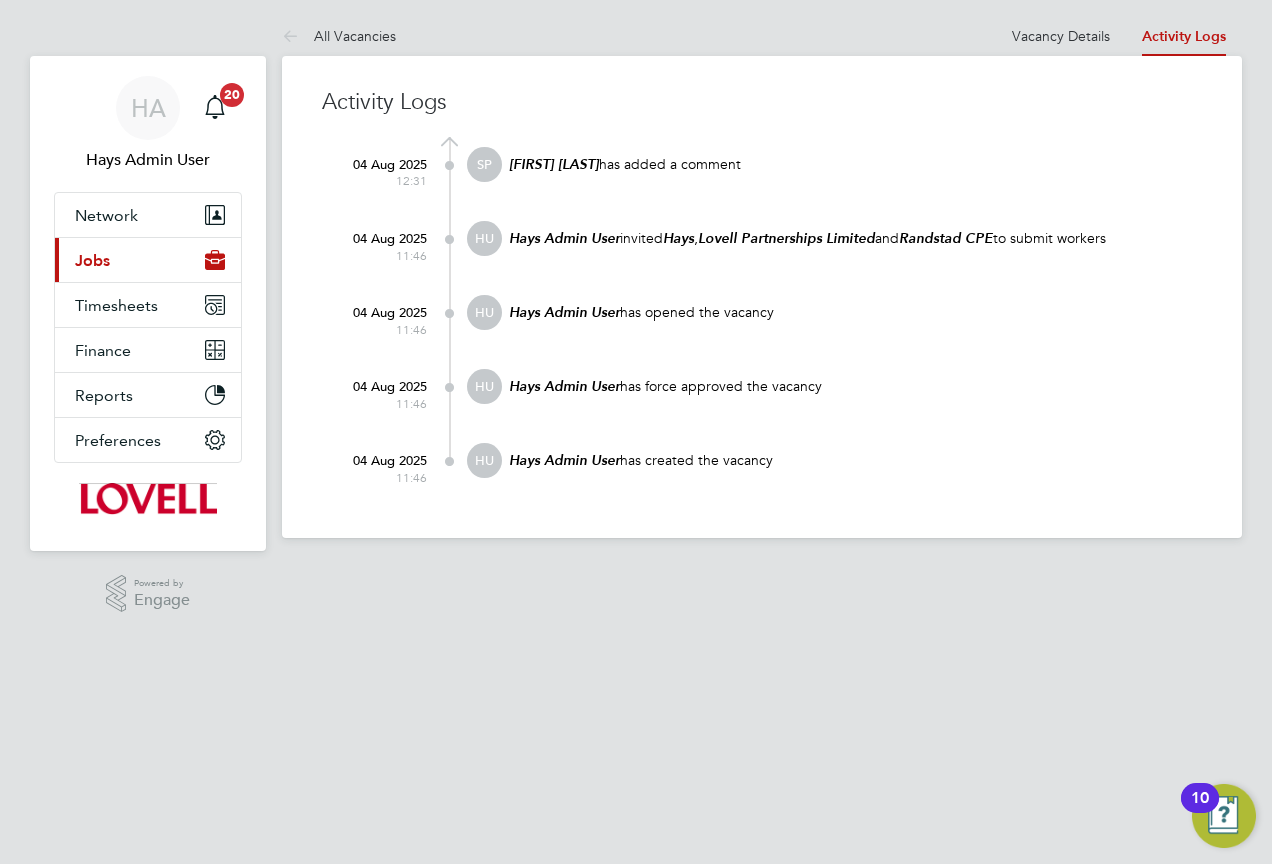 click on "Jobs" at bounding box center (92, 260) 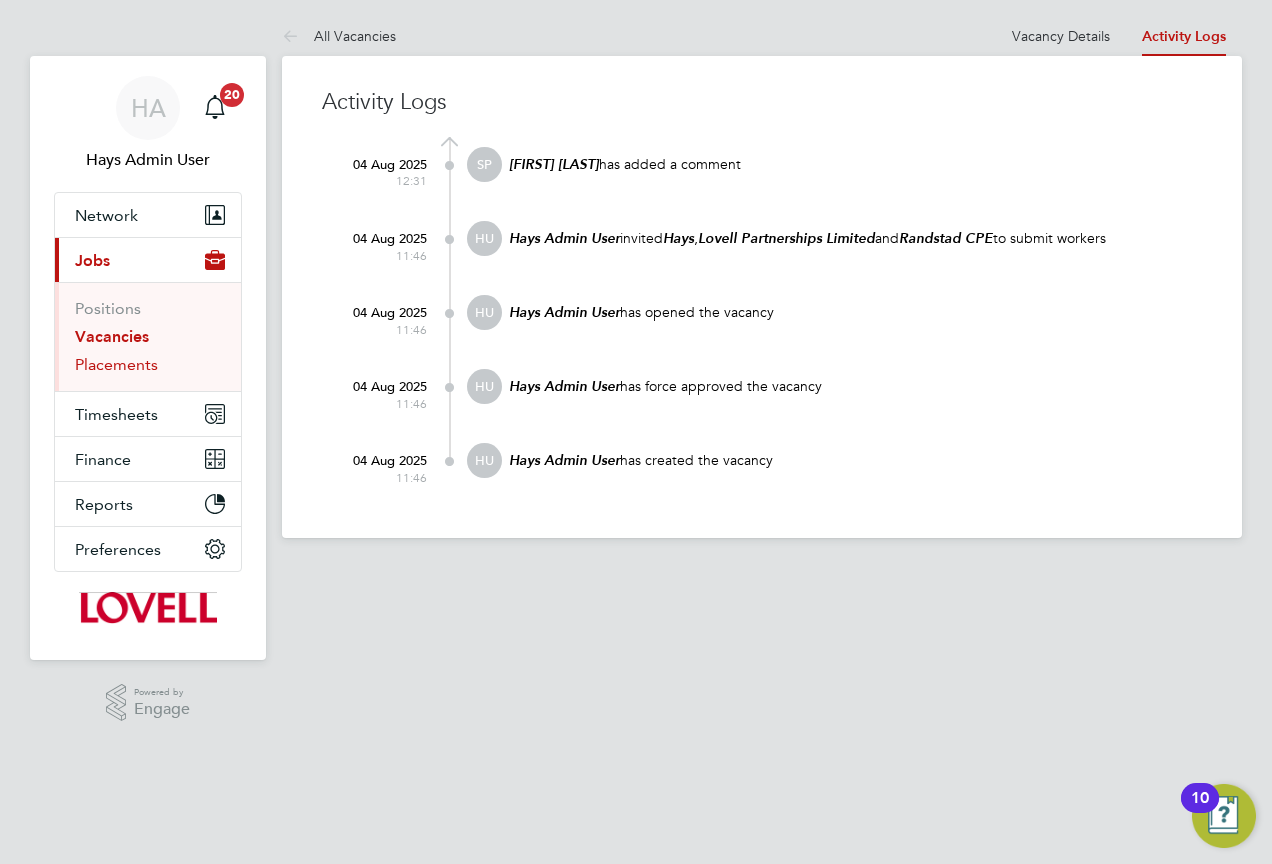 click on "Placements" at bounding box center [116, 364] 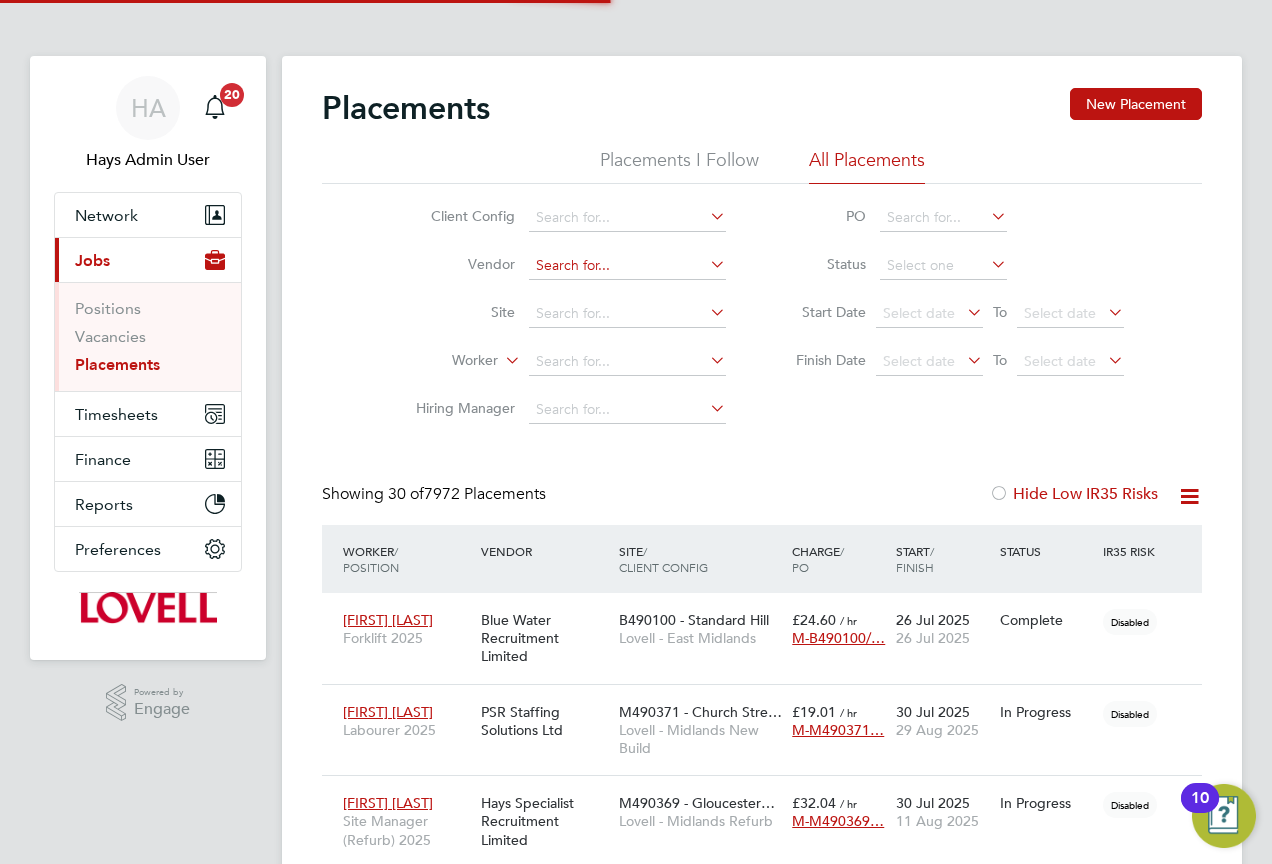 scroll, scrollTop: 10, scrollLeft: 10, axis: both 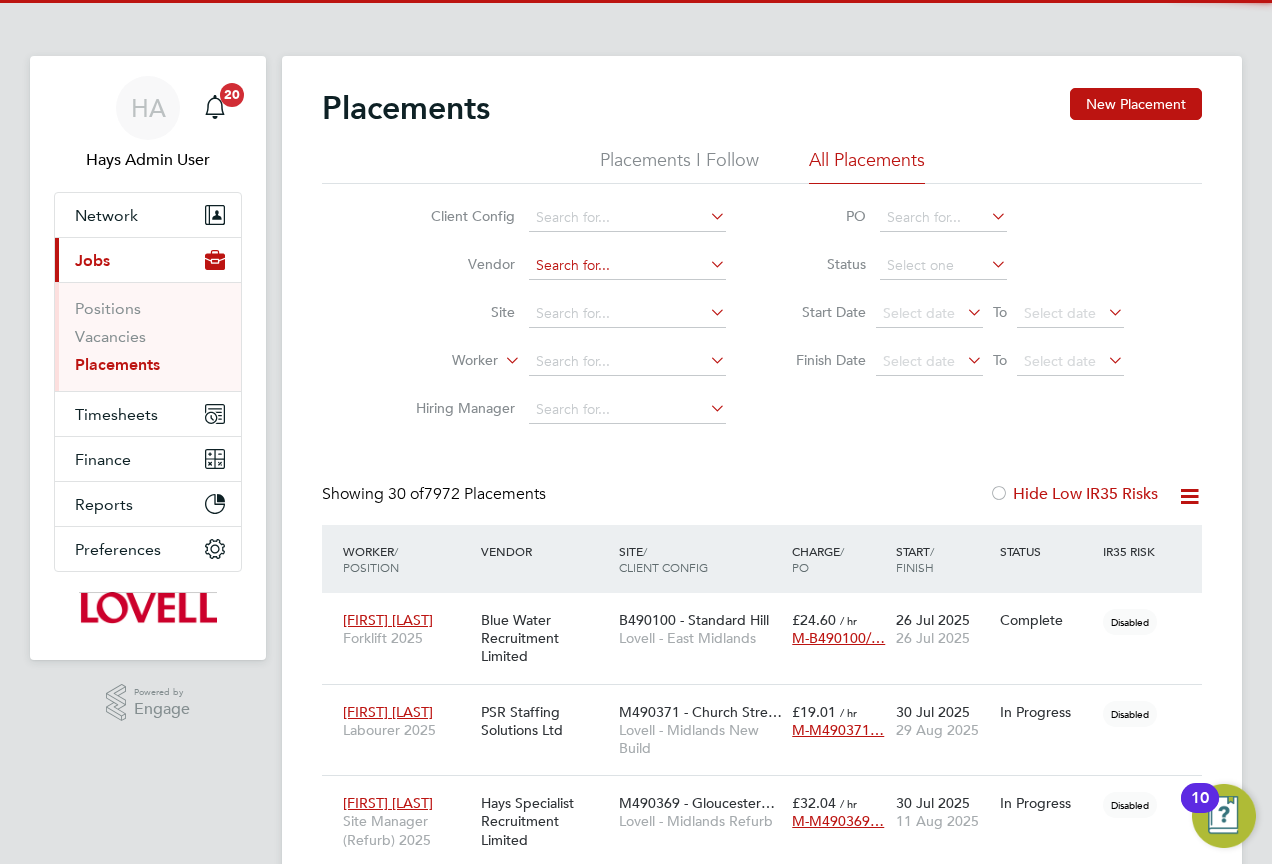 click 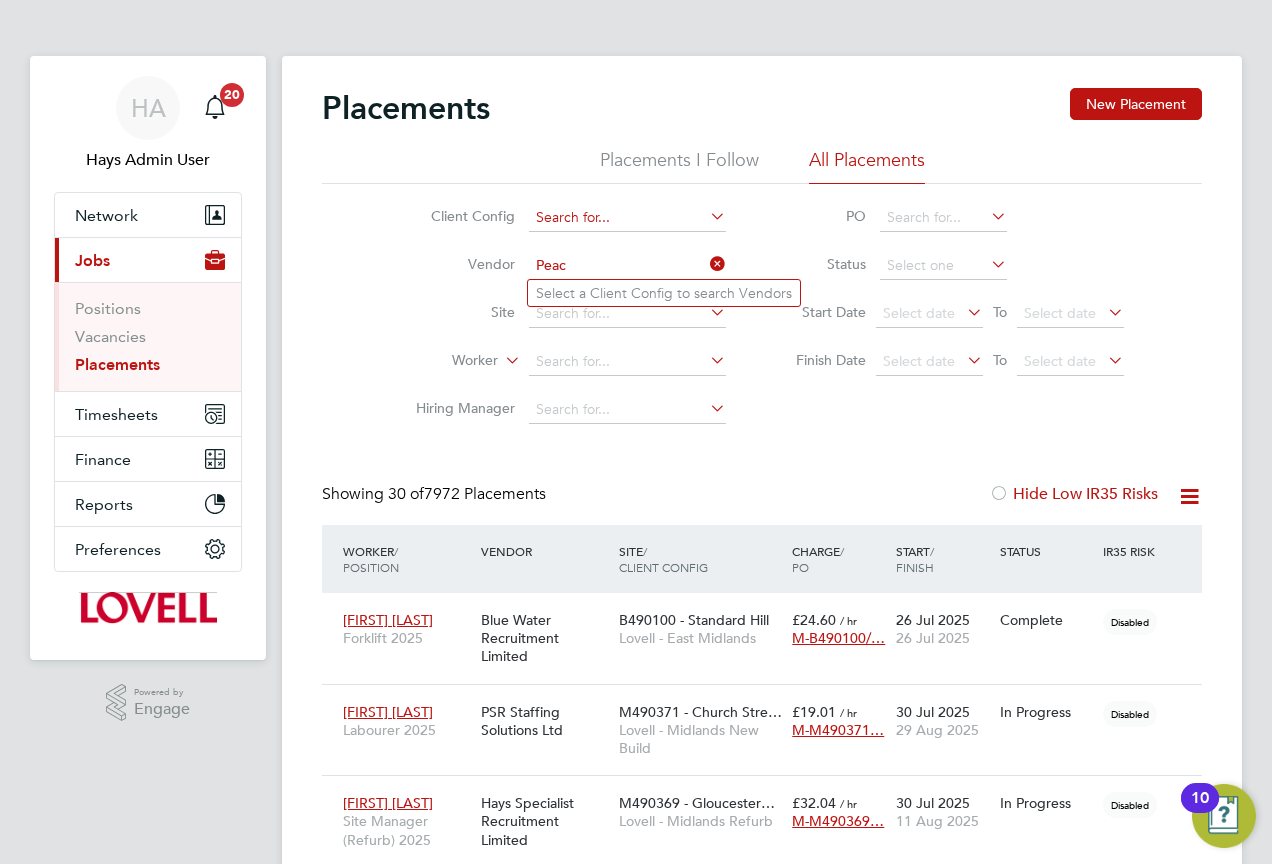 type on "Peac" 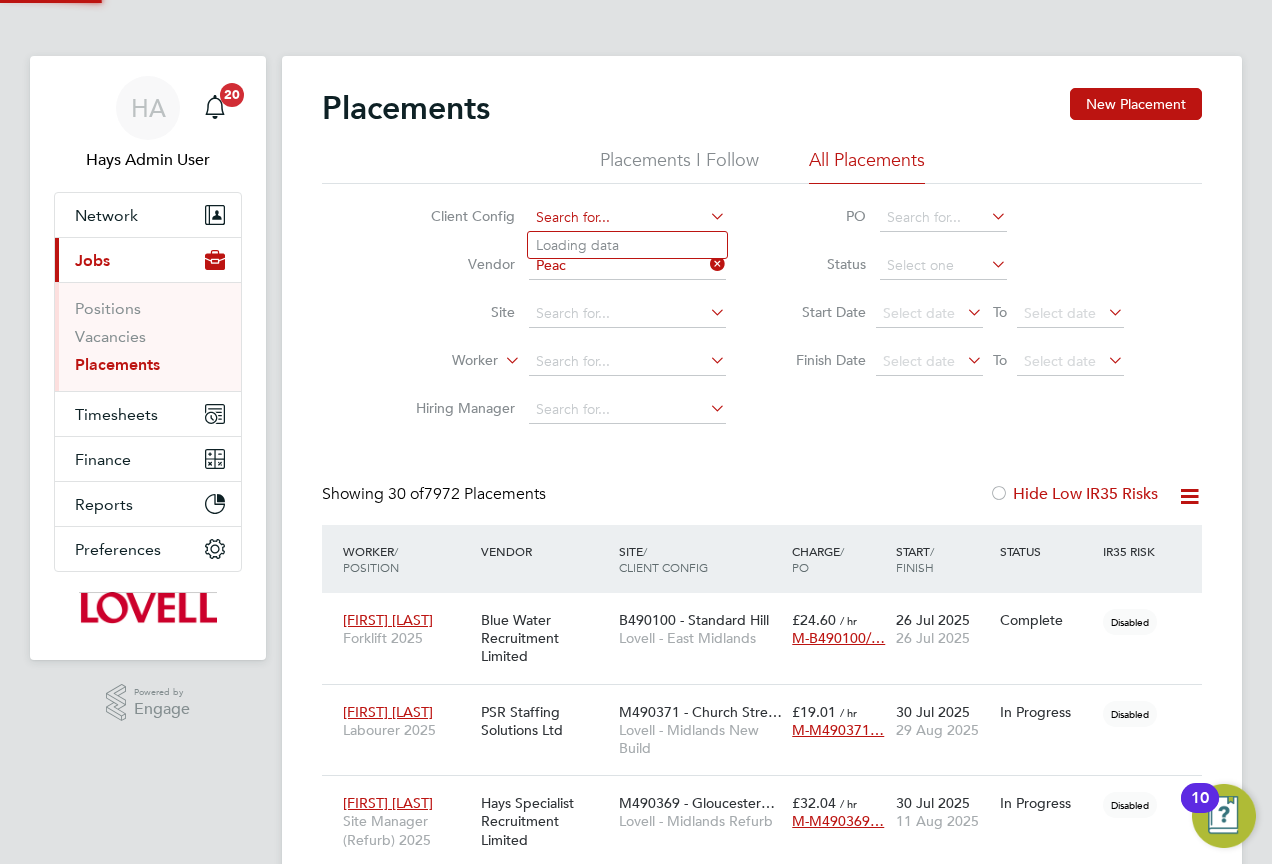 type 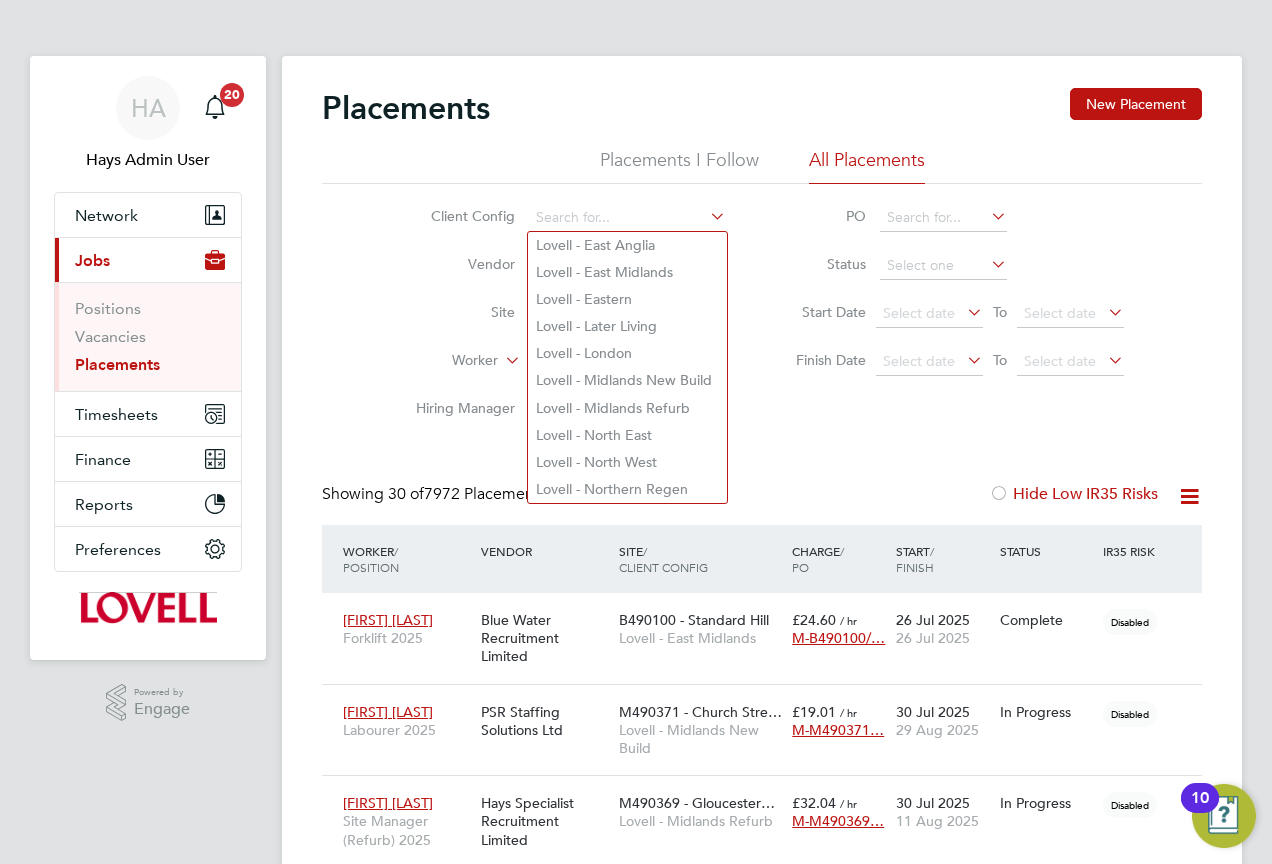 click on "Client Config" 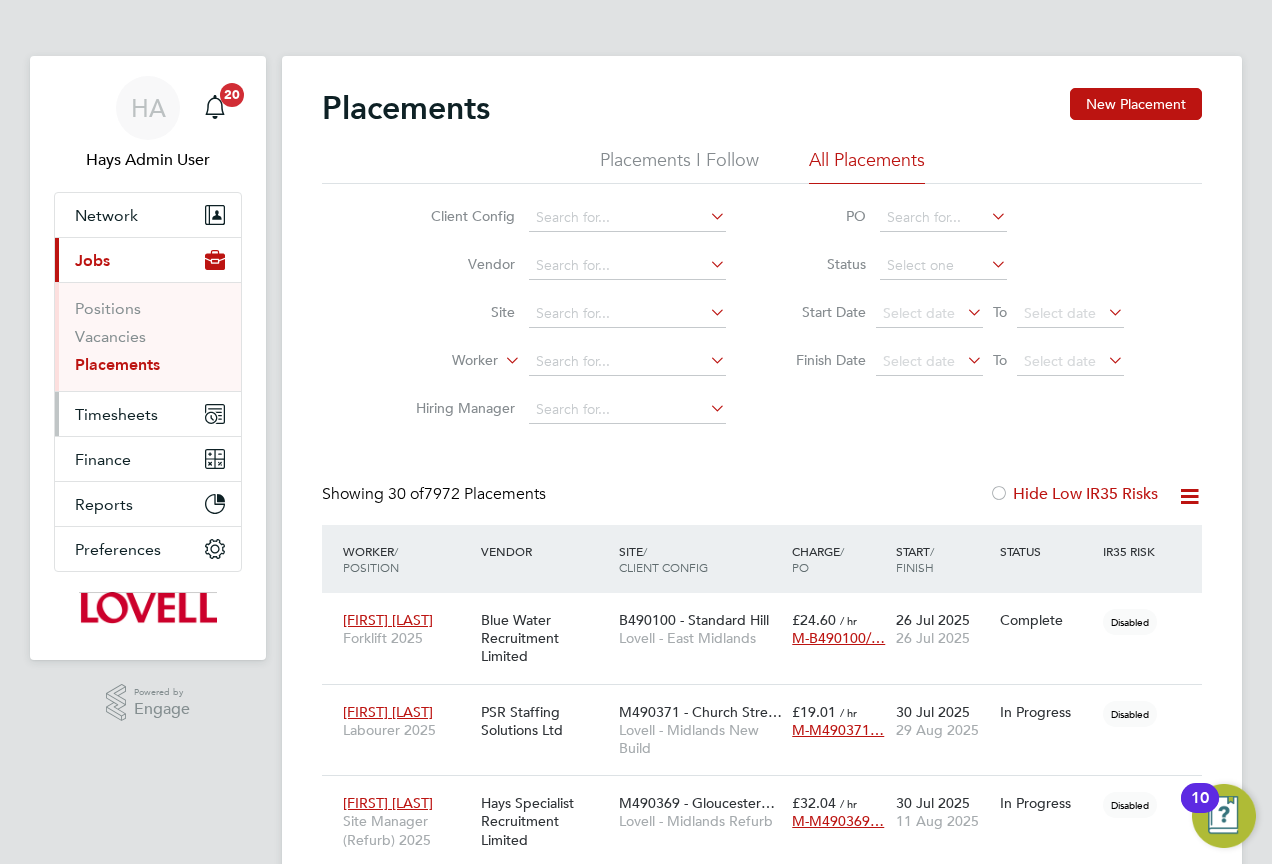 click on "Timesheets" at bounding box center [148, 414] 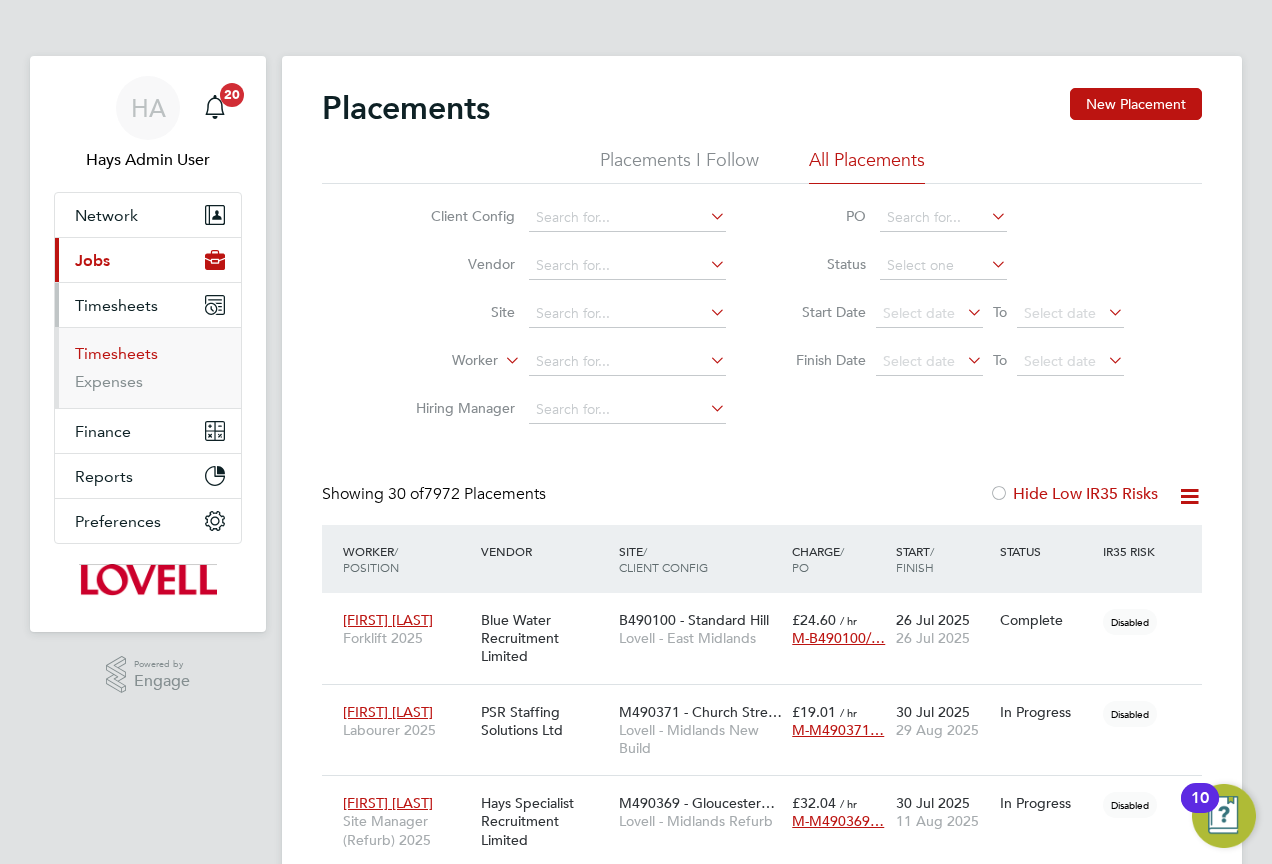 click on "Timesheets" at bounding box center (116, 353) 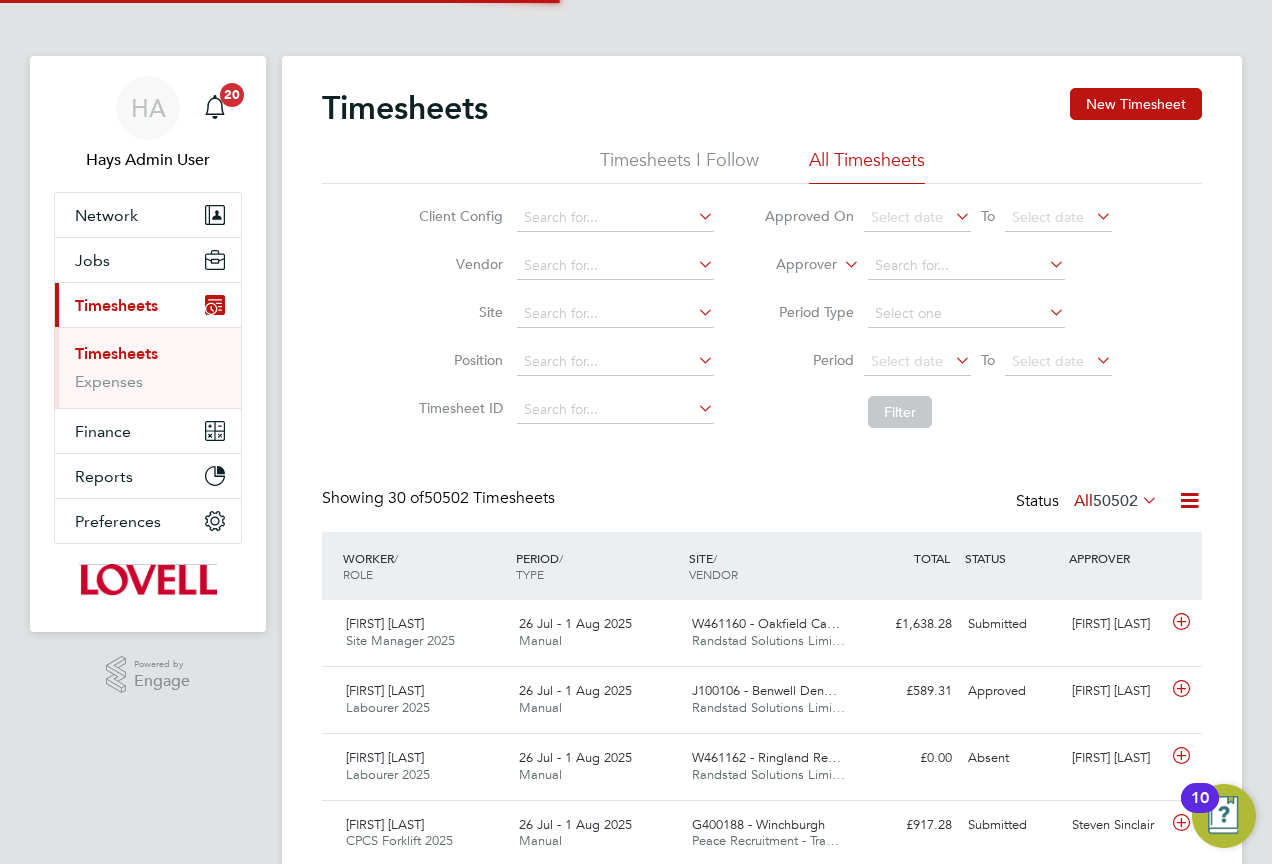 scroll, scrollTop: 10, scrollLeft: 10, axis: both 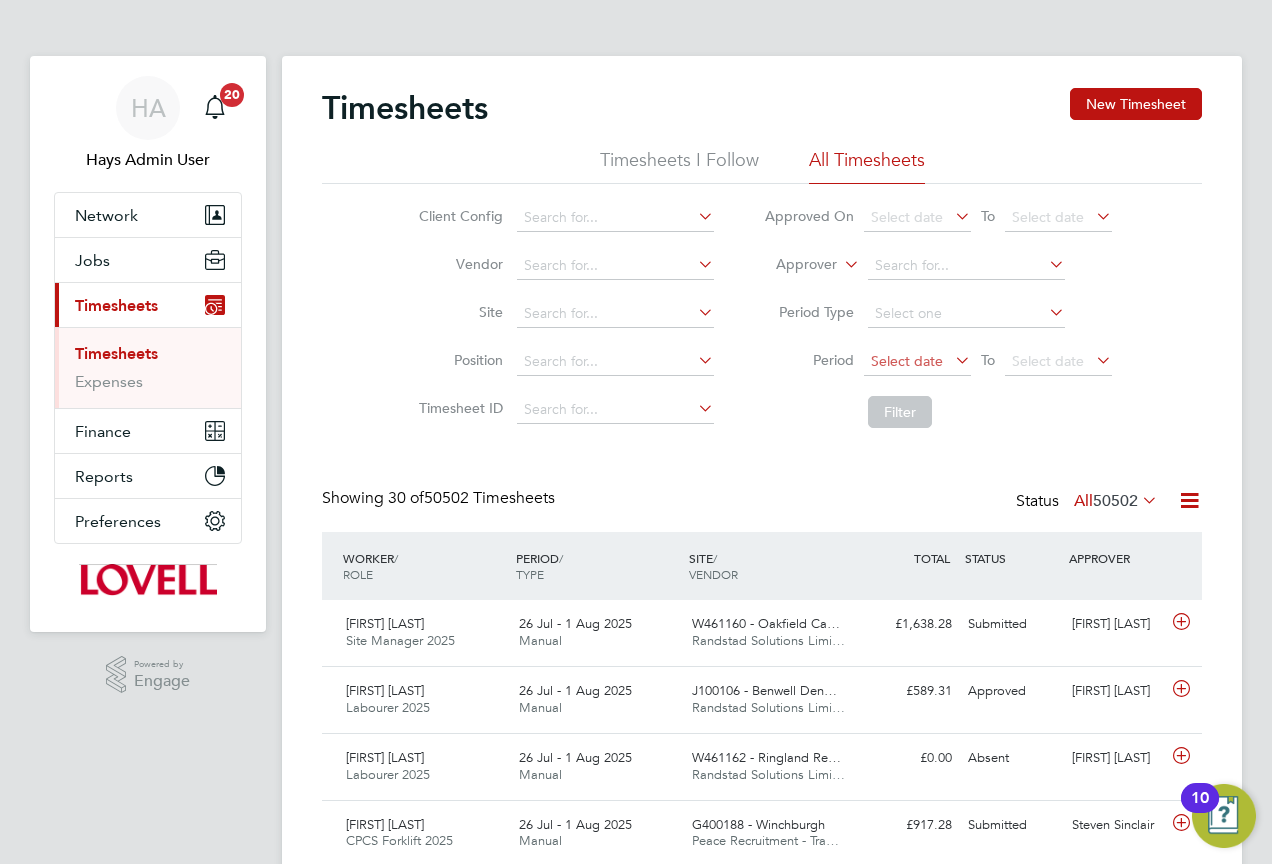 click on "Select date" 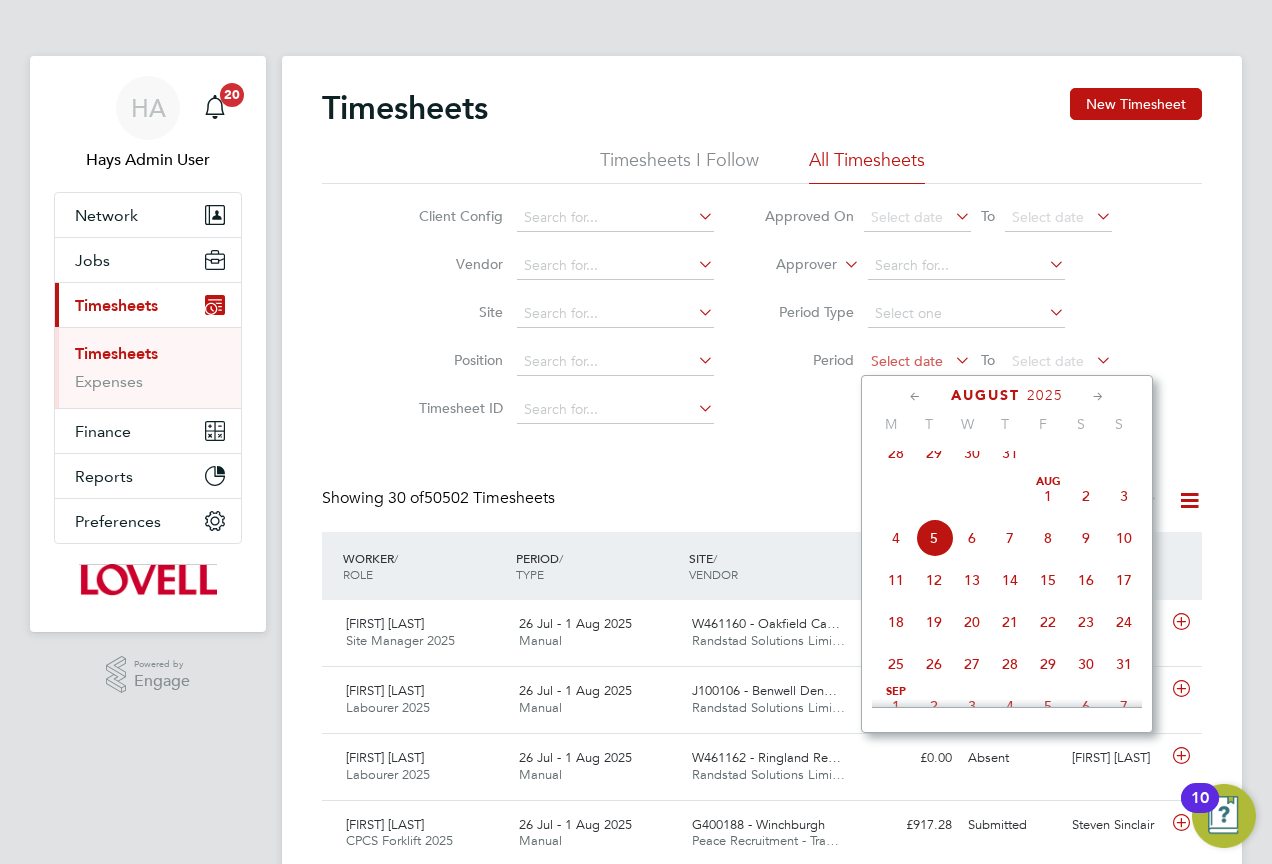 click on "Select date" 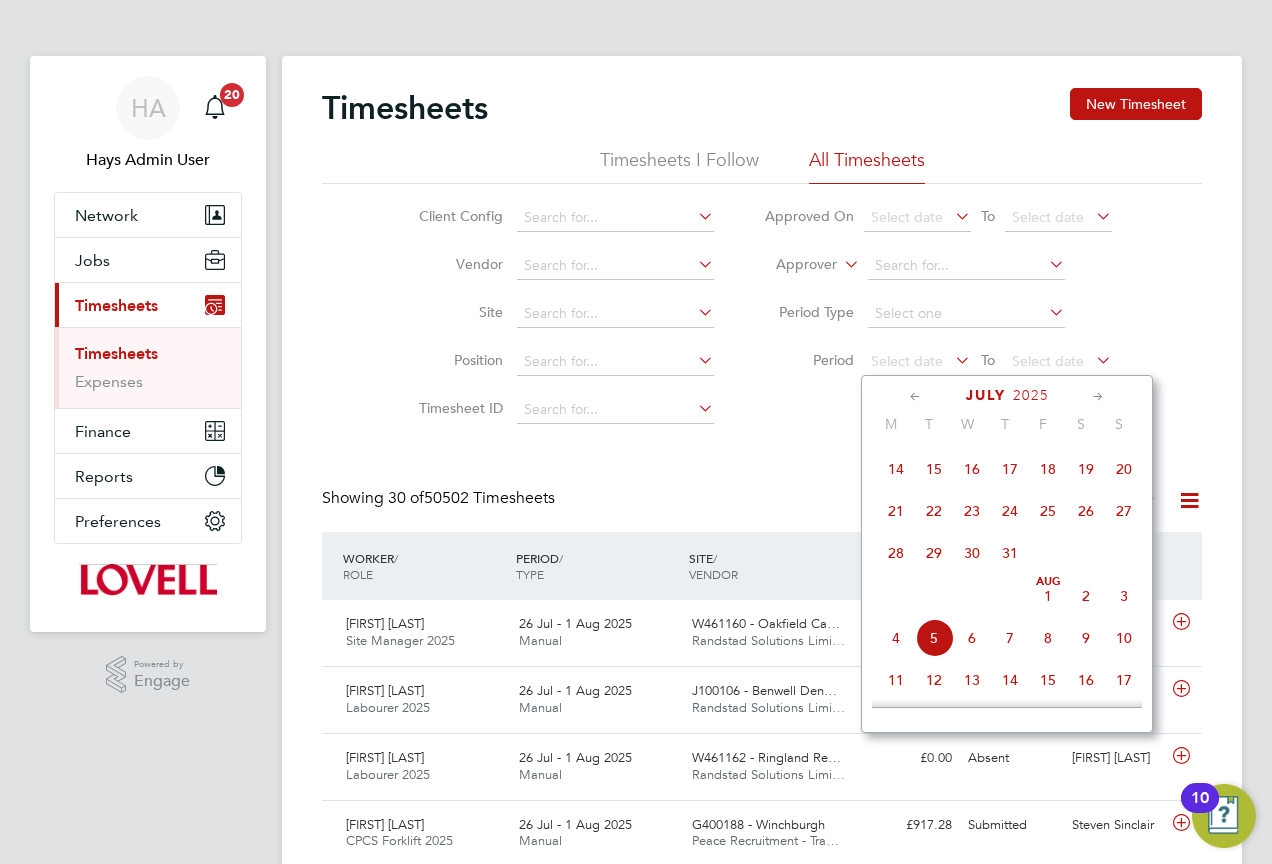 click on "26" 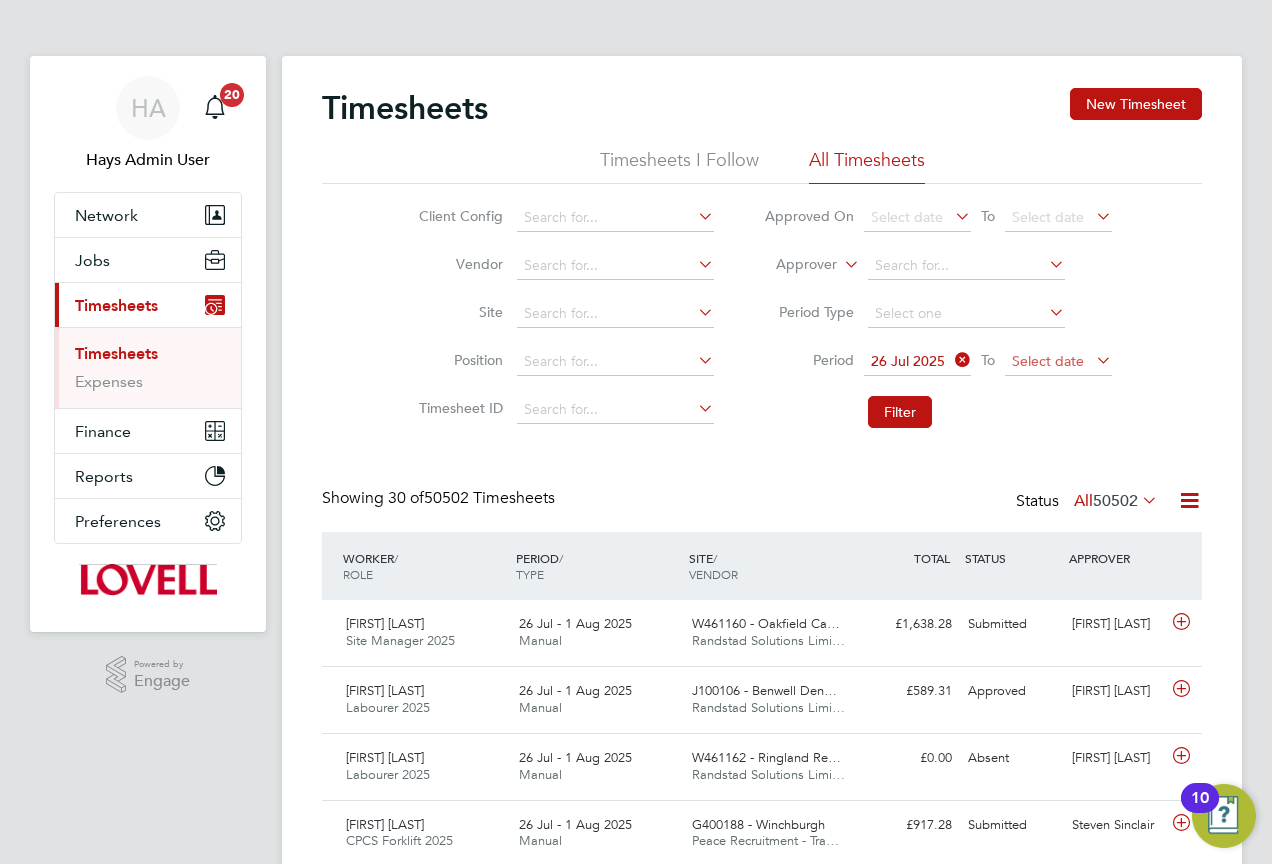 click on "Select date" 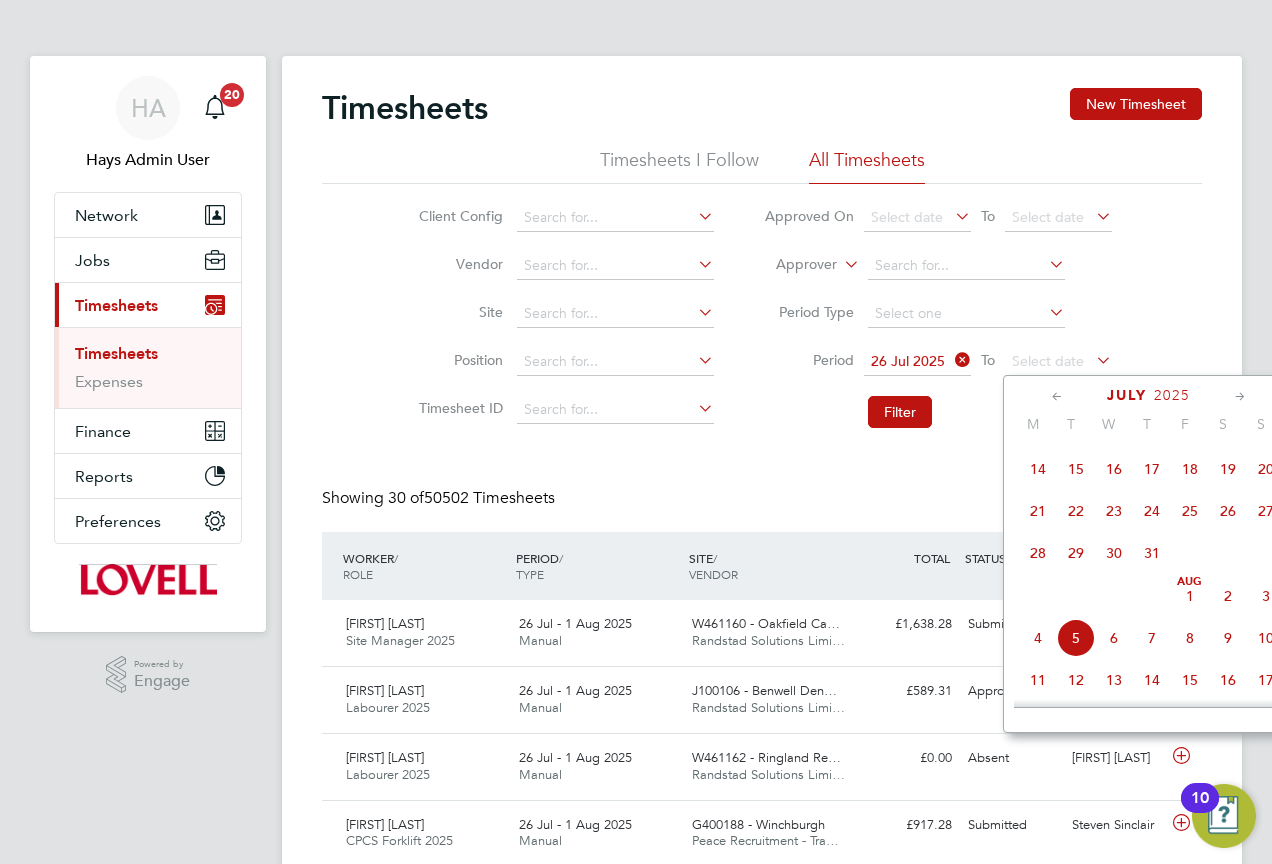 click on "Aug 1" 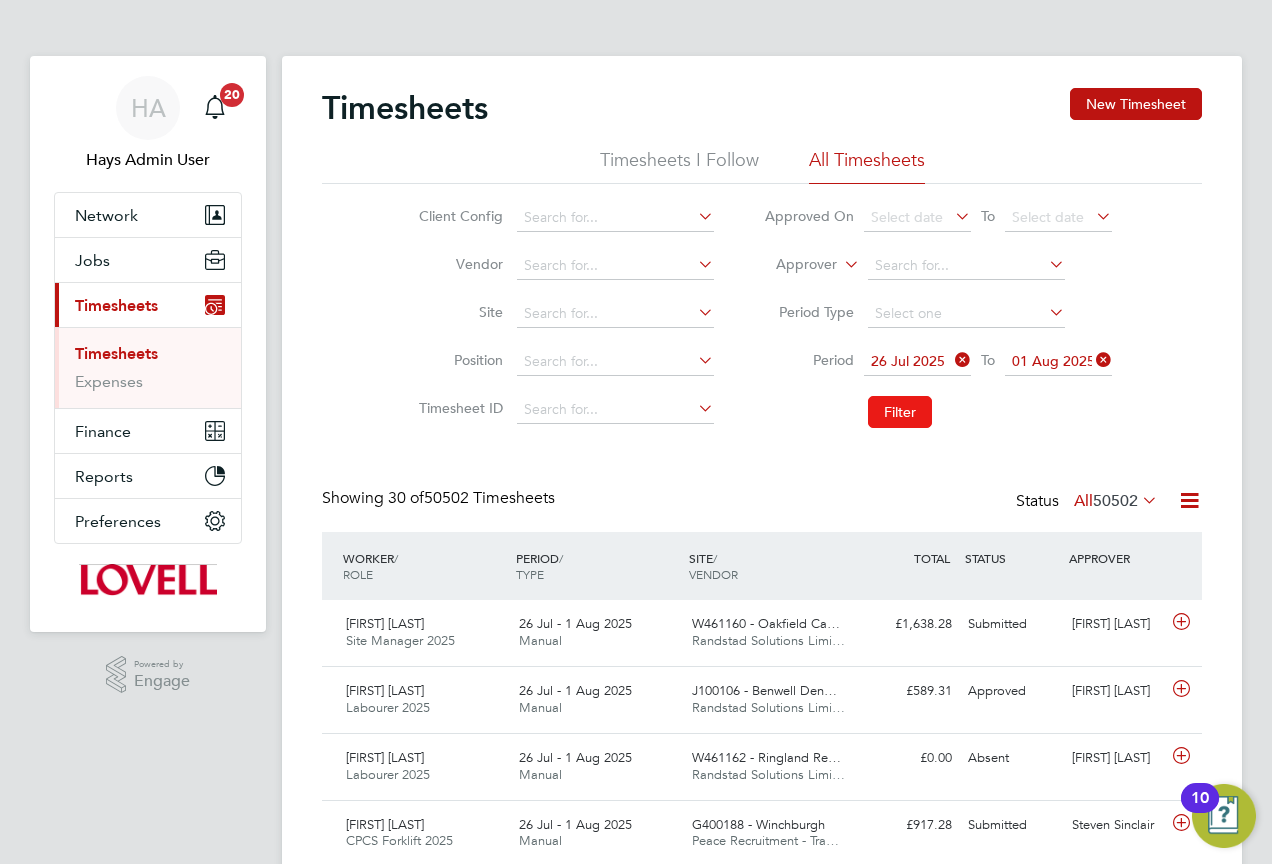 click on "Filter" 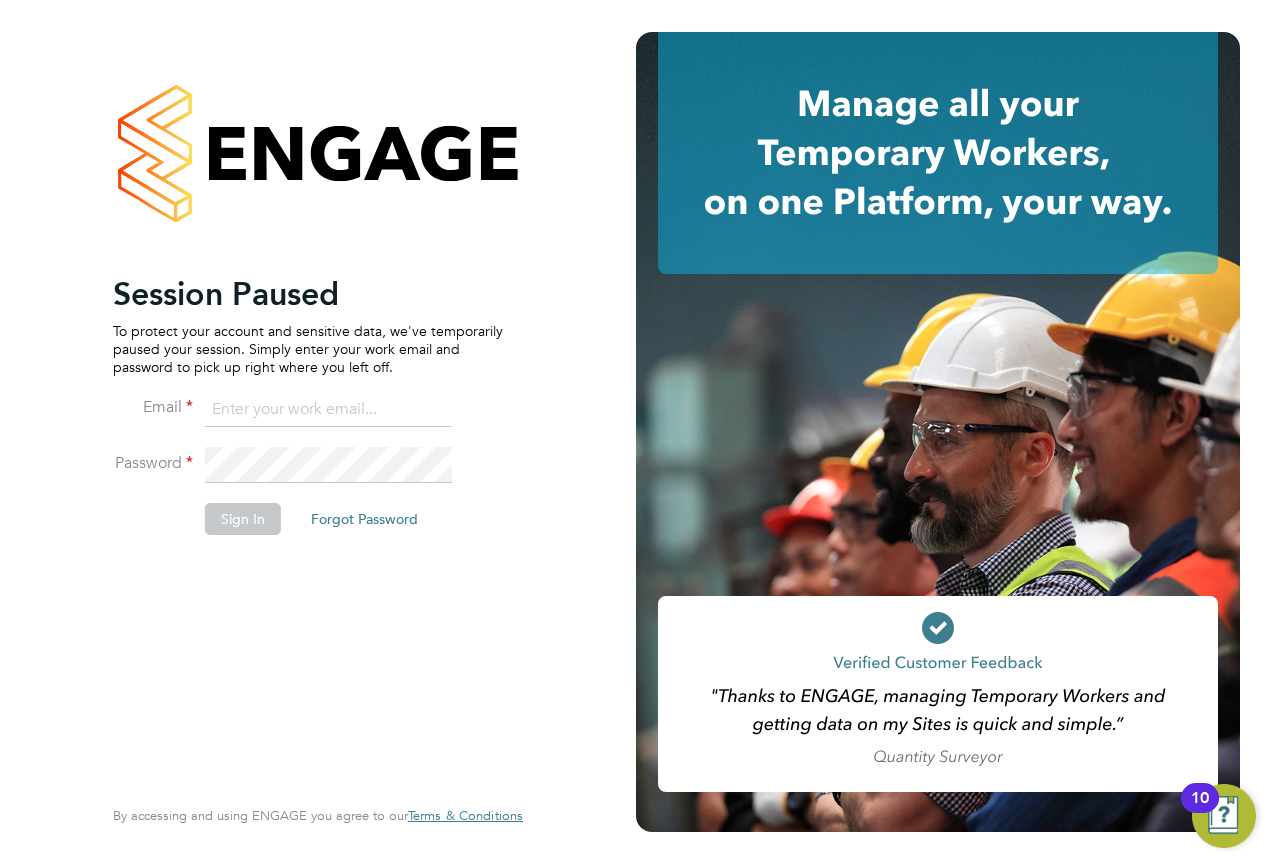 click on "Email" 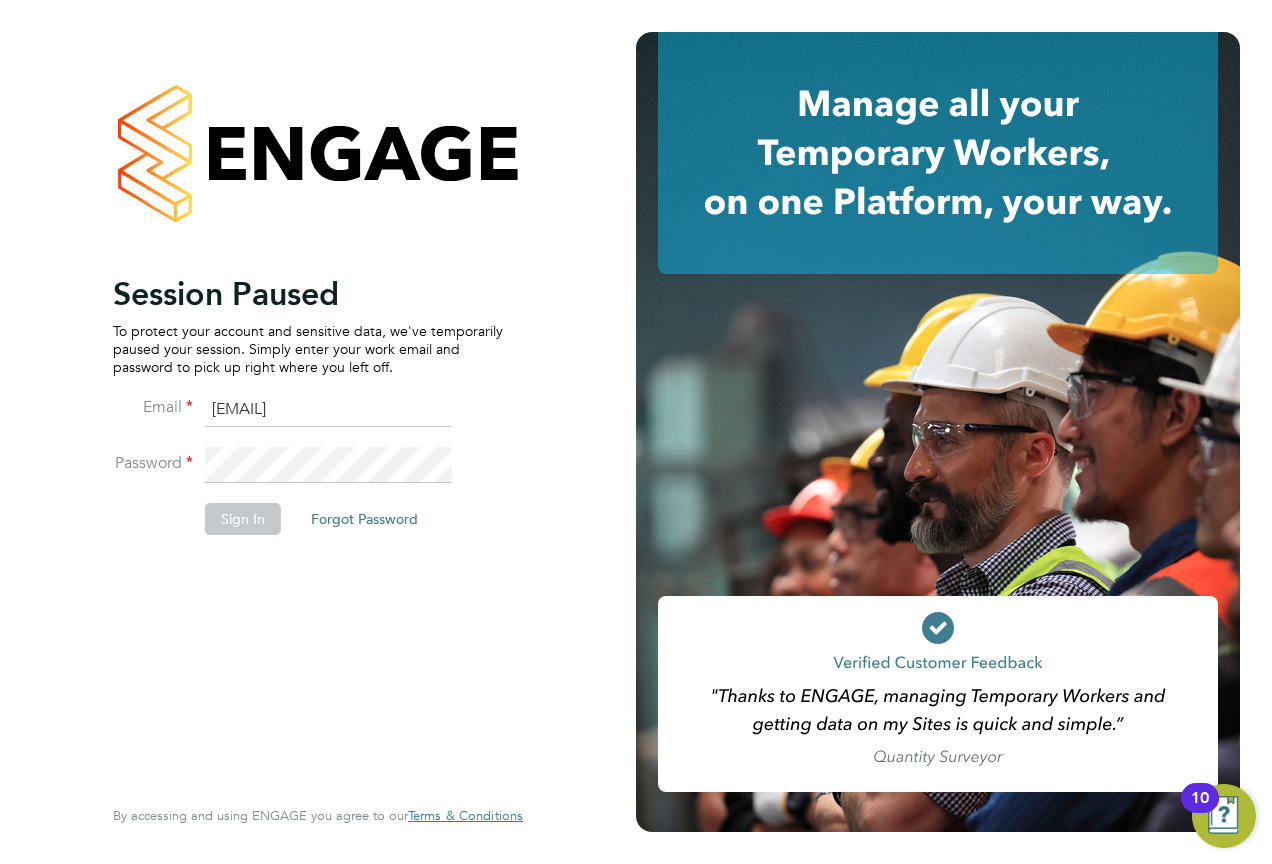 type on "Vendorkeyaccounts2@hays.com" 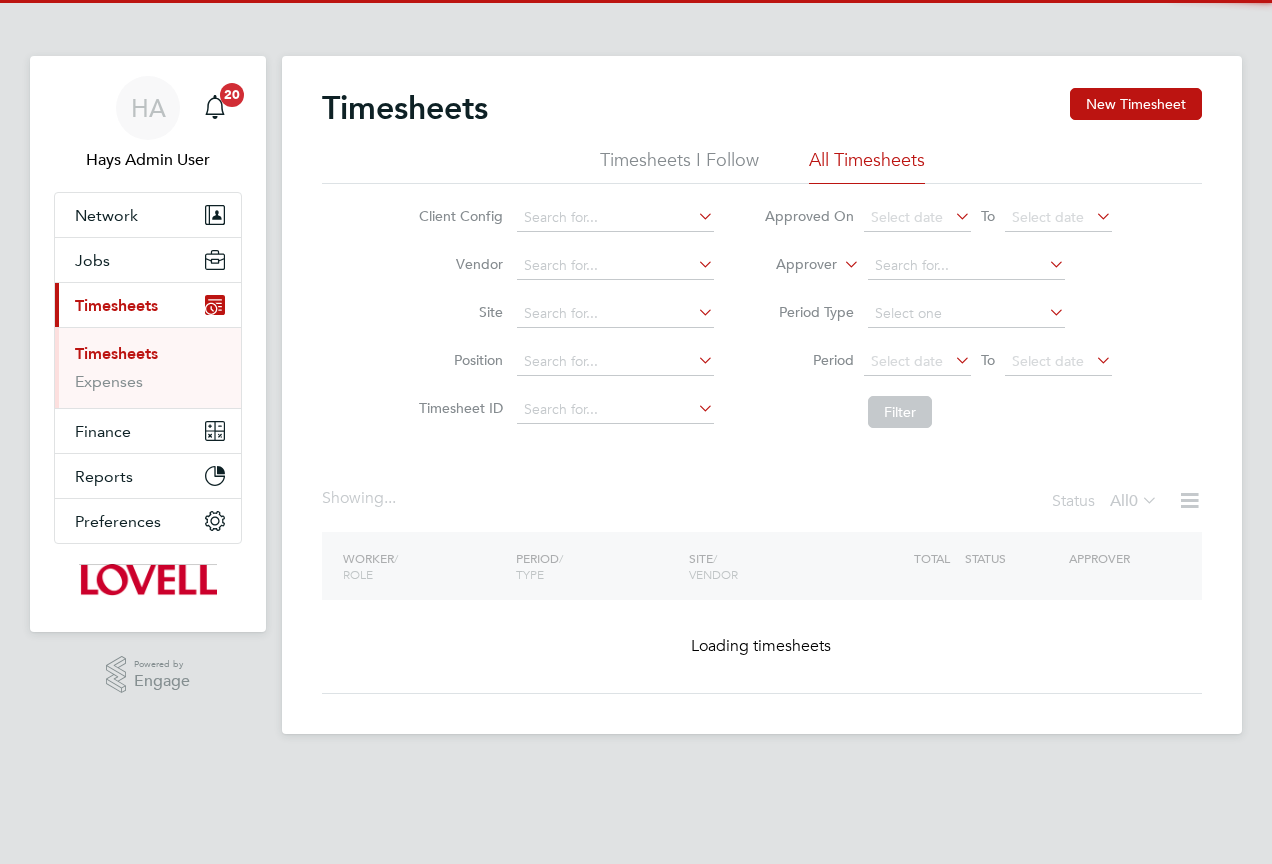 scroll, scrollTop: 0, scrollLeft: 0, axis: both 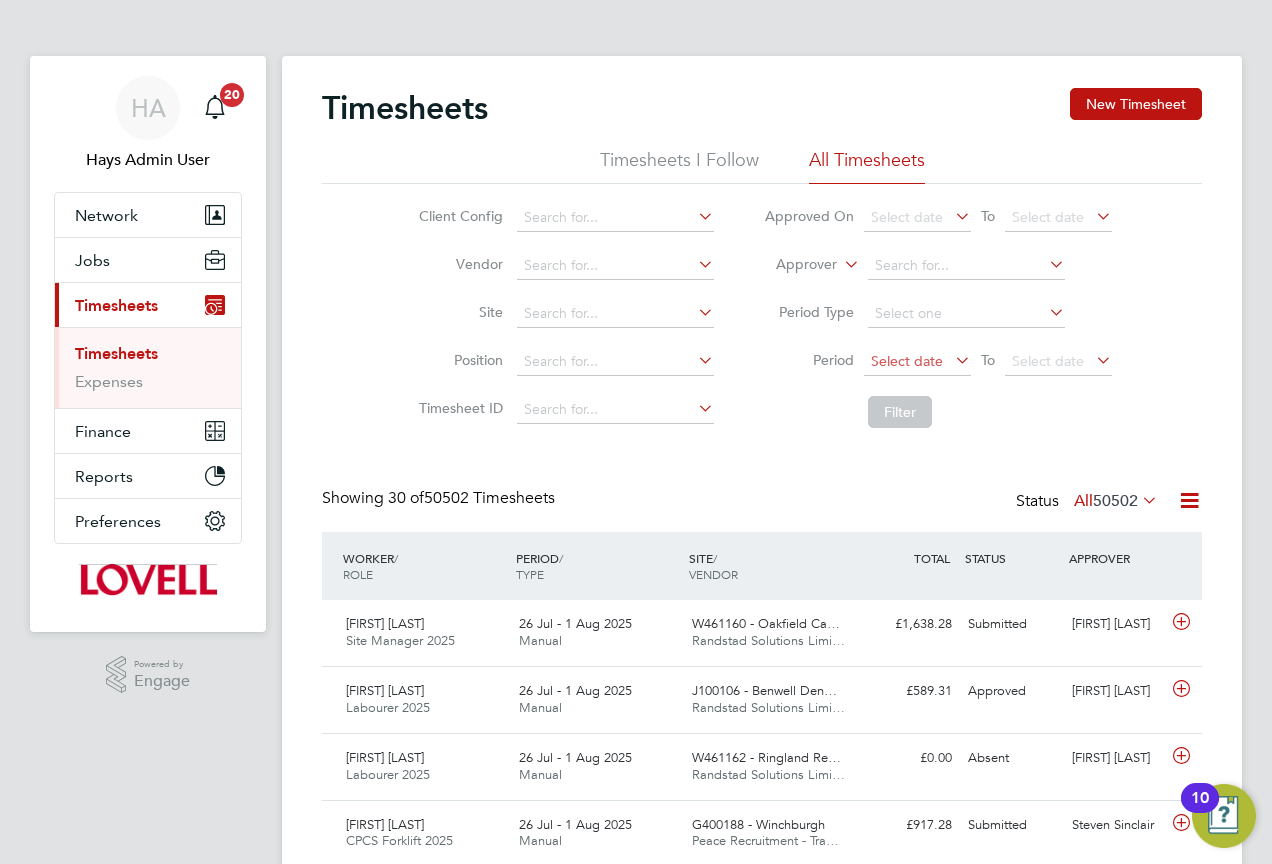 click on "Select date" 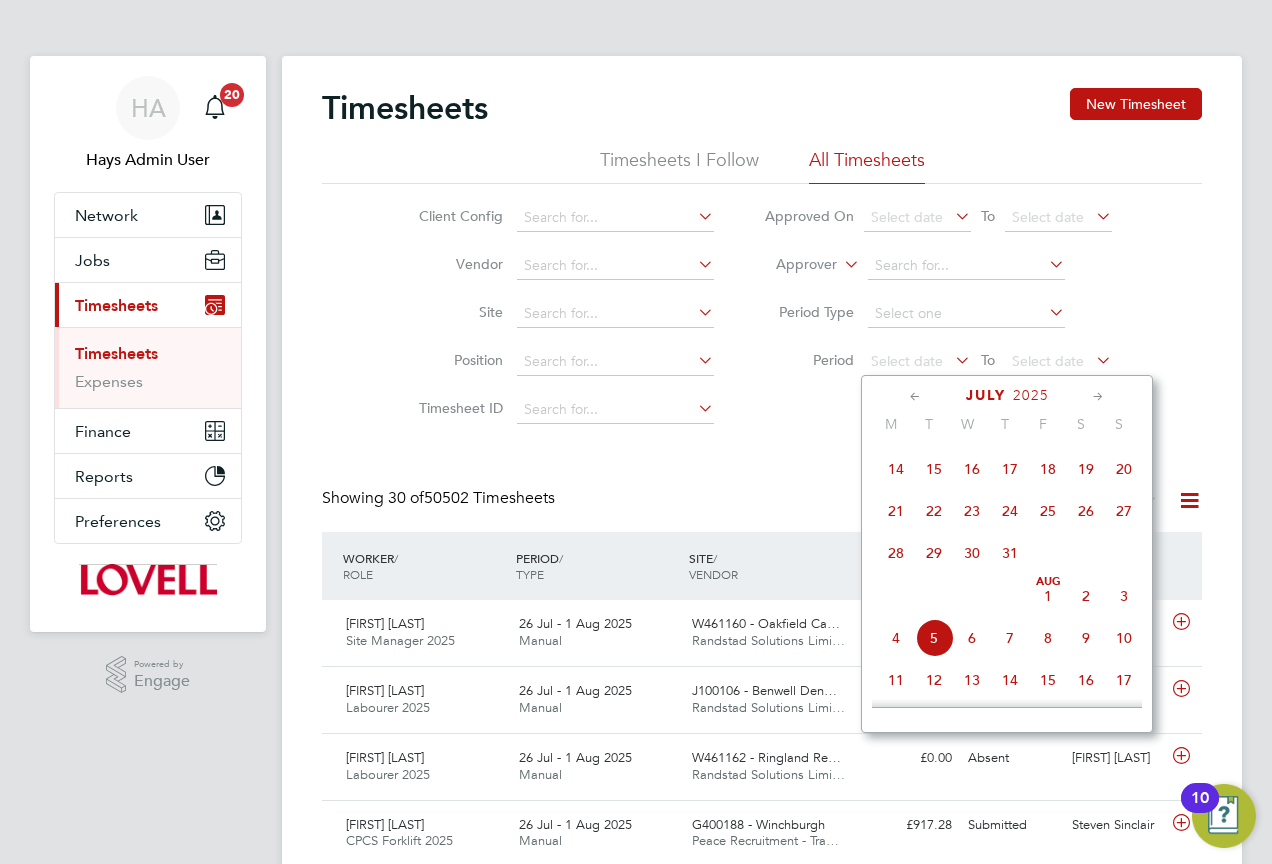 click on "26" 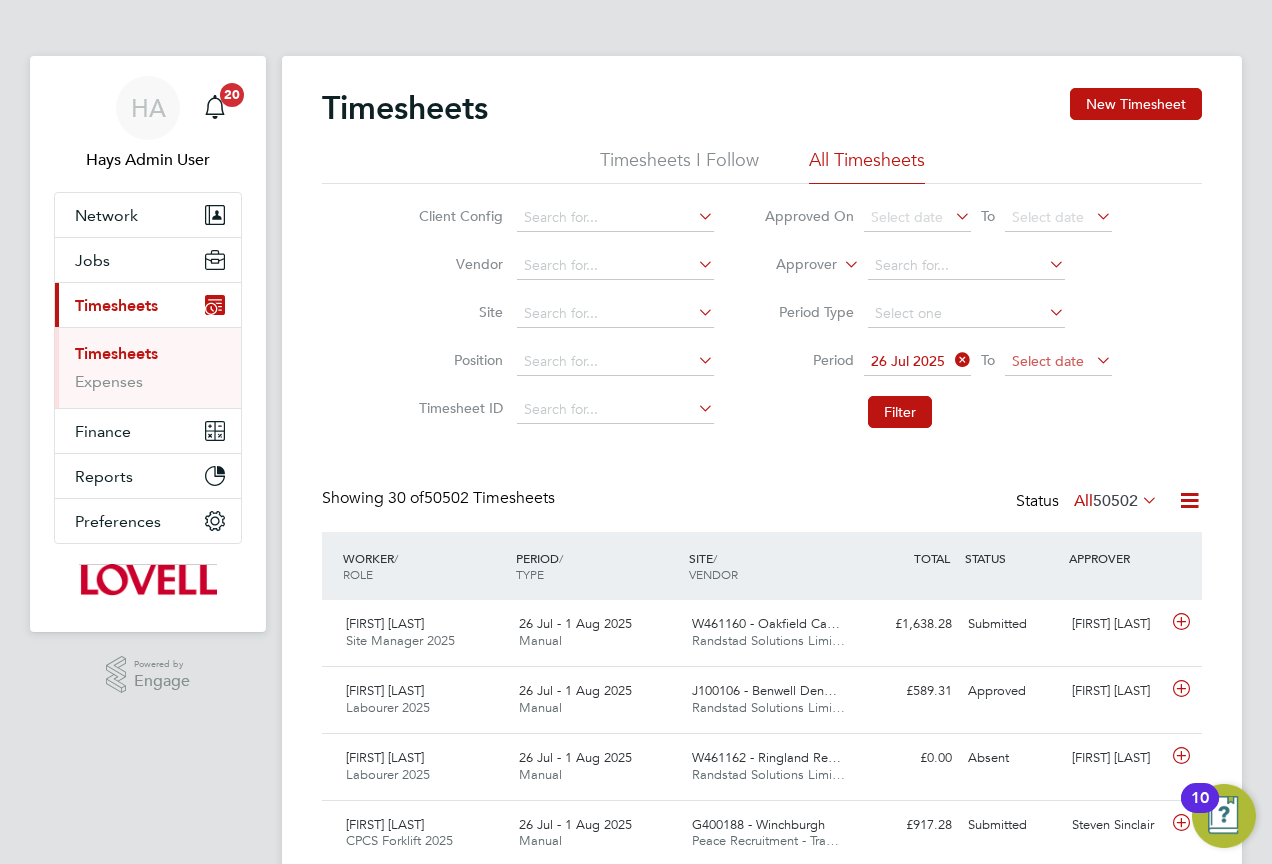 click on "Select date" 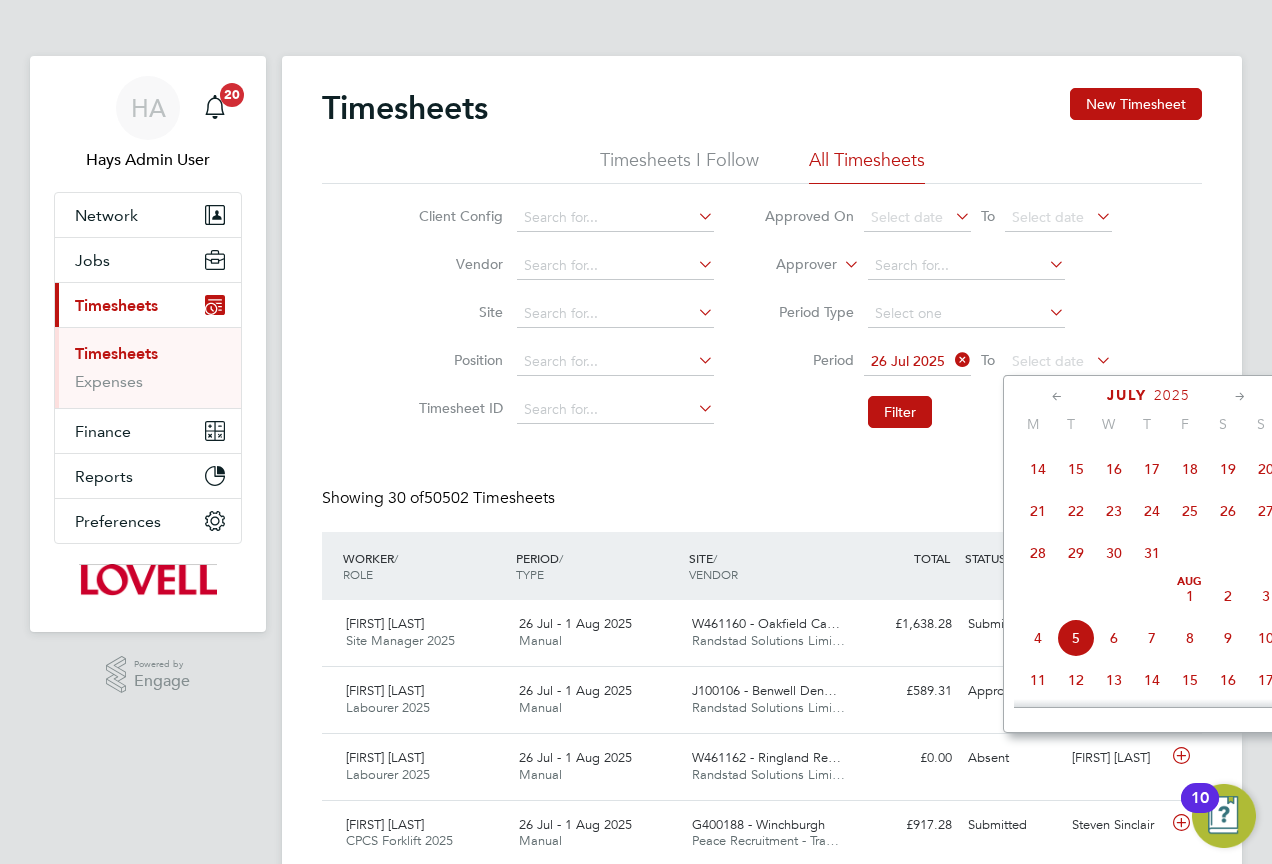 click on "Aug 1" 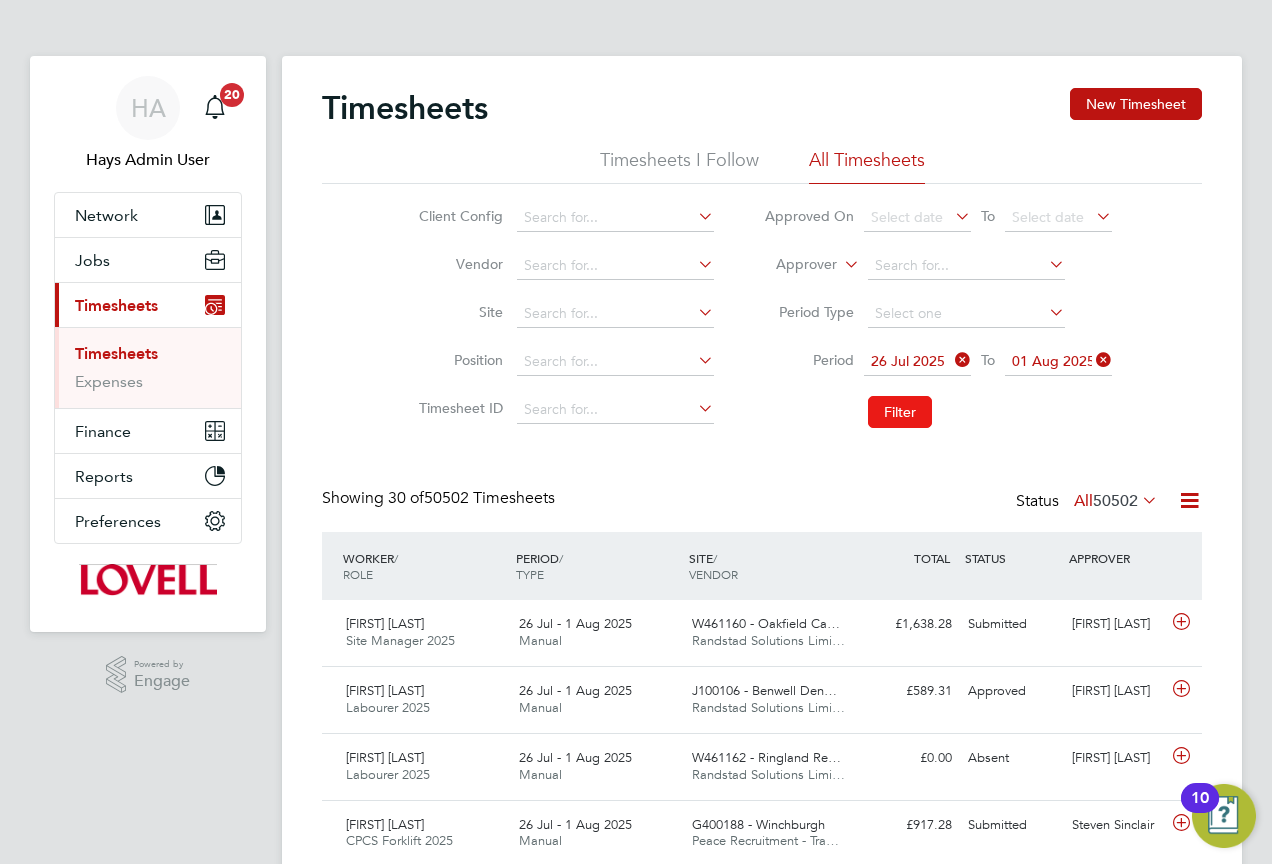 click on "Filter" 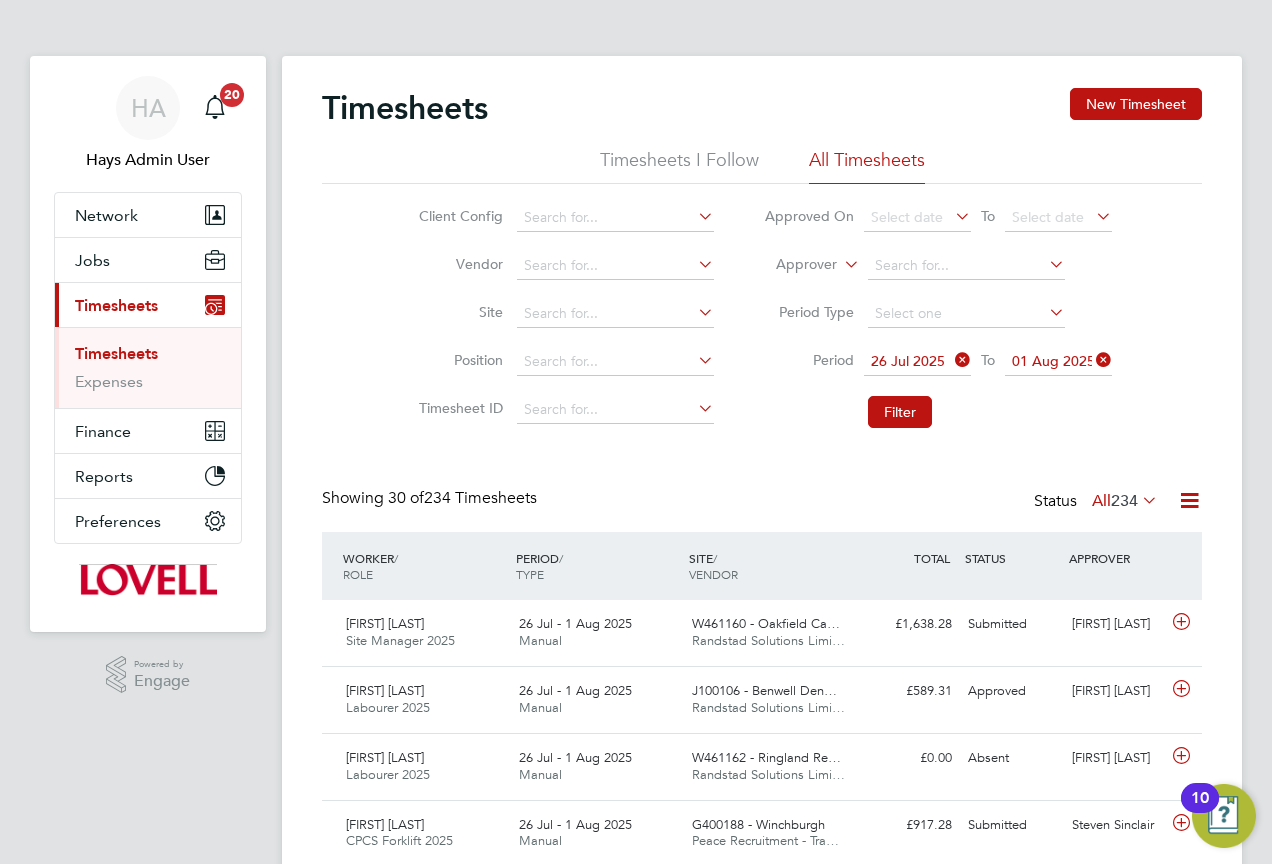 click on "234" 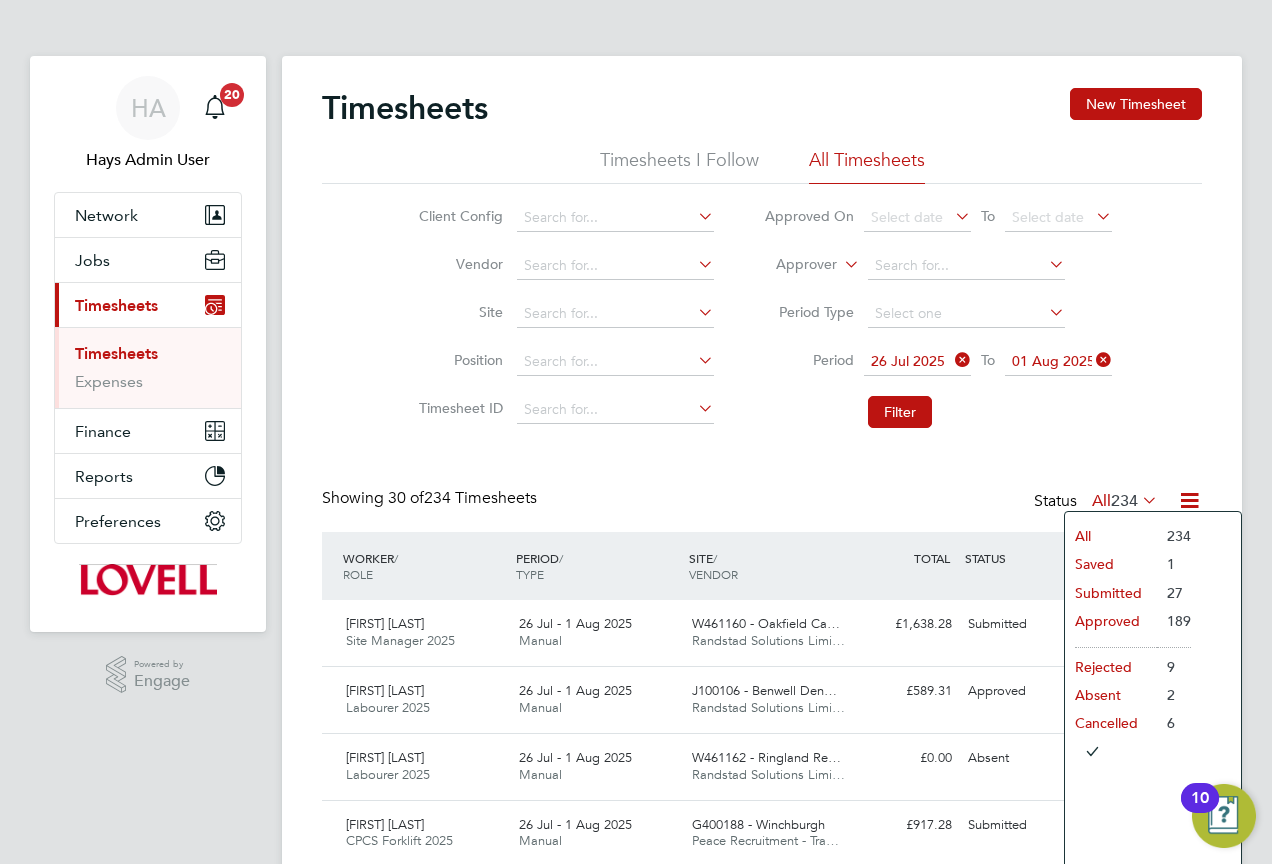 click on "Showing   30 of  234 Timesheets Status  All  234" 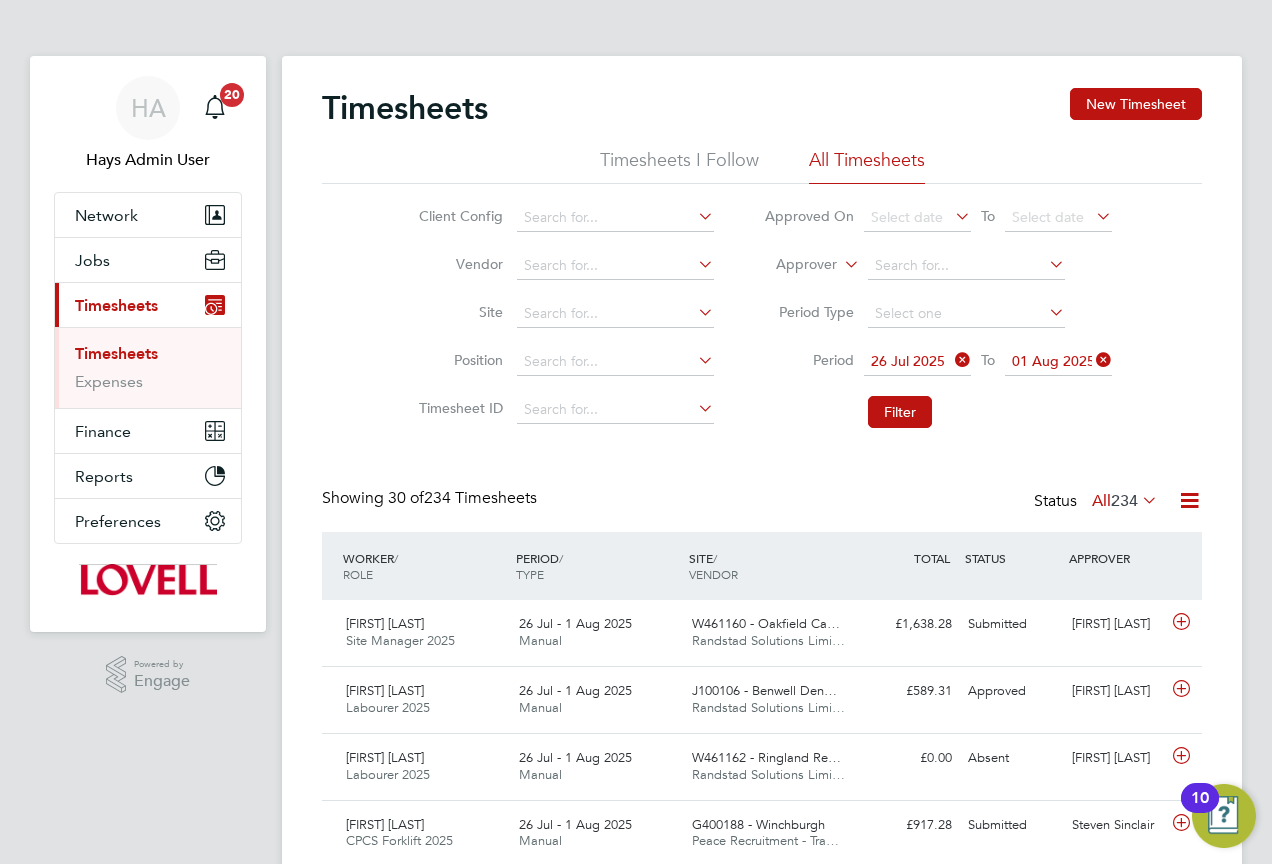 click on "234" 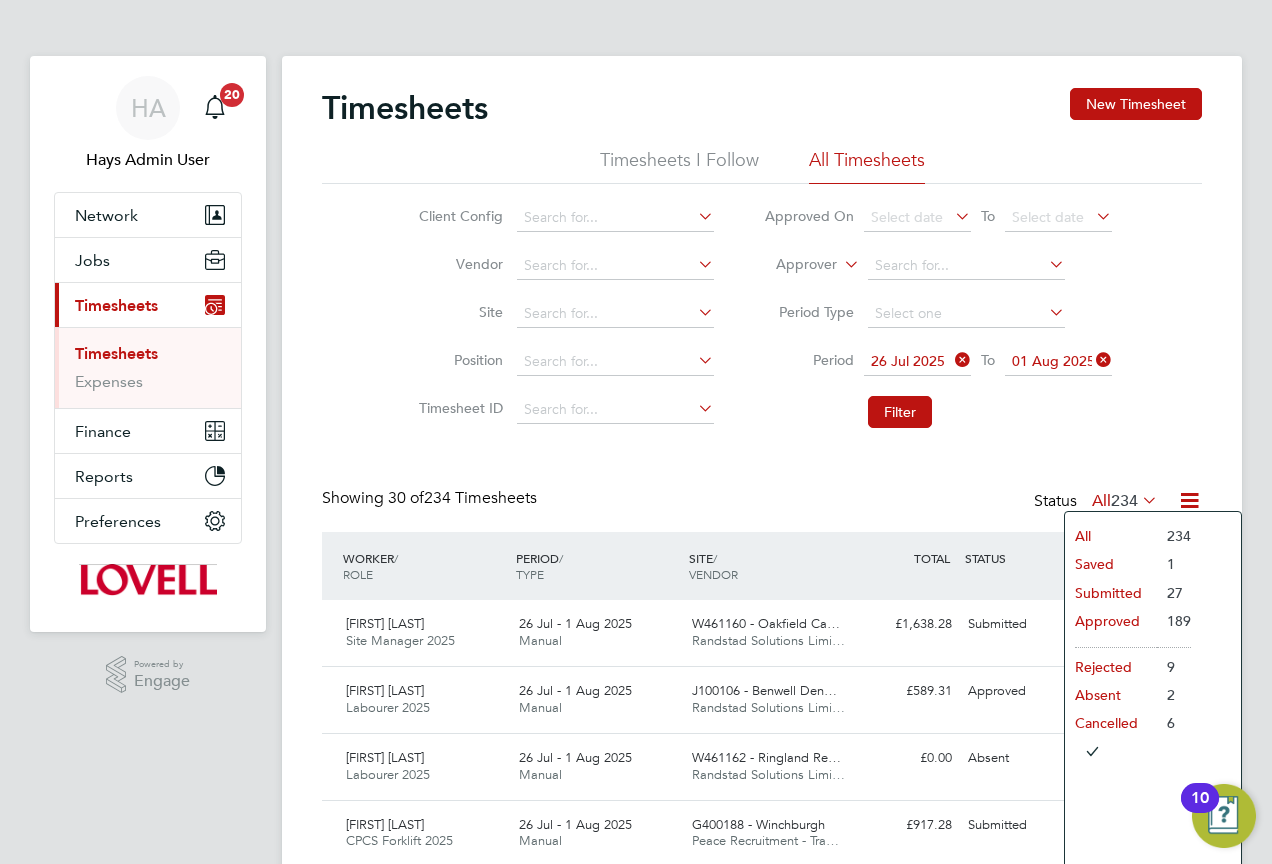 click on "Submitted" 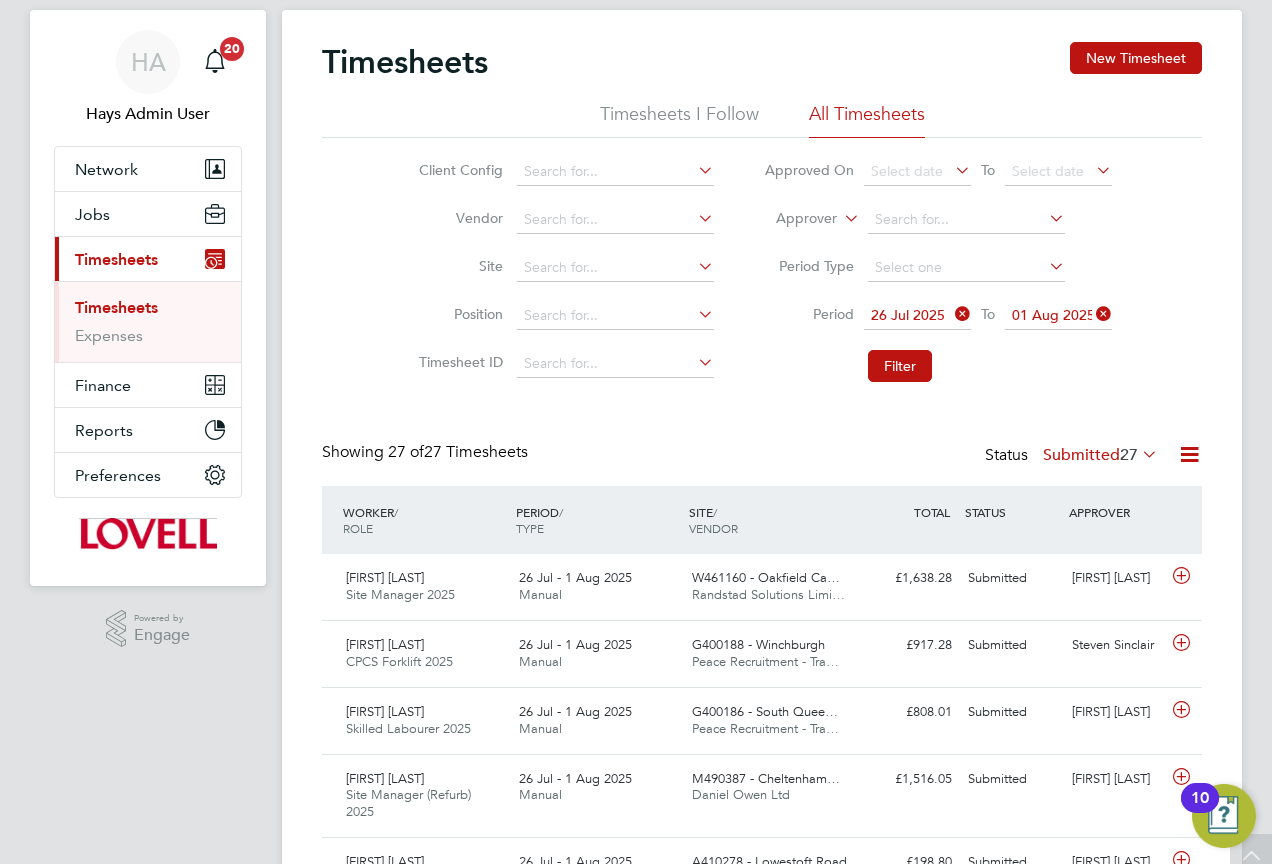 scroll, scrollTop: 0, scrollLeft: 0, axis: both 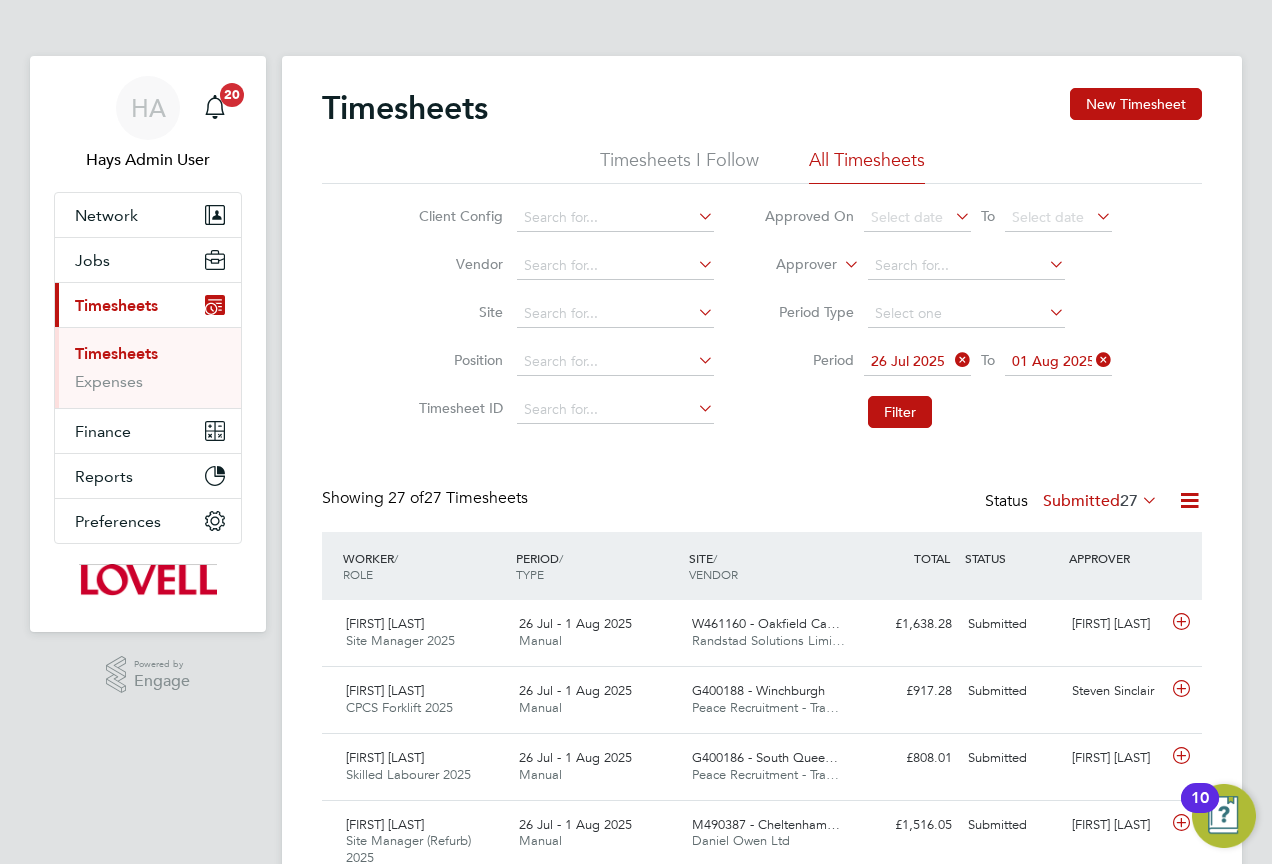 click 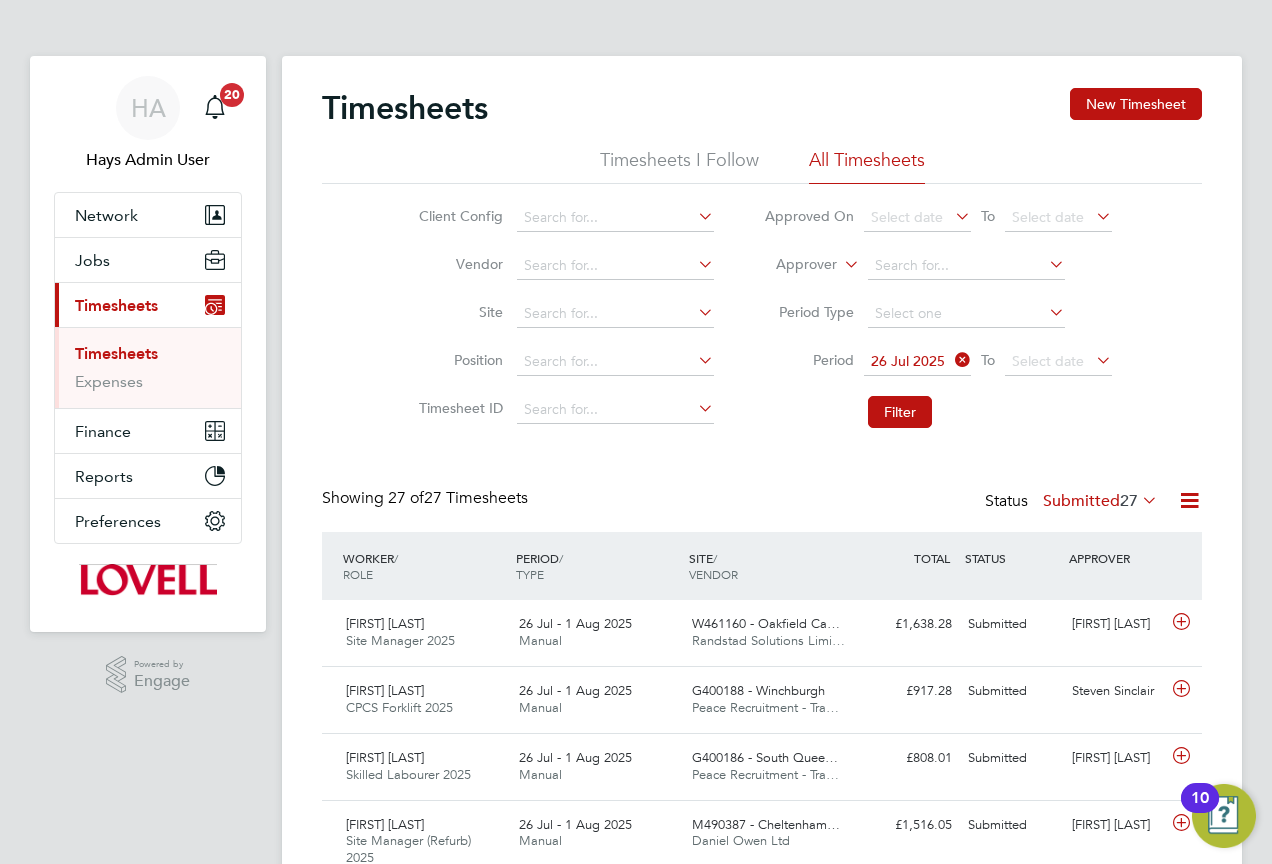 click 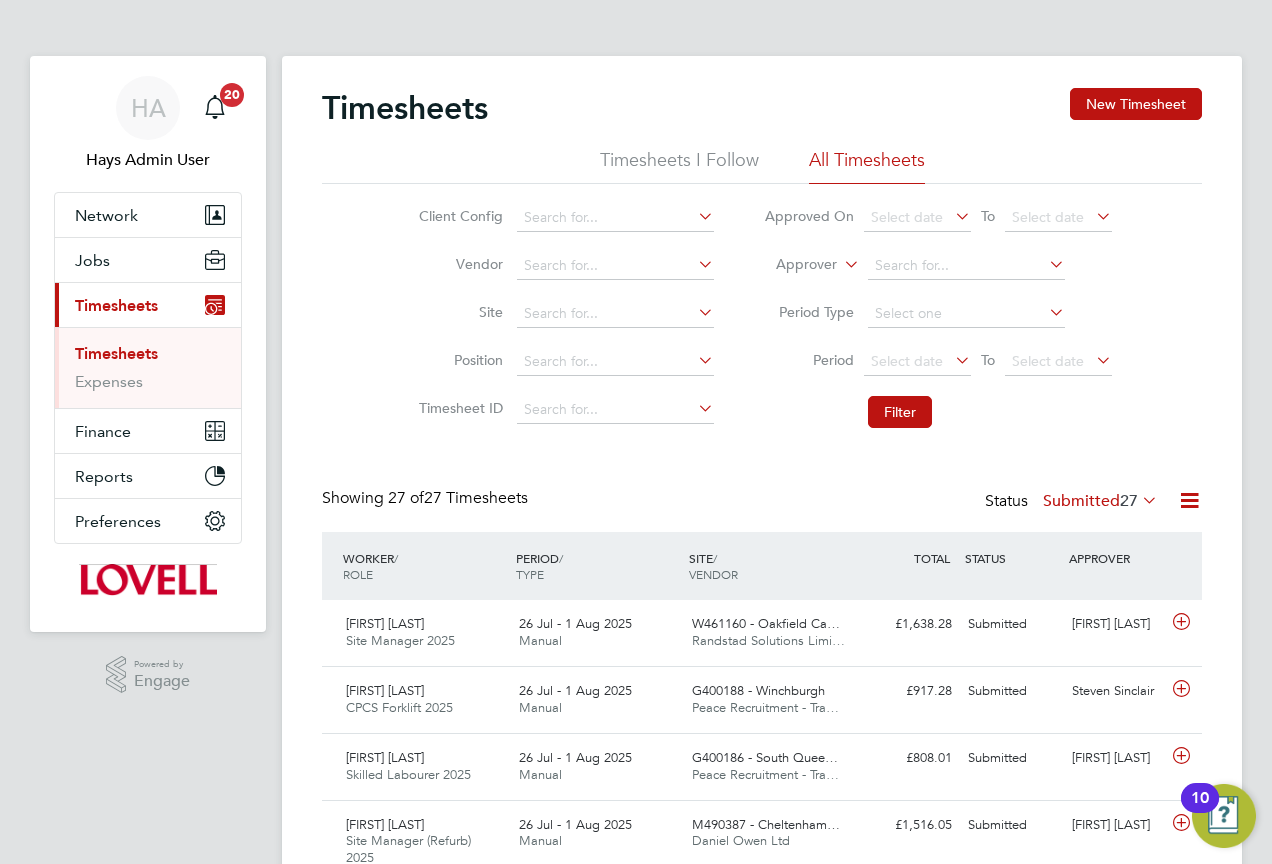 click on "Approver" 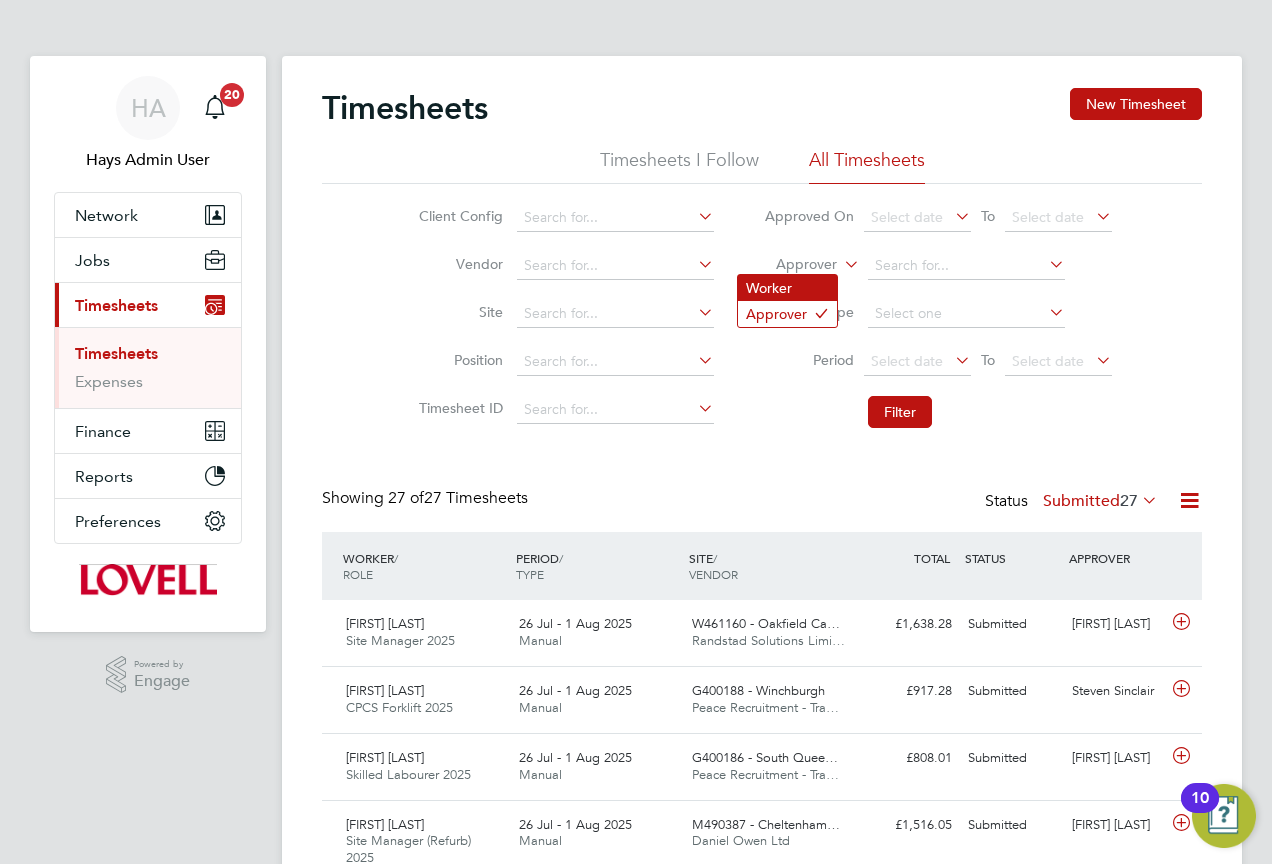 click on "Worker" 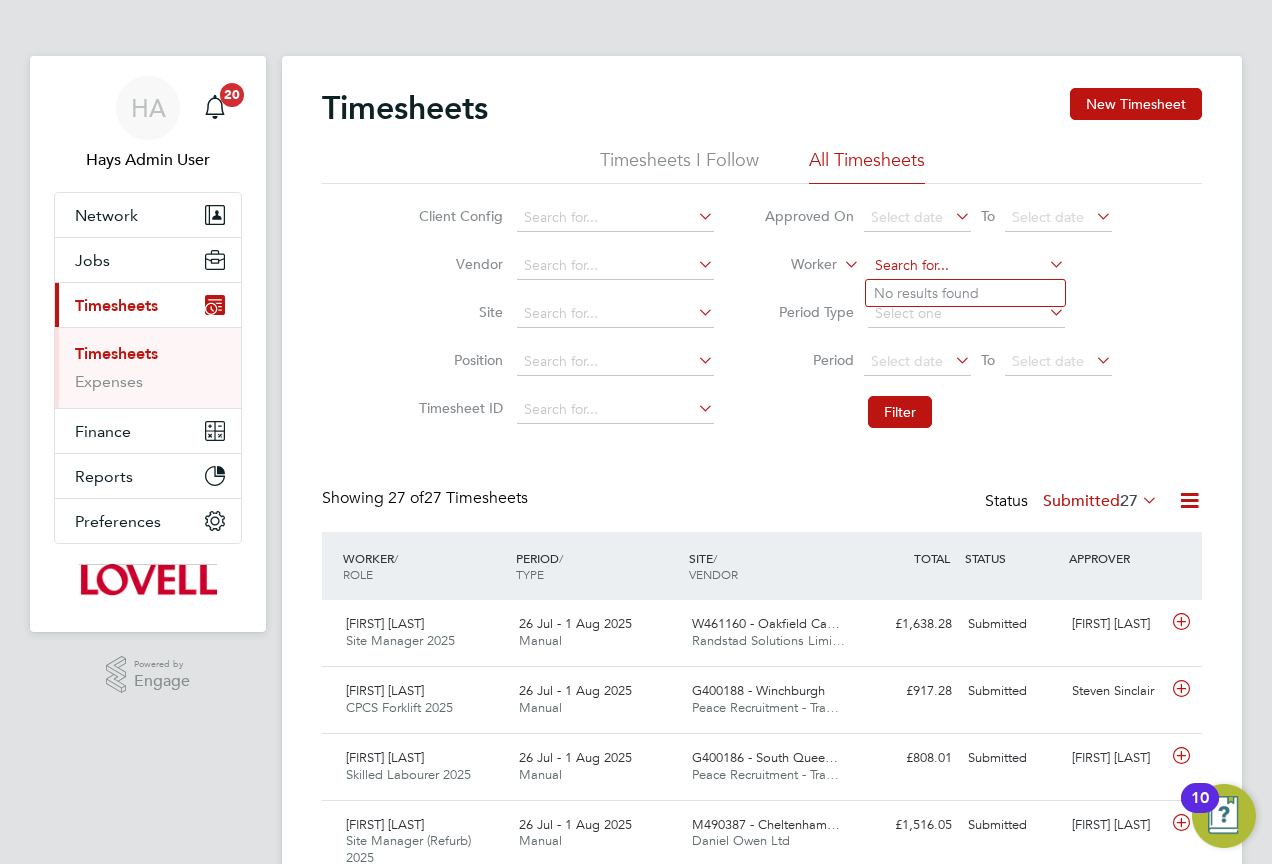 click 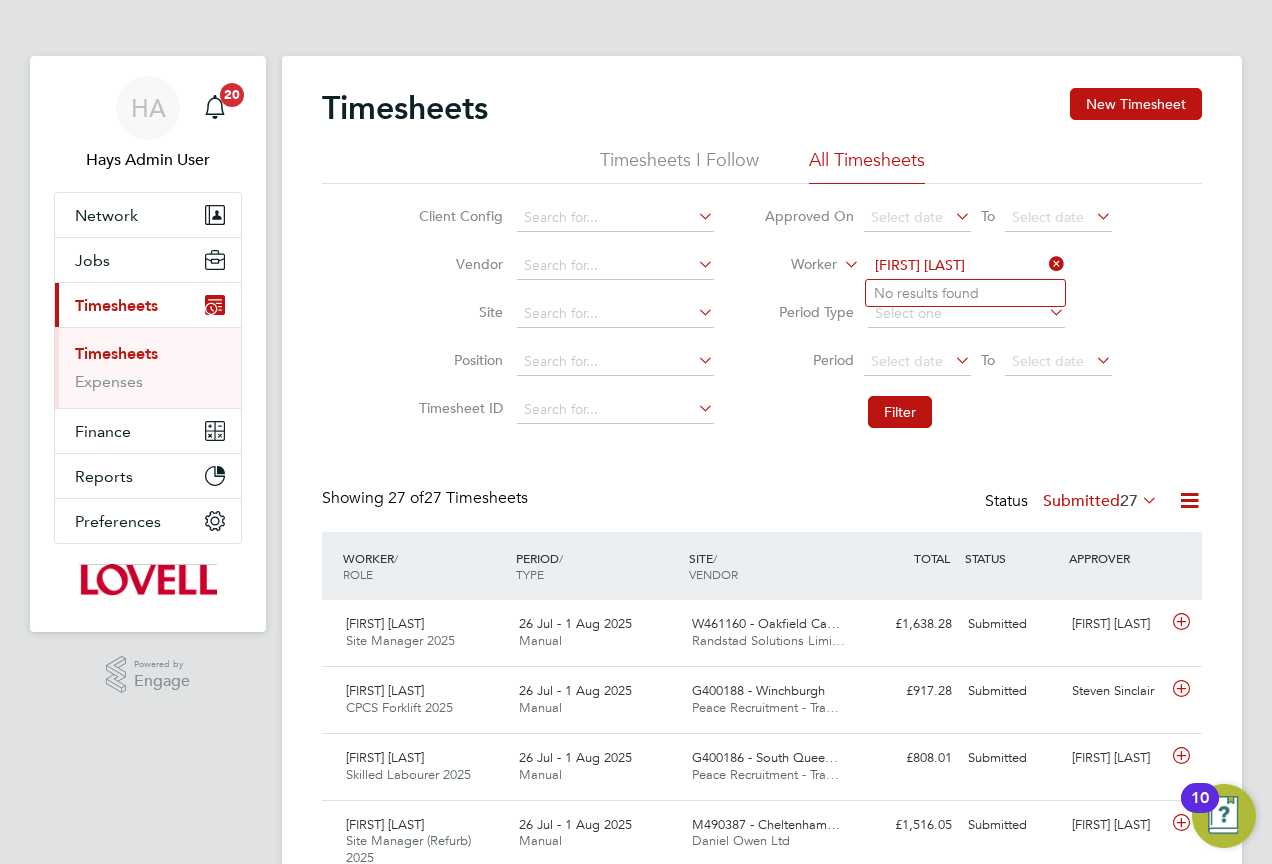 click on "Andrew Kilmartin" 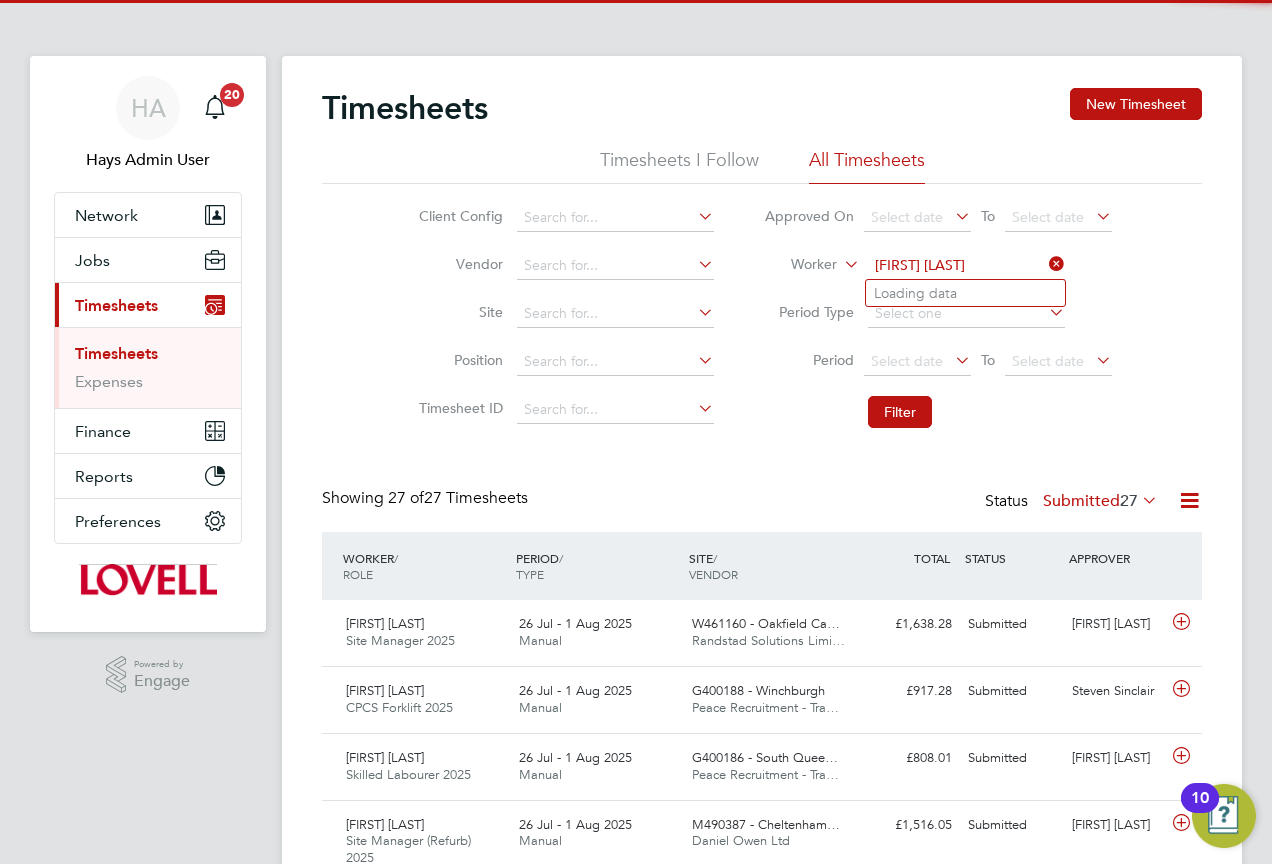 type on "Kilmartin" 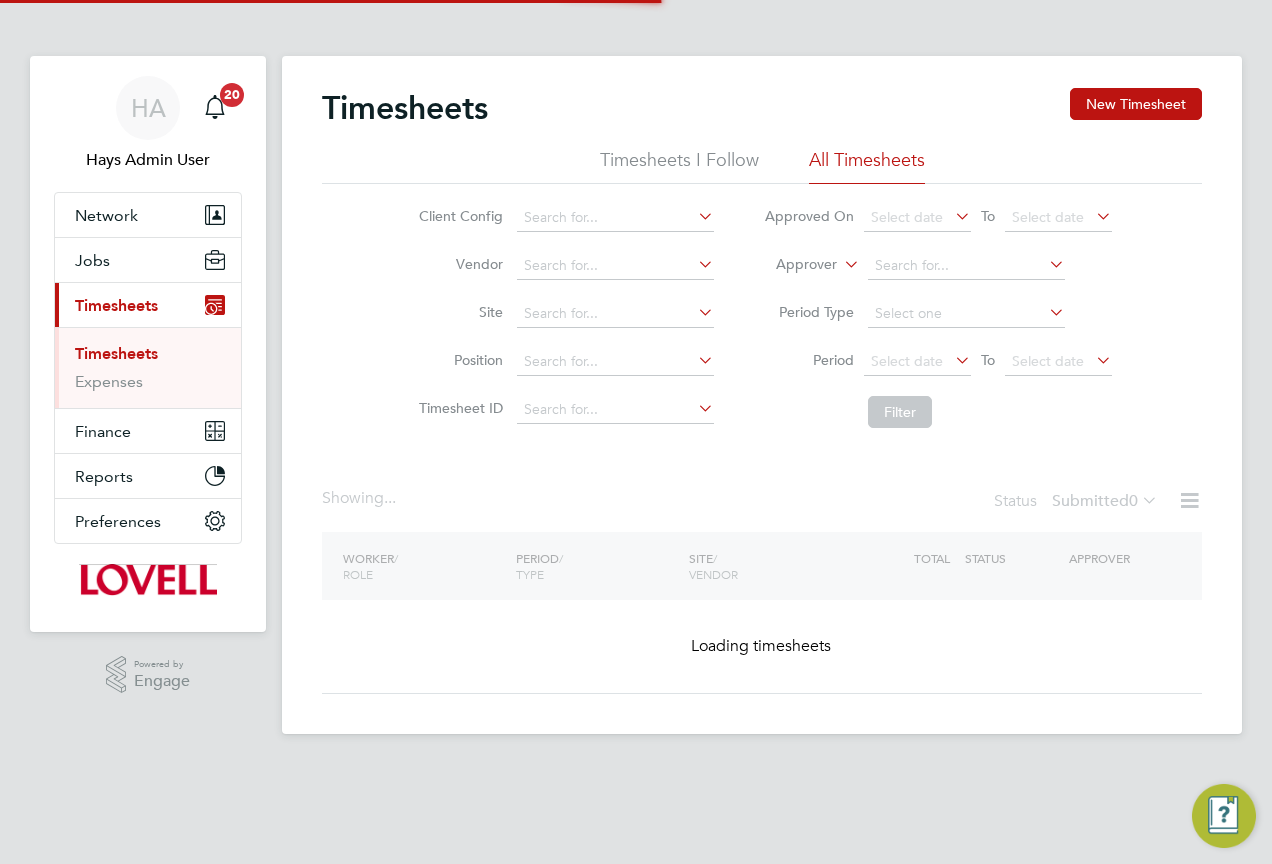 scroll, scrollTop: 0, scrollLeft: 0, axis: both 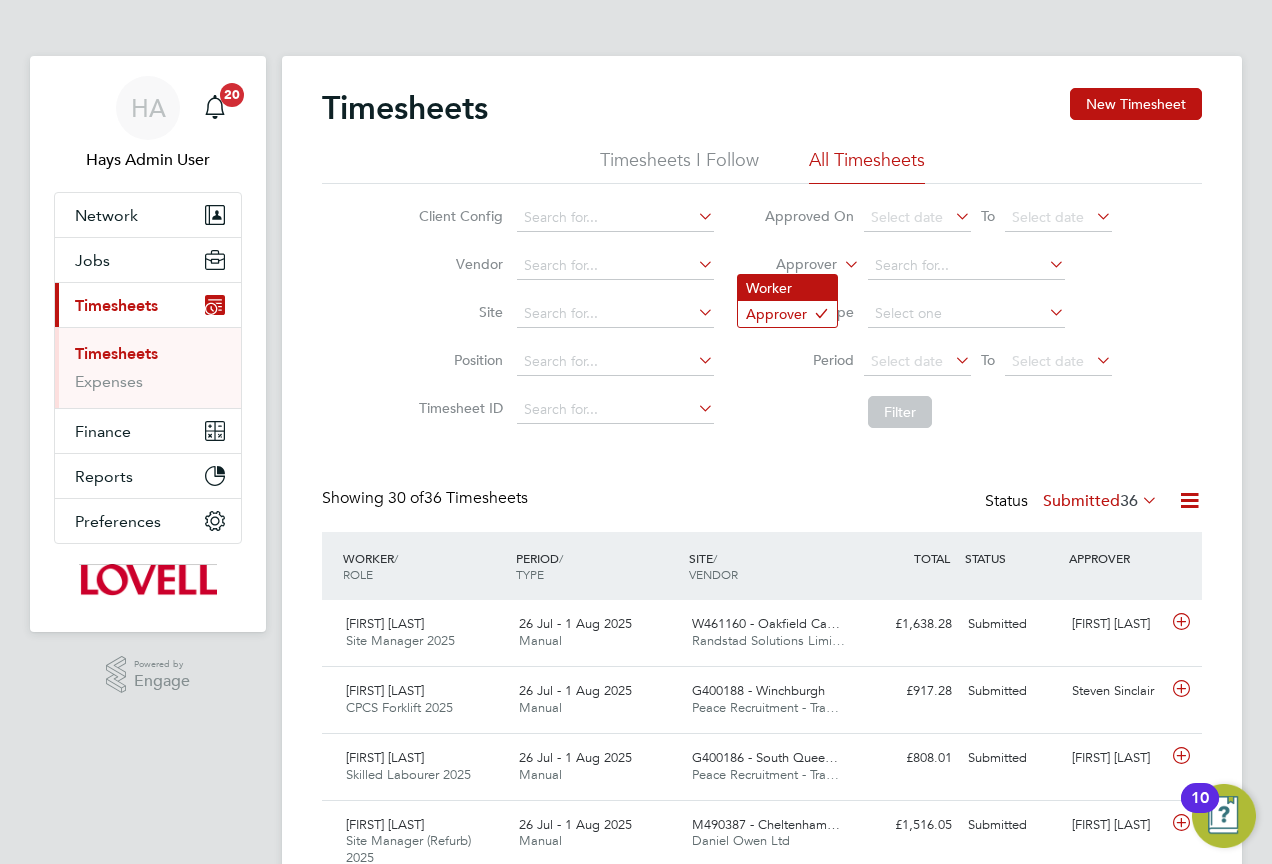 click on "Worker" 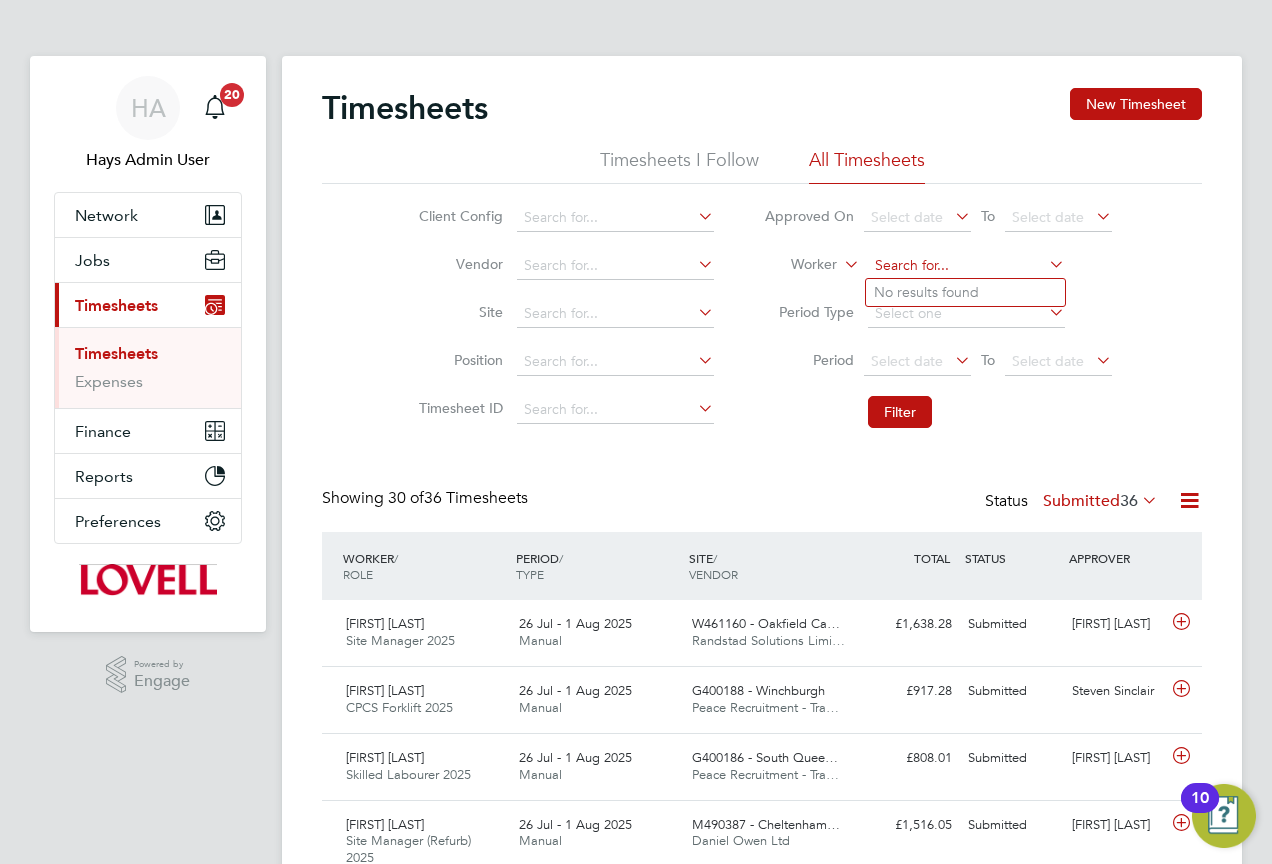 click 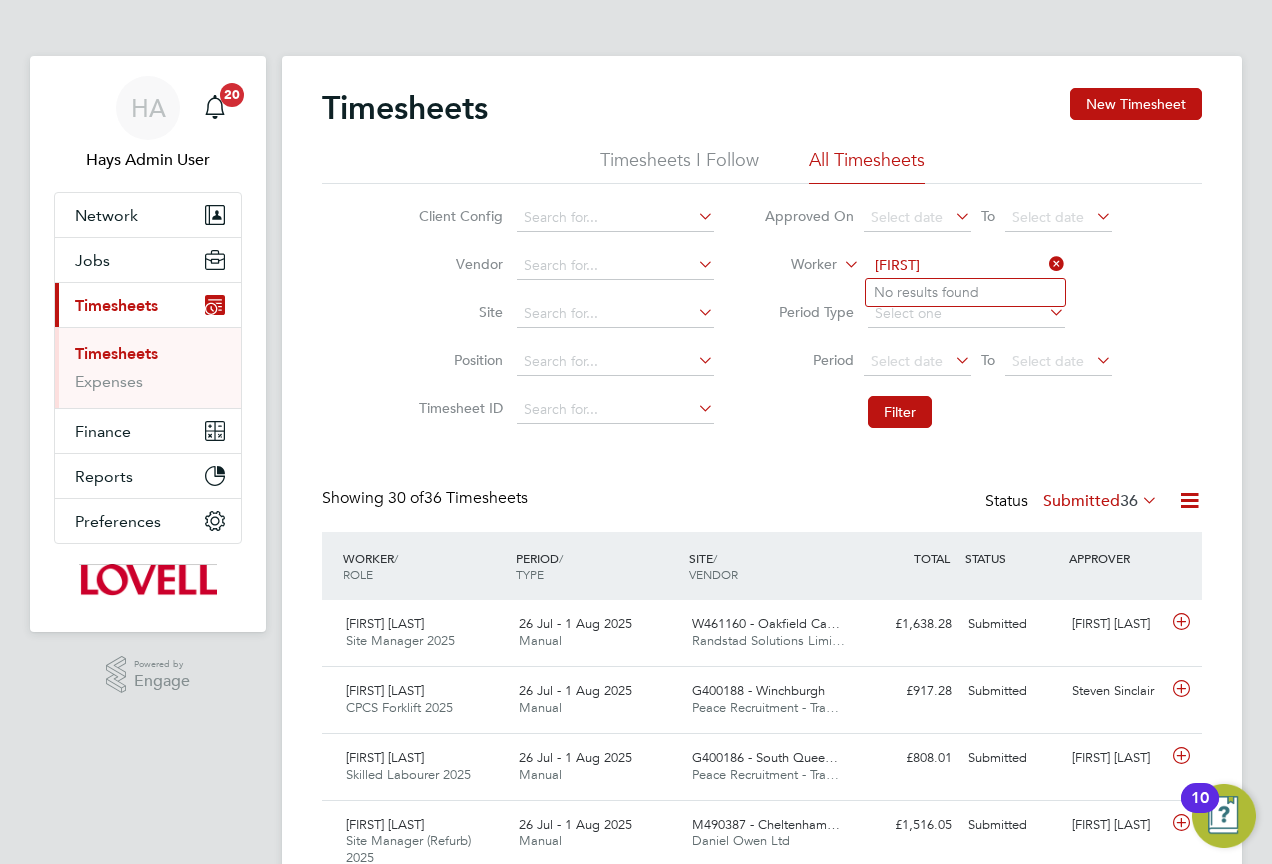 type on "Kilma" 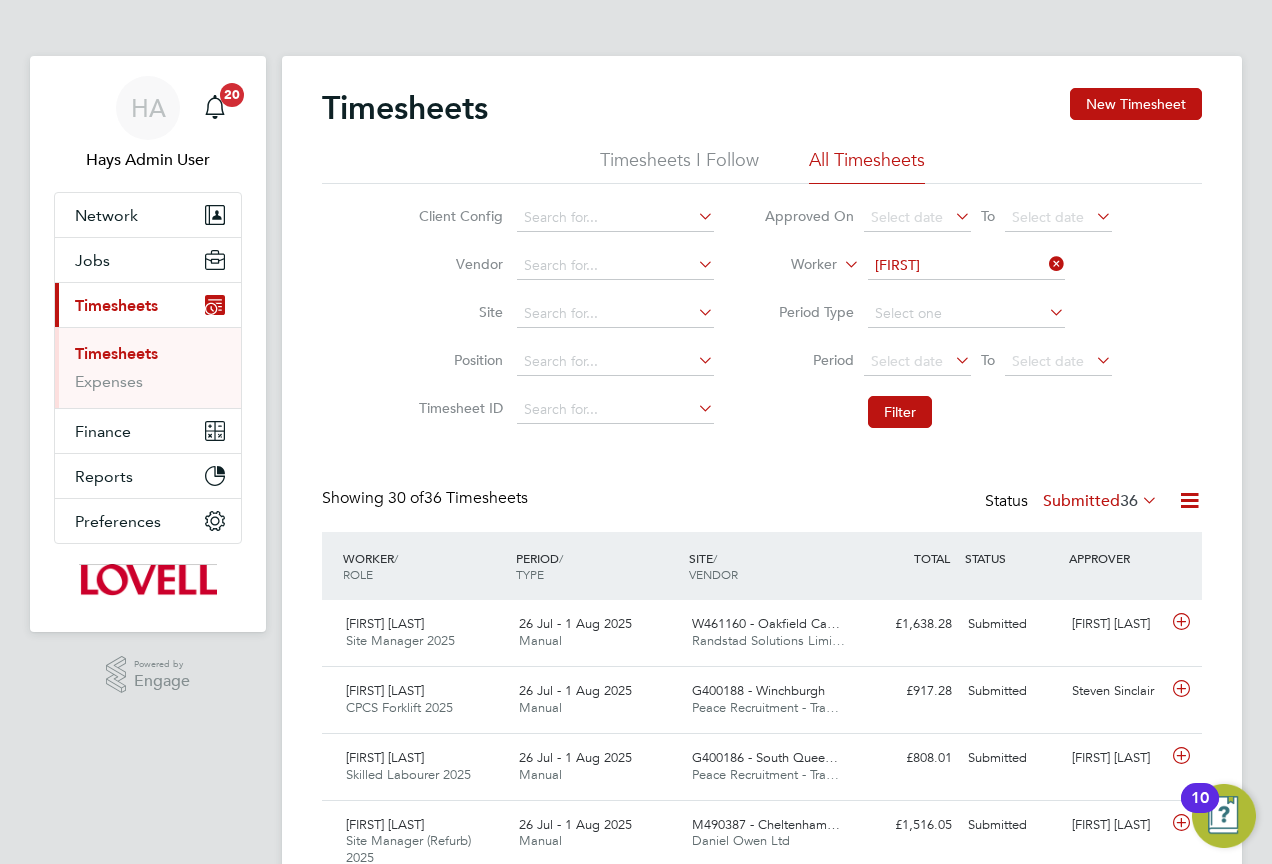 type 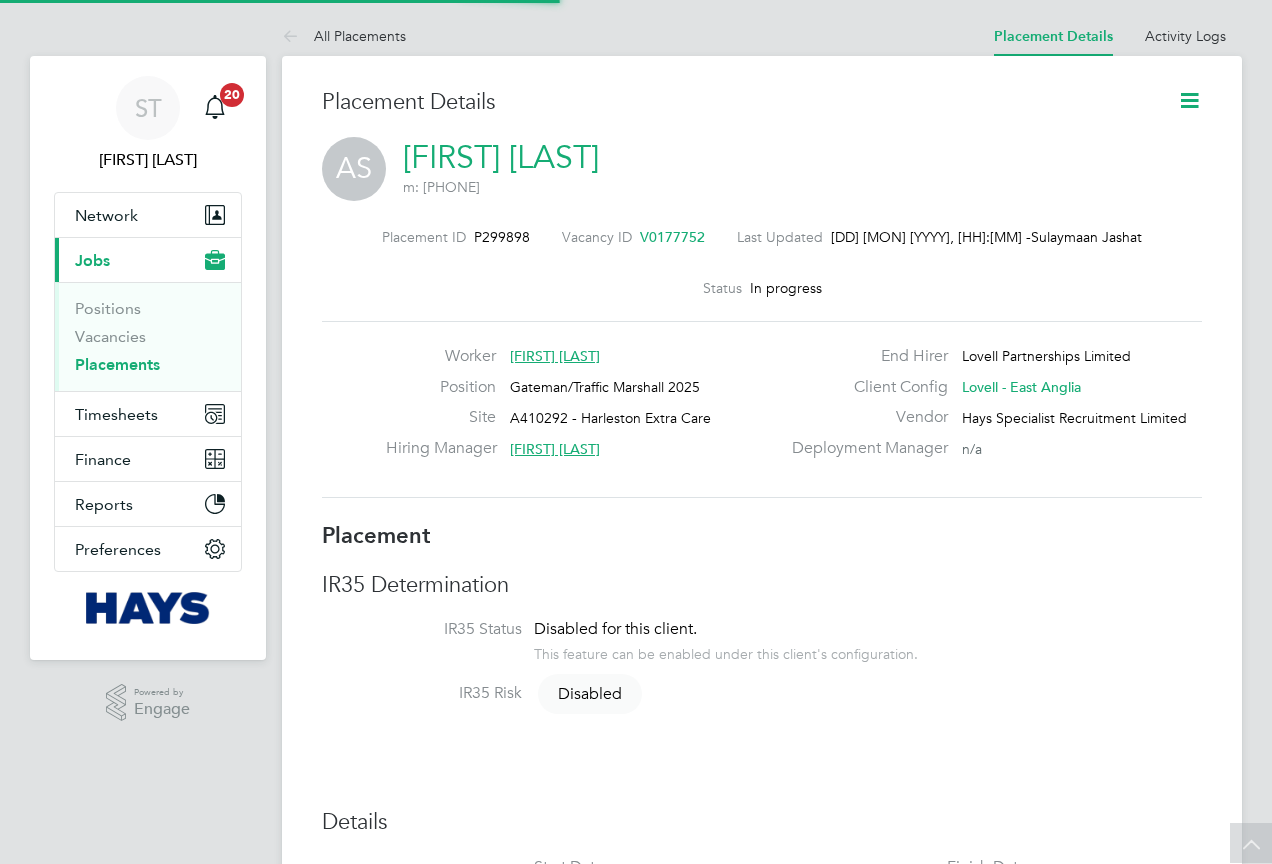 scroll, scrollTop: 543, scrollLeft: 0, axis: vertical 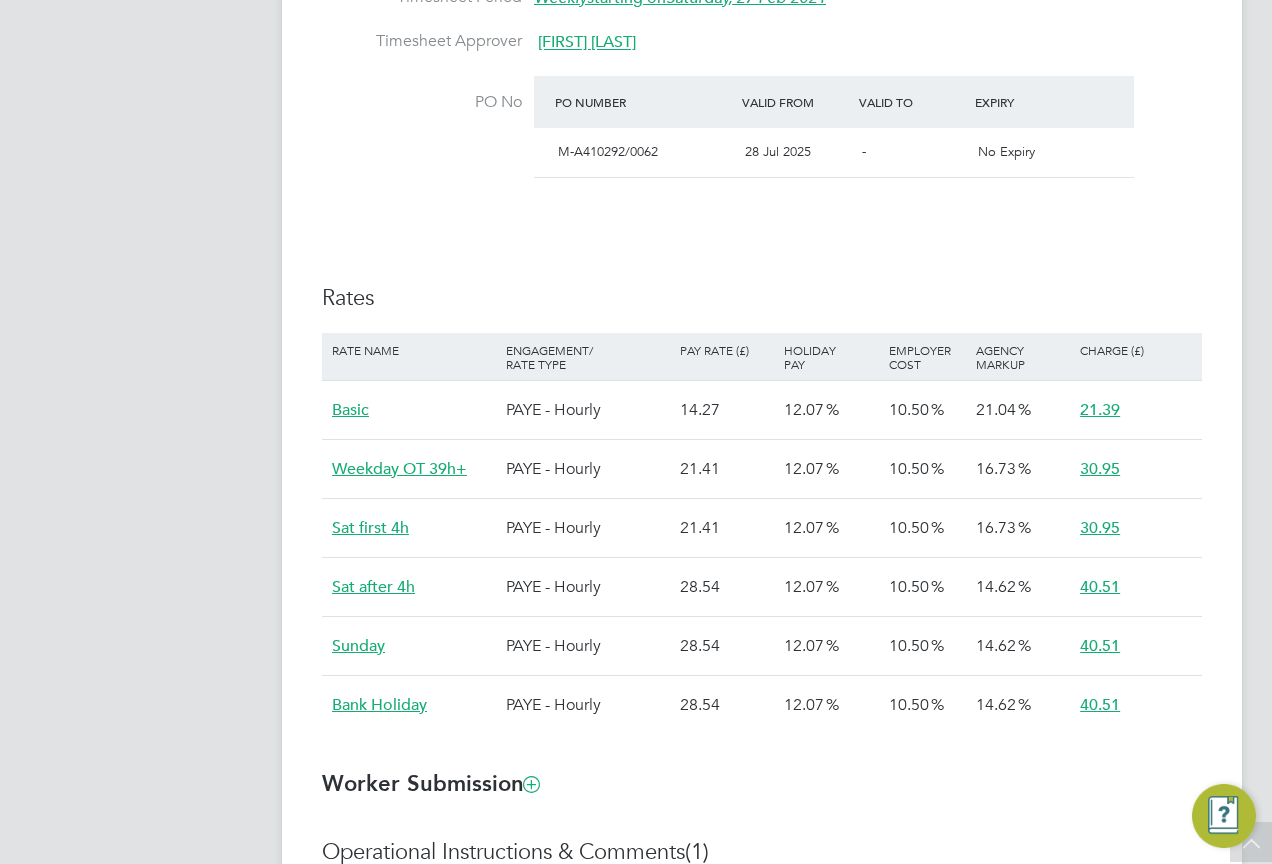 type 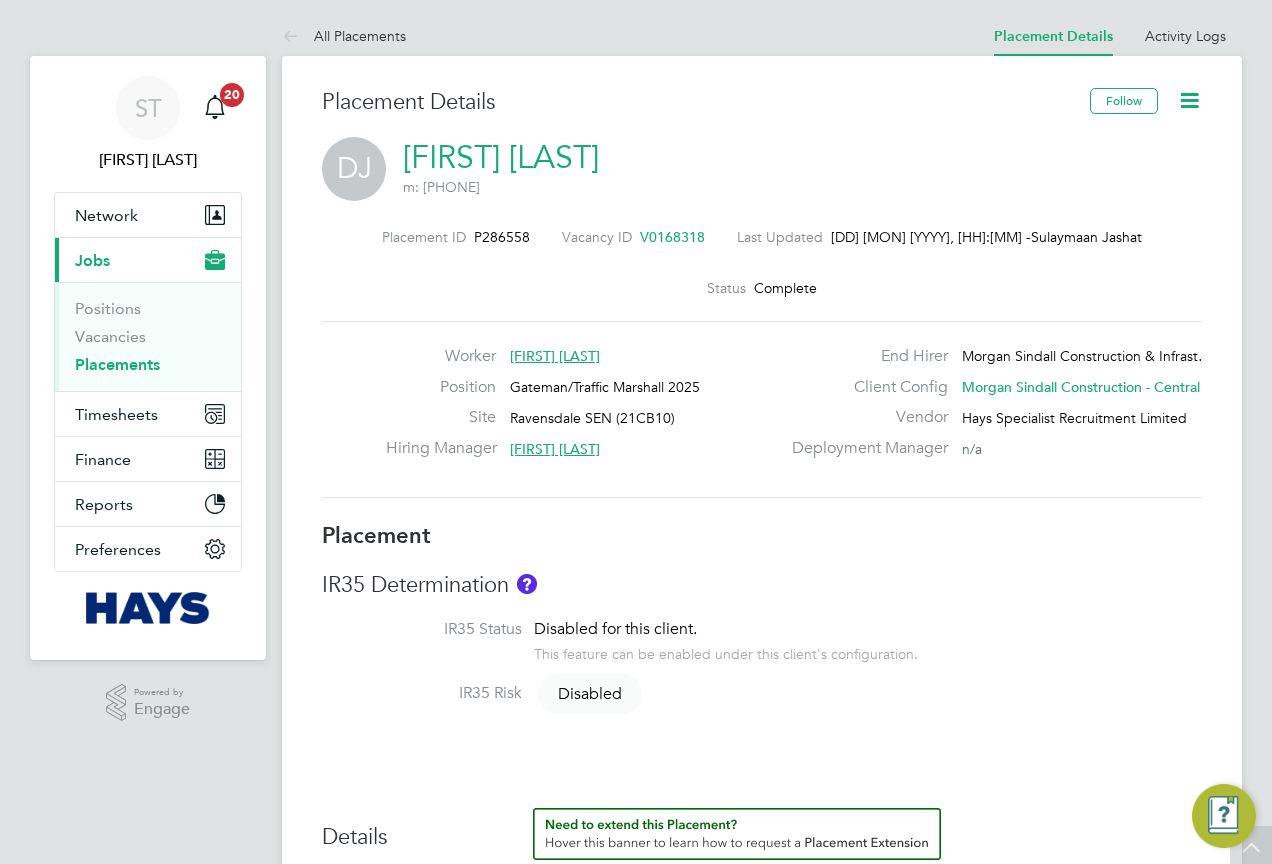 scroll, scrollTop: 298, scrollLeft: 0, axis: vertical 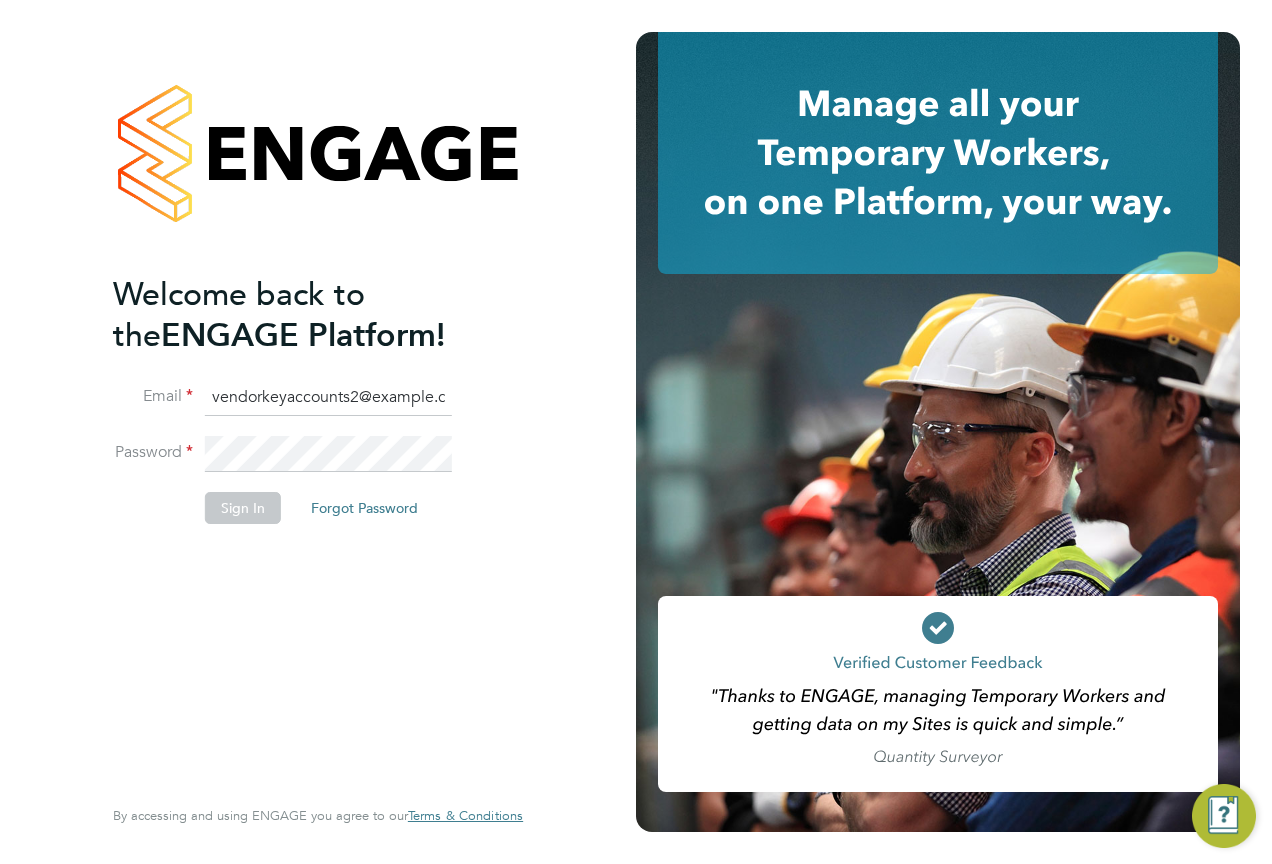 type on "vendorkeyaccounts2@example.com" 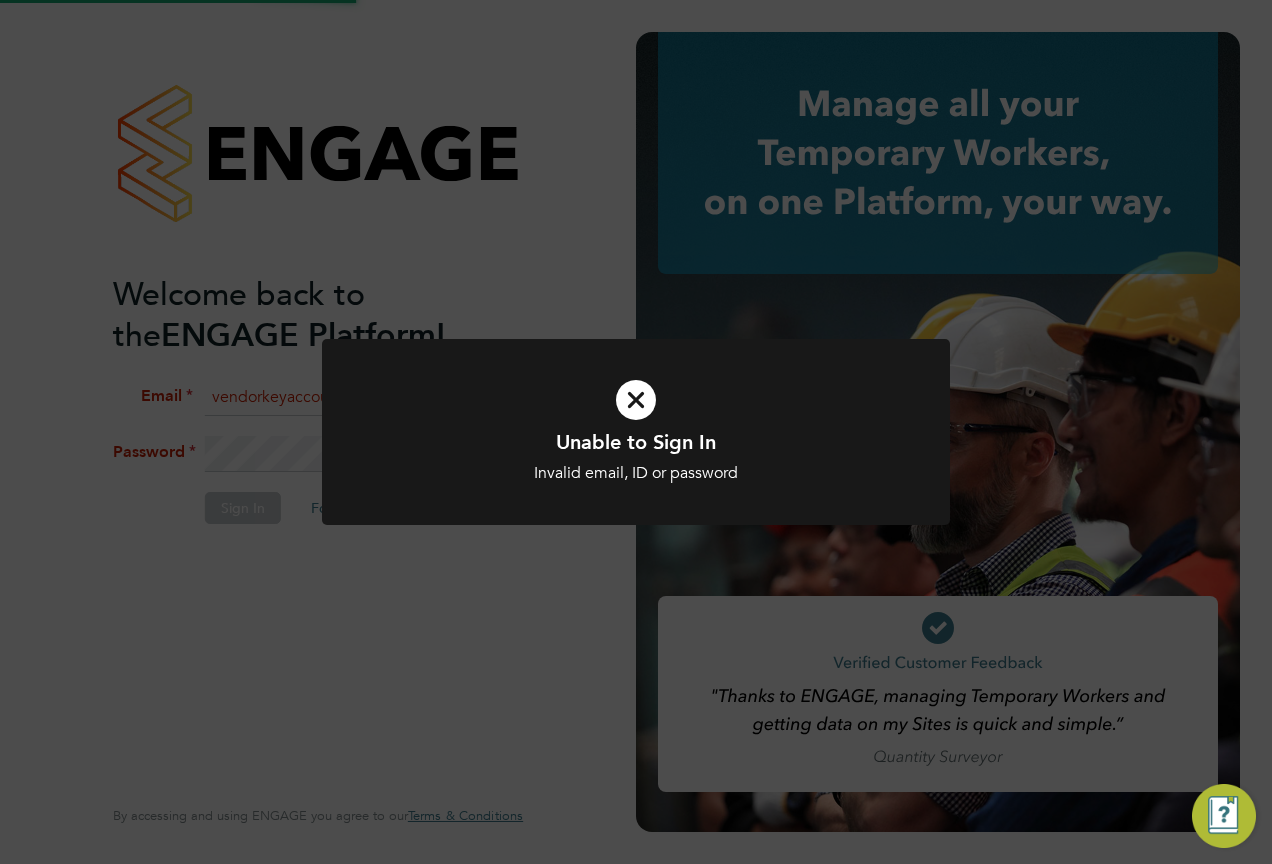 click at bounding box center [636, 432] 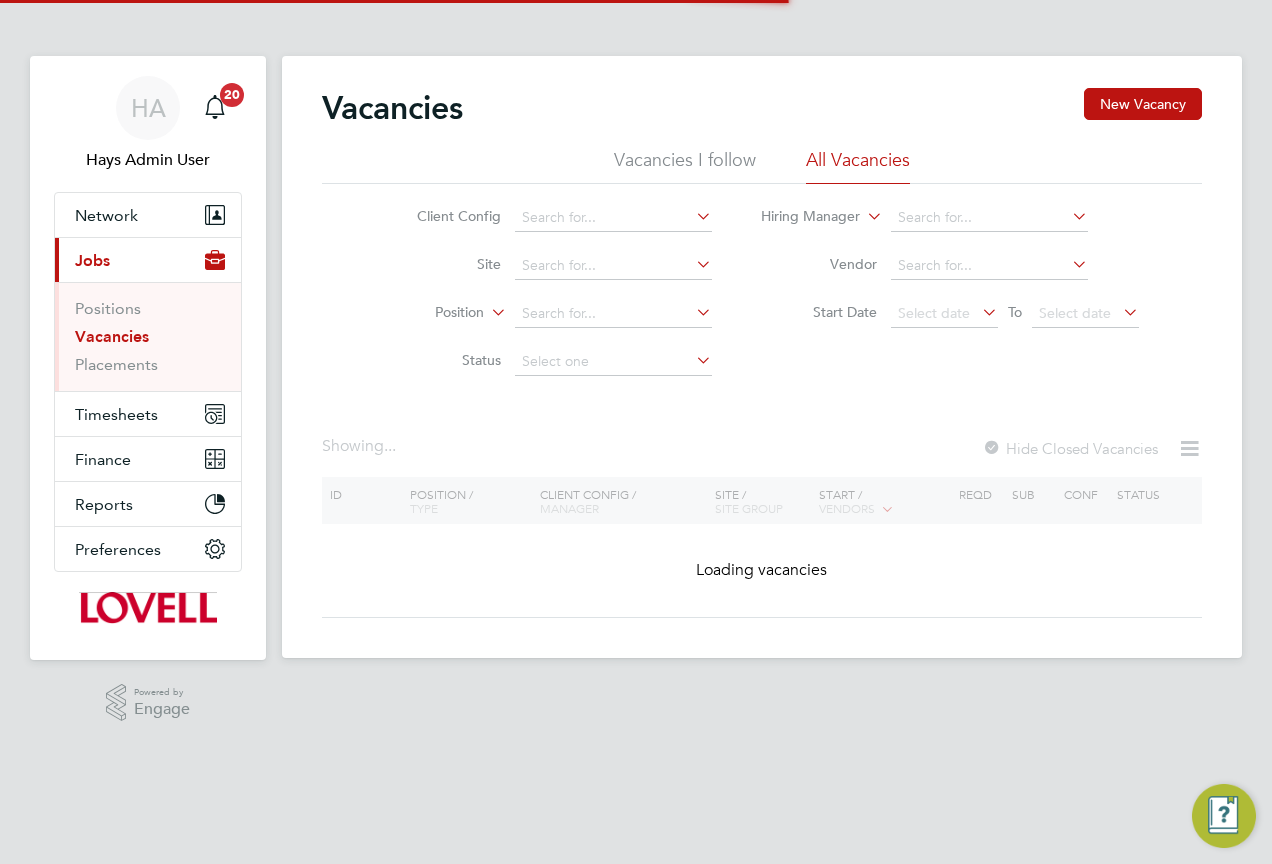 scroll, scrollTop: 0, scrollLeft: 0, axis: both 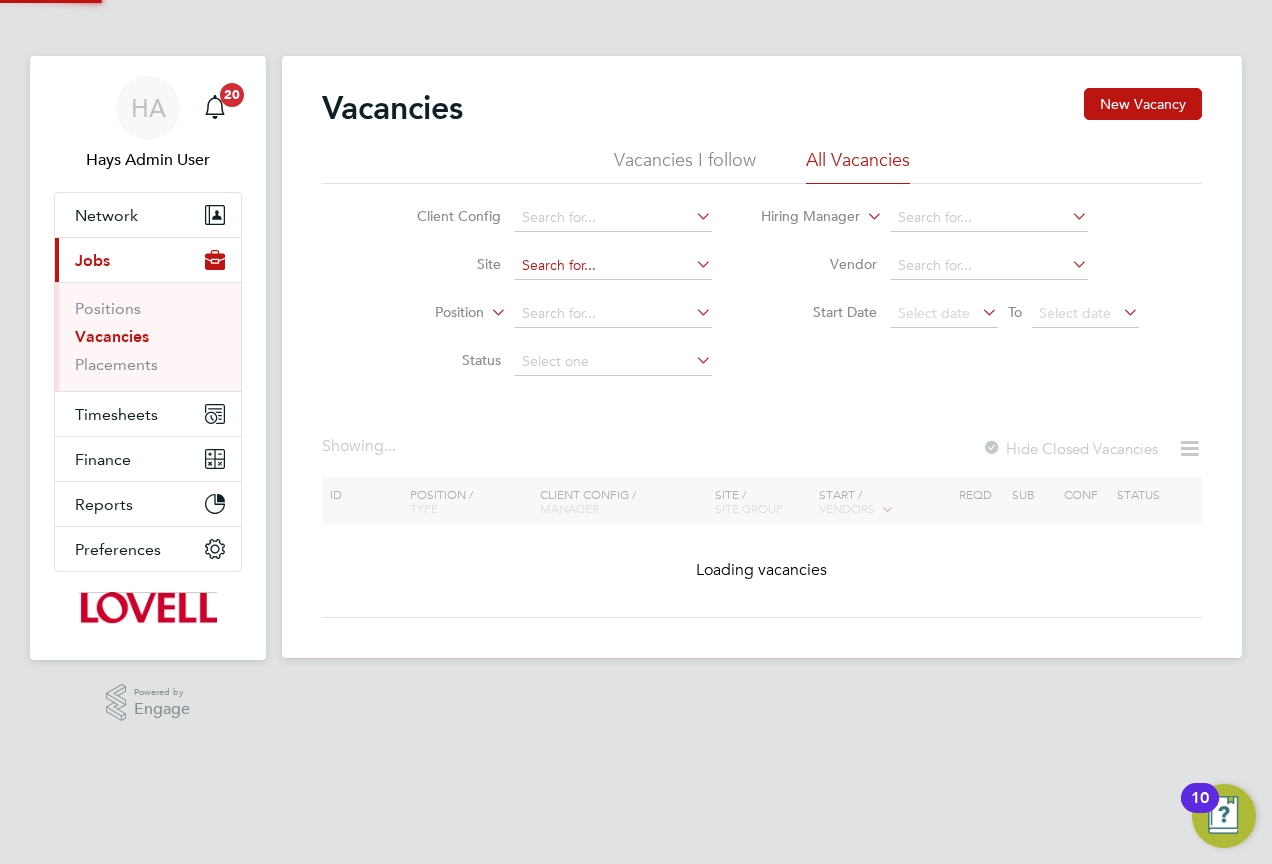 click 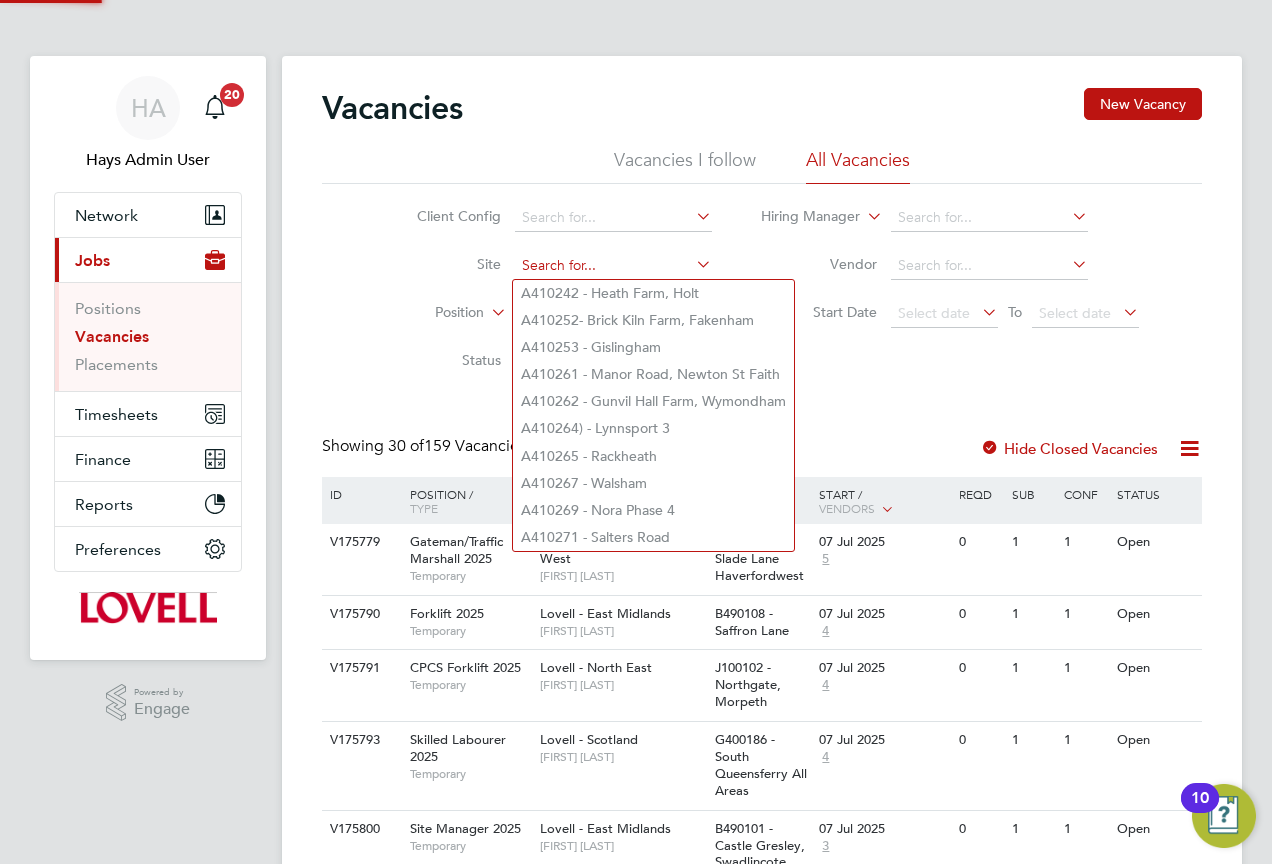 paste on "B490104" 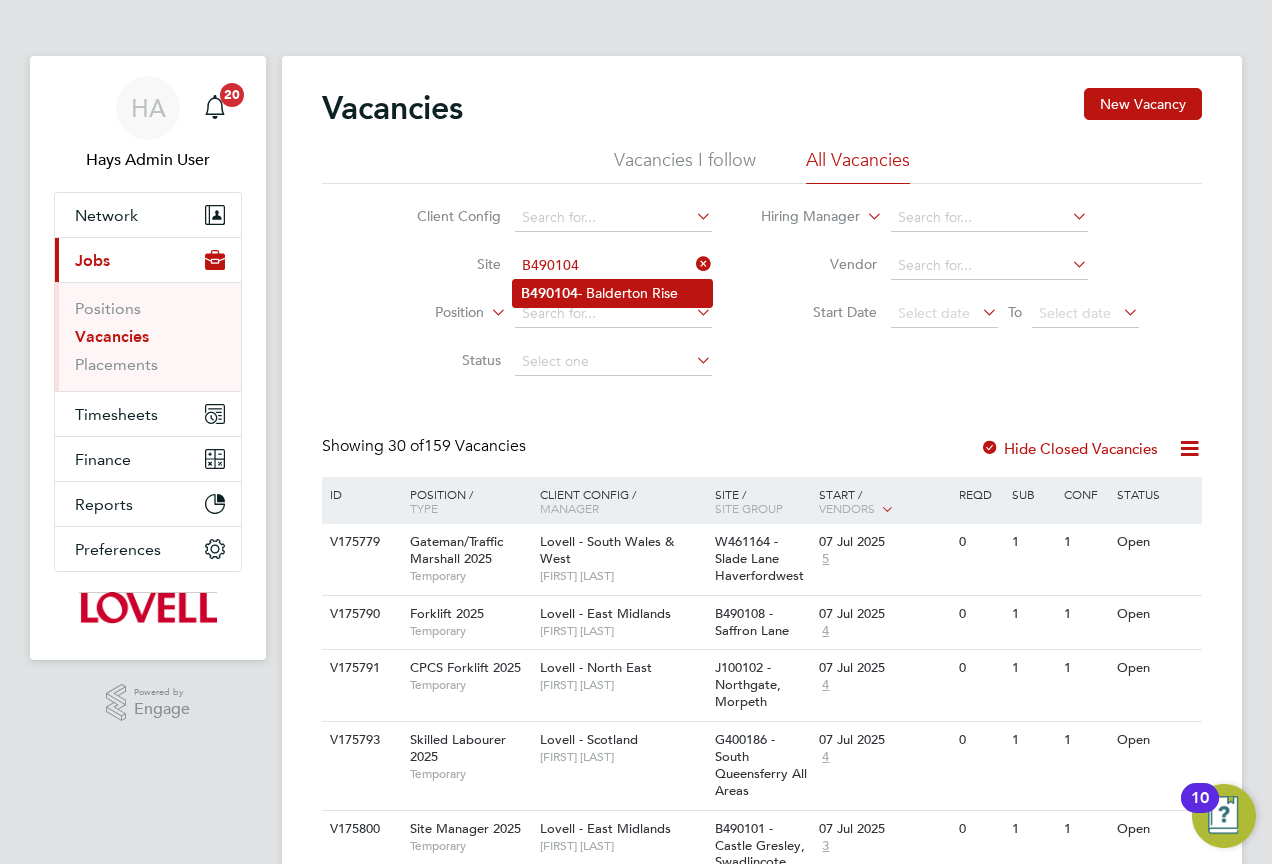 click on "B490104  - Balderton Rise" 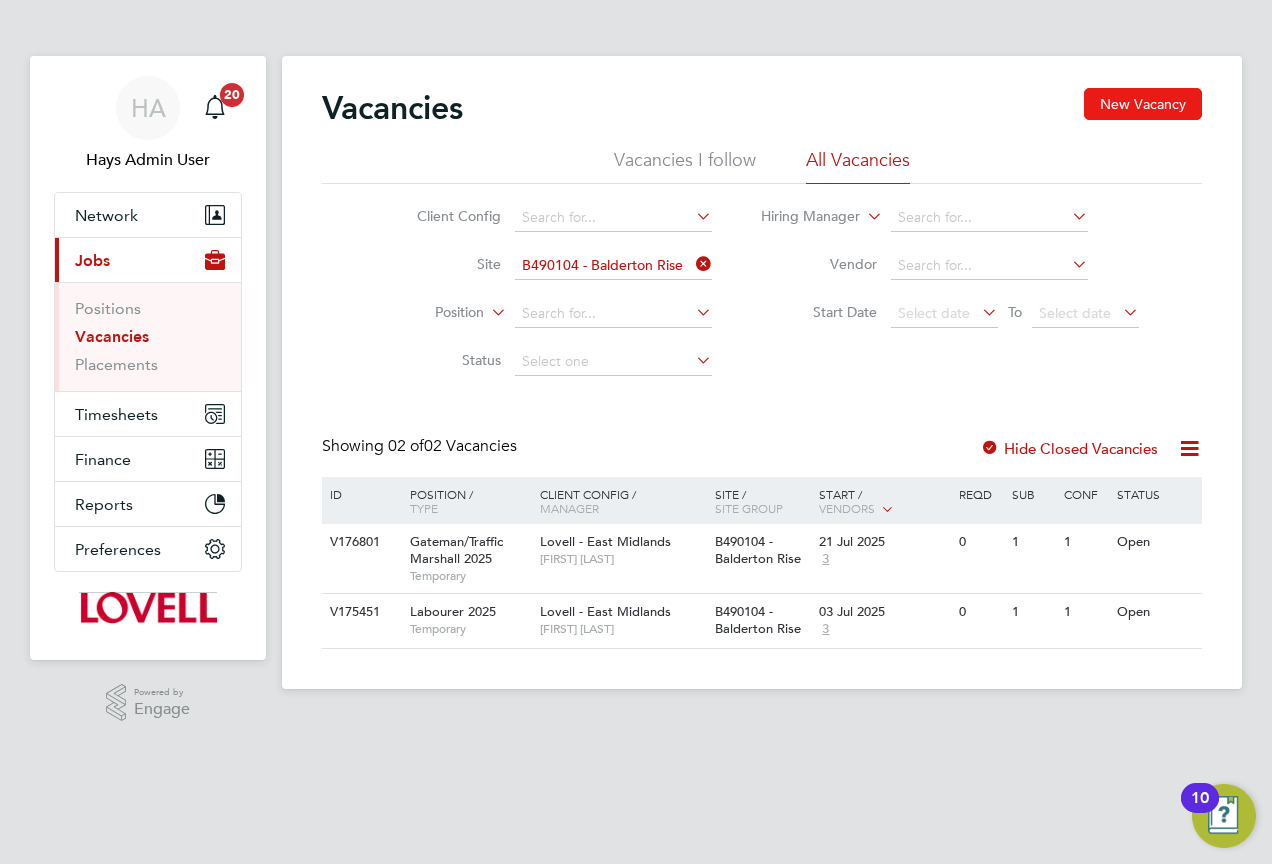 click on "New Vacancy" 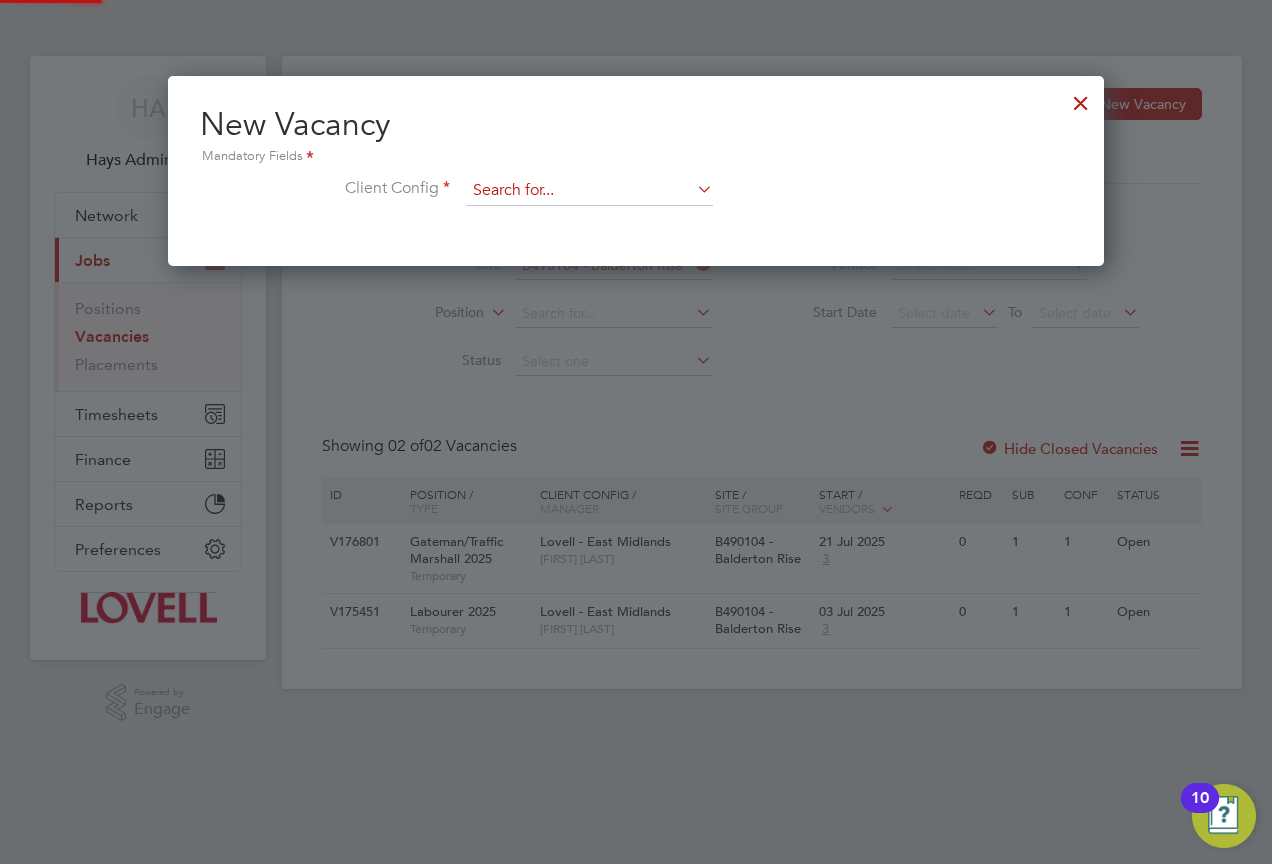 scroll, scrollTop: 10, scrollLeft: 10, axis: both 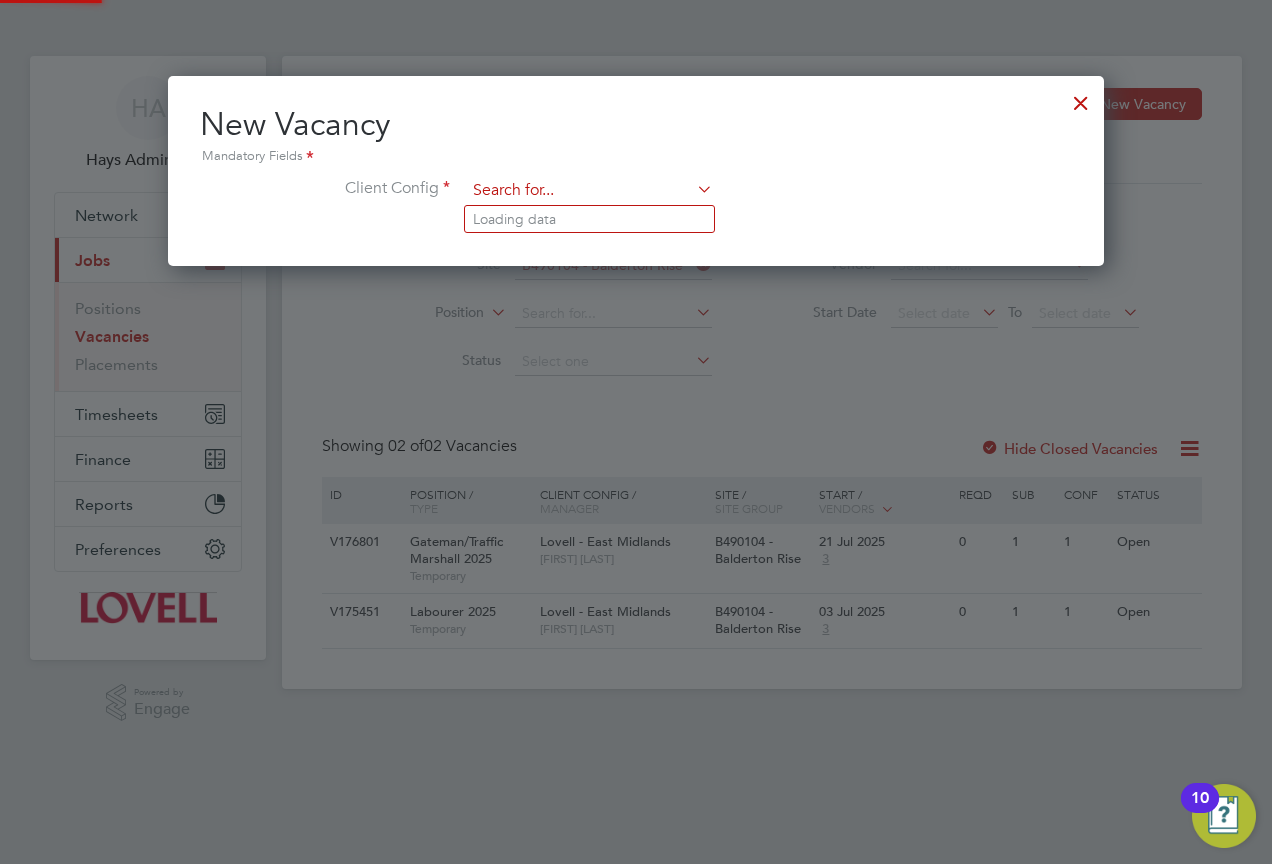 click at bounding box center [589, 191] 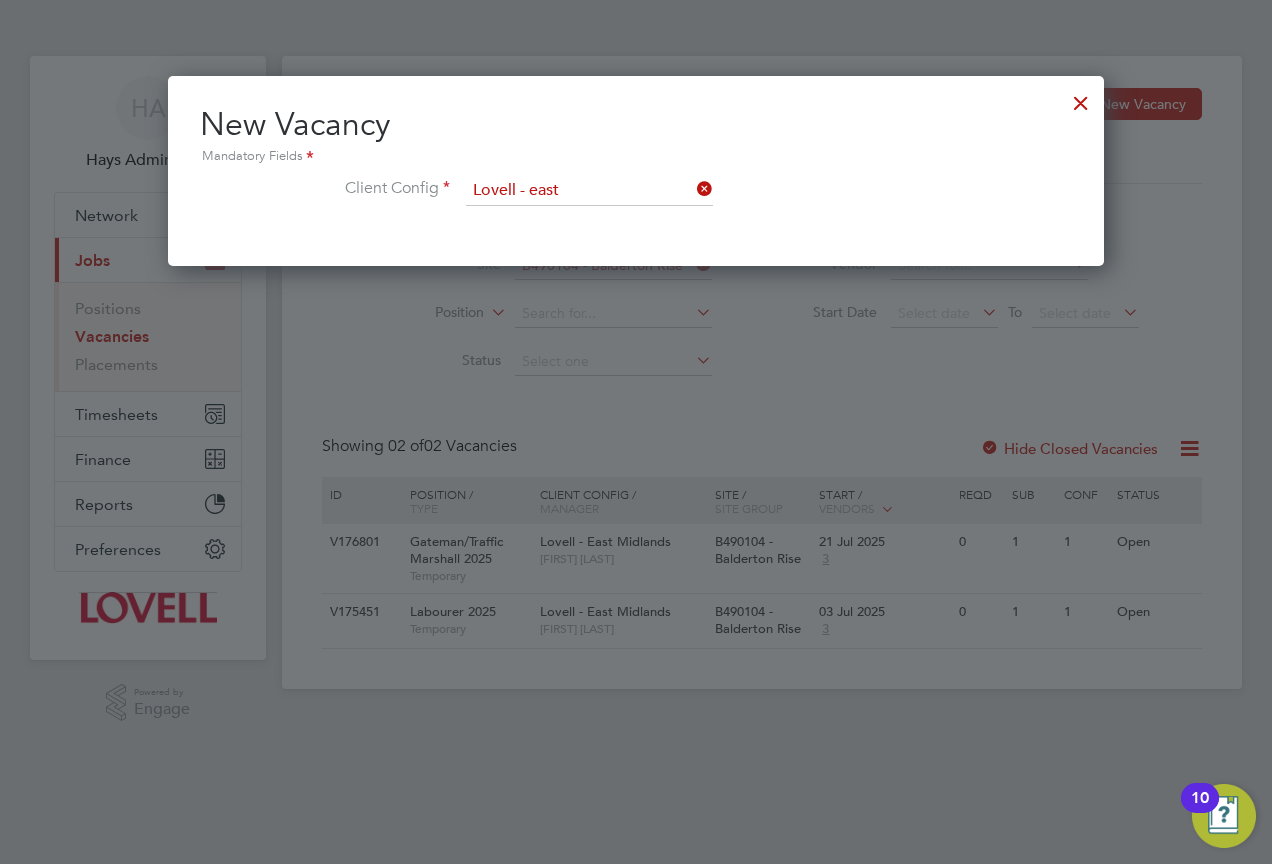 click on "East" 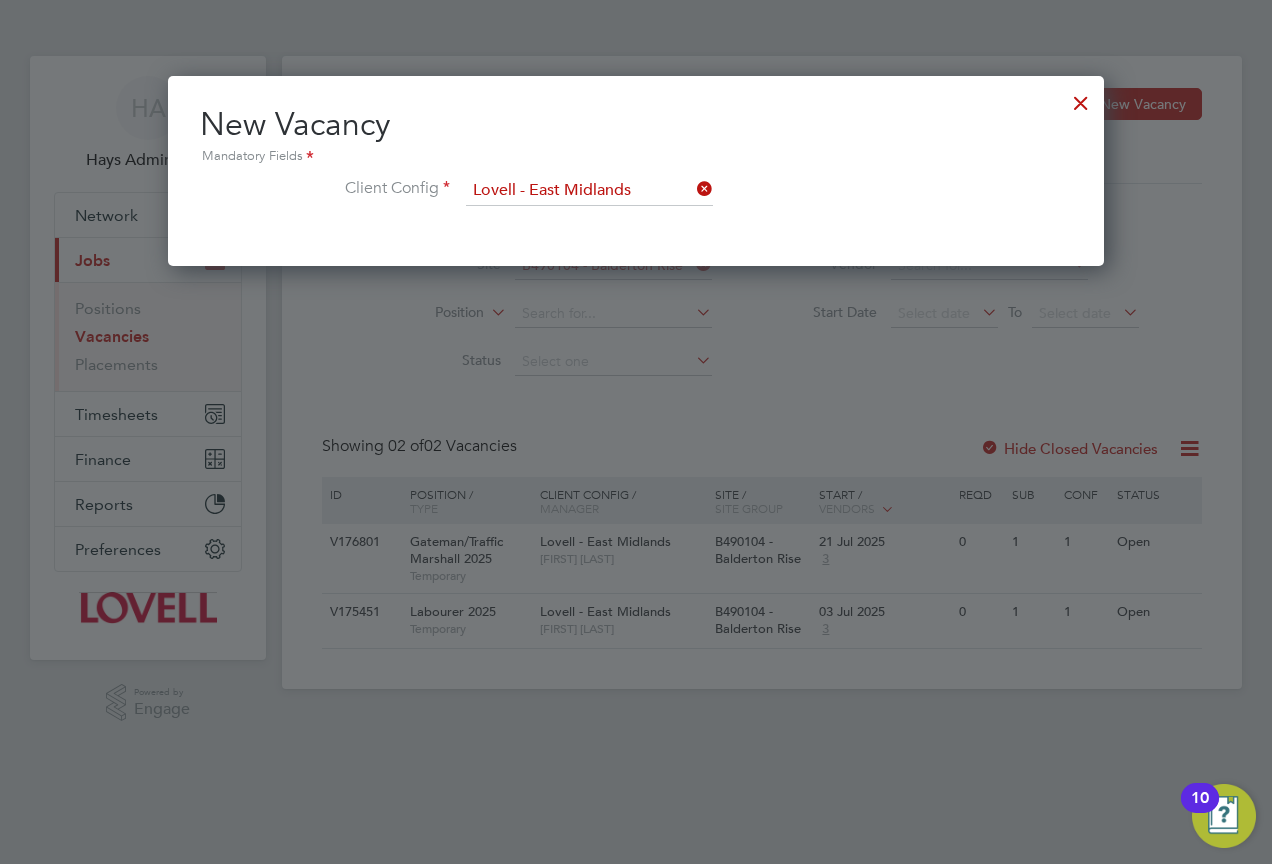 scroll, scrollTop: 10, scrollLeft: 10, axis: both 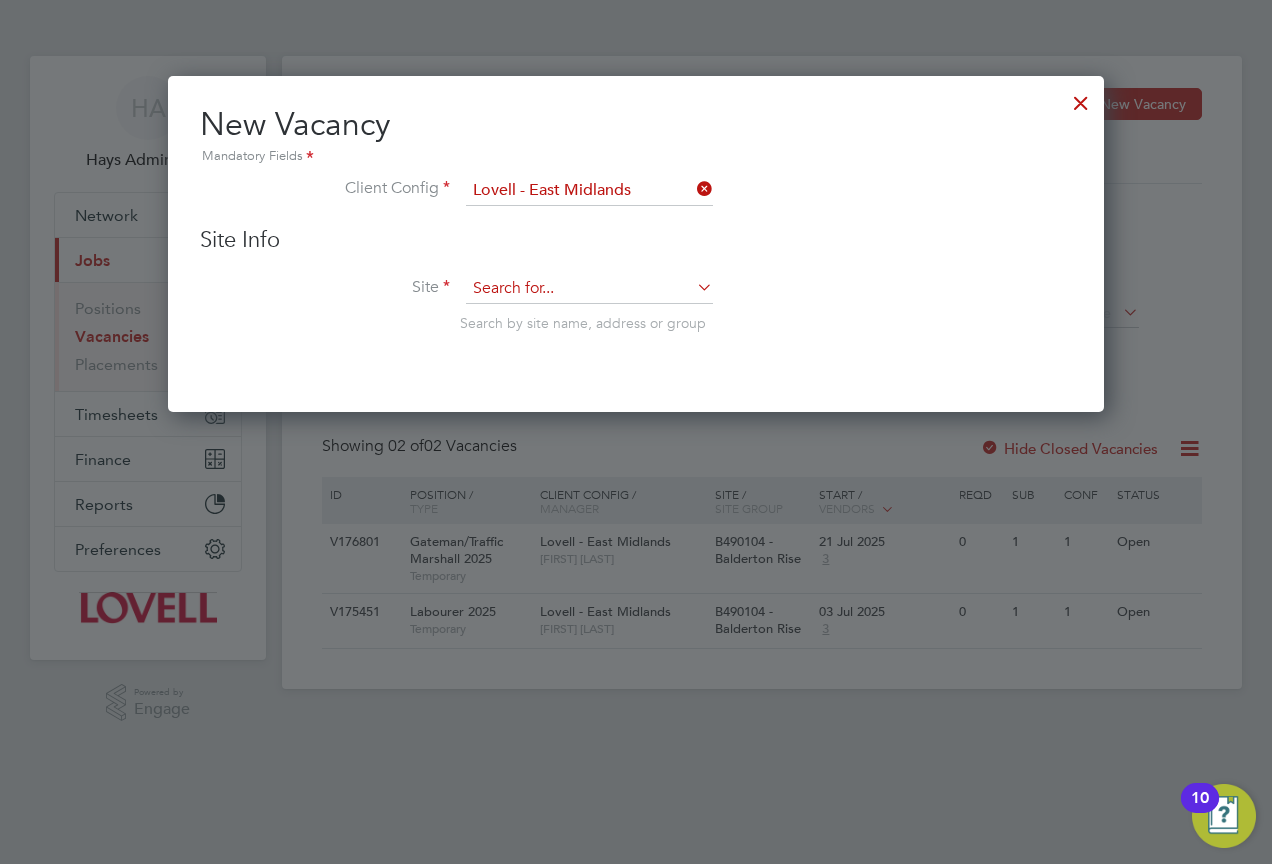 click at bounding box center (589, 289) 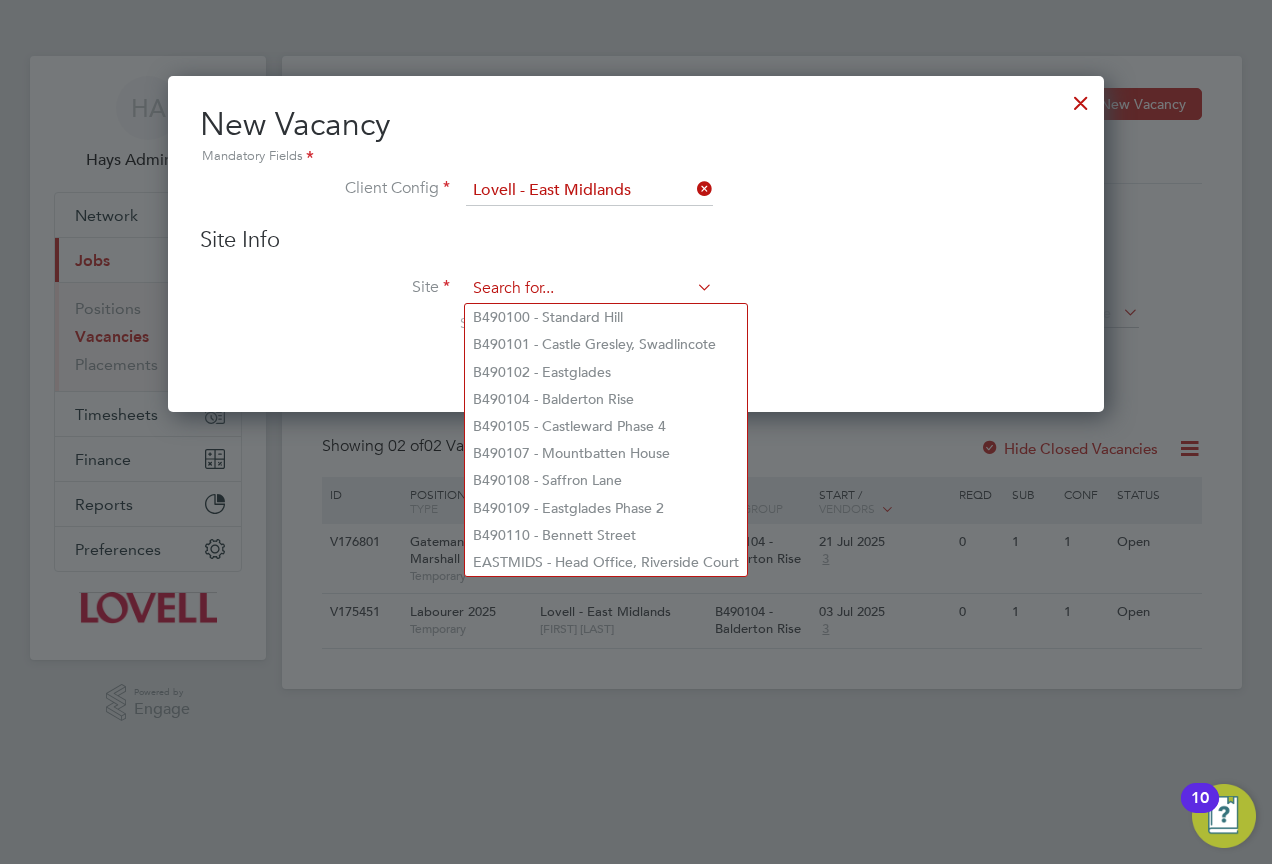 click at bounding box center [589, 289] 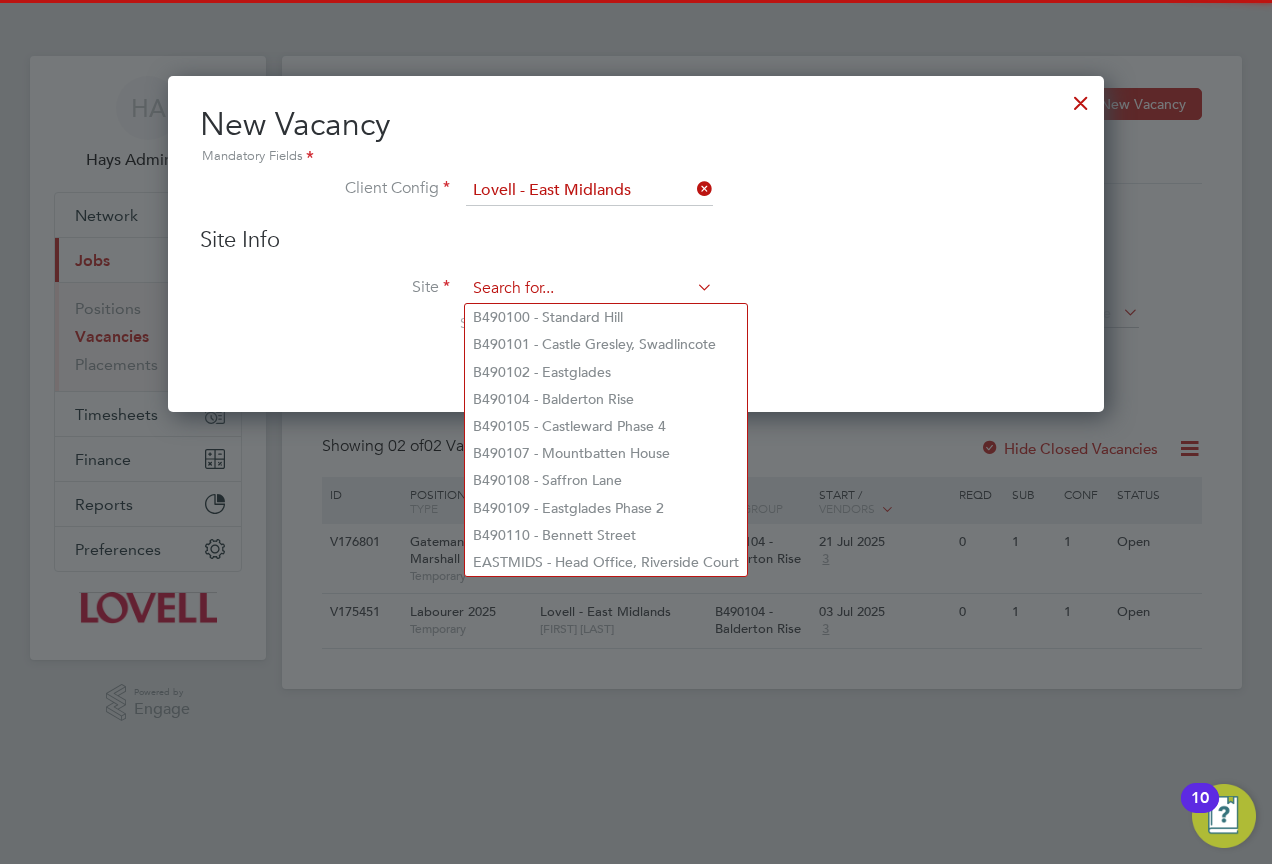 paste on "B490104" 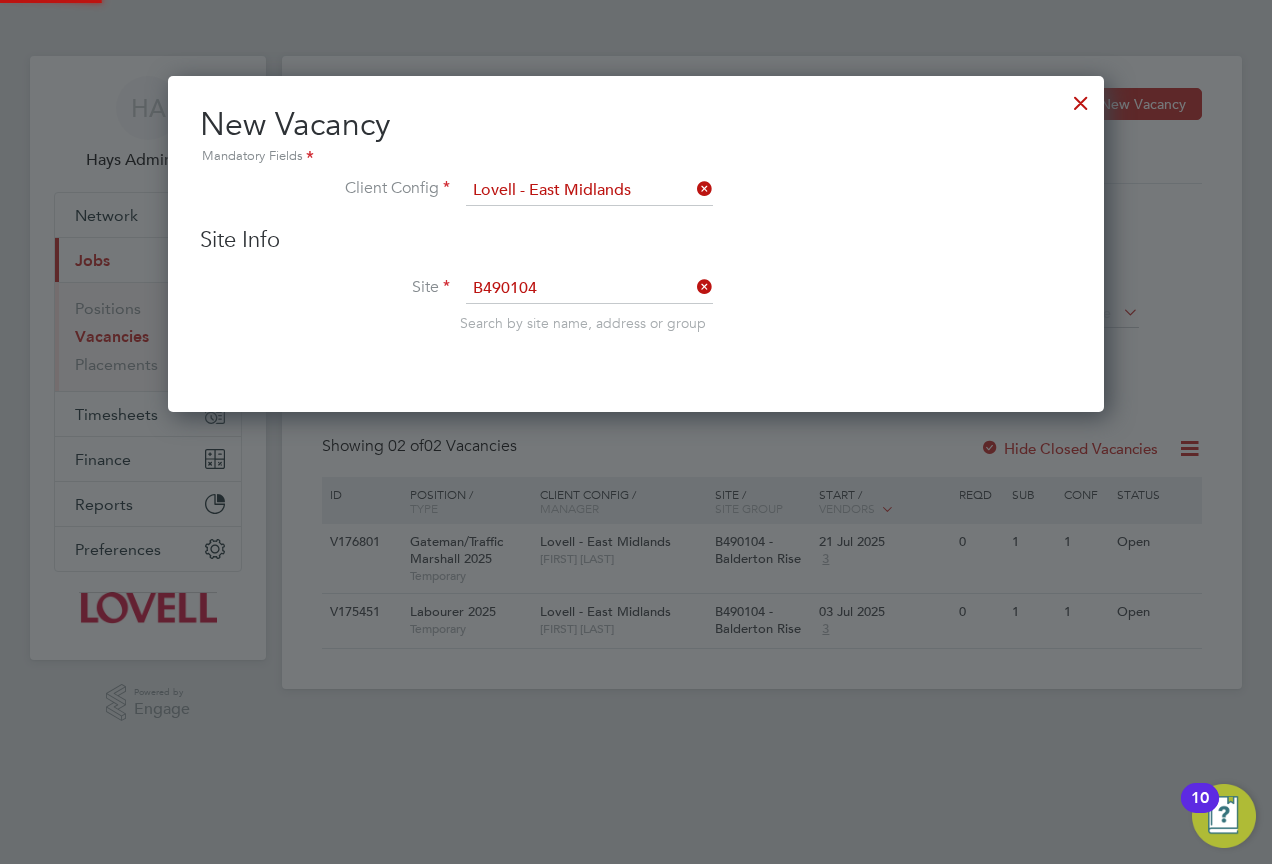 click on "B490104  - Balderton Rise" 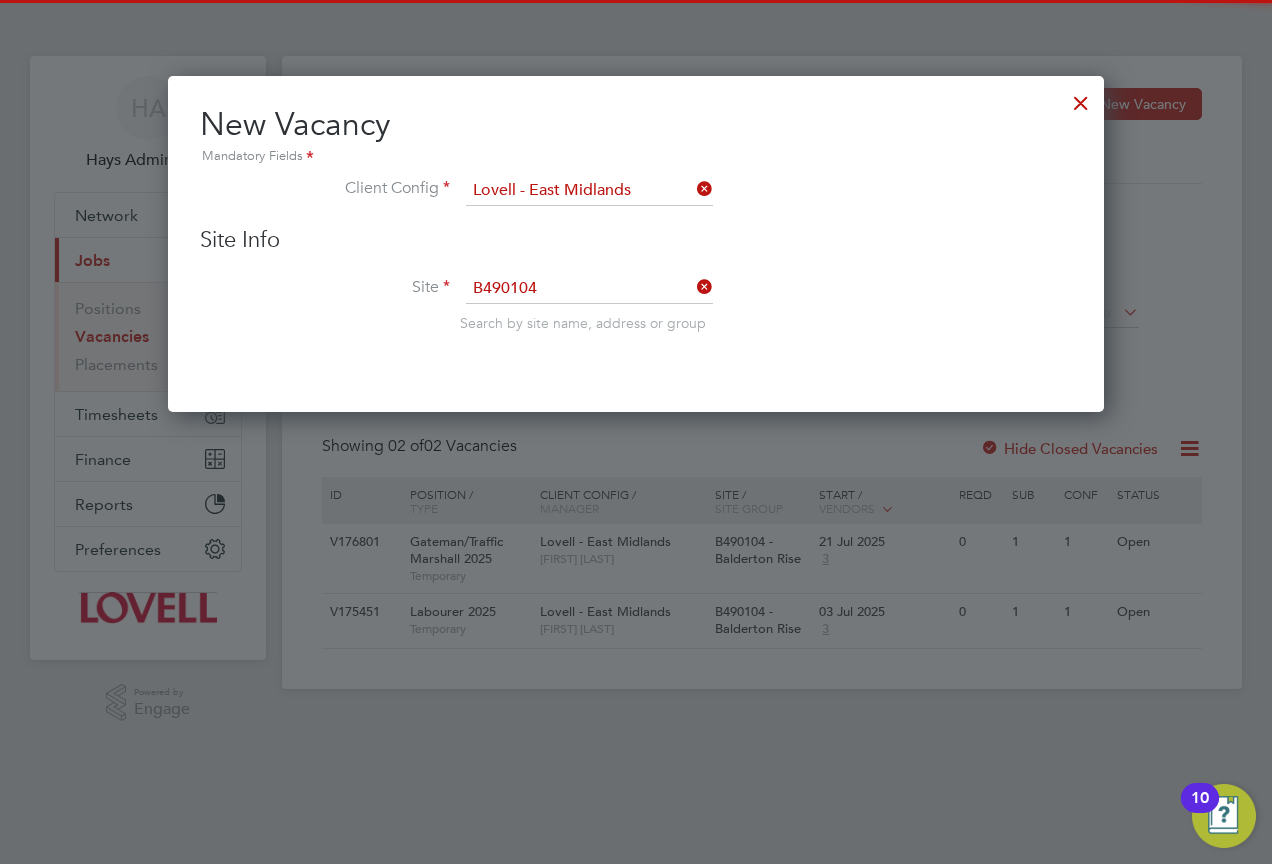 type on "B490104 - Balderton Rise" 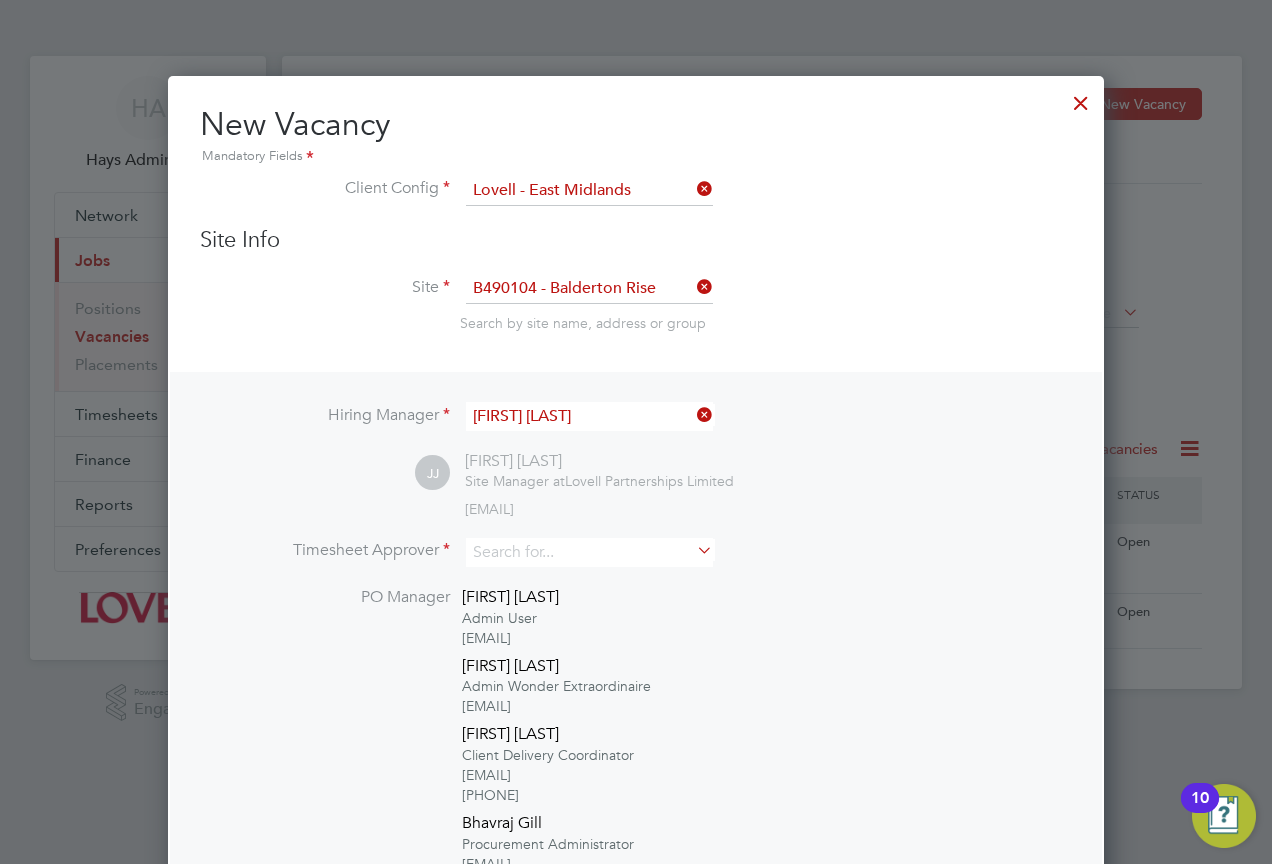 scroll, scrollTop: 10, scrollLeft: 10, axis: both 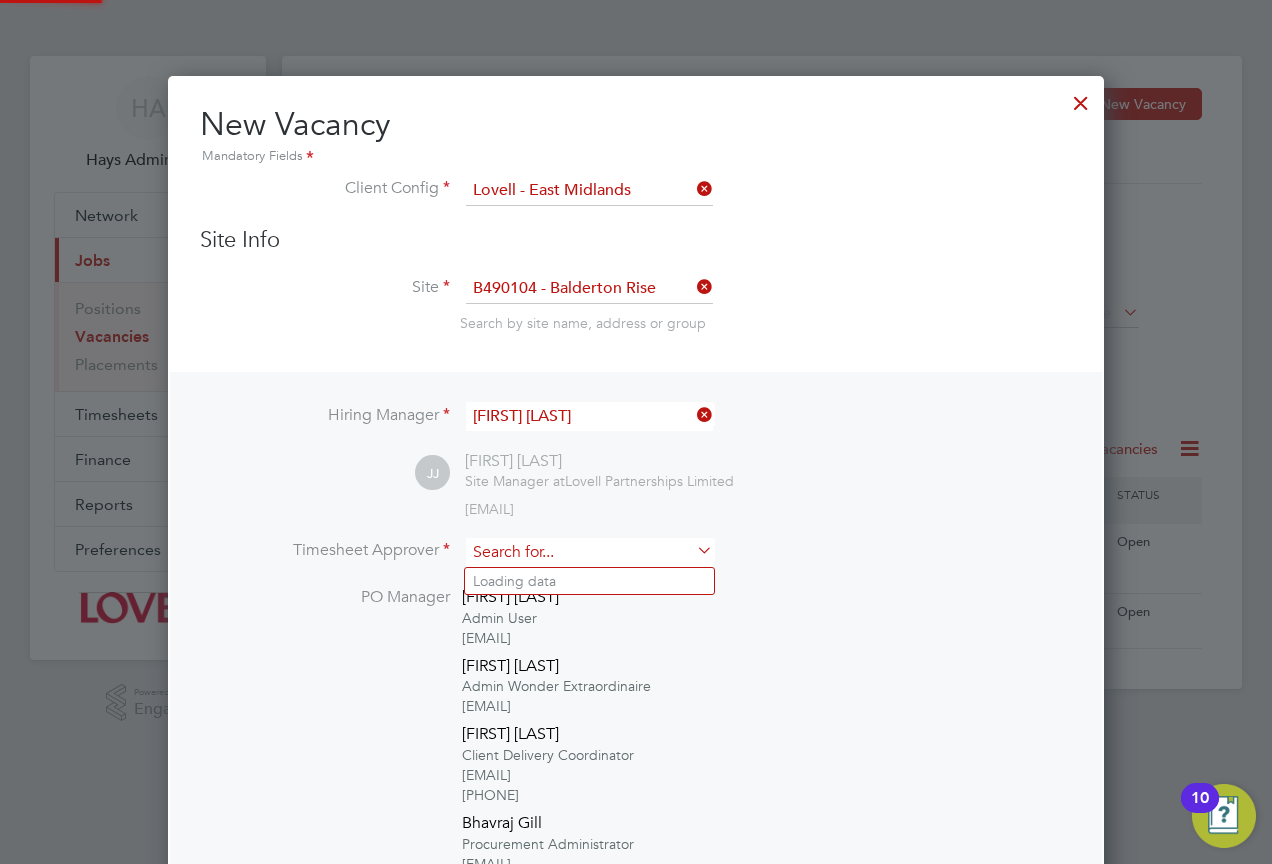 click at bounding box center (589, 552) 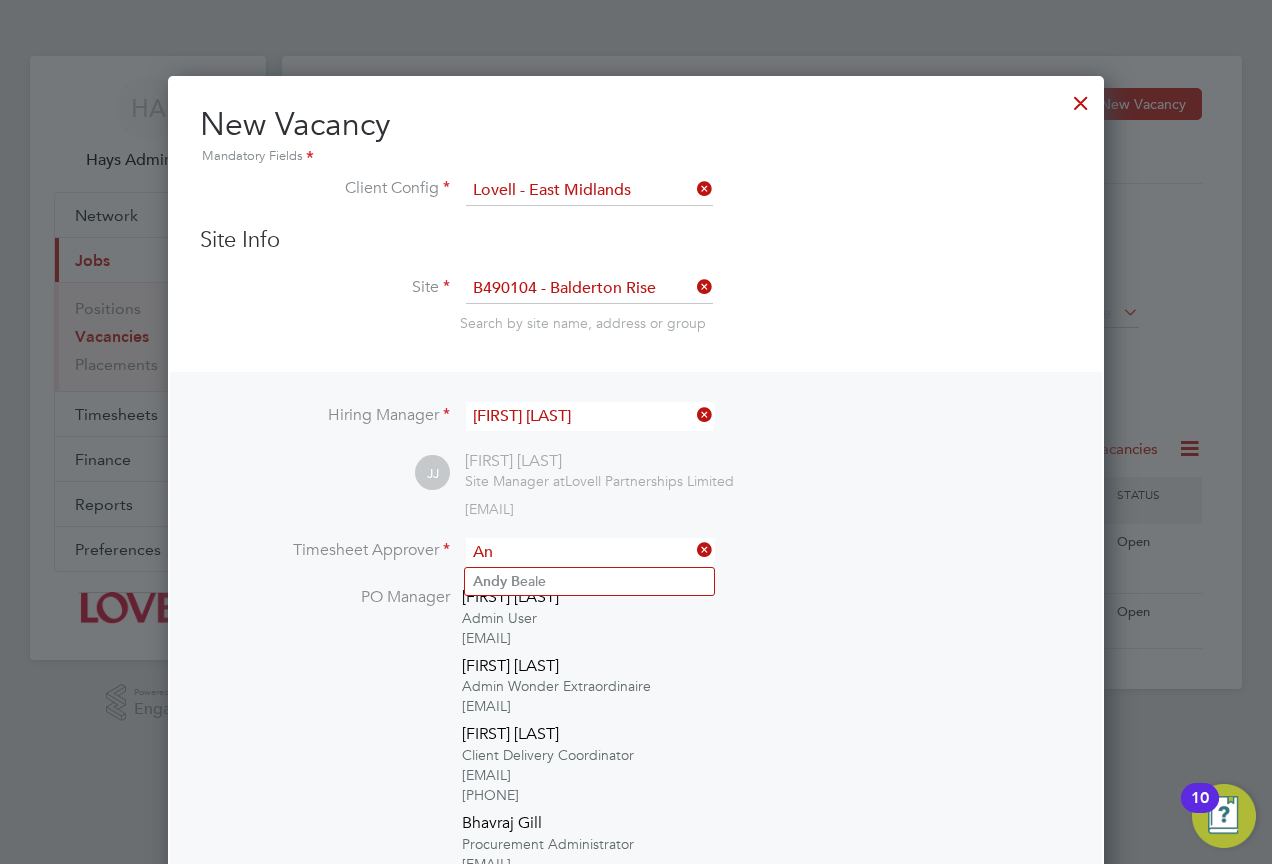 type on "A" 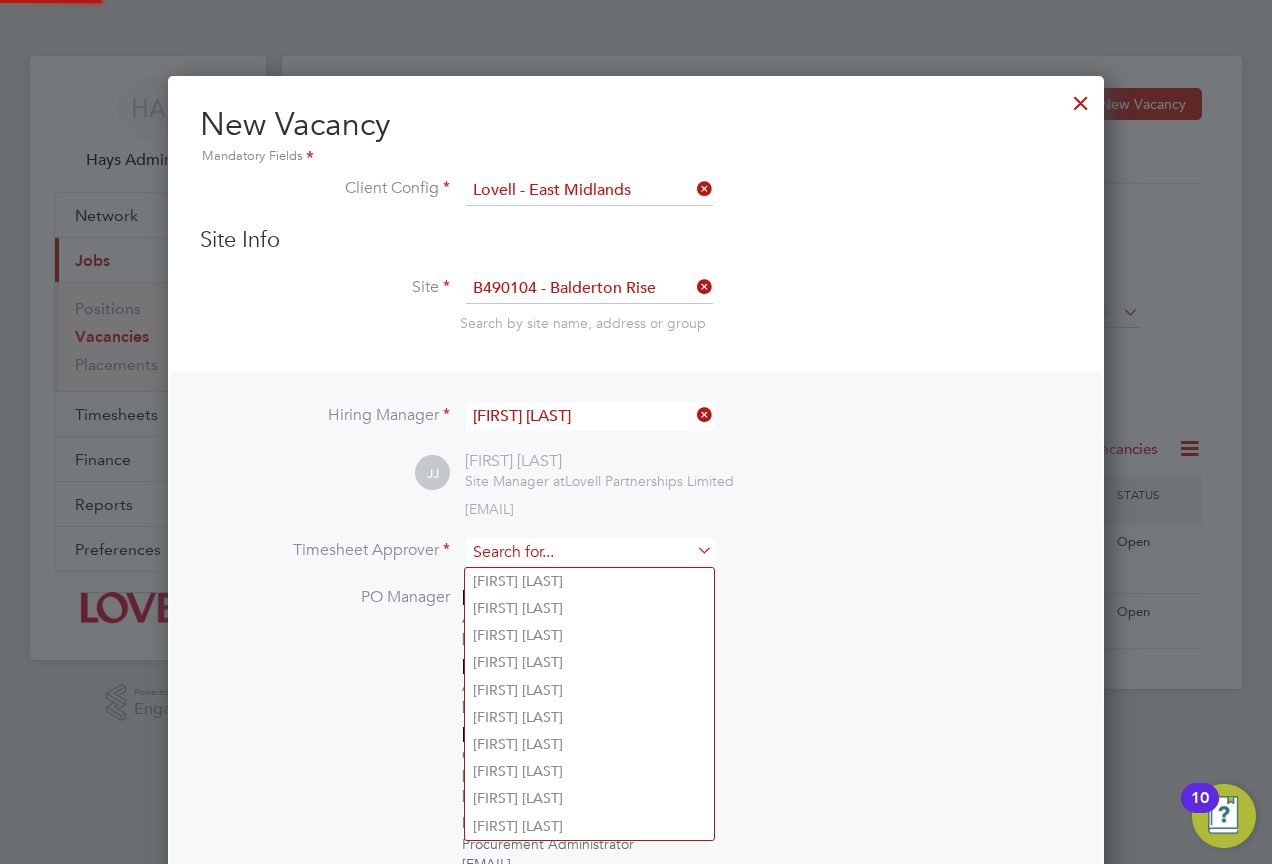 click at bounding box center (589, 552) 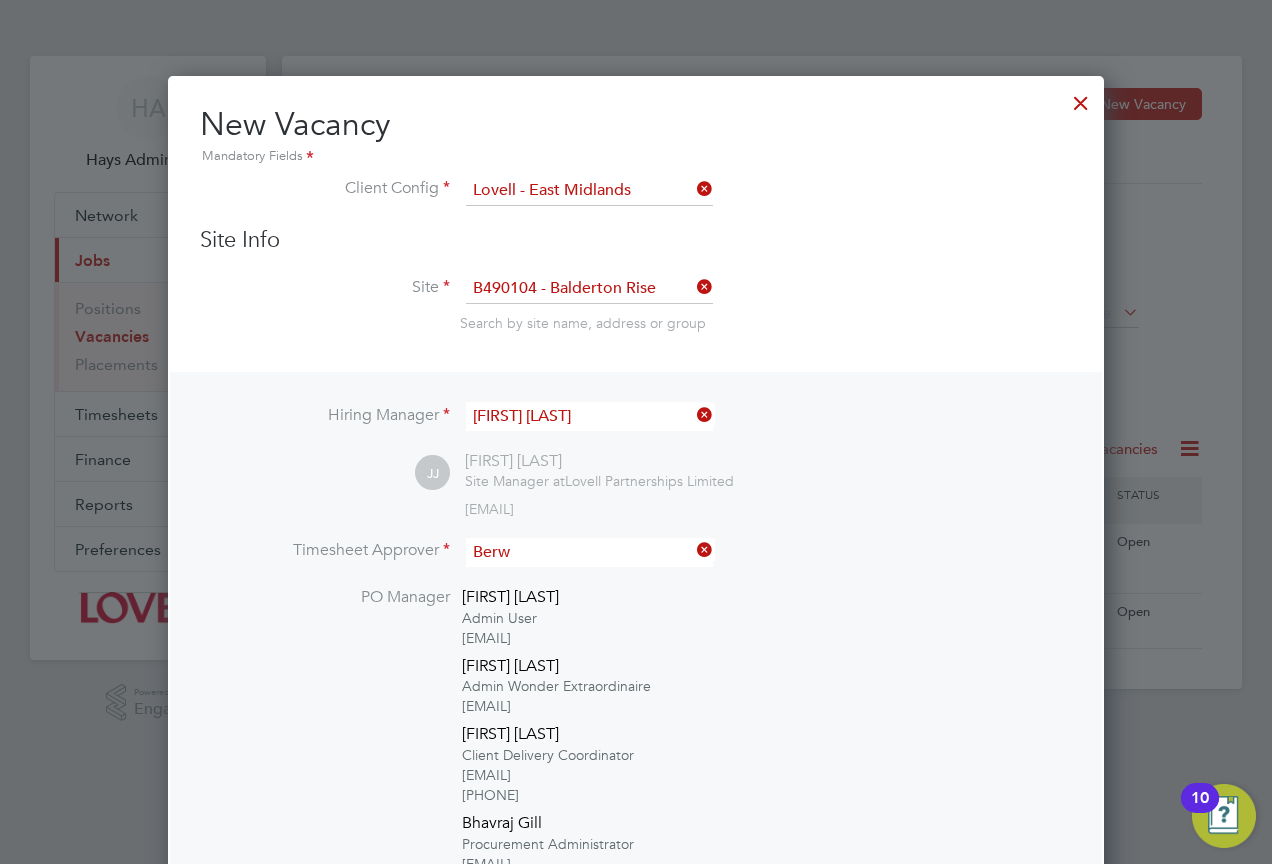 click on "Andrew  Berw ick" 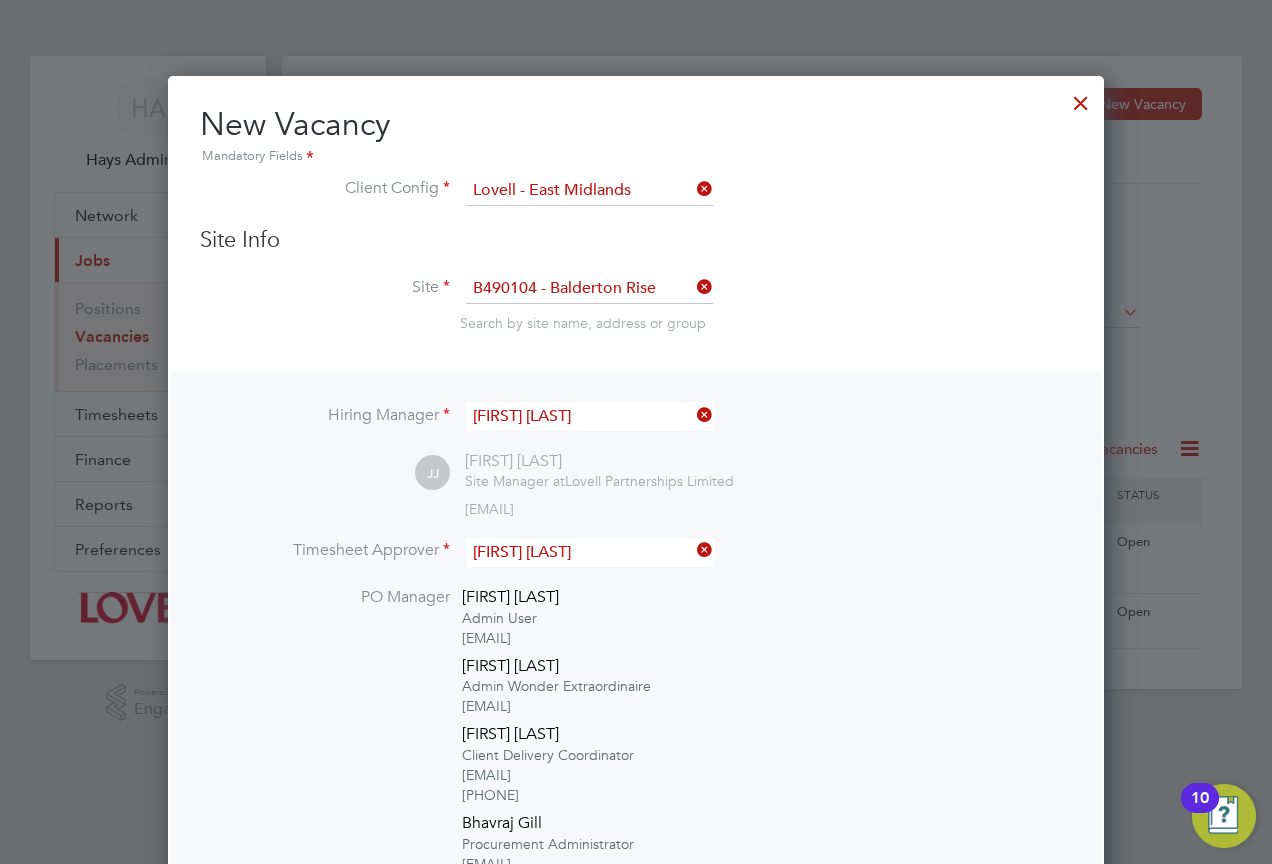 scroll, scrollTop: 10, scrollLeft: 10, axis: both 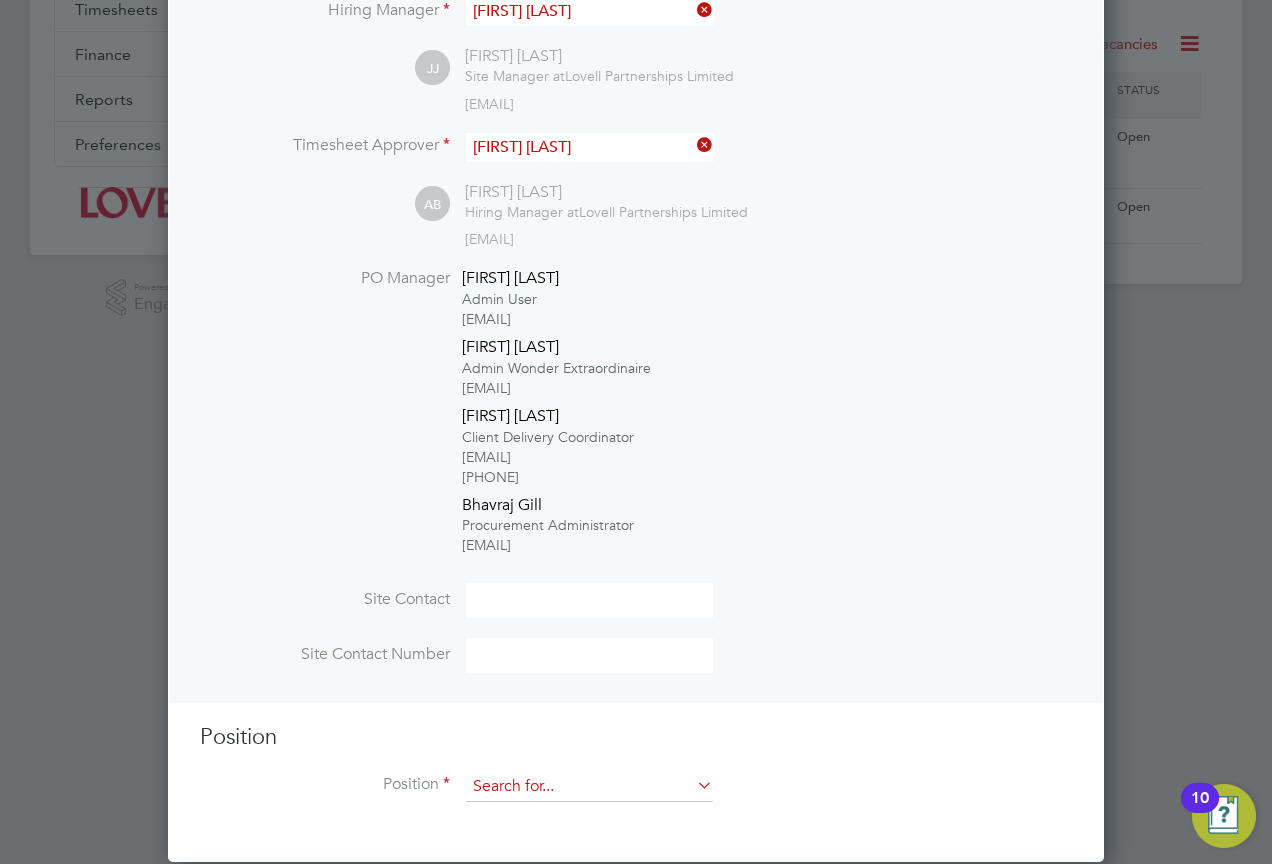click at bounding box center [589, 787] 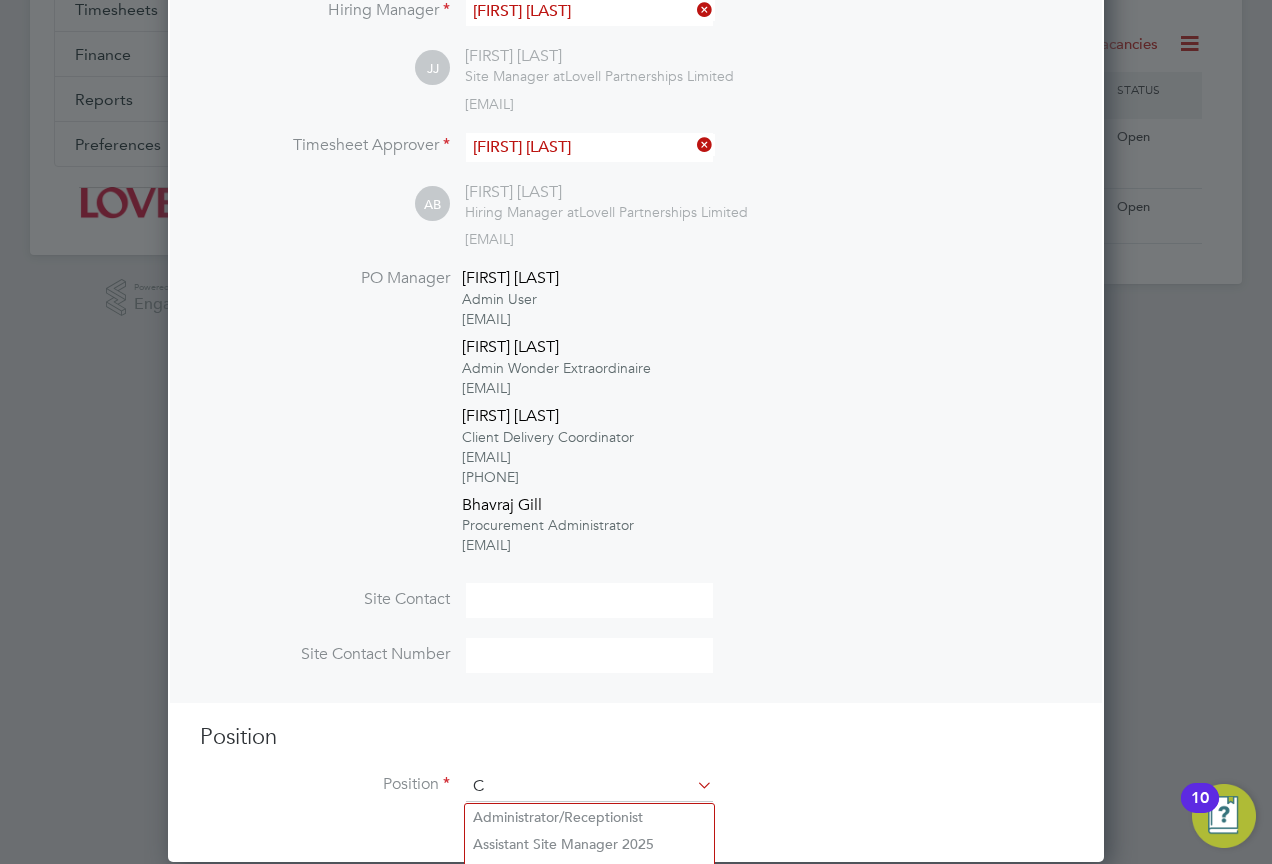 scroll, scrollTop: 10, scrollLeft: 10, axis: both 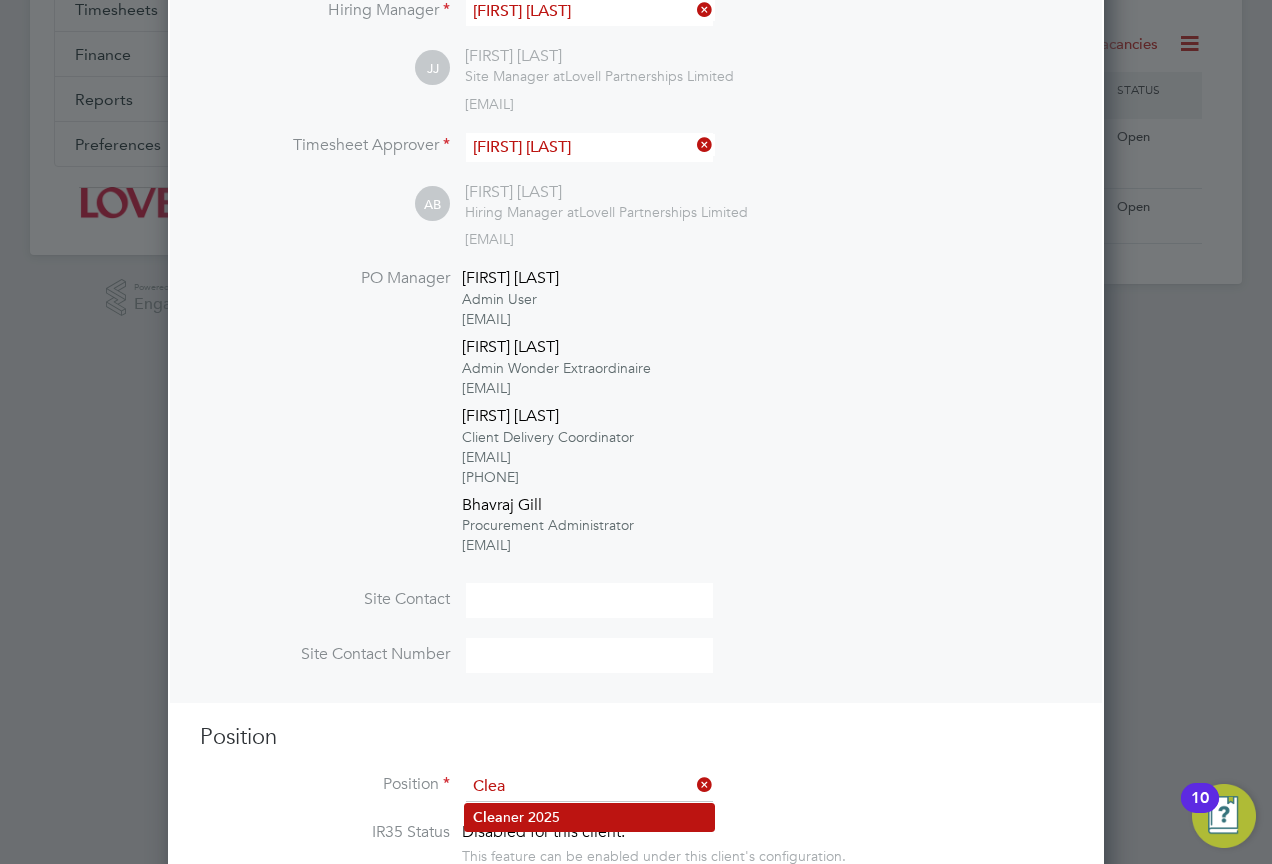 click on "Clea ner 2025" 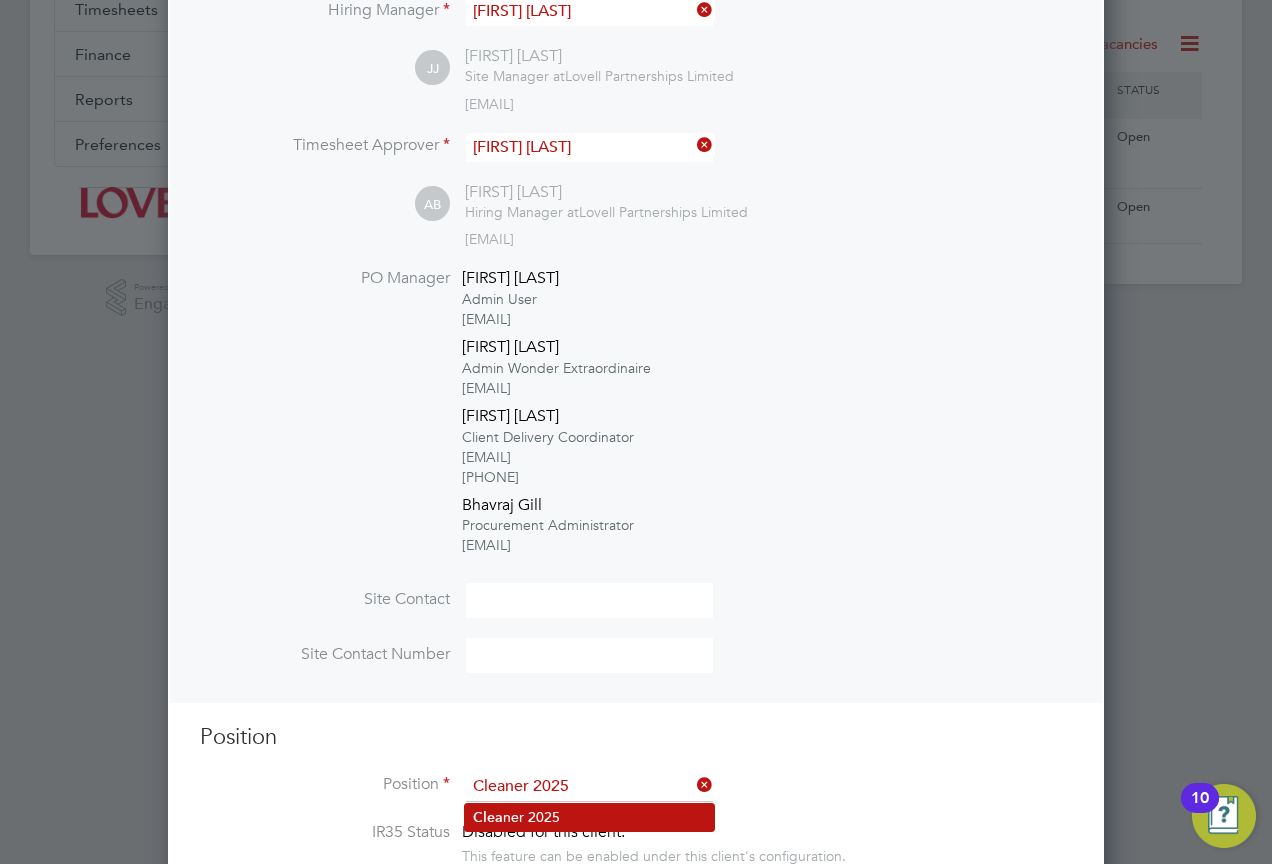 type on "General Cleaning duties" 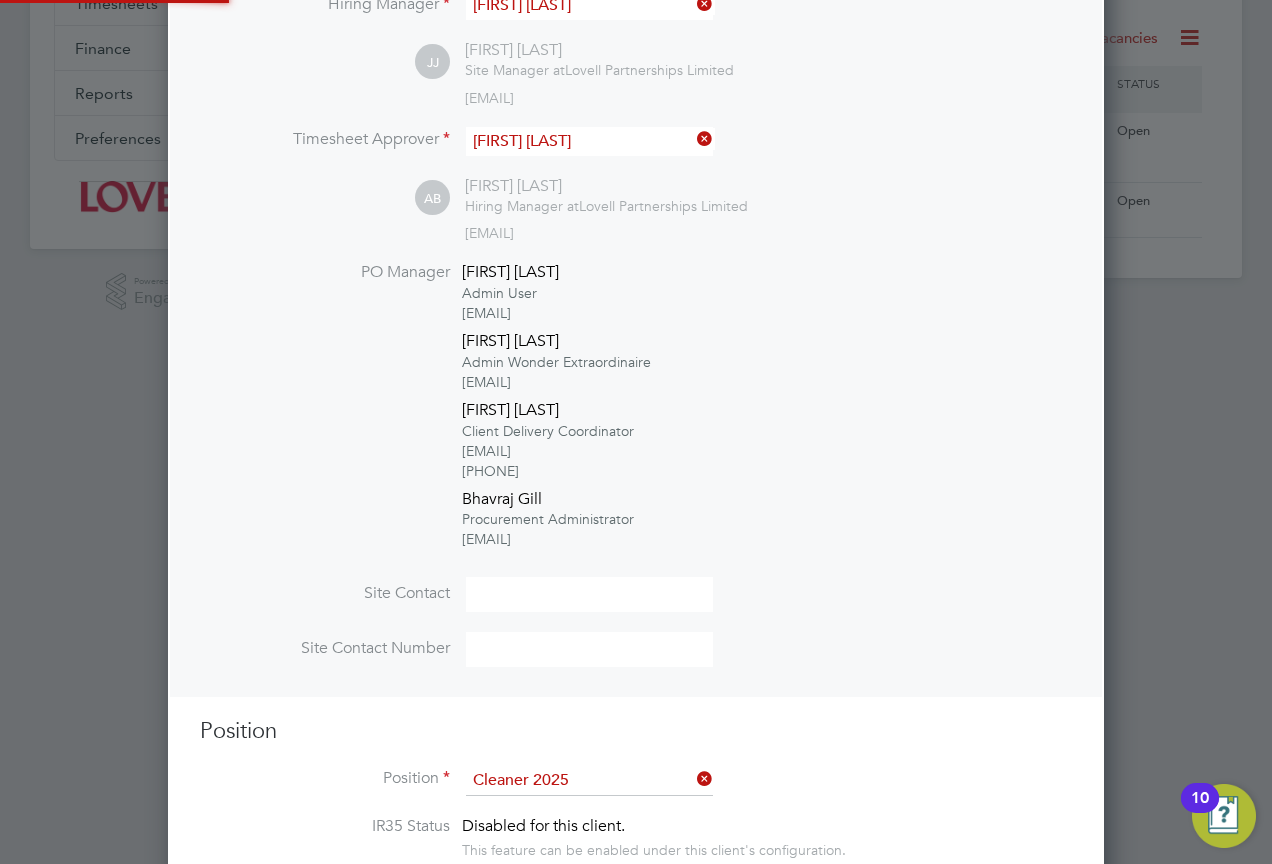scroll, scrollTop: 569, scrollLeft: 0, axis: vertical 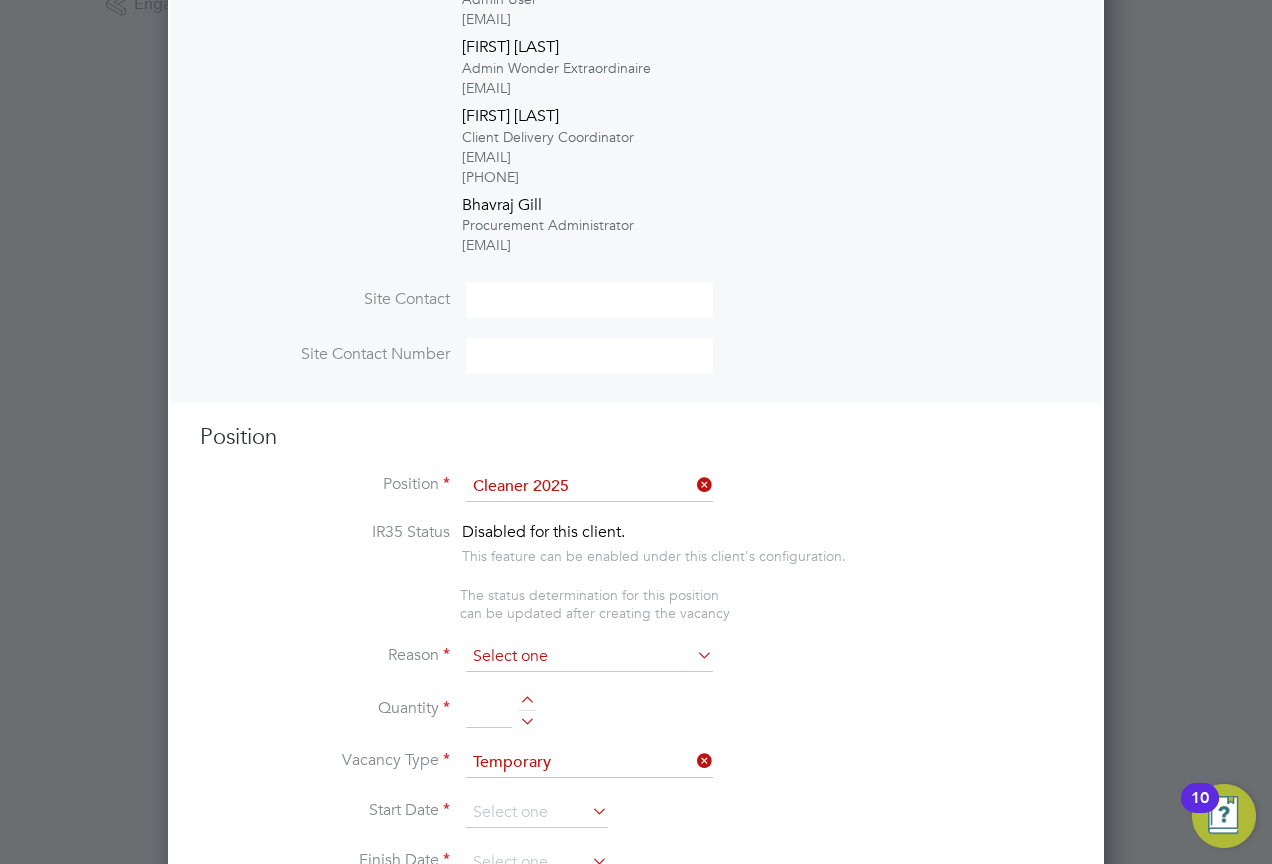 click on "IR35 Status Disabled for this client. This feature can be enabled under this client's configuration. The status determination for this position can be updated after creating the vacancy Reason   Quantity   Vacancy Type   Temporary Start Date   Finish Date   PO No   Please select vacancy dates Description   General Cleaning duties Working Days M T W T F S S   Working Hours 08:00   ‐   18:00   10.00hrs   Skills / Qualifications The list will appear here... Tools The list will appear here... Additional H&S The list will appear here... Additional H&S The list will appear here... Submission Acceptance Auto The hiring manager's (or someone from the hirer) confirmation is not required. The worker will be placed immediately upon submission. Manual The hiring manager's (or someone from the hirer) confirmation is required to either accept or reject the worker." at bounding box center [636, 1138] 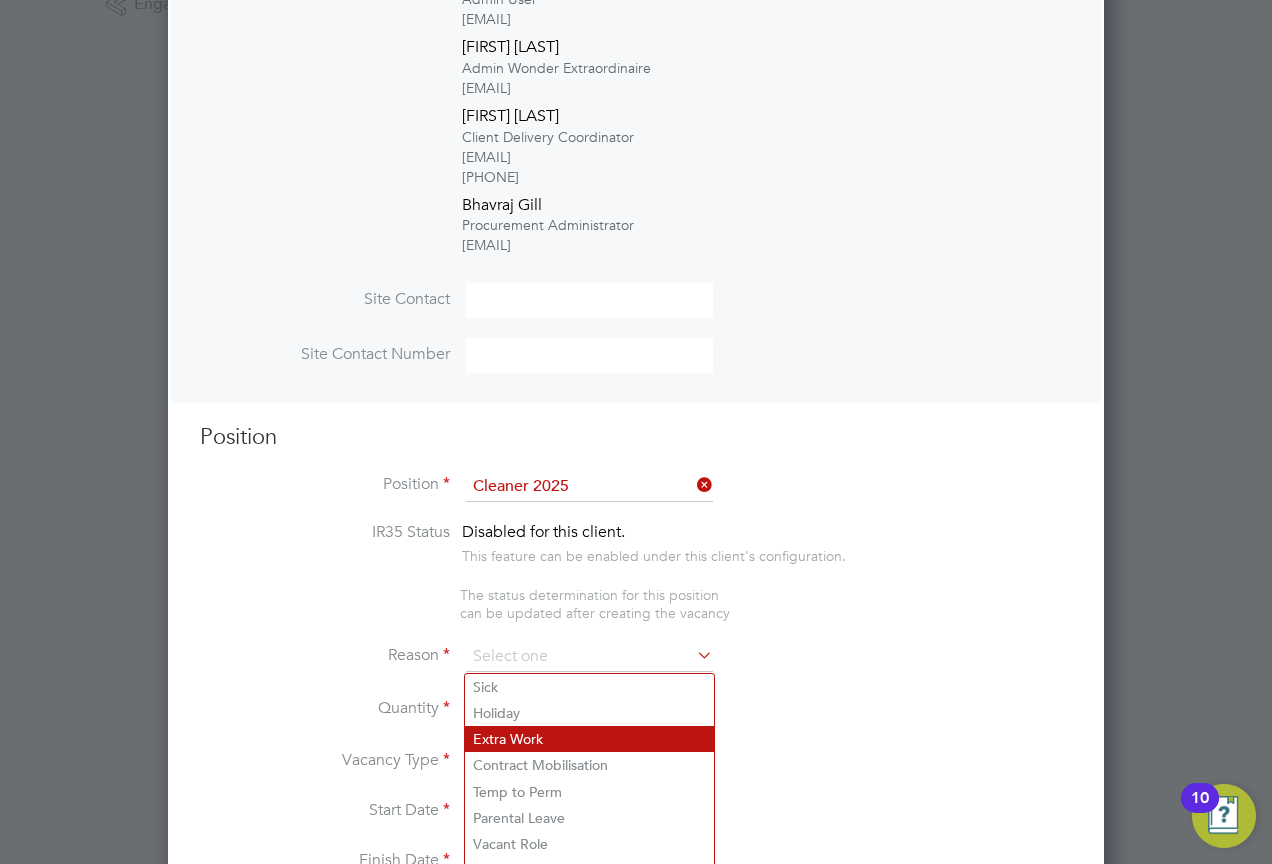 click on "Extra Work" 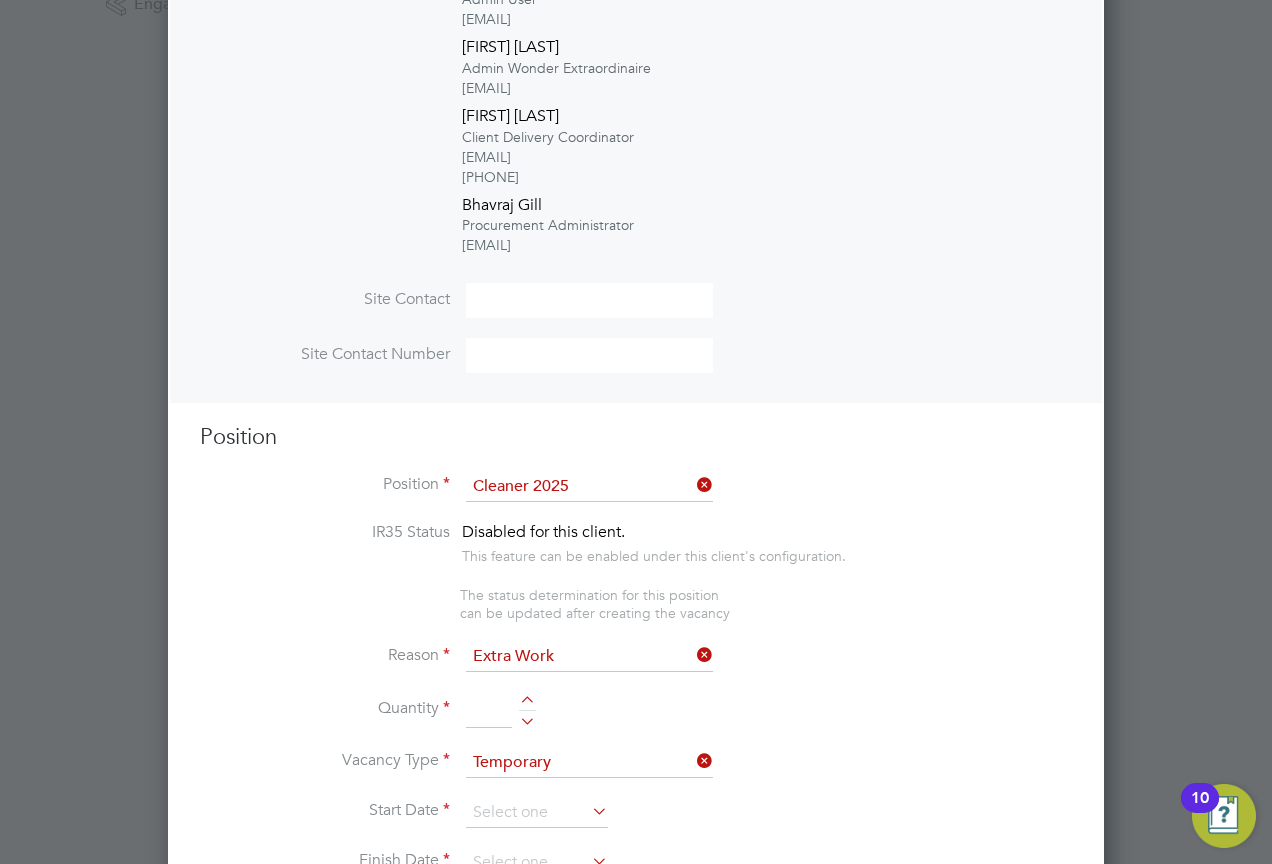 click at bounding box center (489, 710) 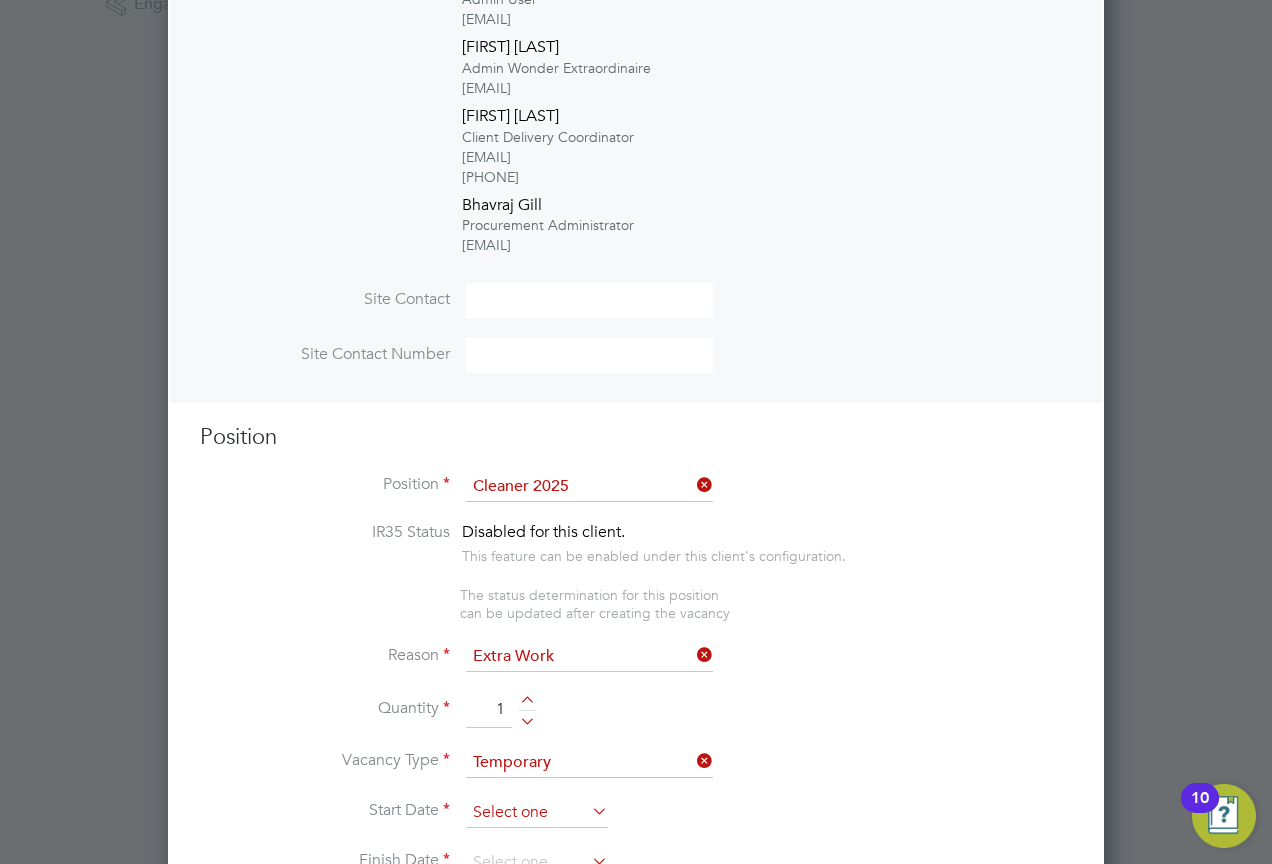 type on "1" 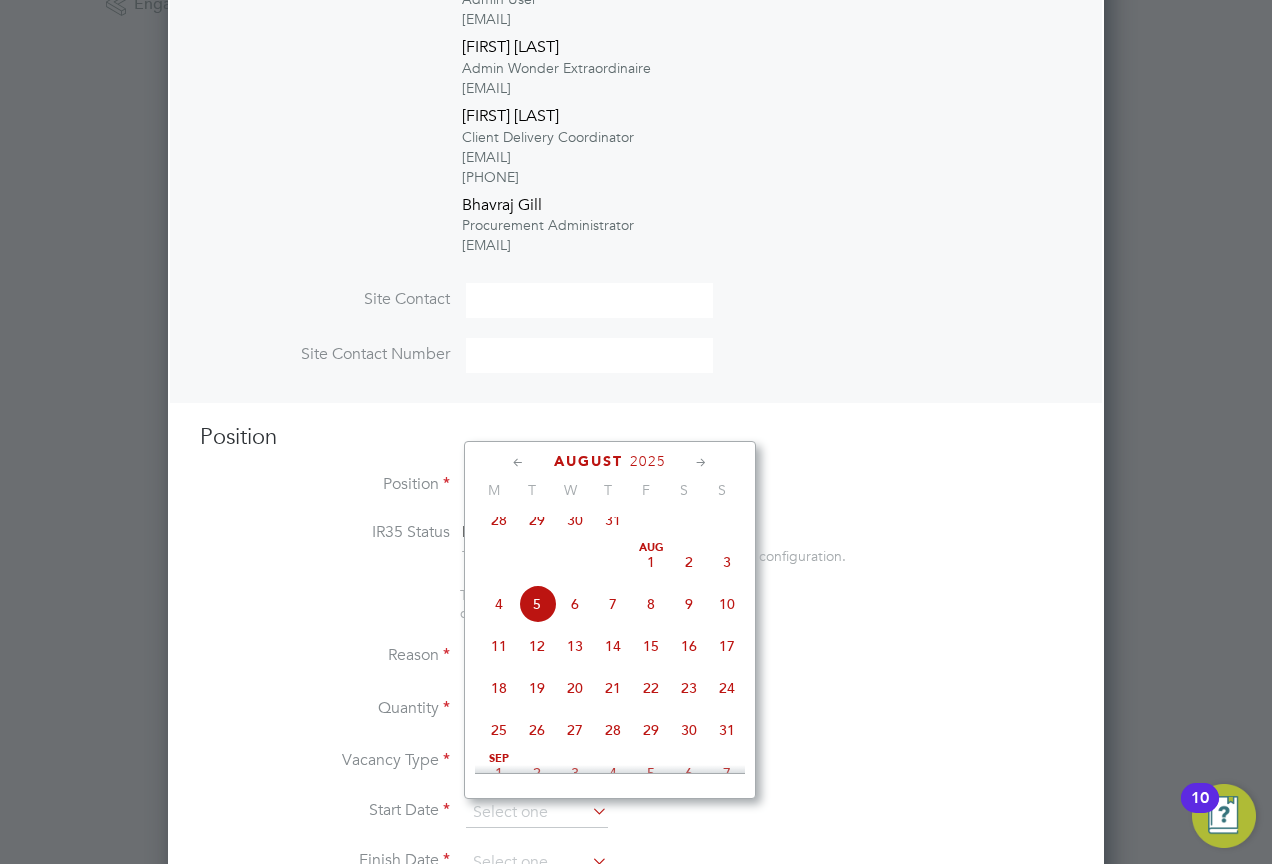click on "5" 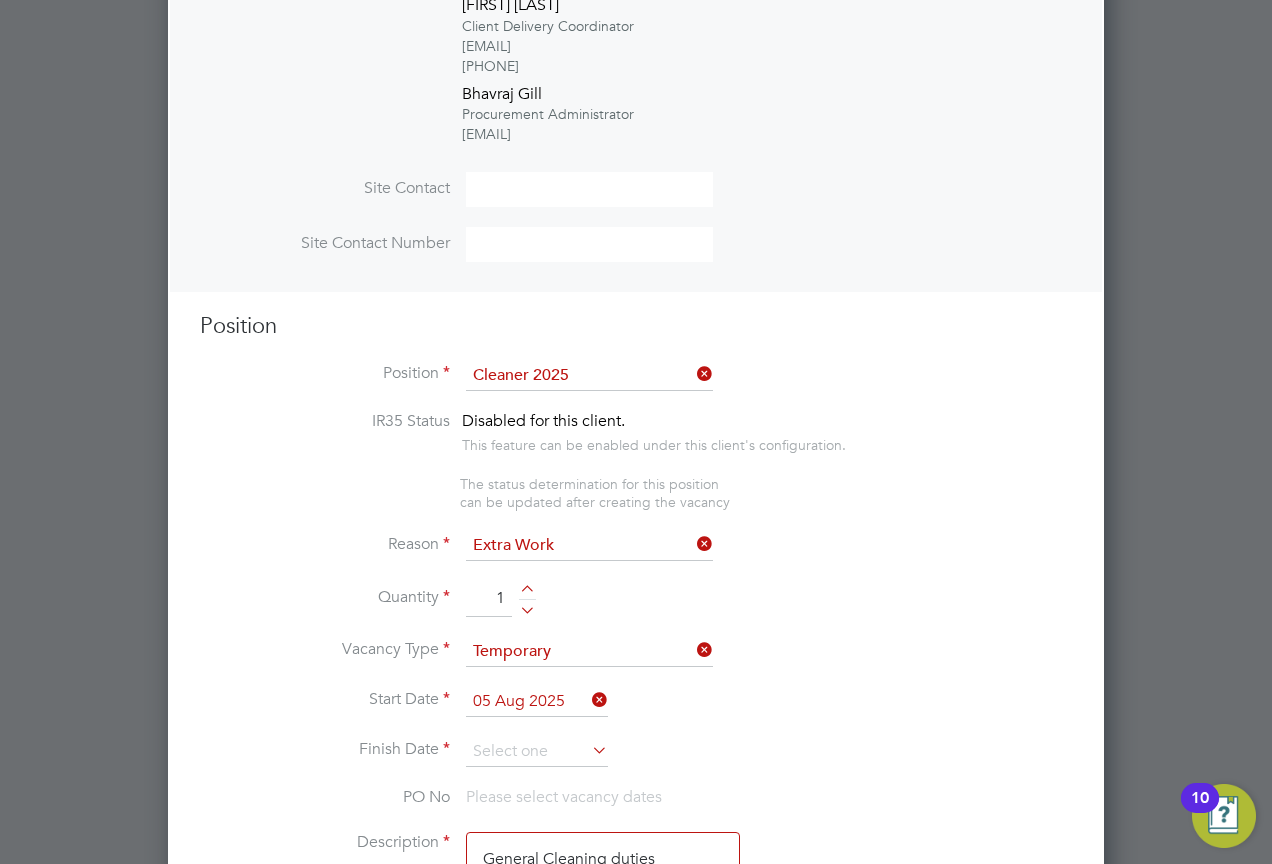 scroll, scrollTop: 1005, scrollLeft: 0, axis: vertical 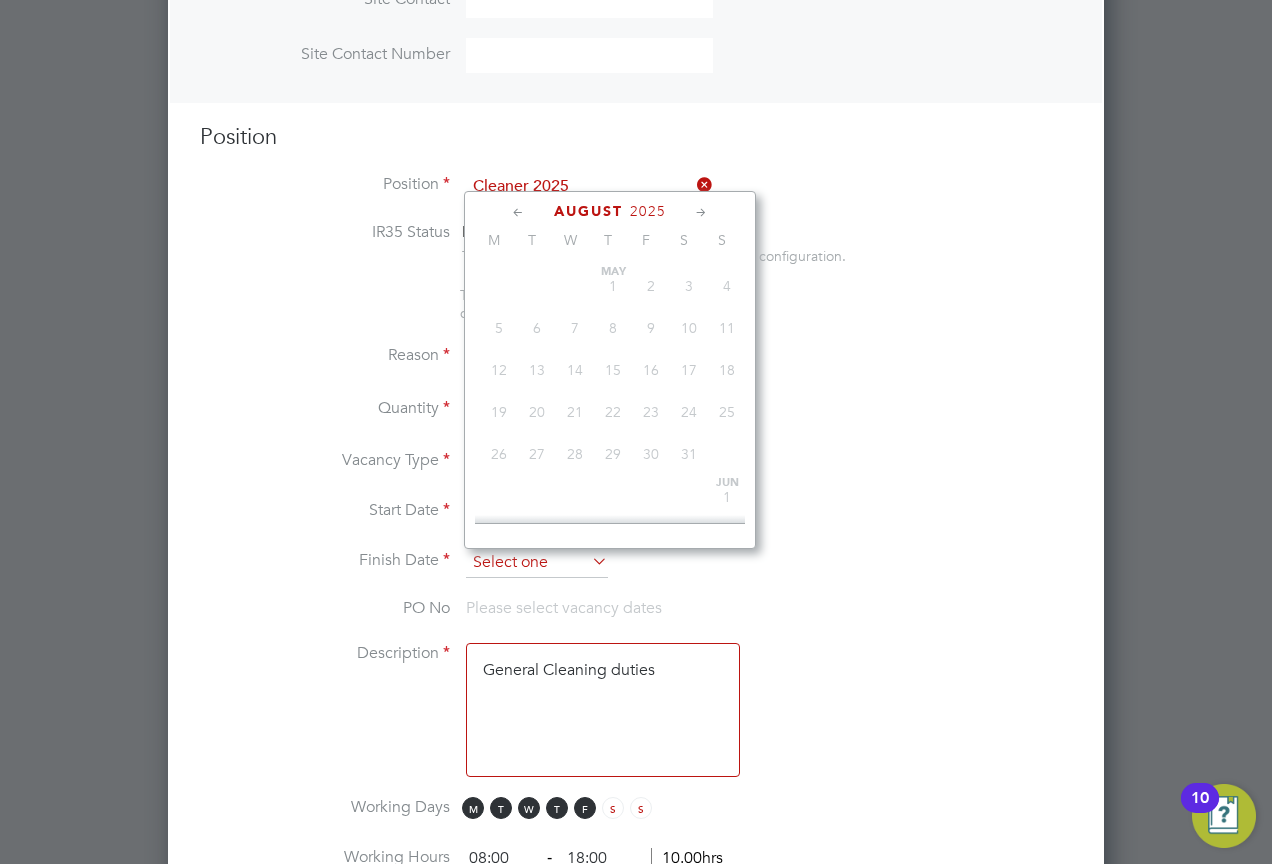 click at bounding box center (537, 563) 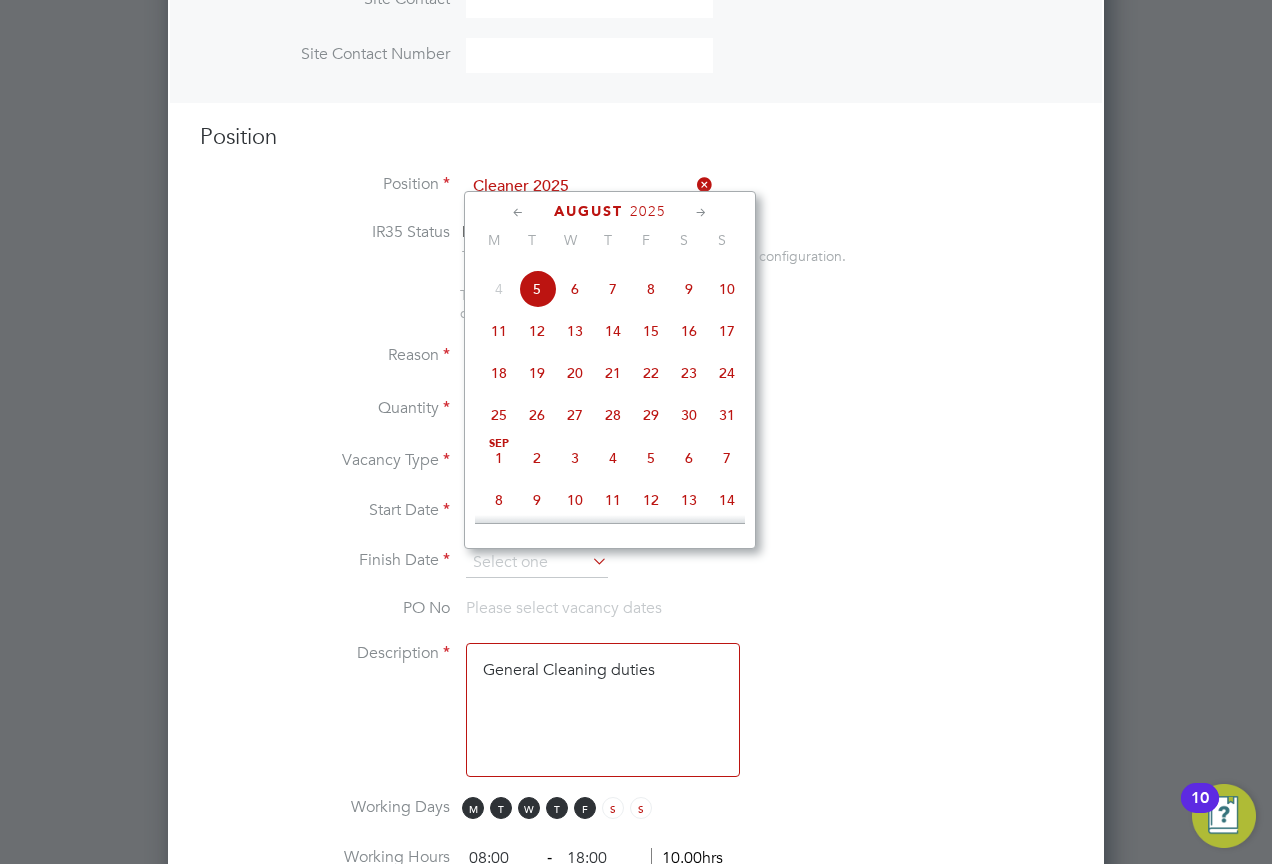 scroll, scrollTop: 749, scrollLeft: 0, axis: vertical 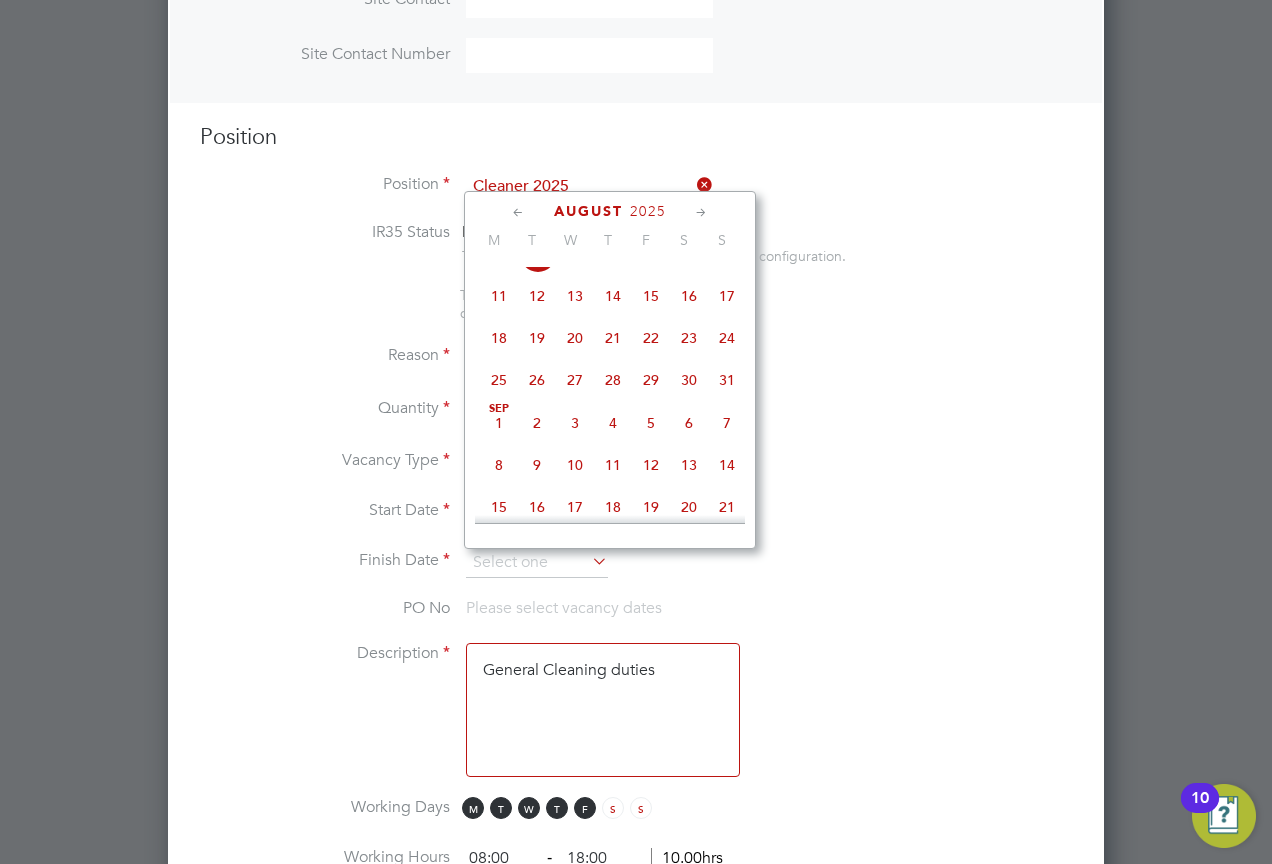 click on "2" 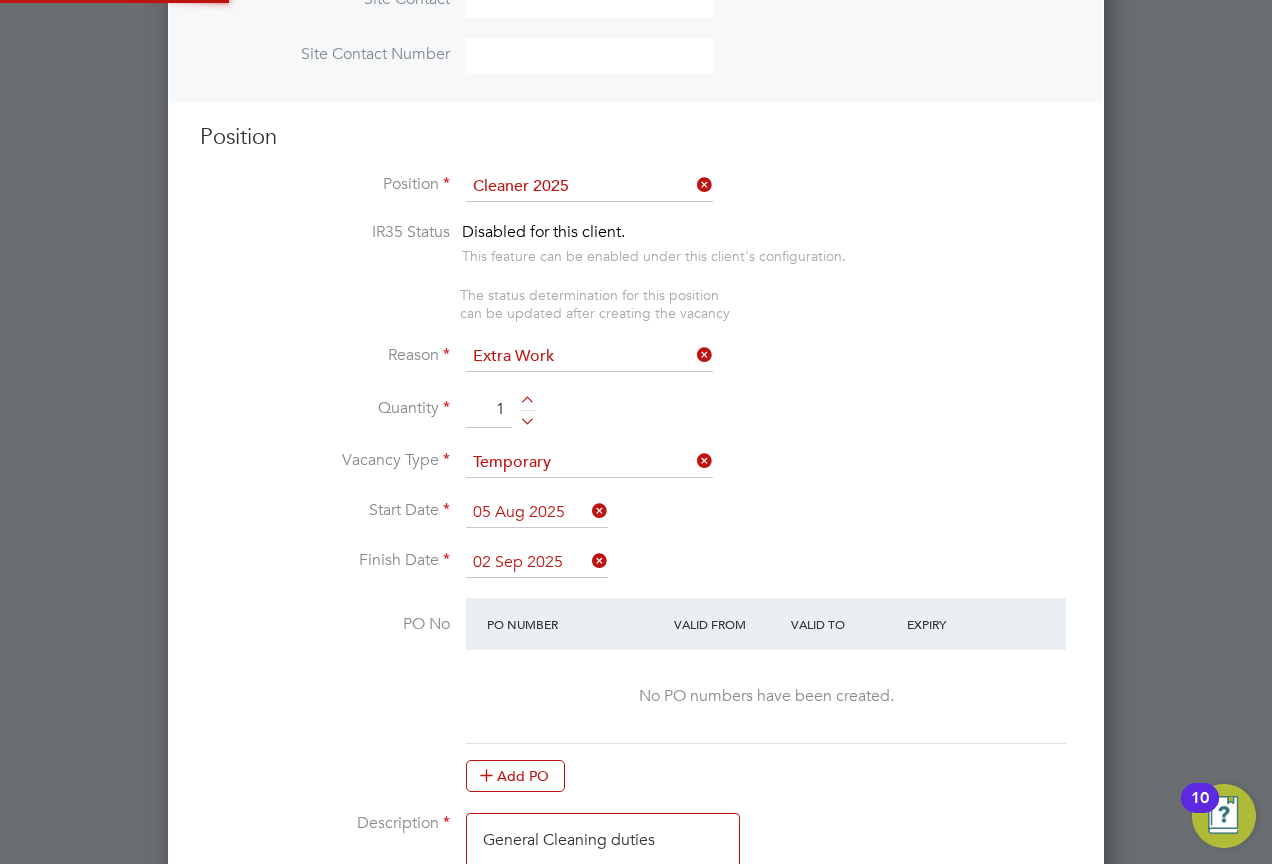 scroll, scrollTop: 10, scrollLeft: 10, axis: both 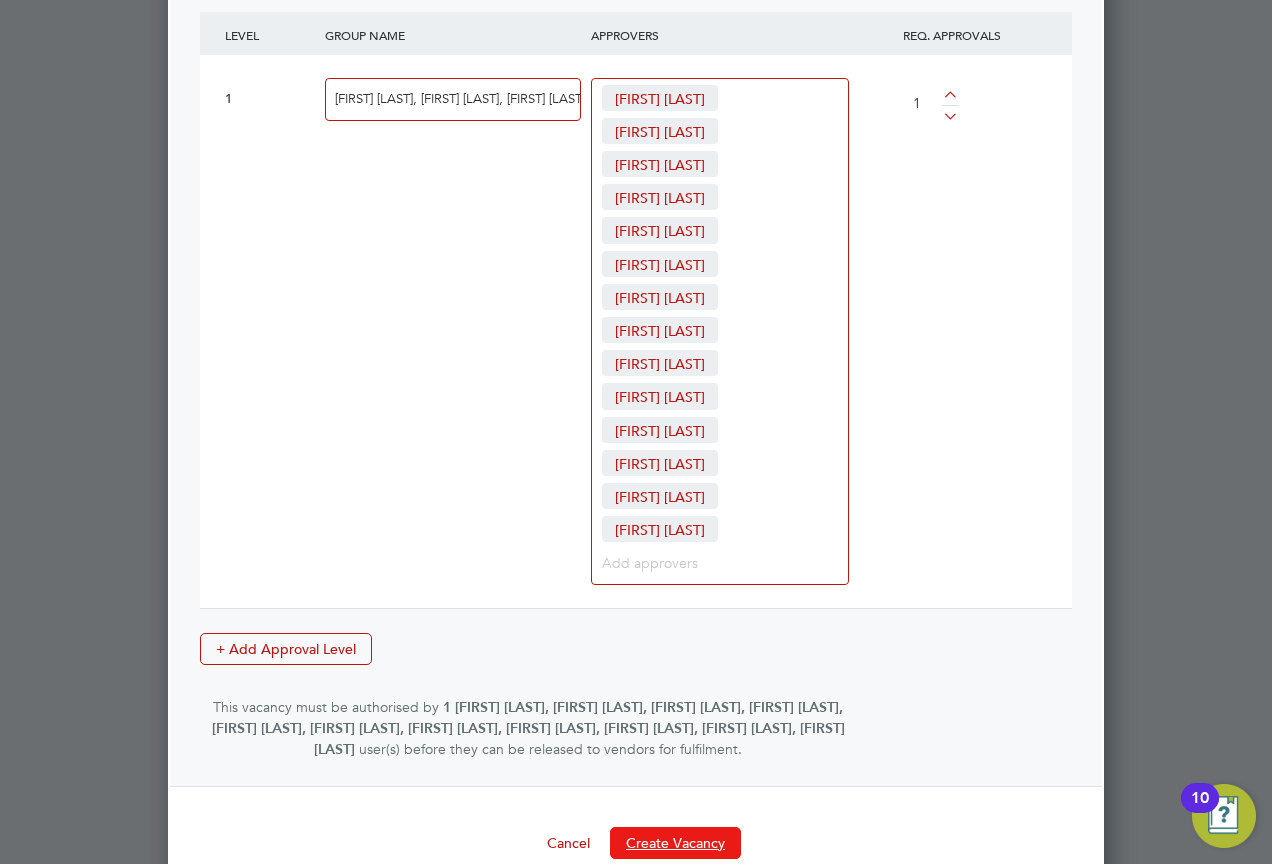 click on "Create Vacancy" at bounding box center (675, 843) 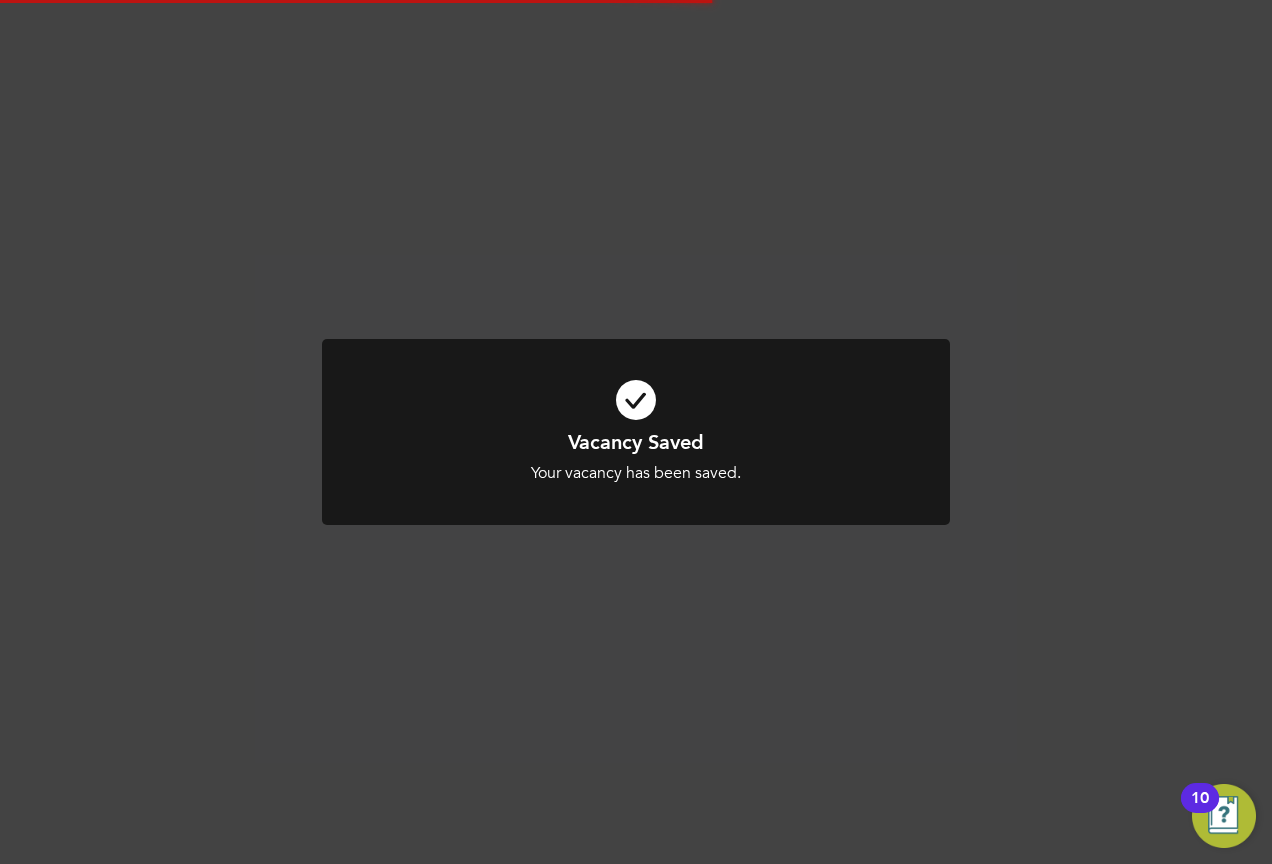 scroll, scrollTop: 2138, scrollLeft: 0, axis: vertical 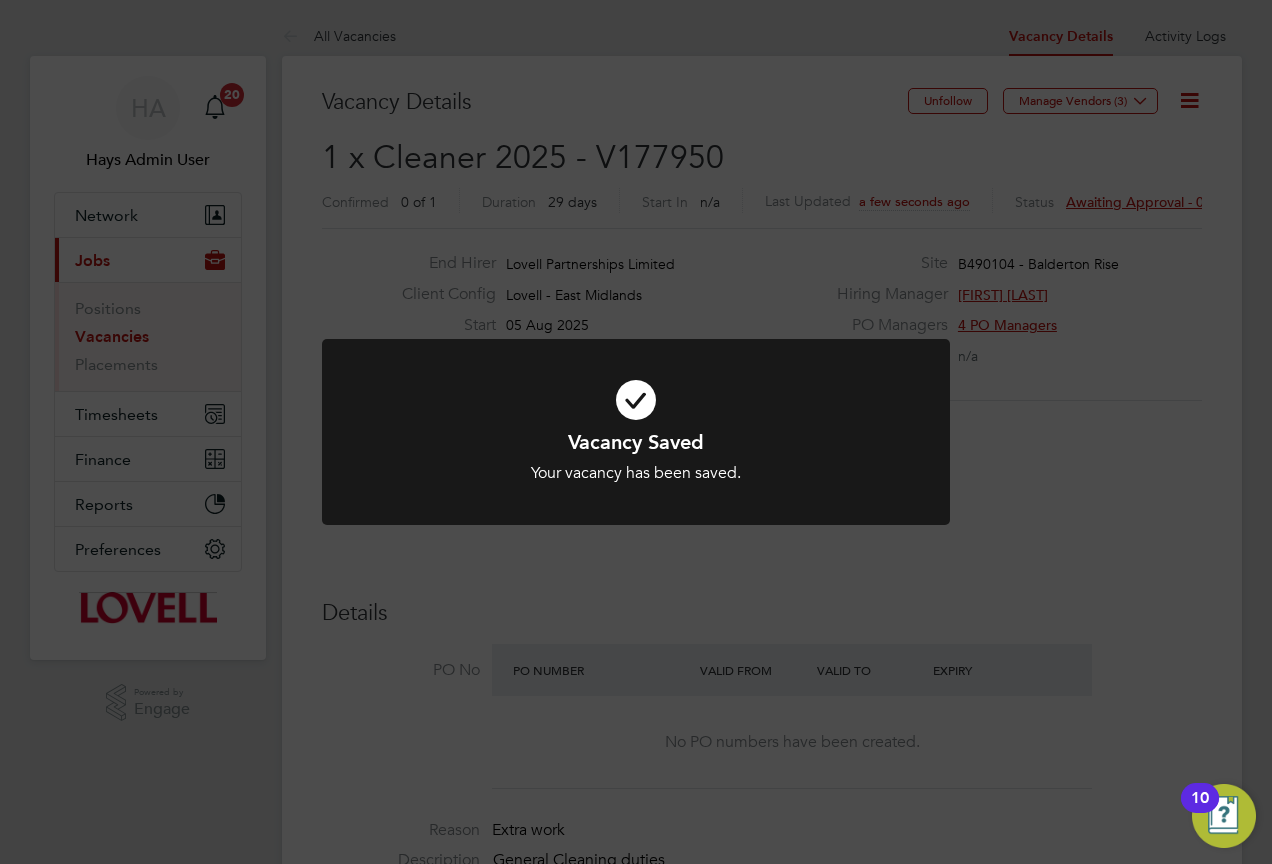 click on "Vacancy Saved Your vacancy has been saved. Cancel Okay" 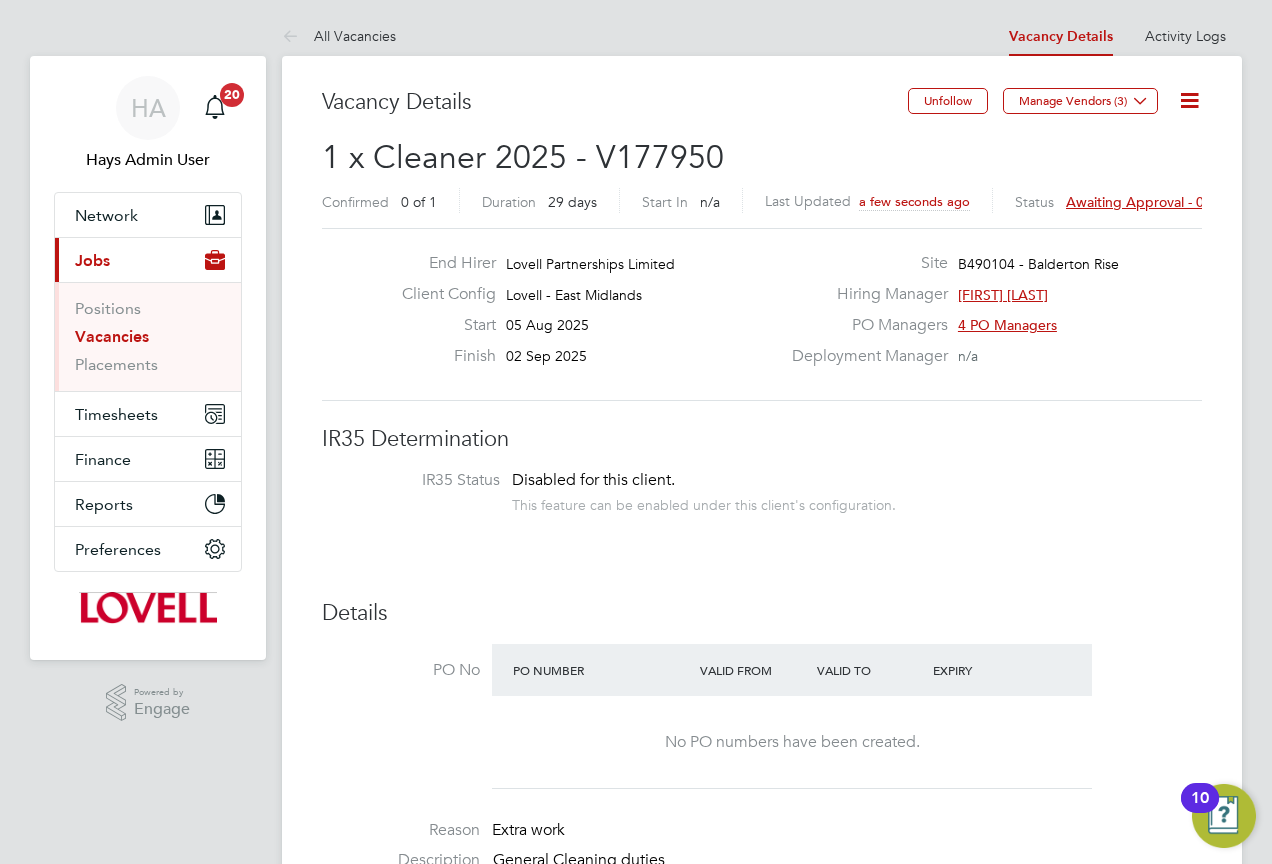 click on "Awaiting approval - 0/1" 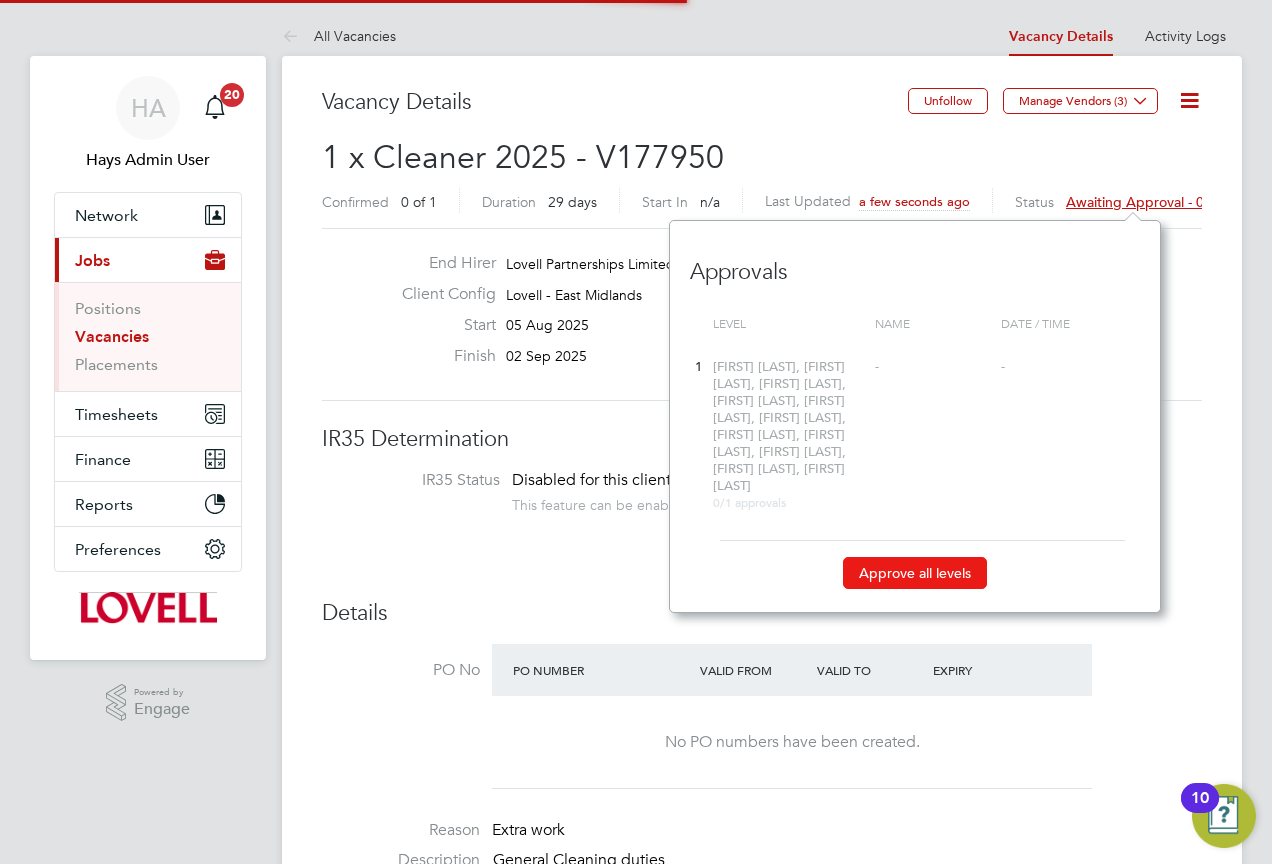click on "Approve all levels" 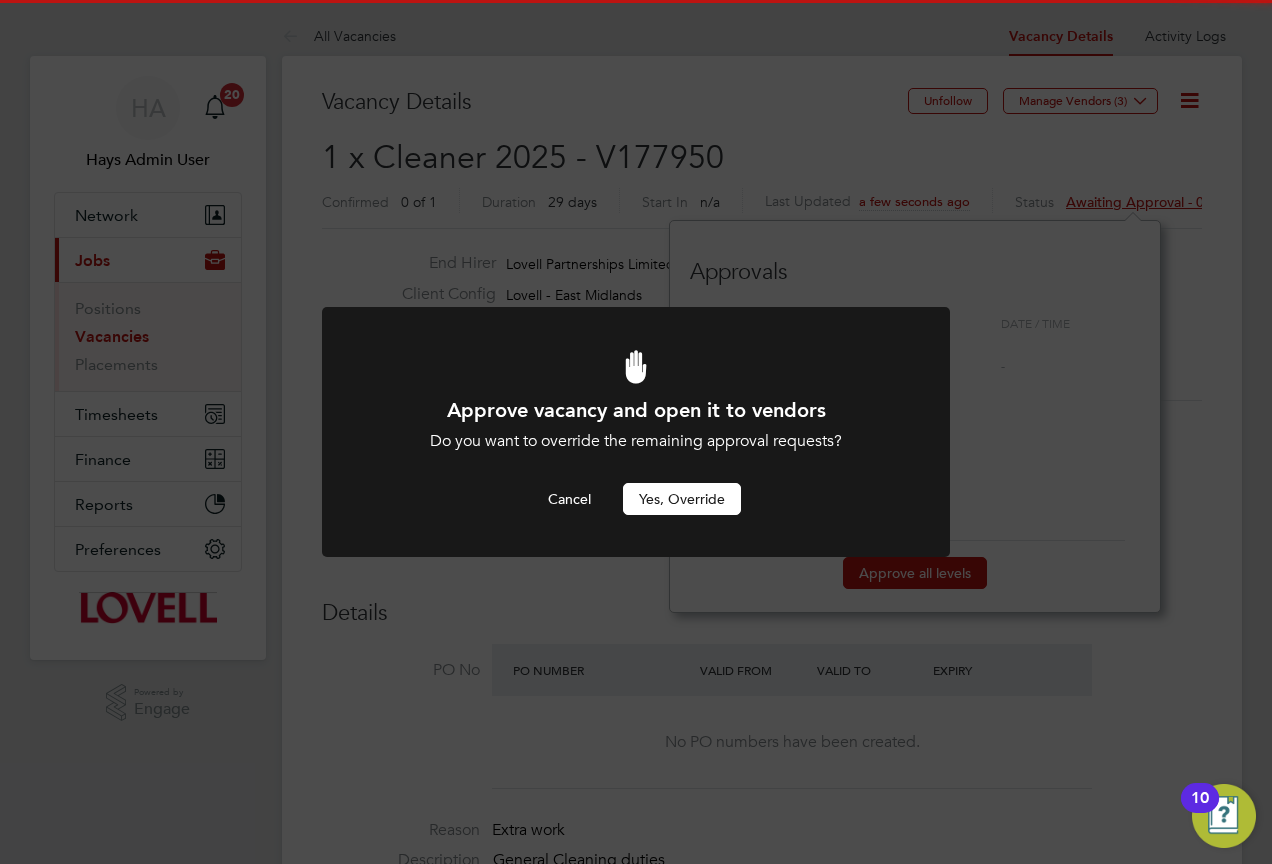 click on "Yes, Override" at bounding box center [682, 499] 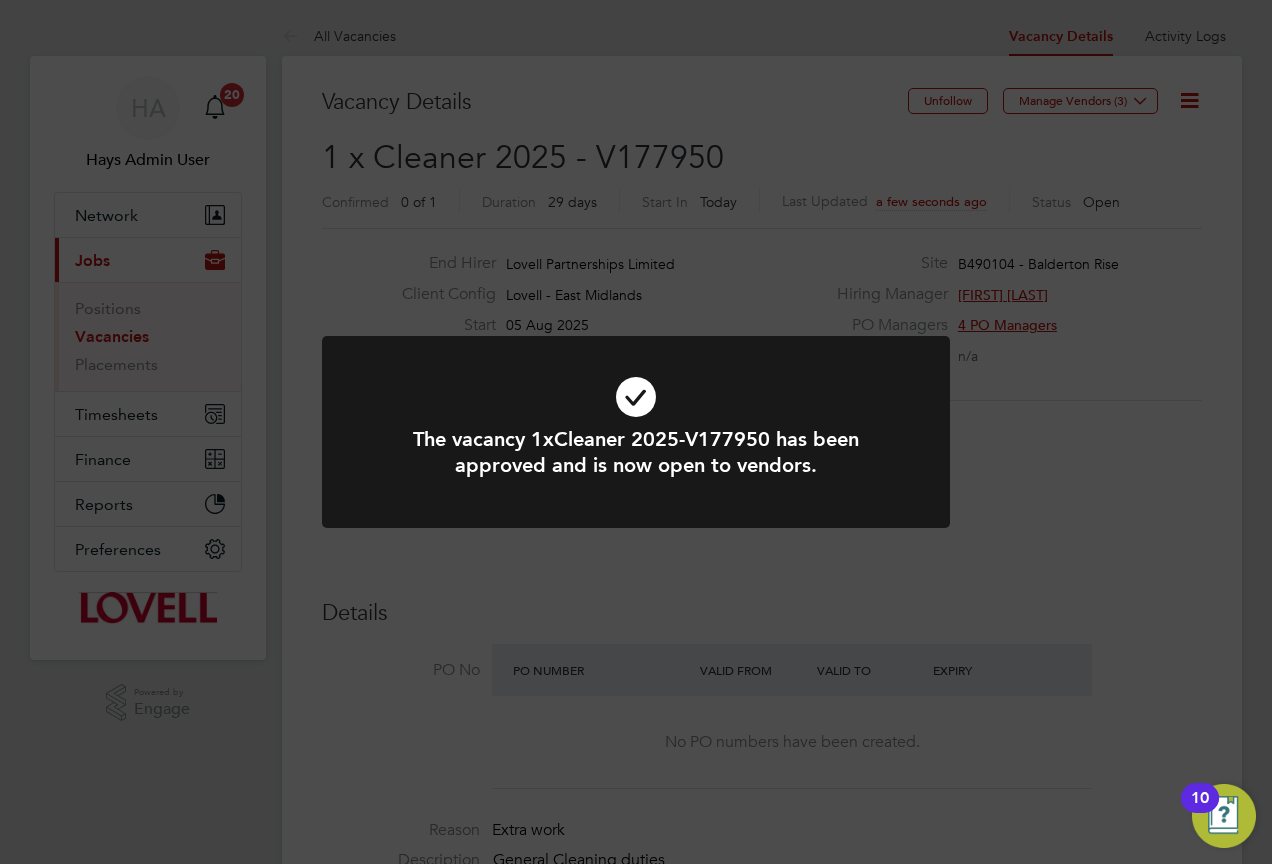 click on "The vacancy 1xCleaner 2025-V177950 has been approved and is now open to vendors. Cancel Okay" 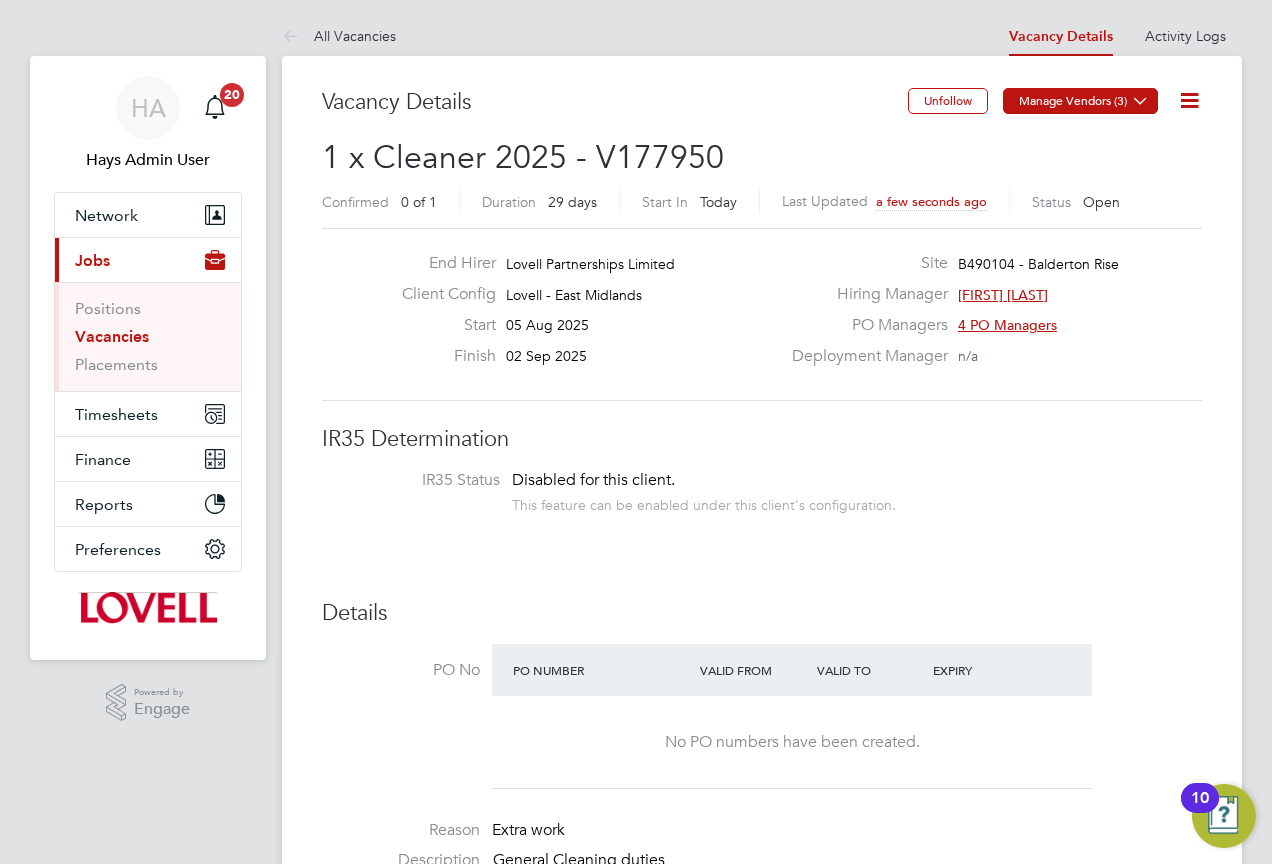click on "Manage Vendors (3)" 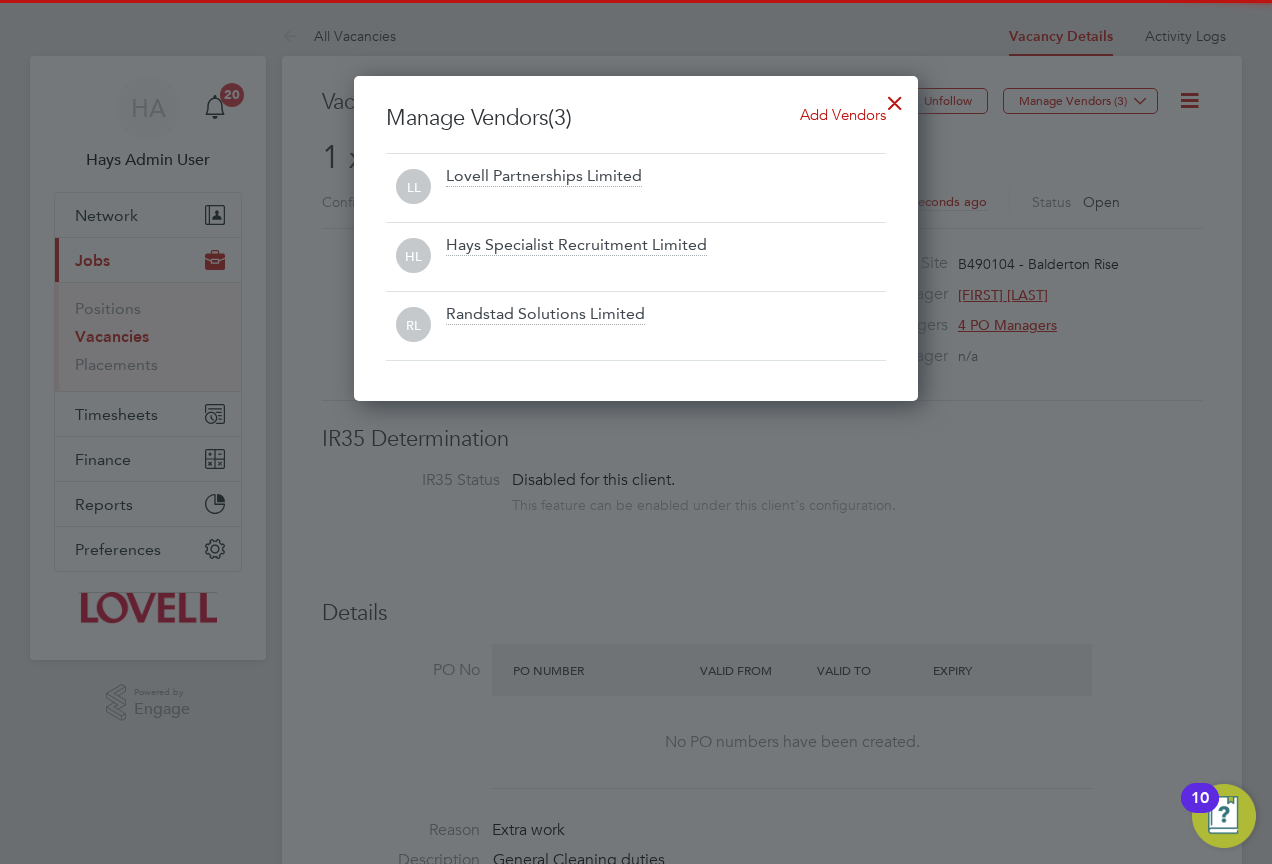 click on "Add Vendors" at bounding box center (843, 114) 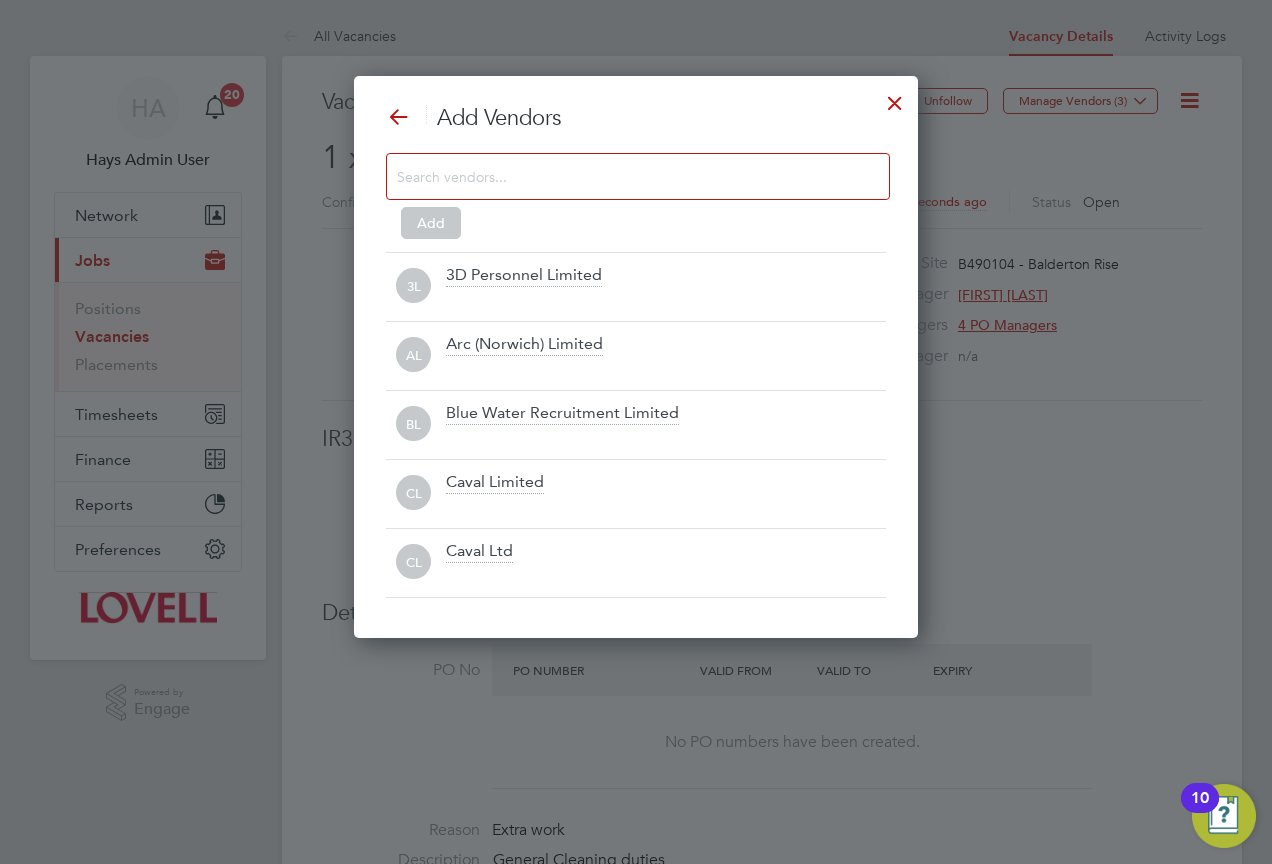 click at bounding box center [622, 176] 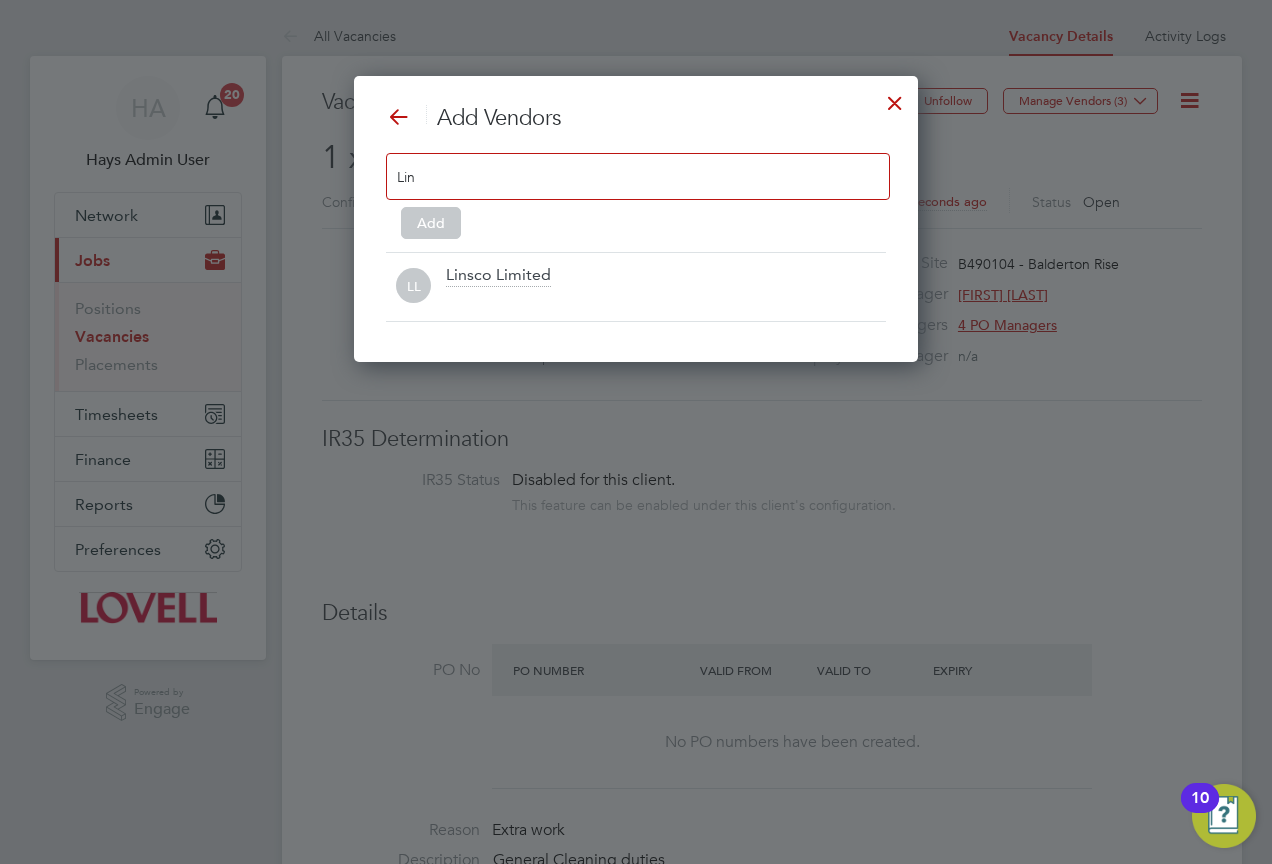 type on "Lin" 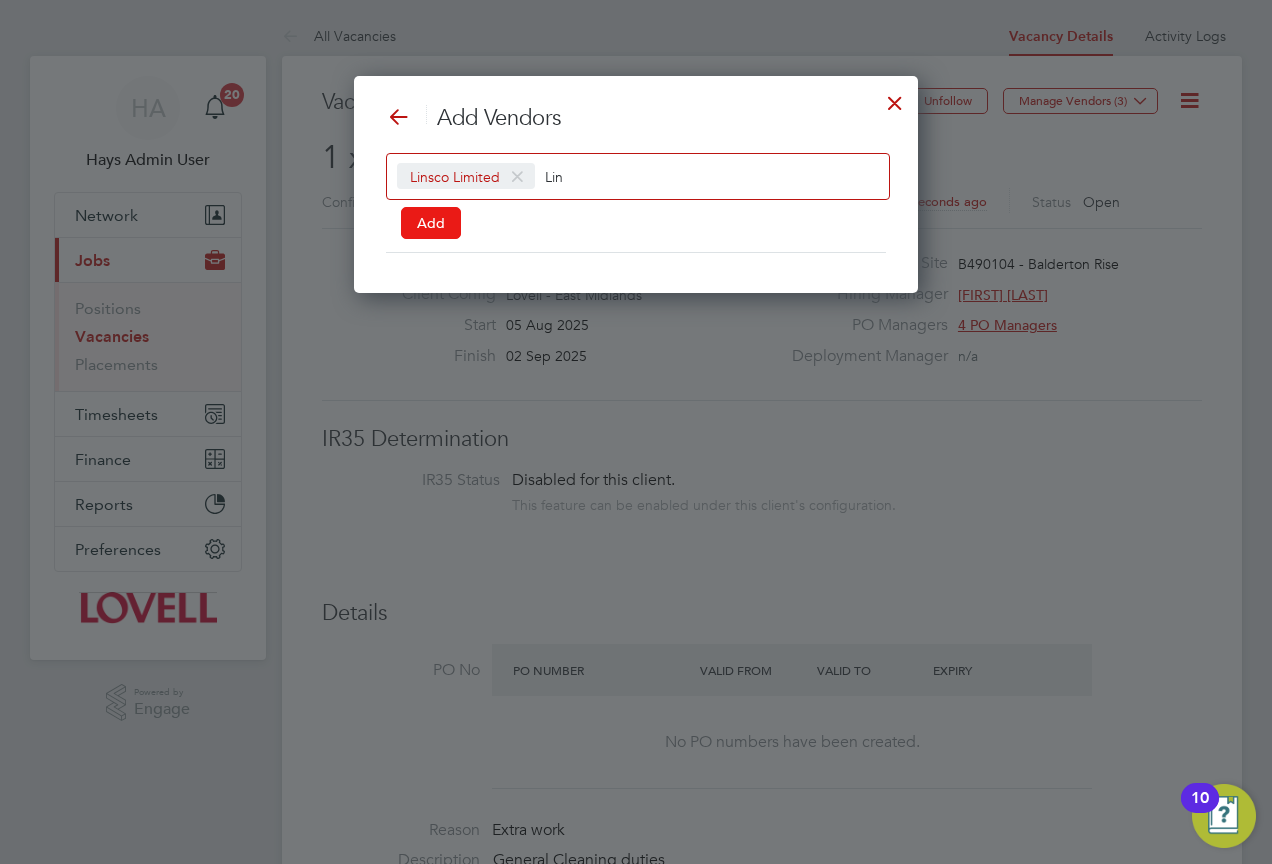 click on "Add" at bounding box center (431, 223) 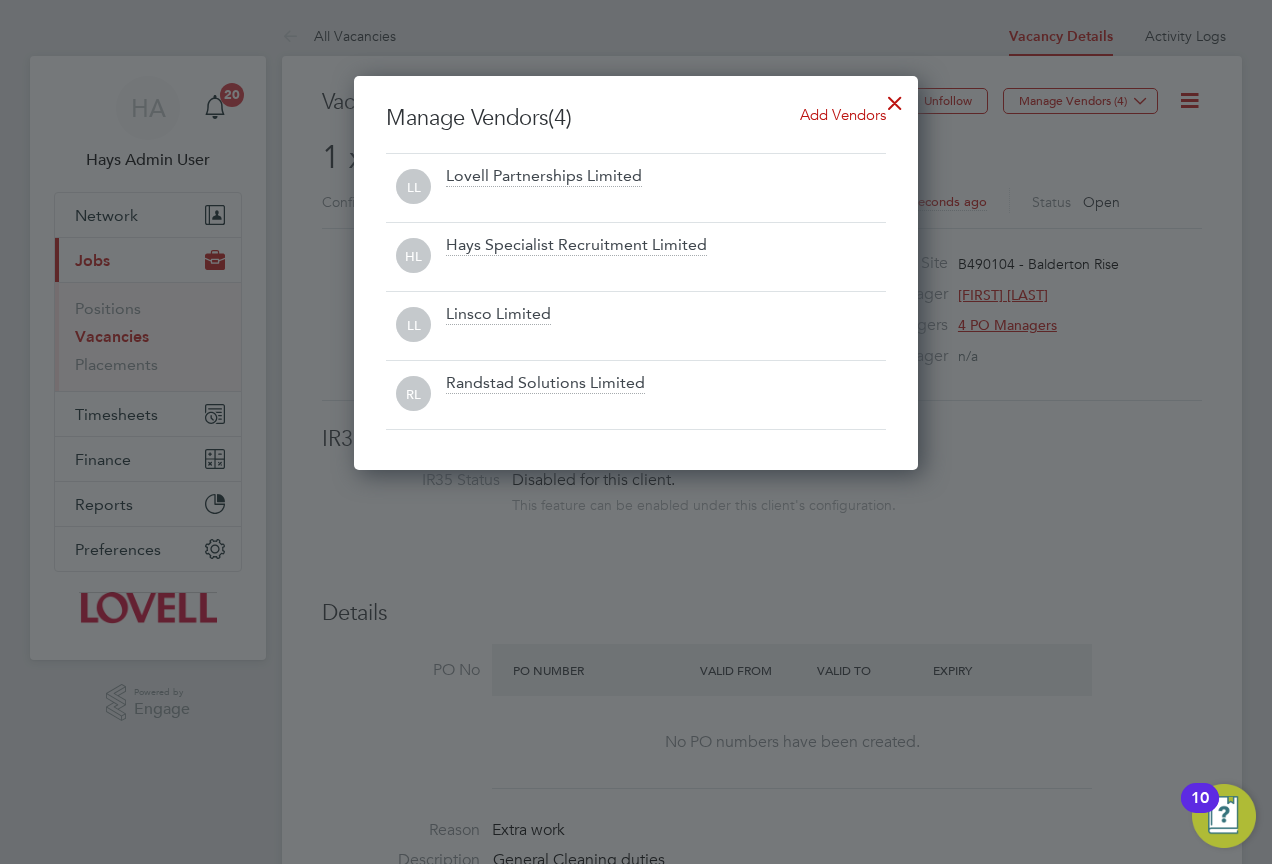 click at bounding box center (895, 98) 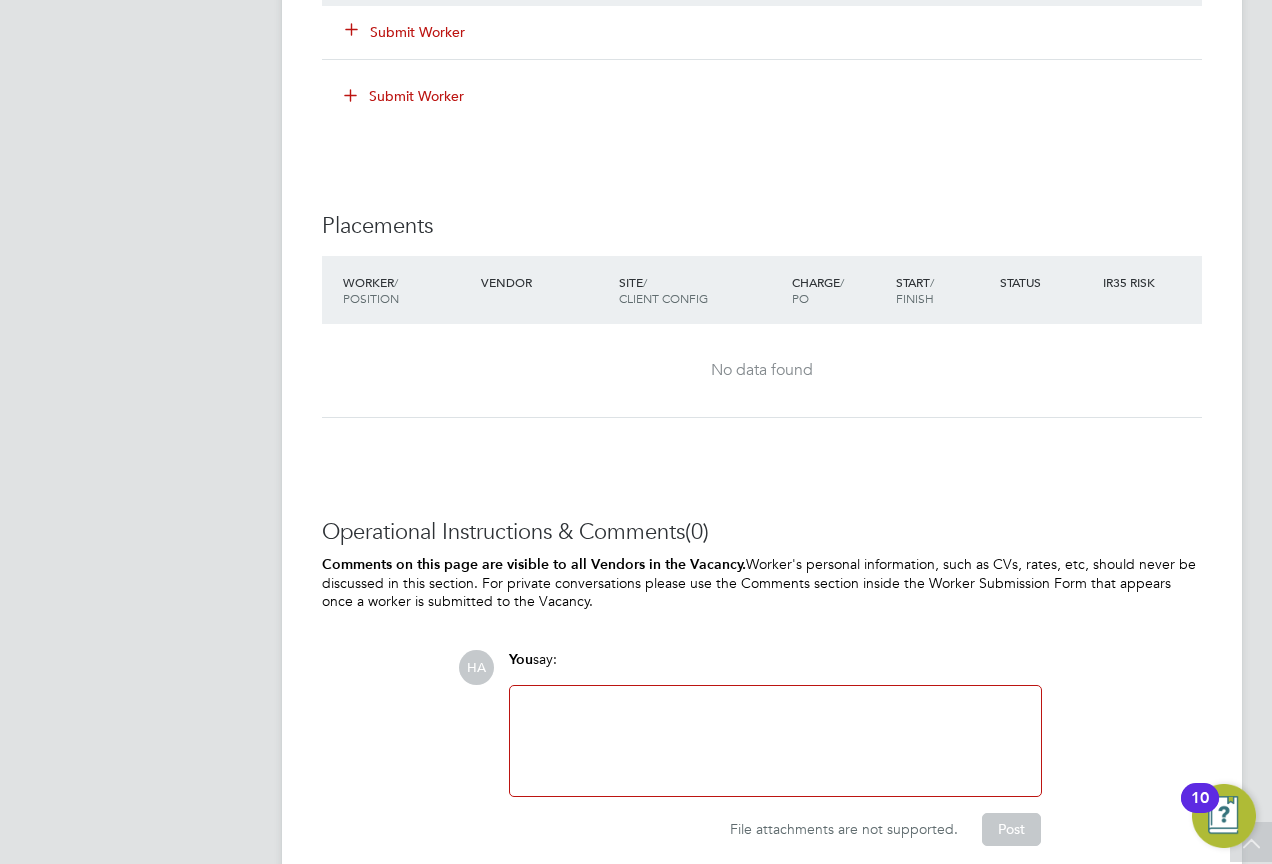 click 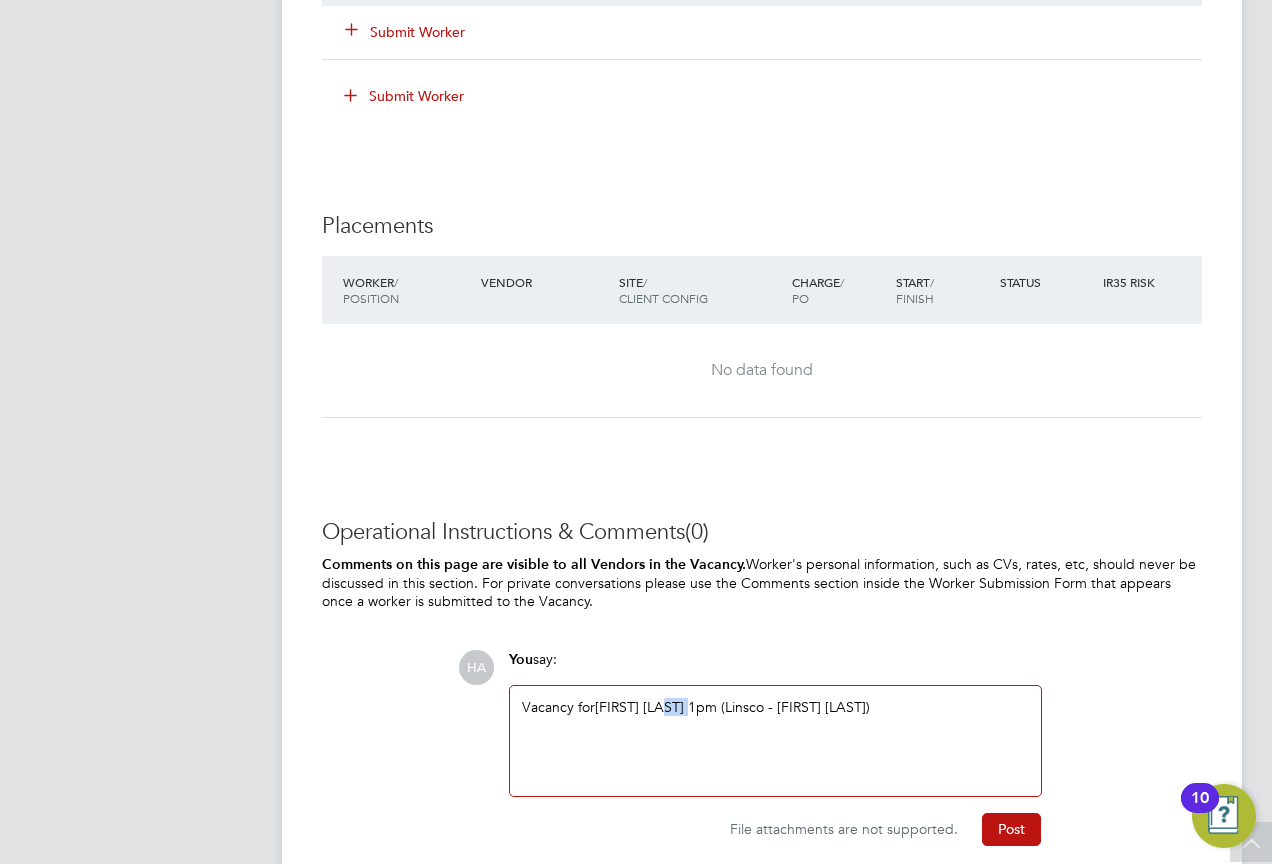 drag, startPoint x: 708, startPoint y: 707, endPoint x: 679, endPoint y: 710, distance: 29.15476 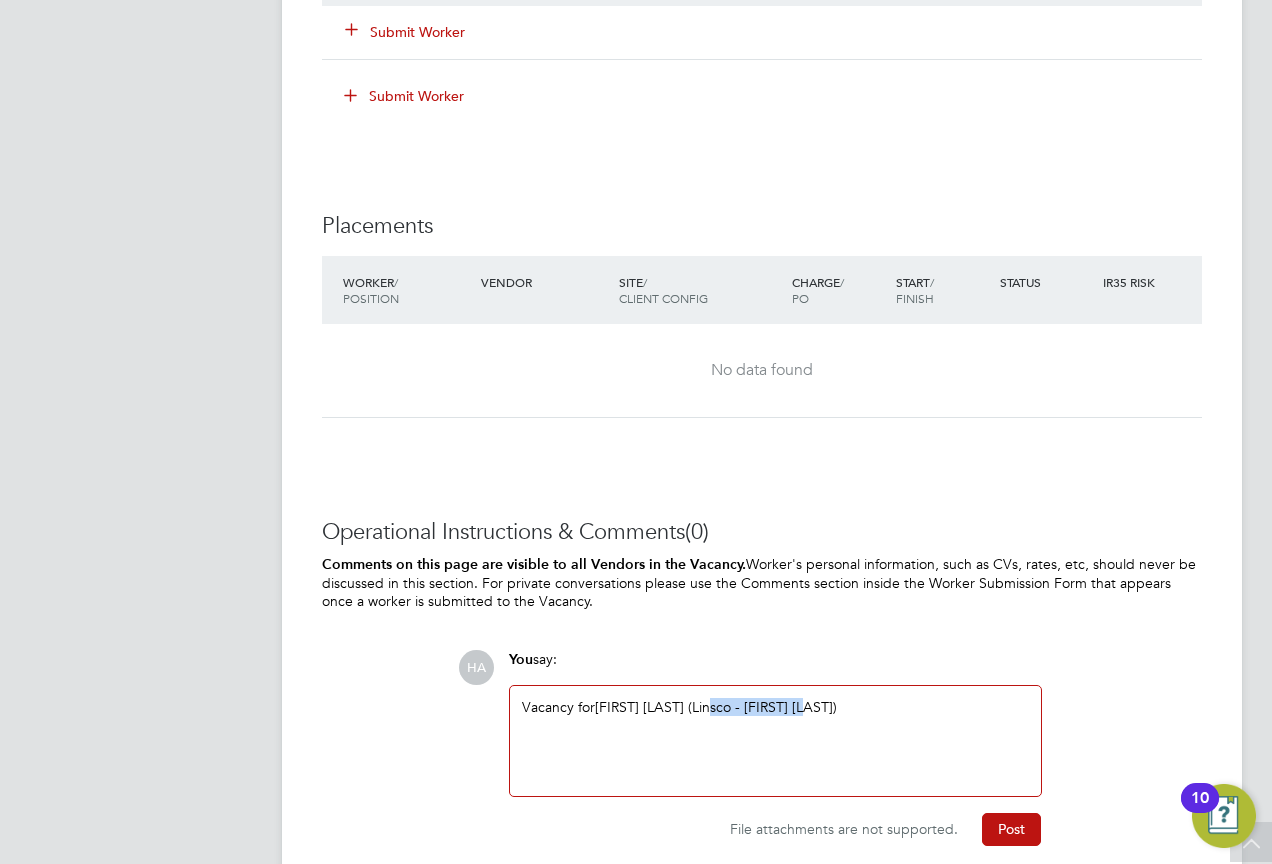 drag, startPoint x: 725, startPoint y: 704, endPoint x: 818, endPoint y: 705, distance: 93.00538 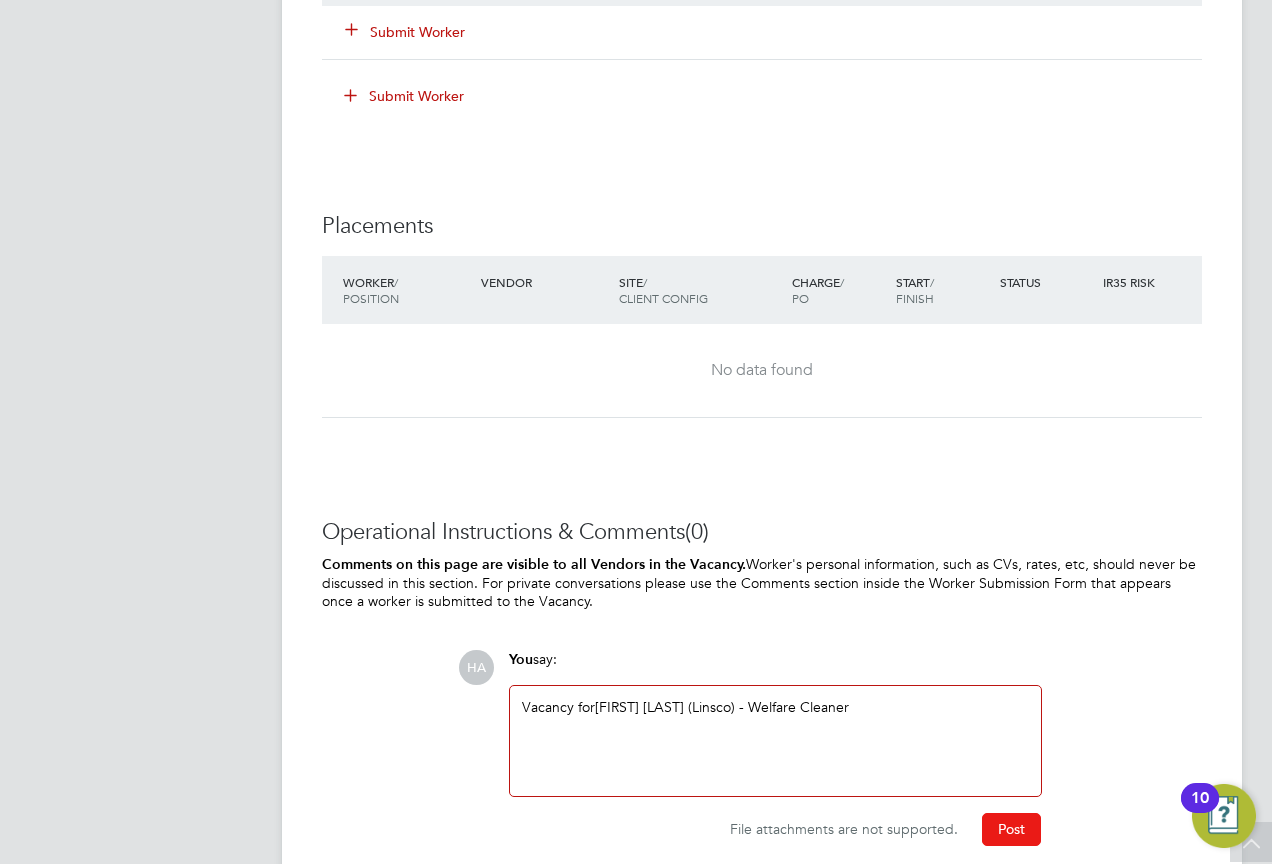 click on "Post" 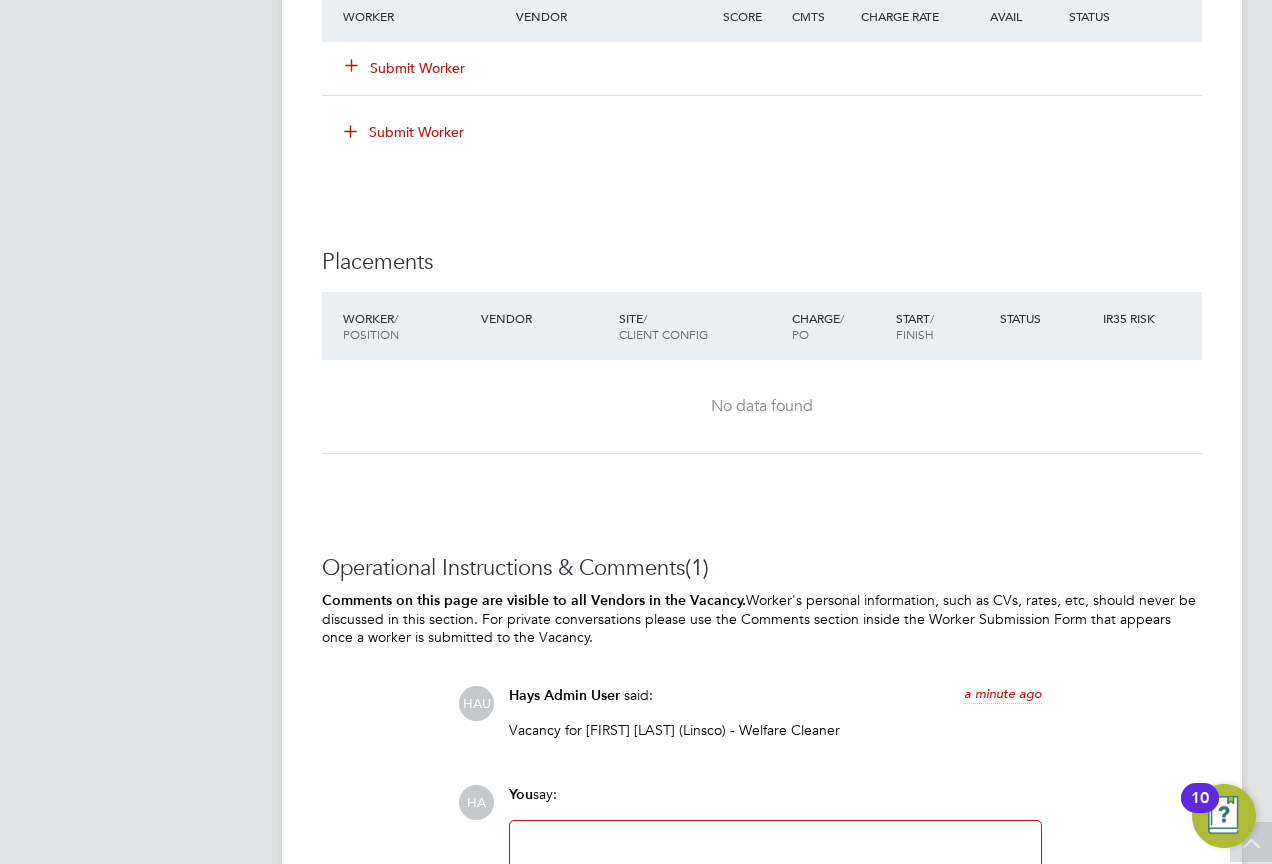 scroll, scrollTop: 1579, scrollLeft: 0, axis: vertical 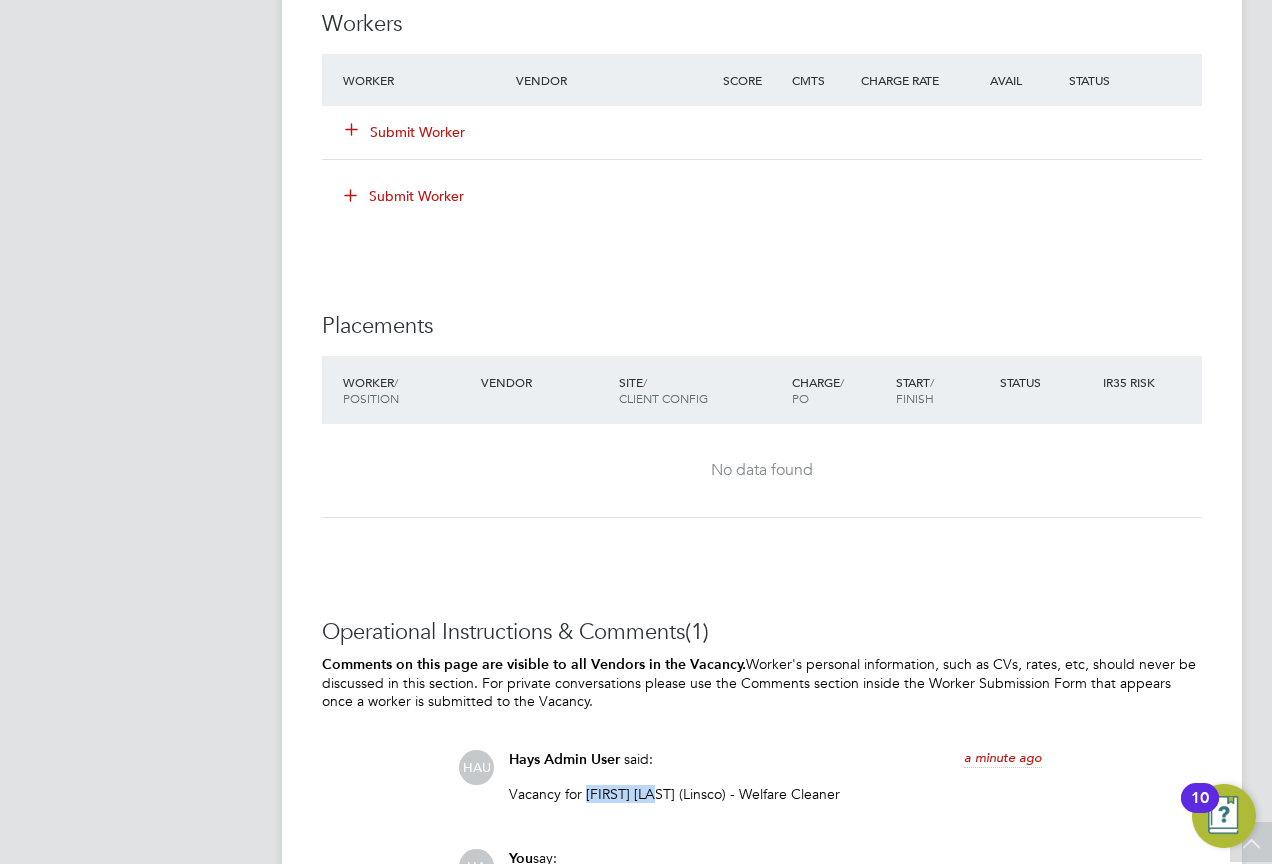 drag, startPoint x: 587, startPoint y: 792, endPoint x: 664, endPoint y: 794, distance: 77.02597 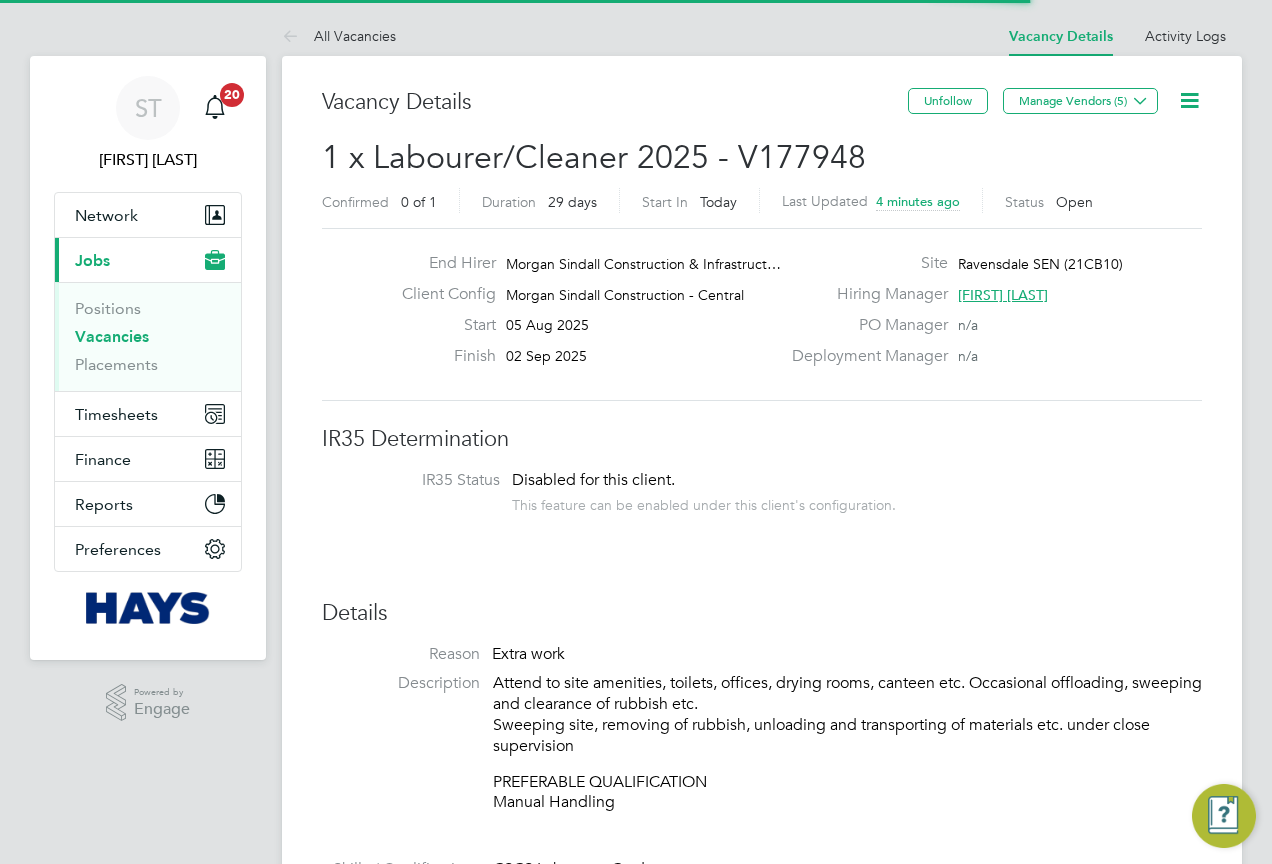 scroll, scrollTop: 0, scrollLeft: 0, axis: both 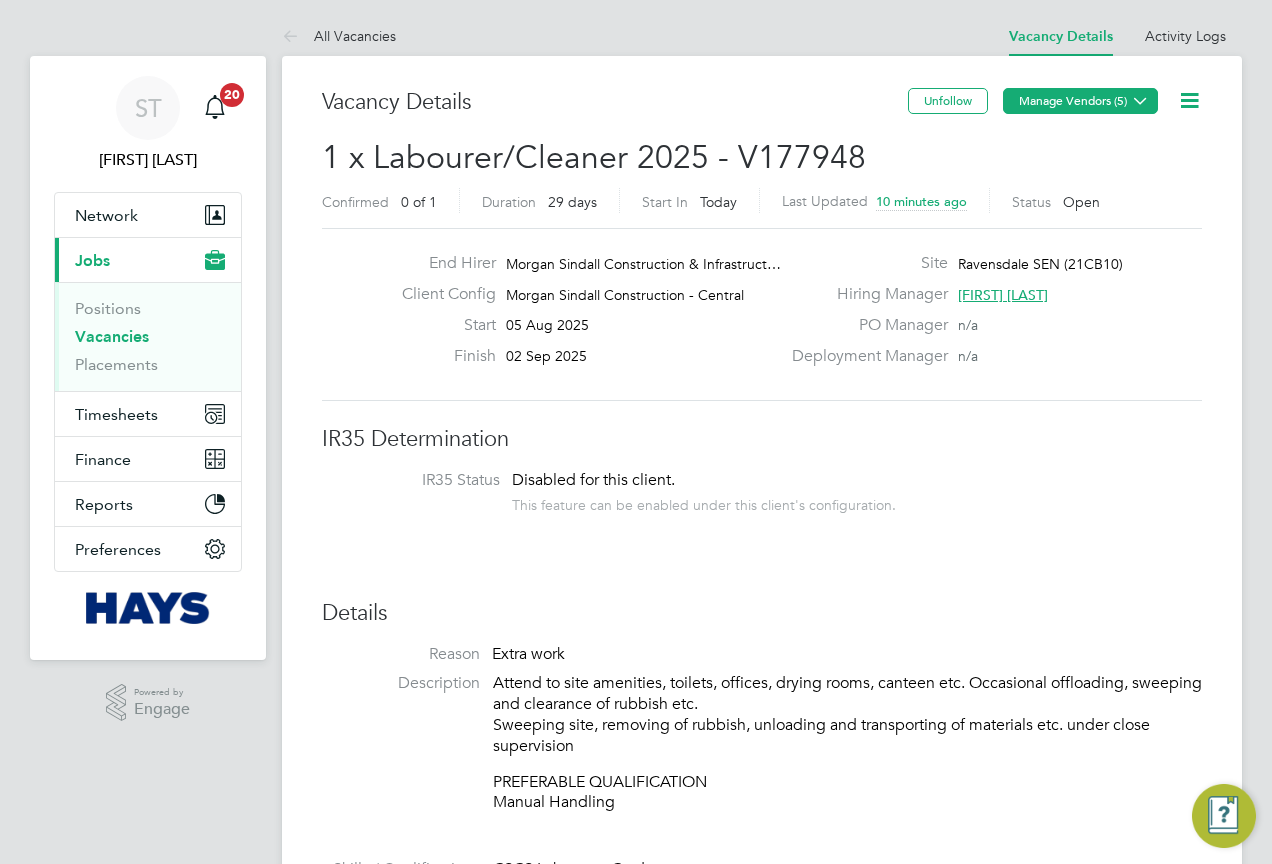 click on "Manage Vendors (5)" 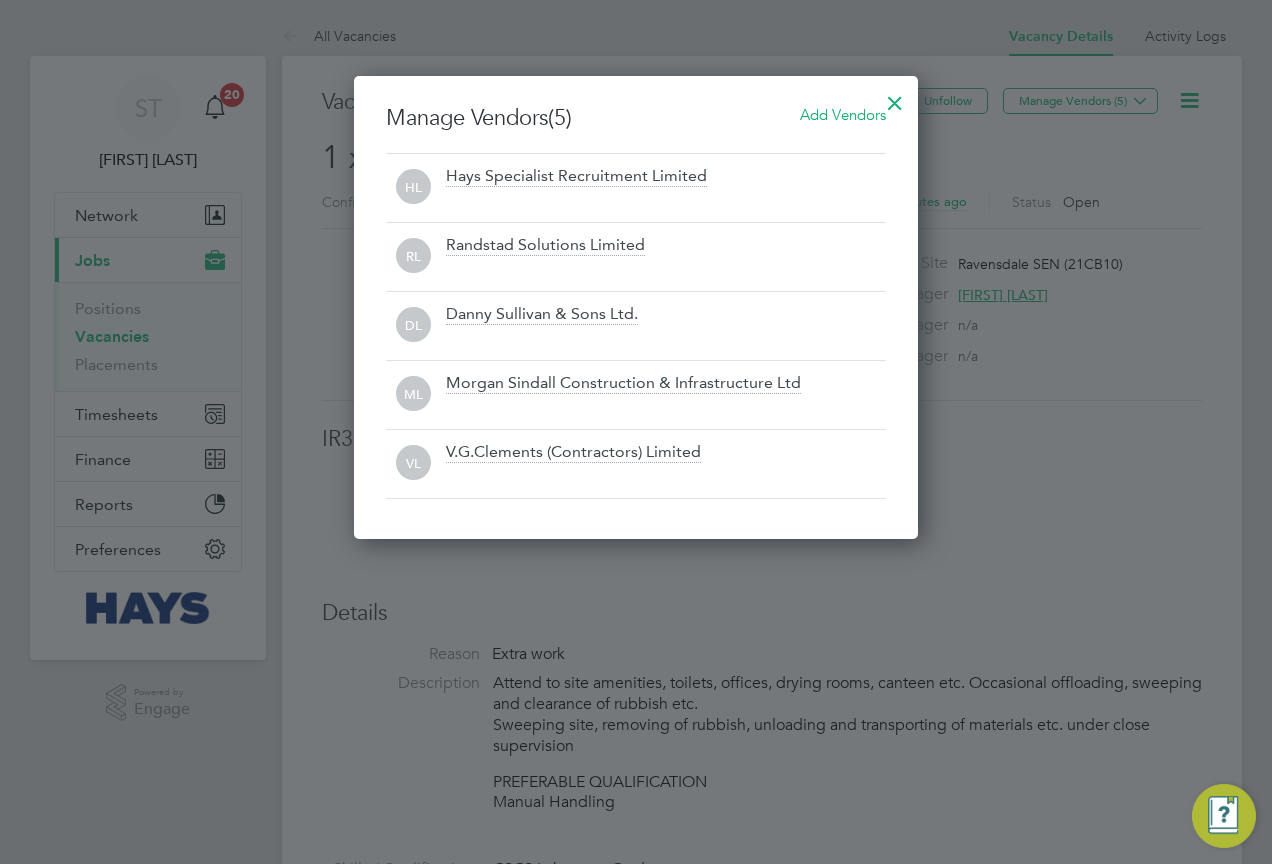 click on "Add Vendors" at bounding box center (843, 114) 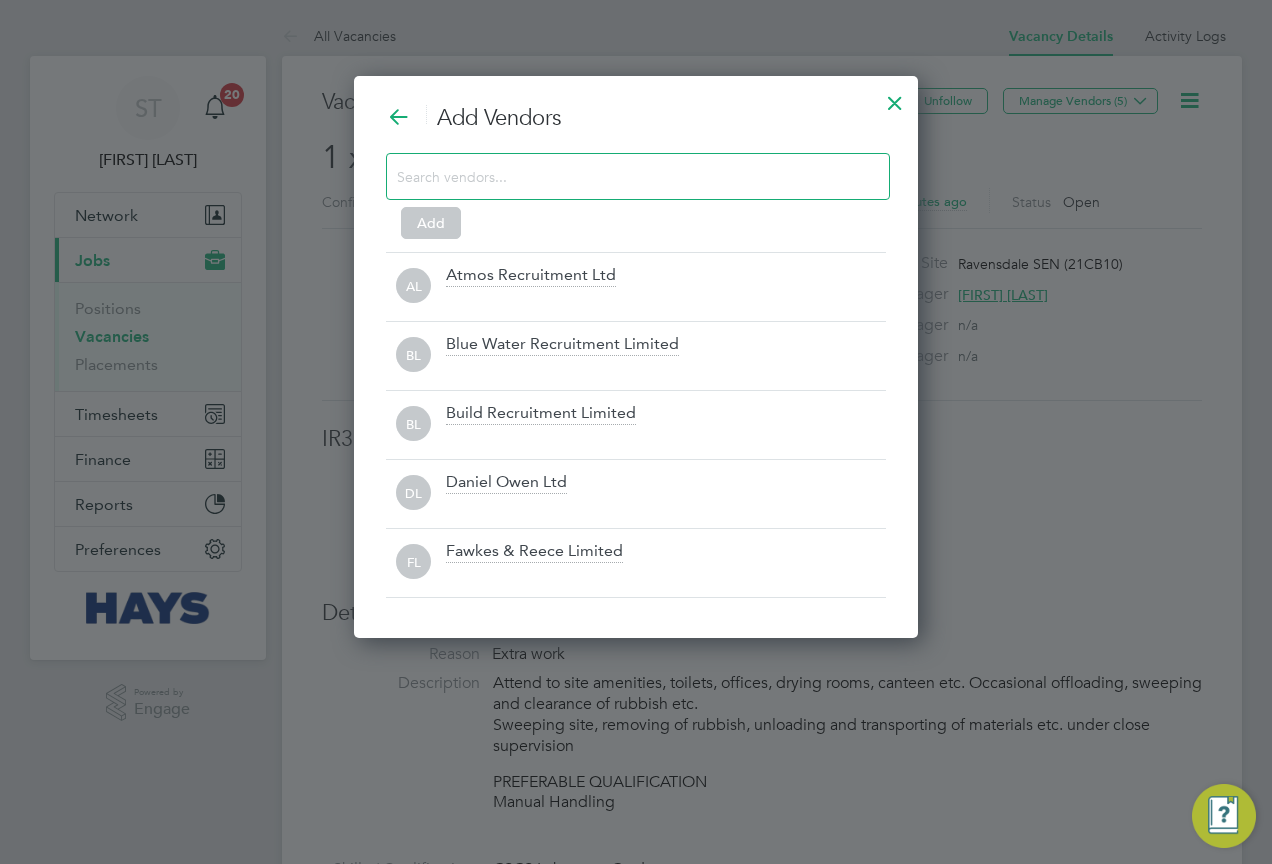 click at bounding box center (622, 176) 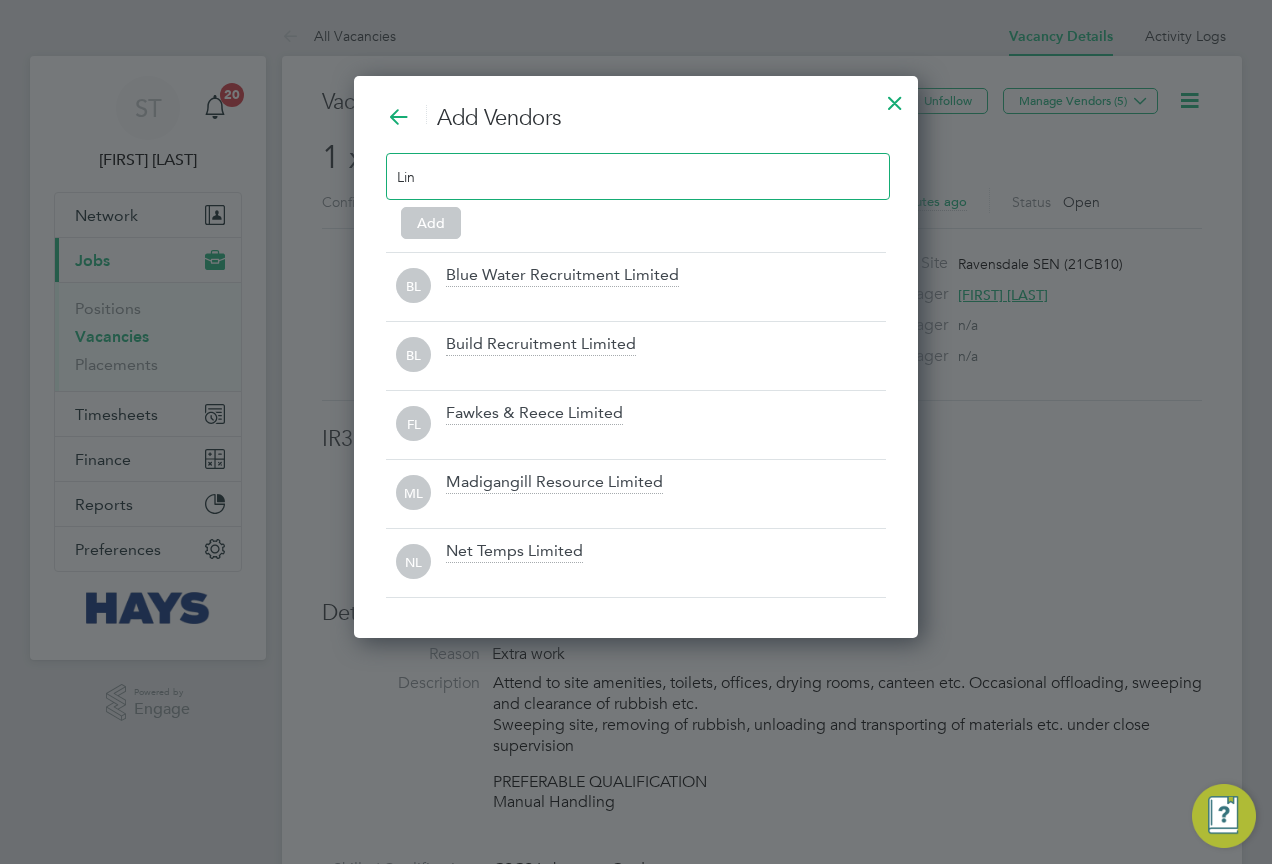 scroll, scrollTop: 218, scrollLeft: 565, axis: both 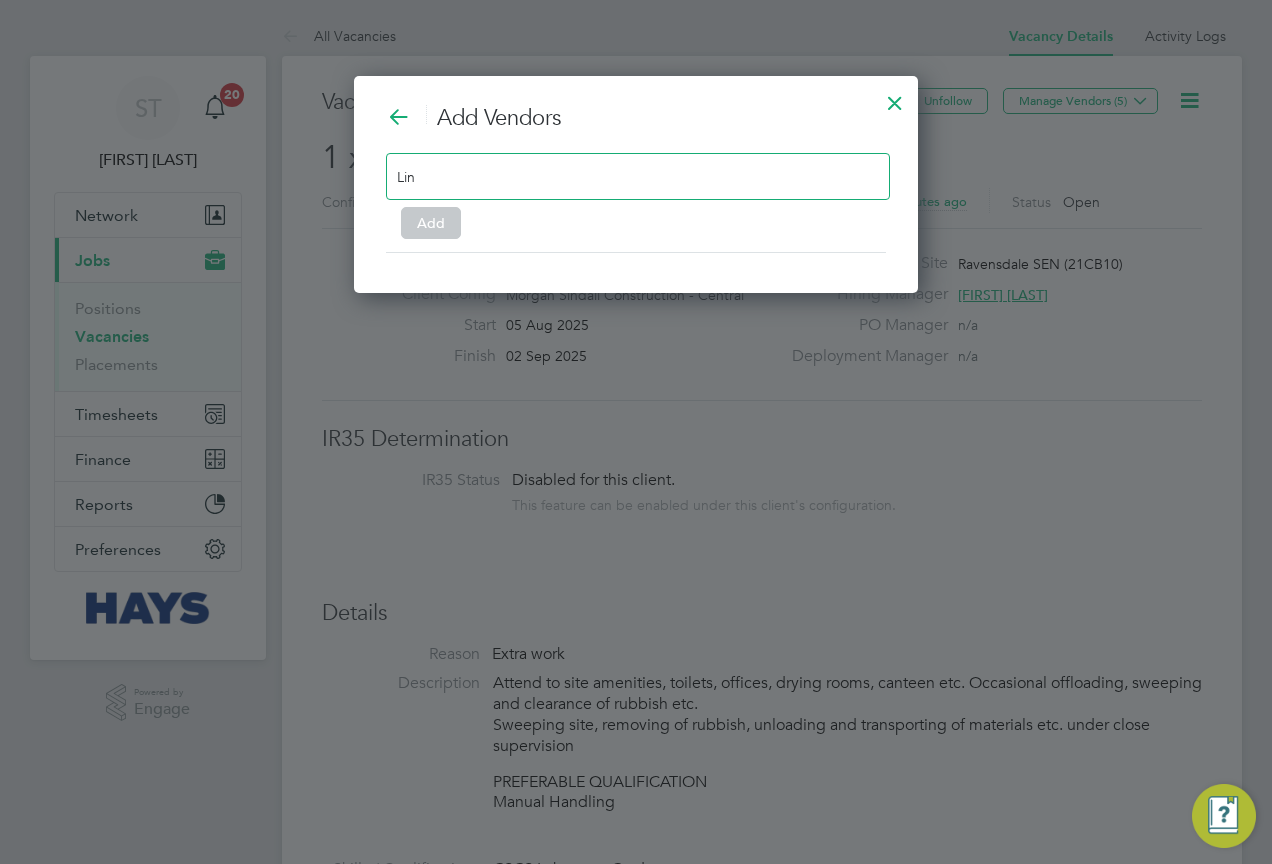 type on "Lin" 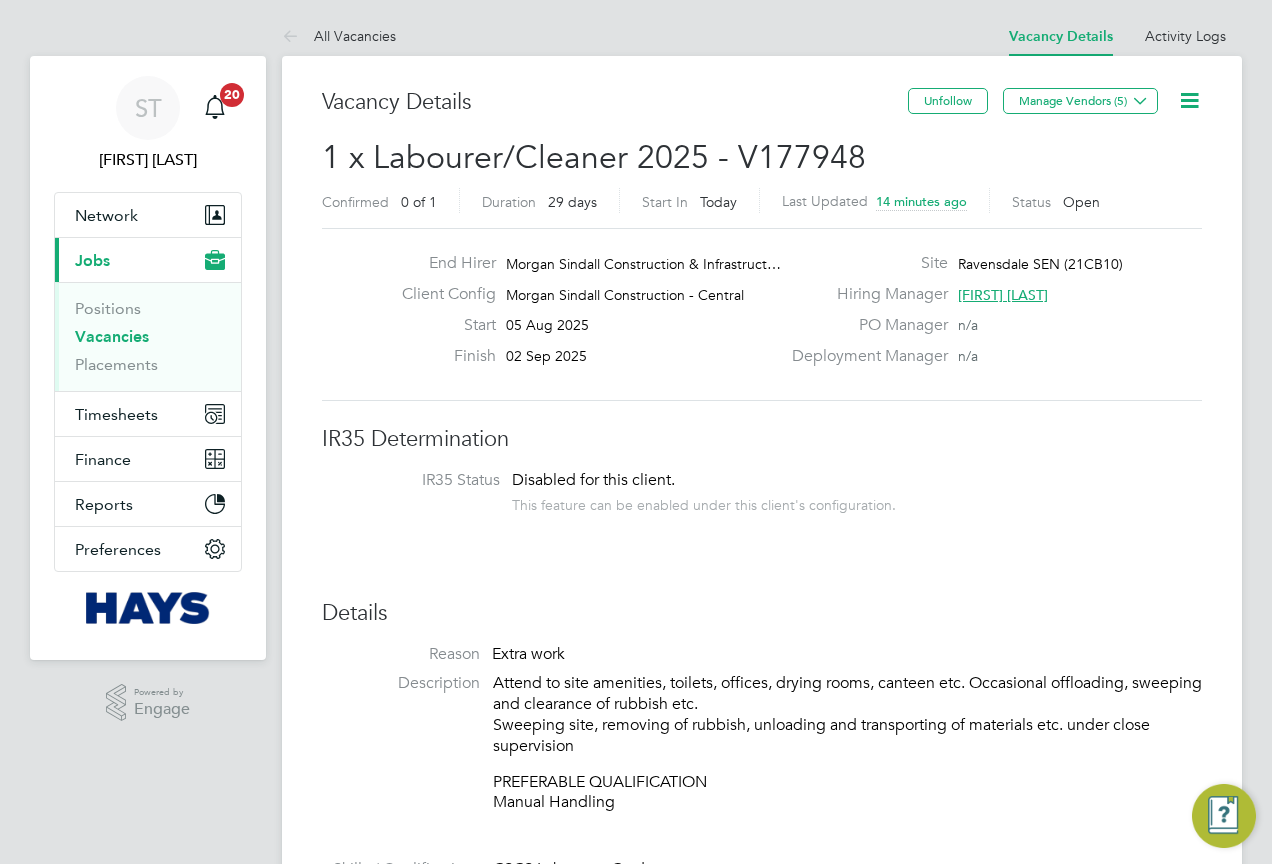 click on "Manage Vendors (5)" 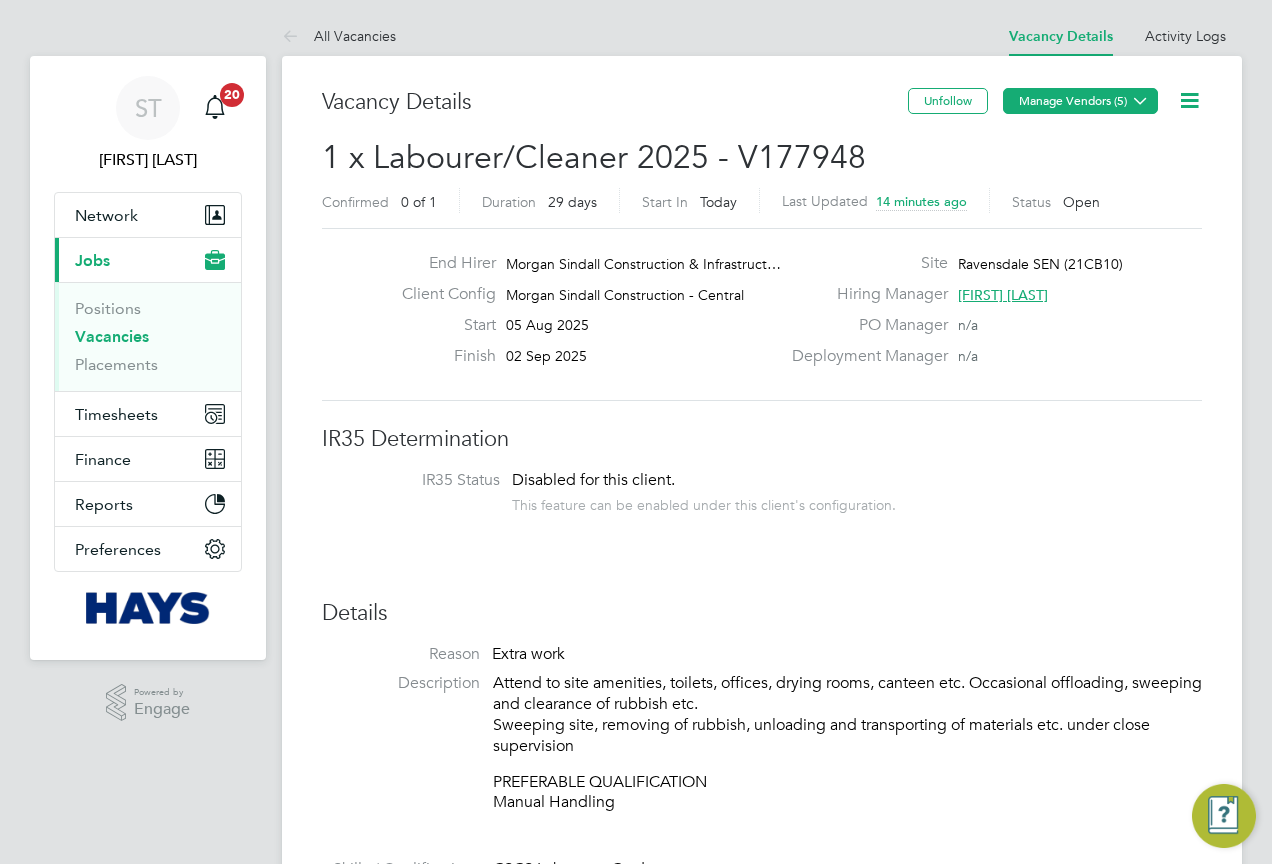 click on "Manage Vendors (5)" 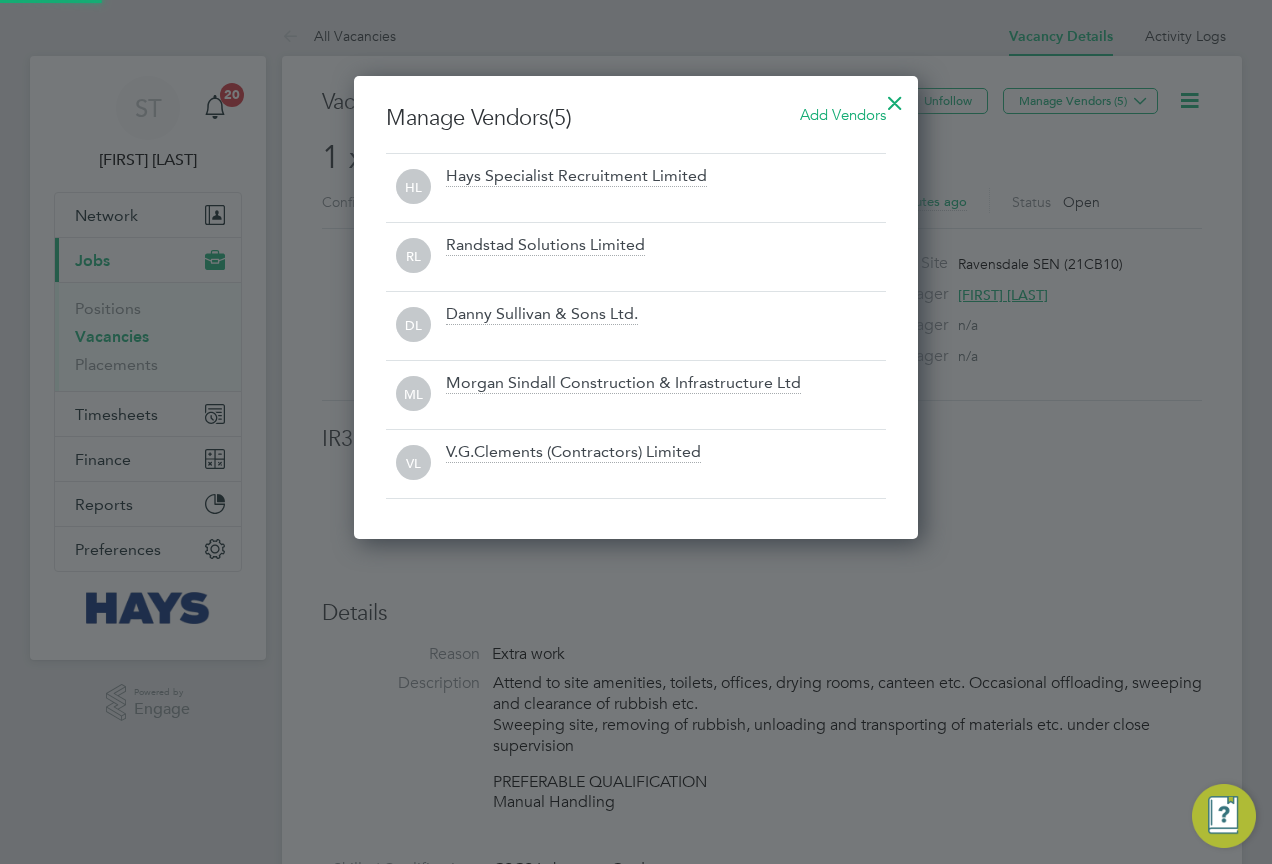 scroll, scrollTop: 10, scrollLeft: 10, axis: both 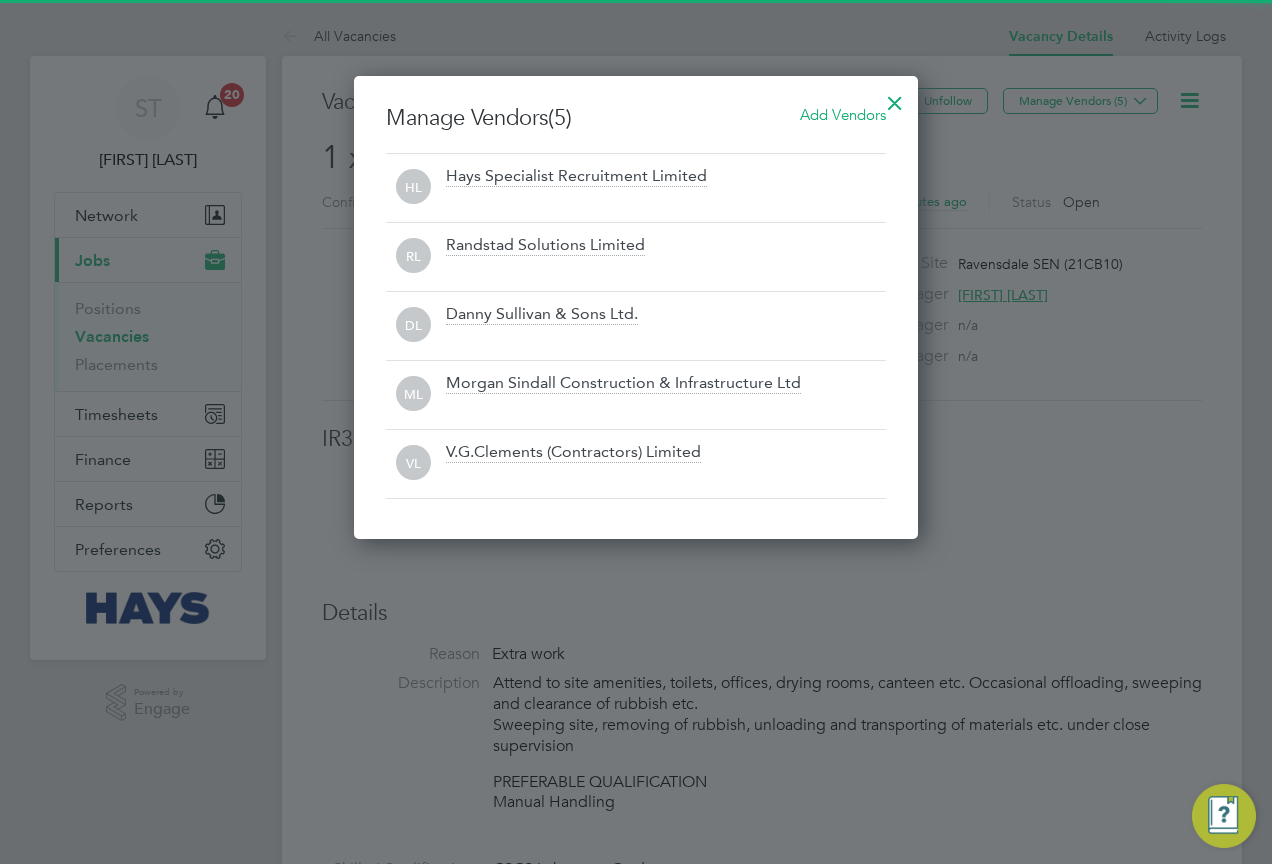 click on "Add Vendors" at bounding box center [843, 114] 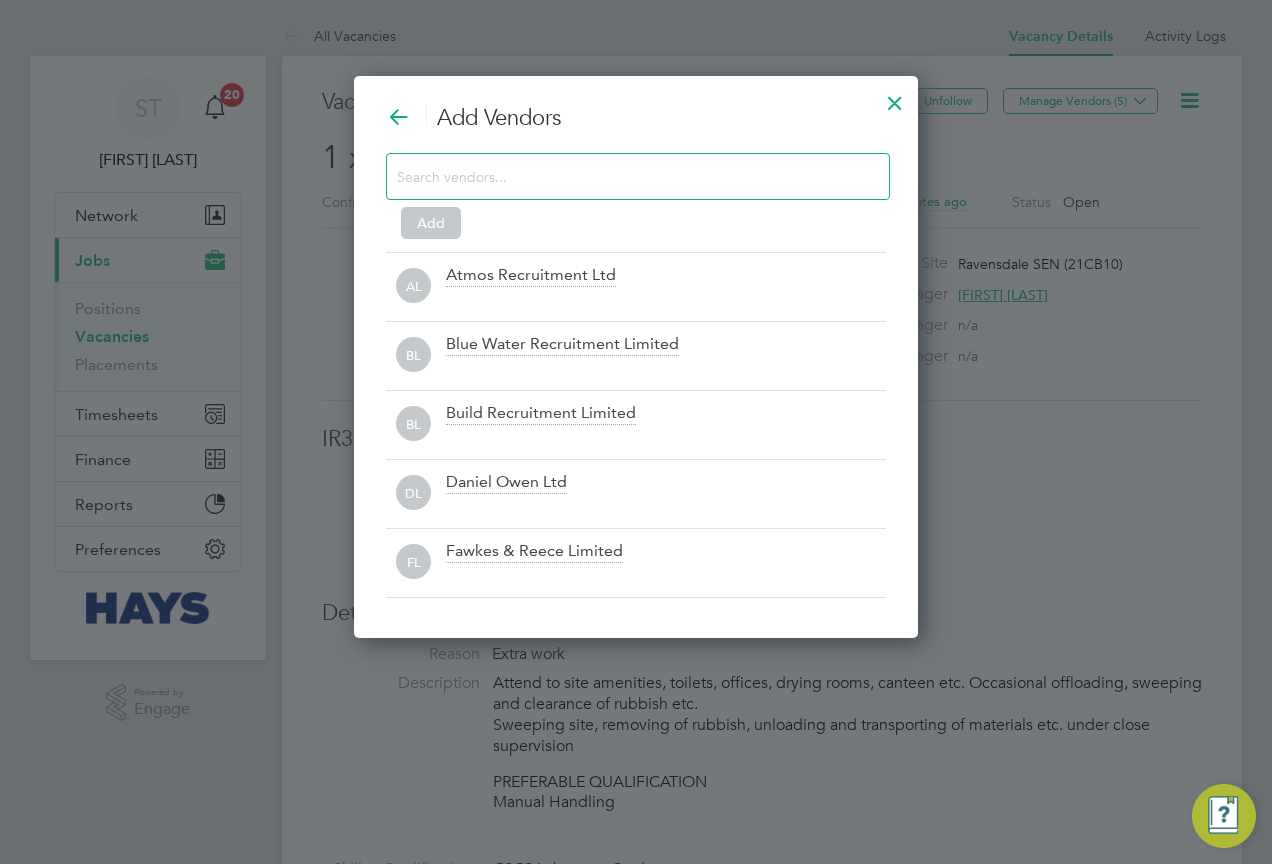 scroll, scrollTop: 10, scrollLeft: 10, axis: both 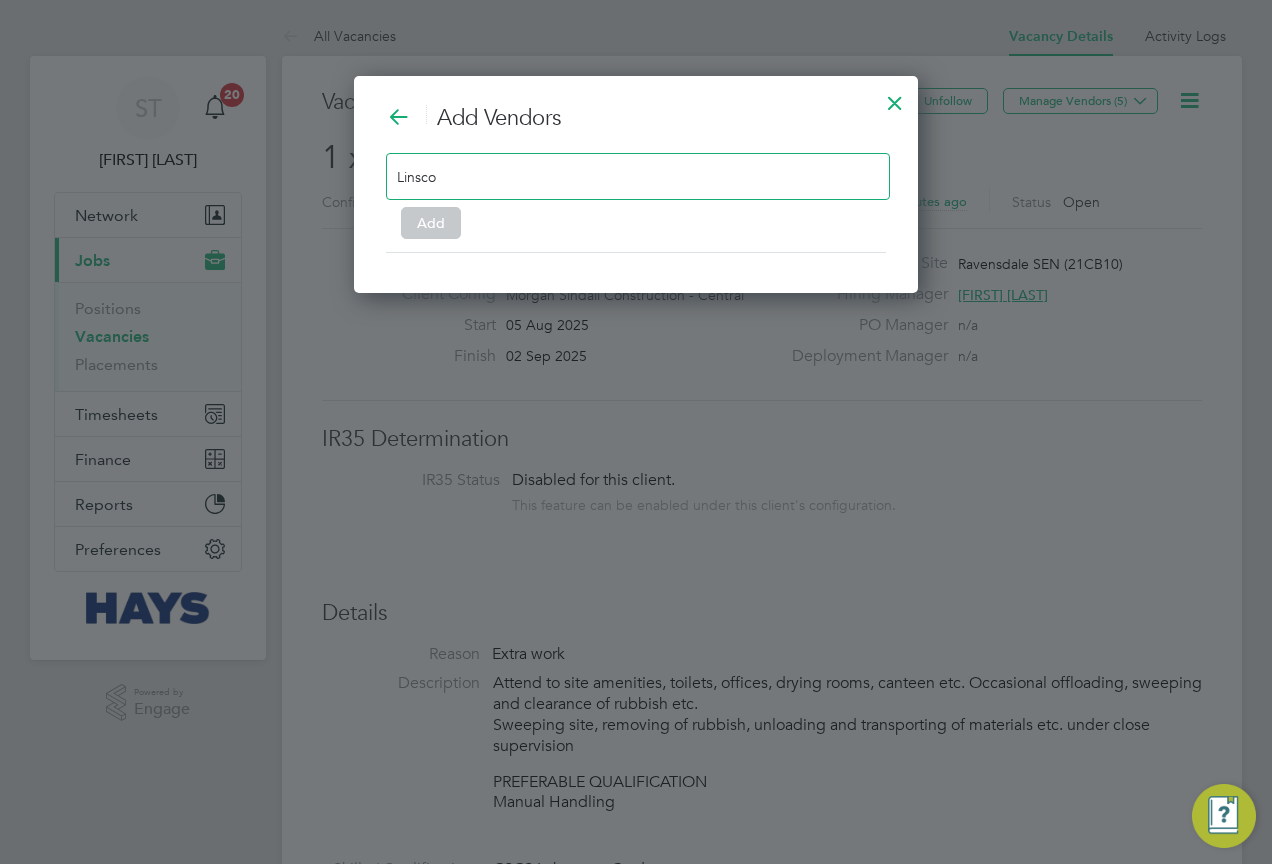 type on "Linsco" 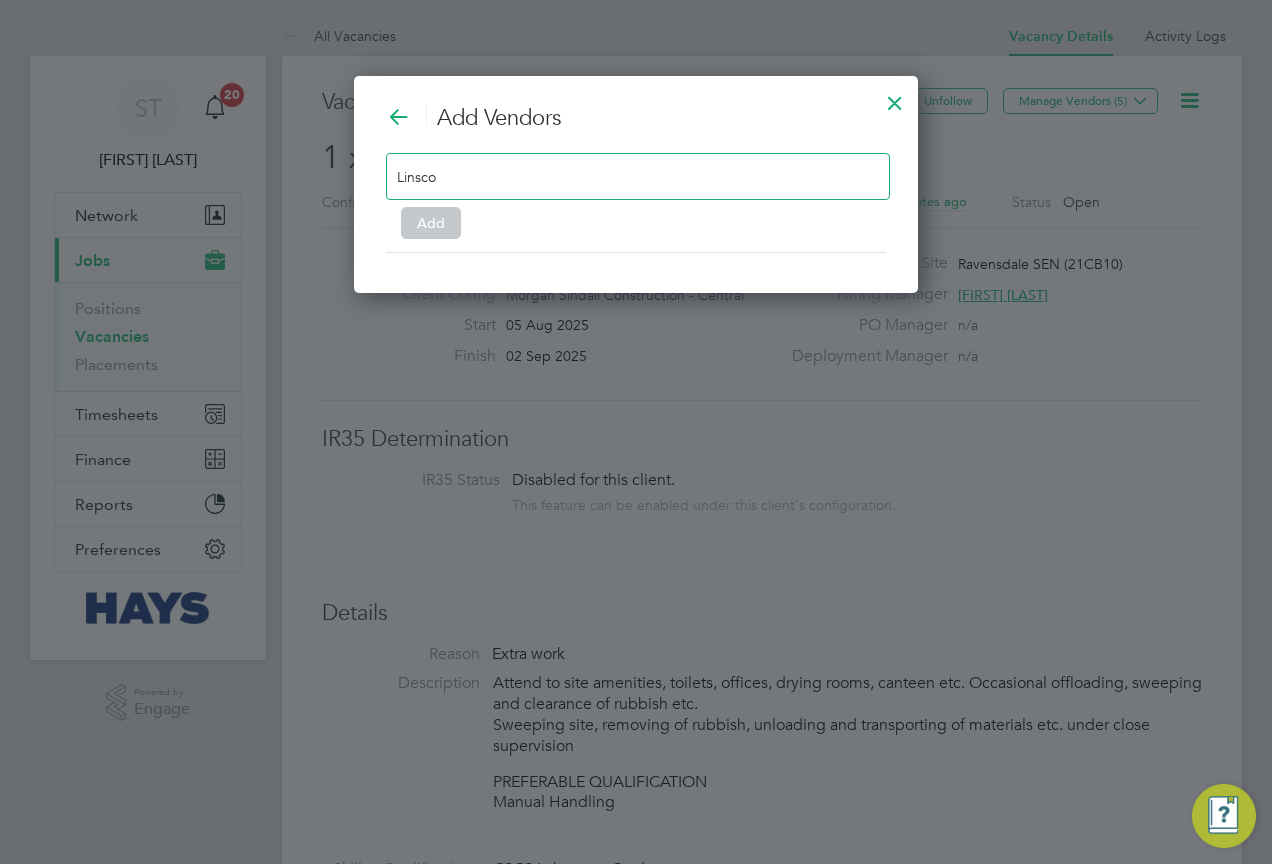 drag, startPoint x: 902, startPoint y: 94, endPoint x: 812, endPoint y: 82, distance: 90.79648 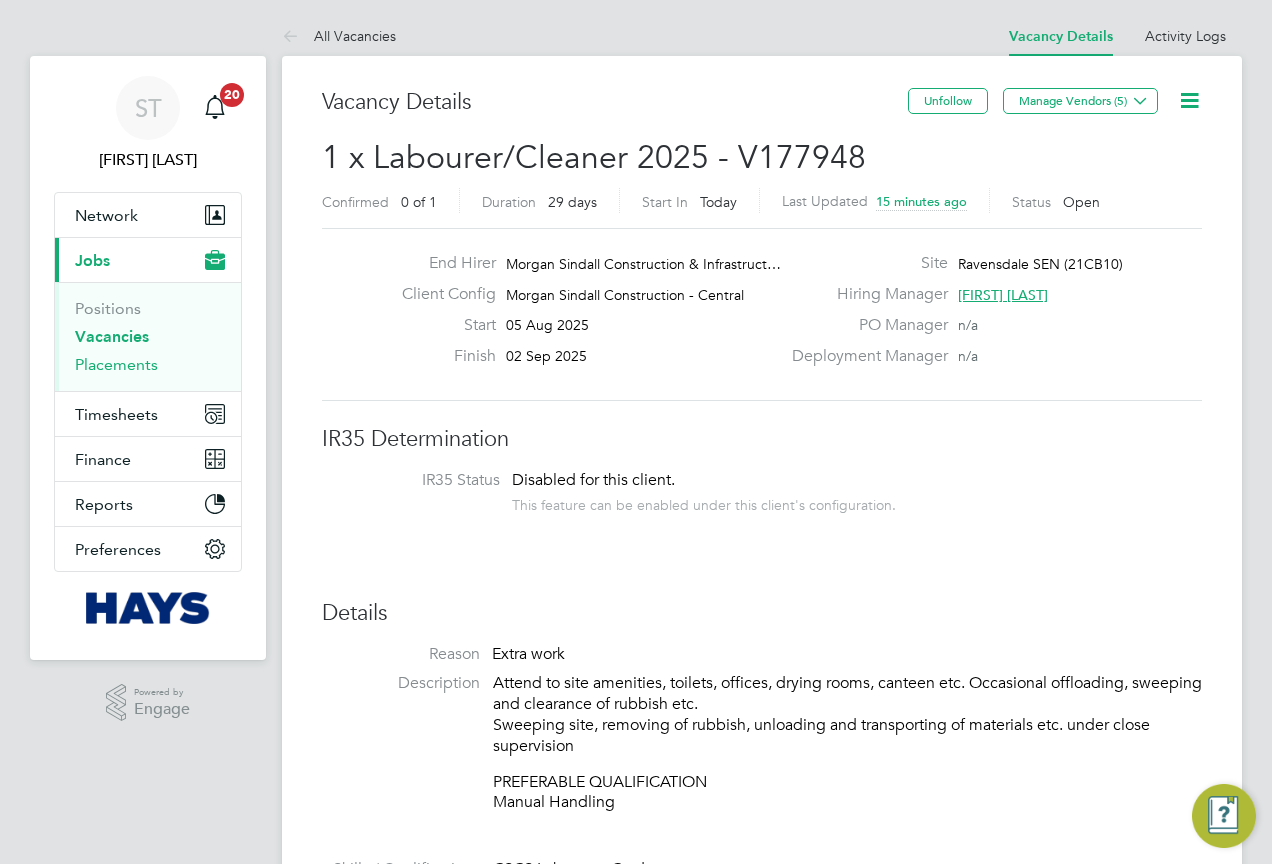 click on "Placements" at bounding box center [116, 364] 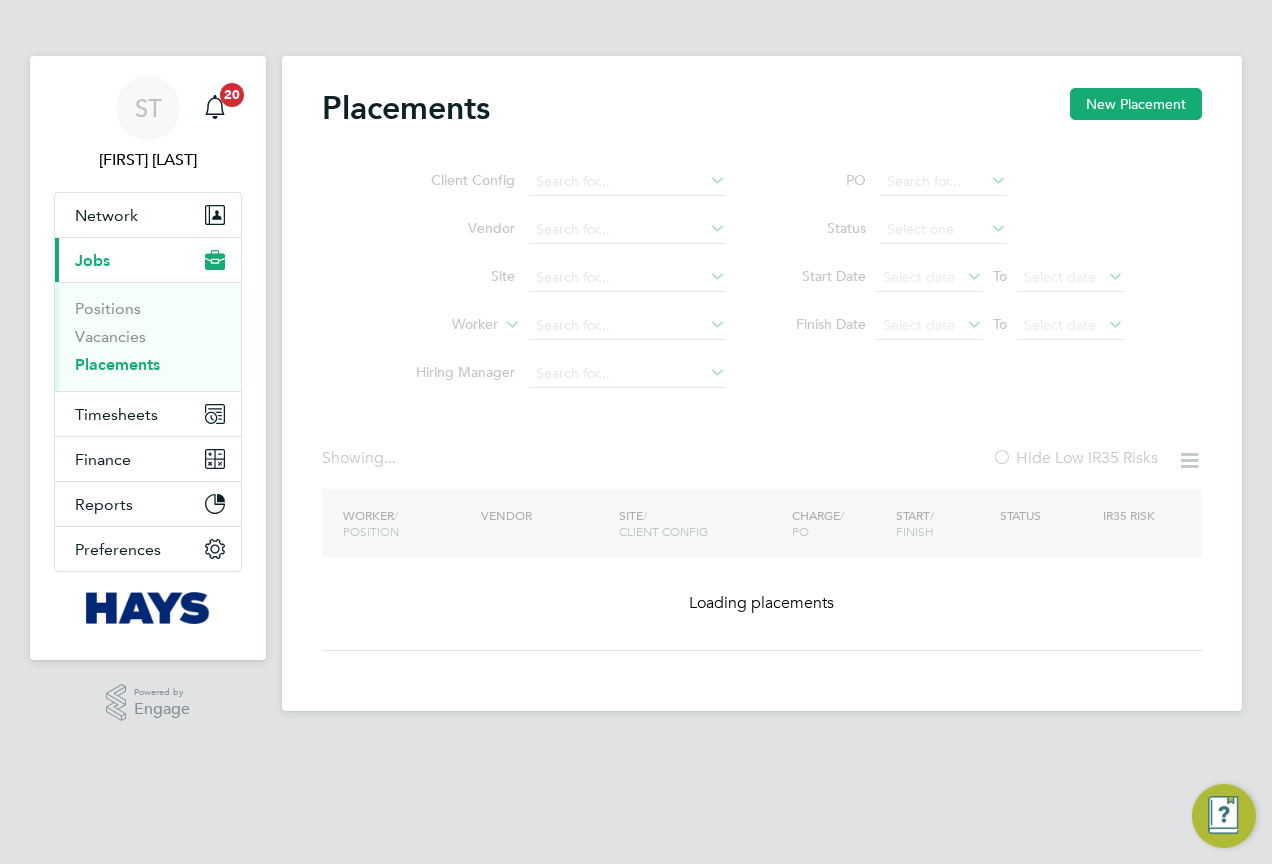 click on "Client Config   Vendor     Site     Worker     Hiring Manager" 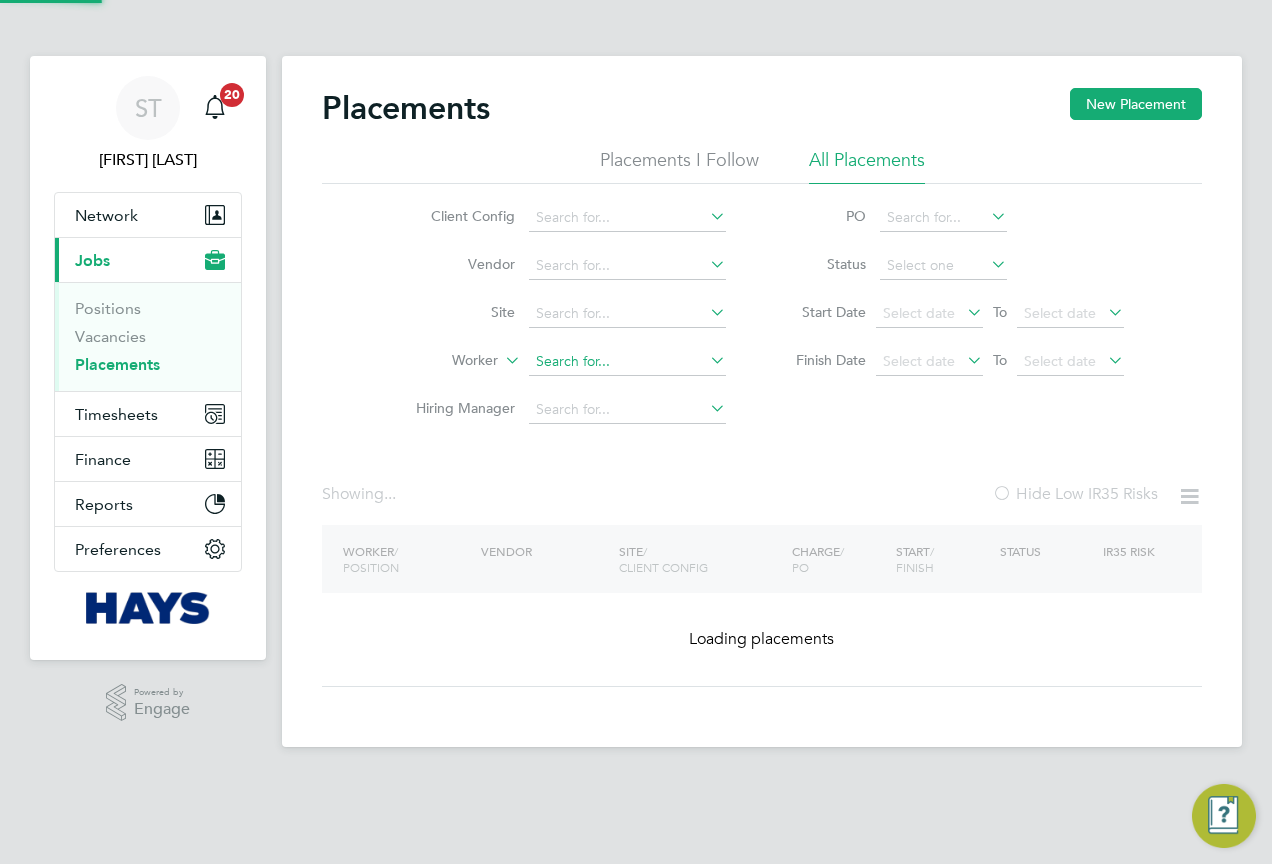 click 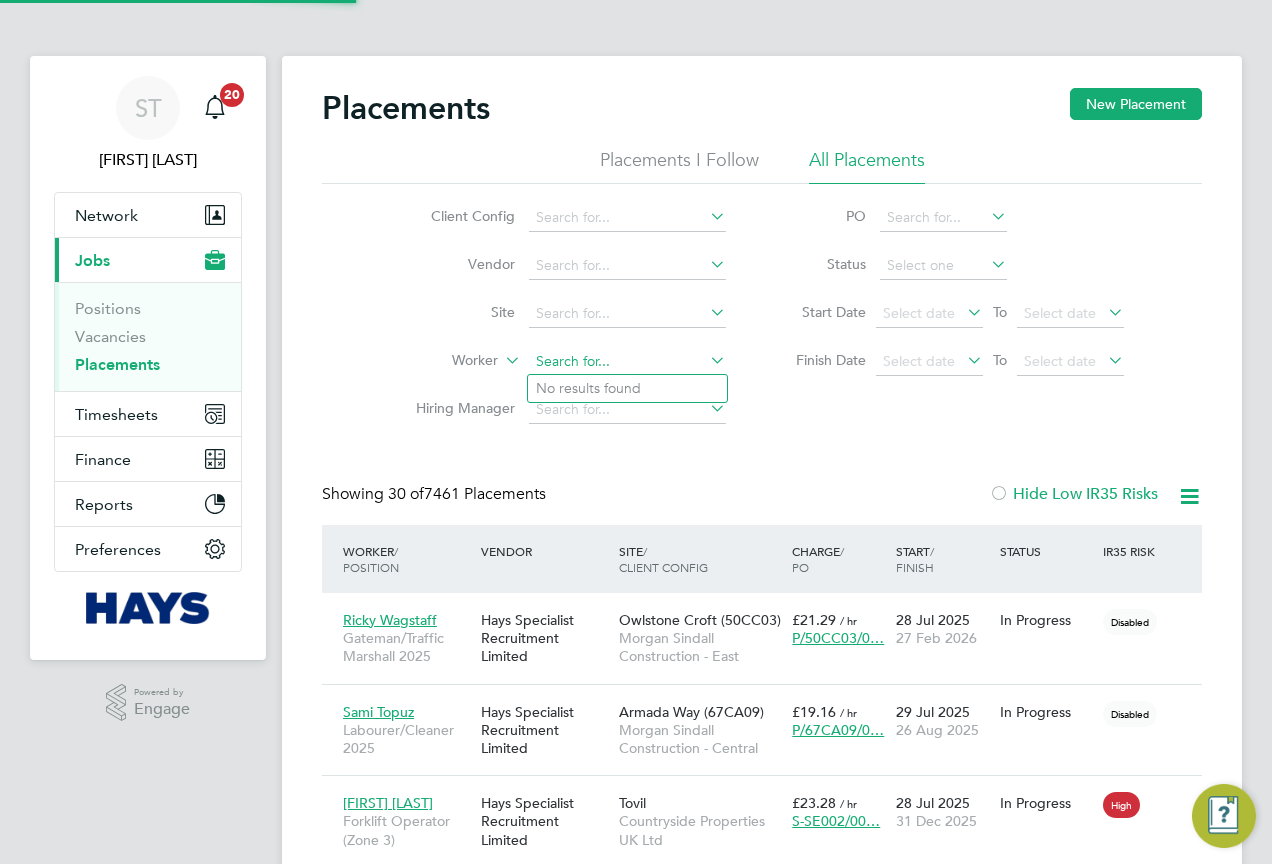 scroll, scrollTop: 10, scrollLeft: 10, axis: both 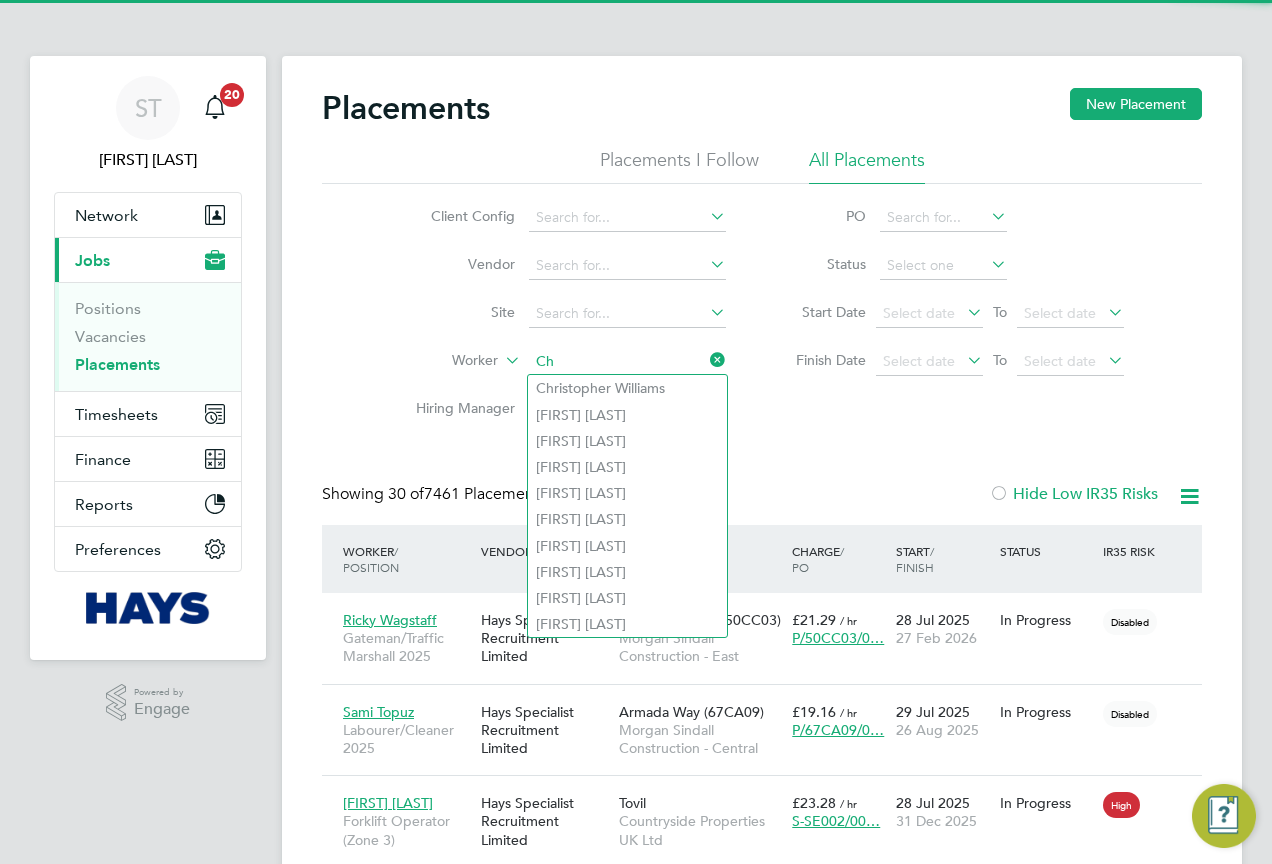 type on "C" 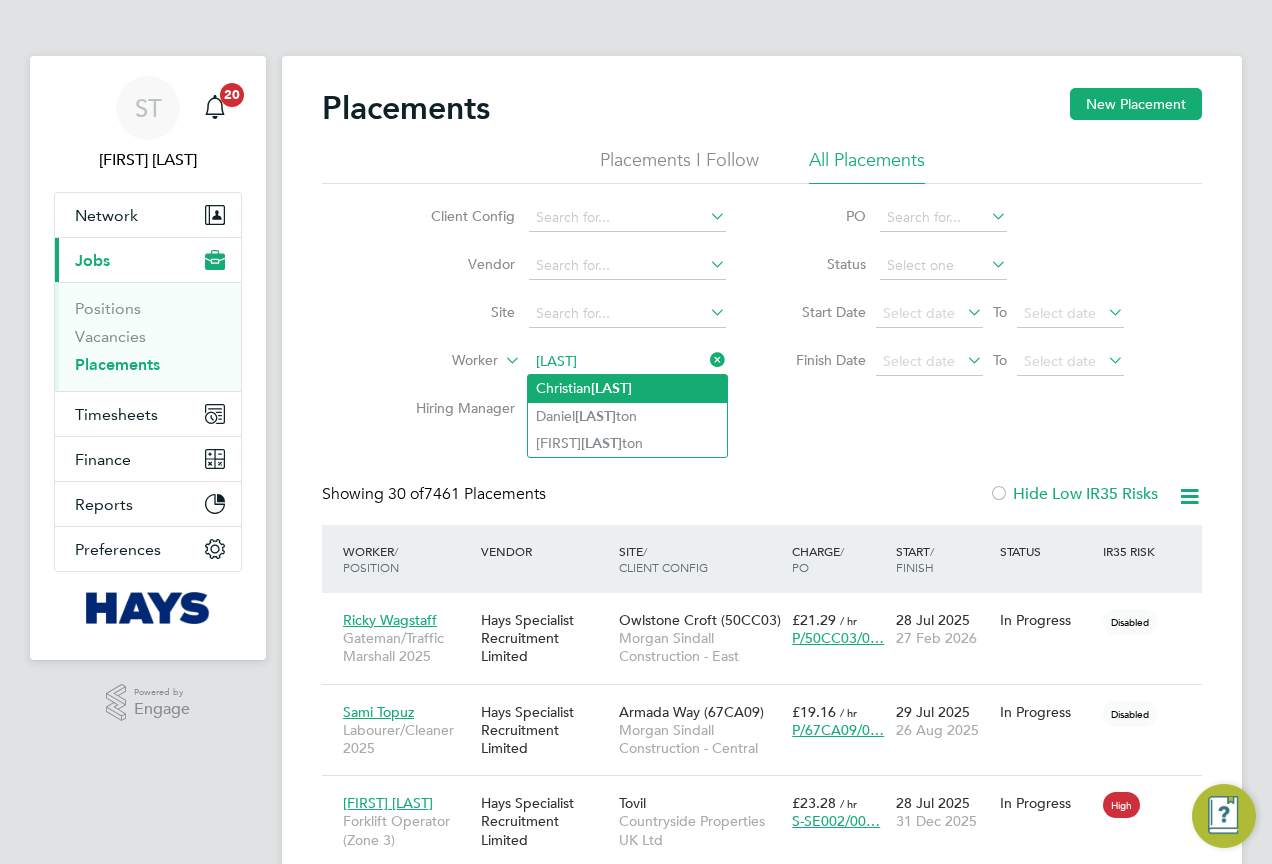 click on "Hough" 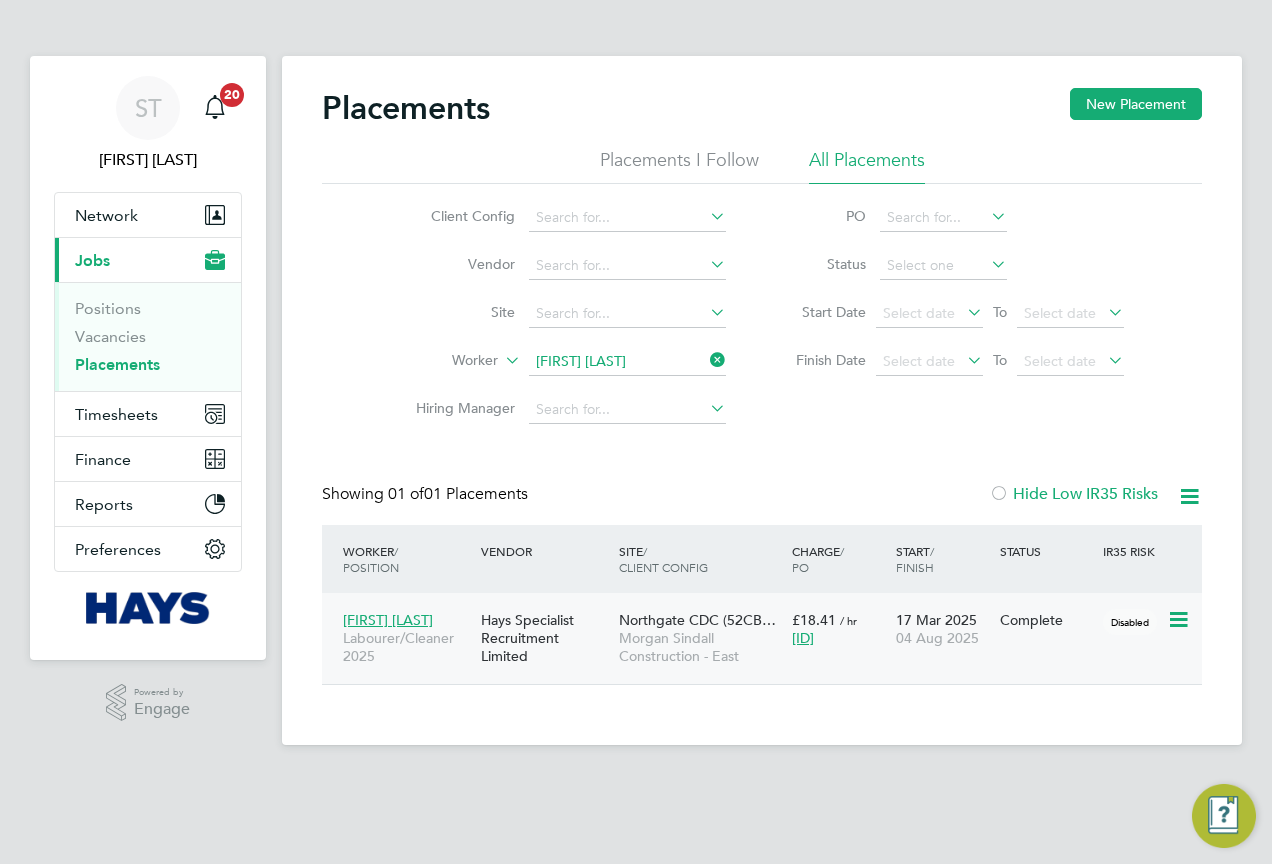 click on "04 Aug 2025" 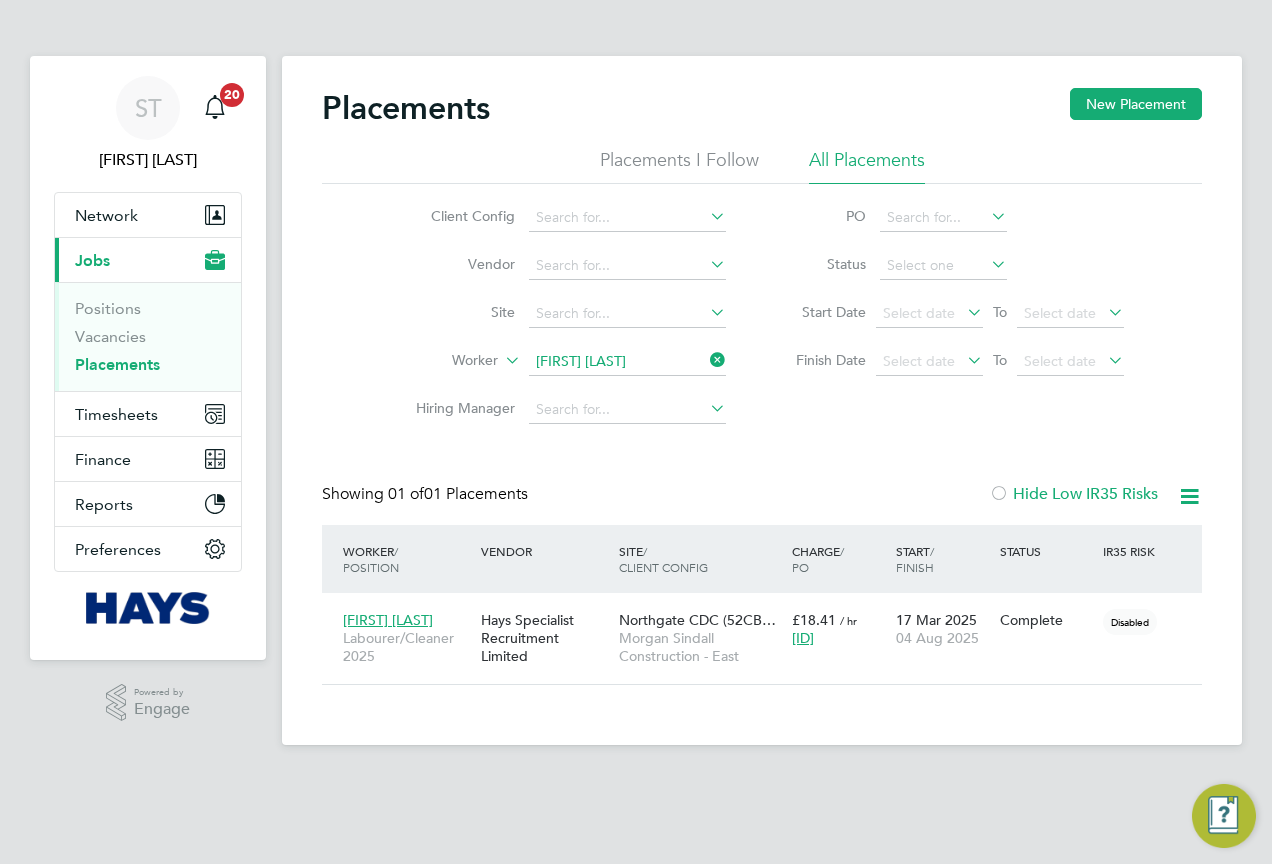 click 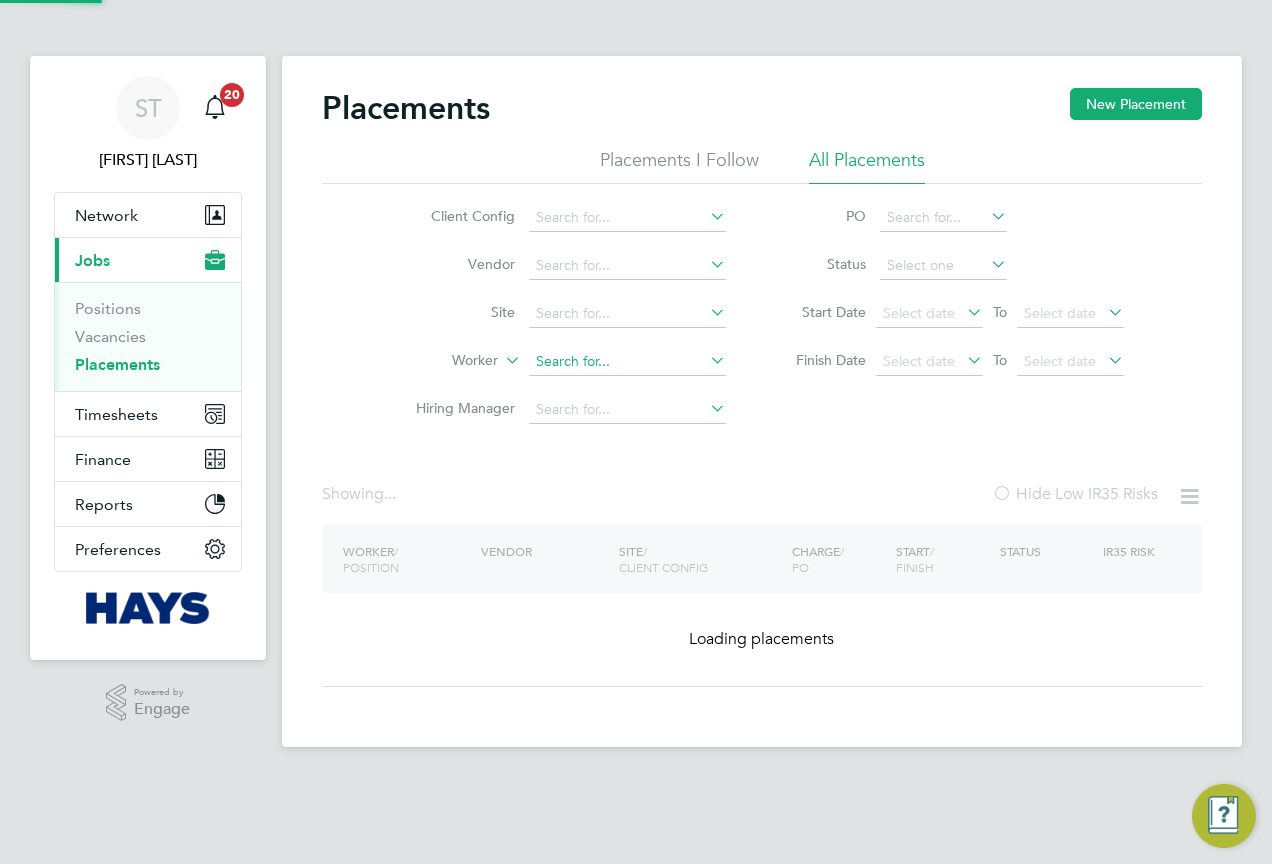 click 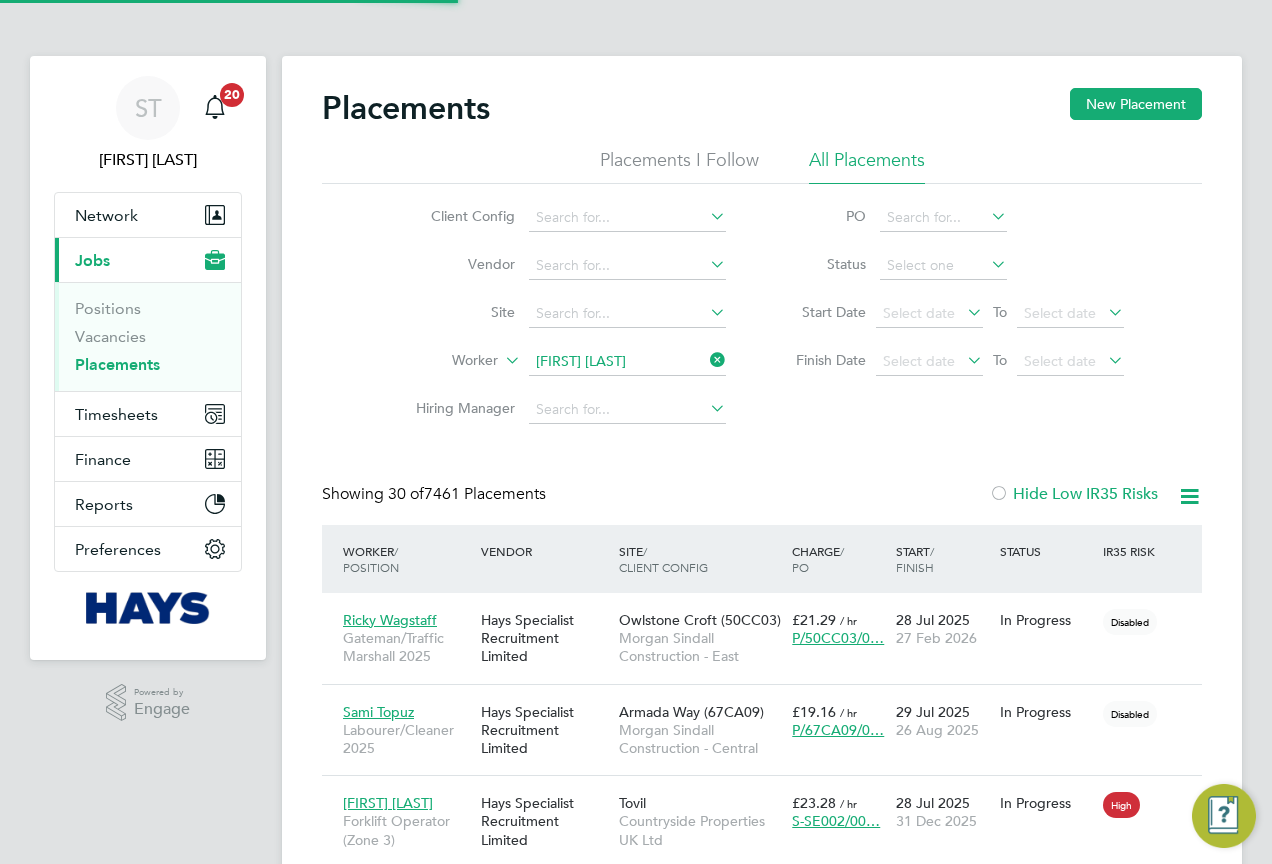 click on "Donald  Akim" 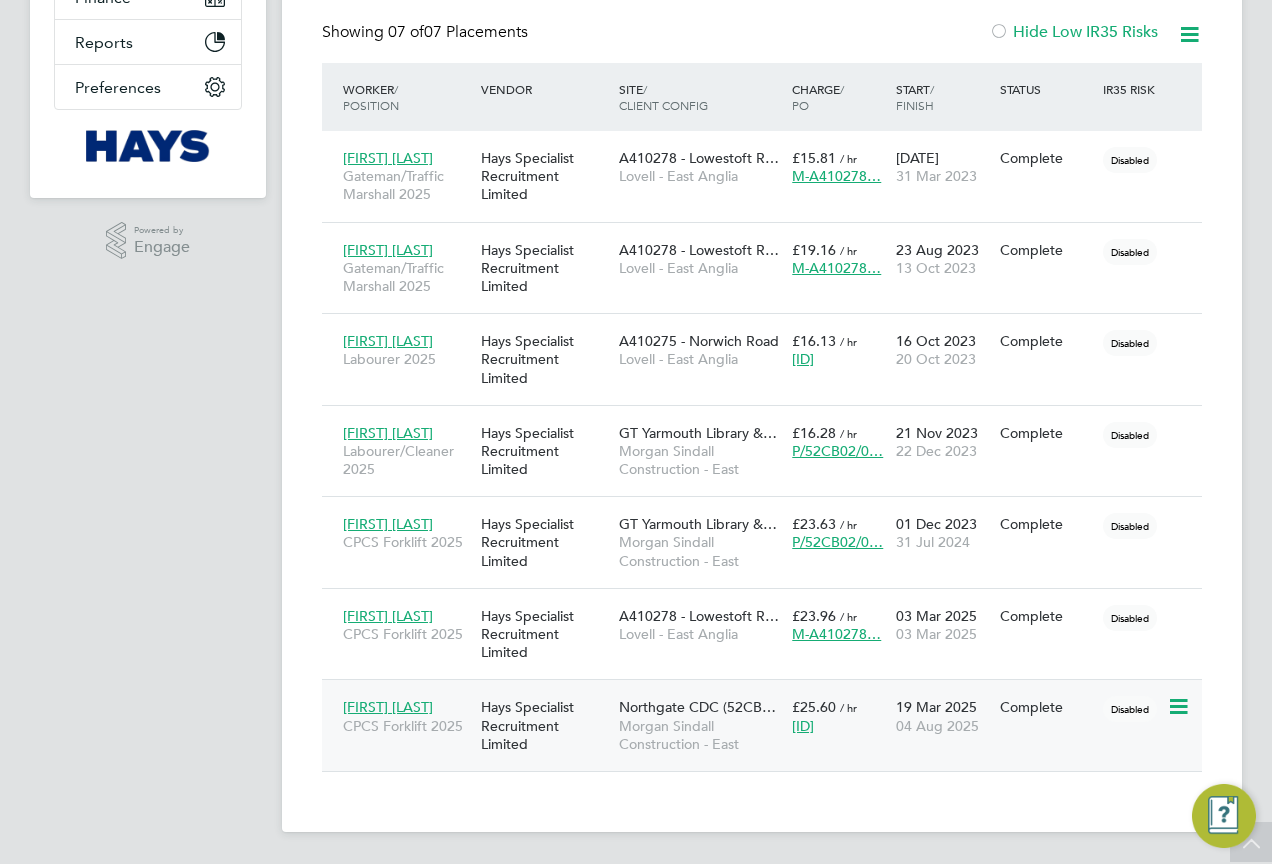 click on "04 Aug 2025" 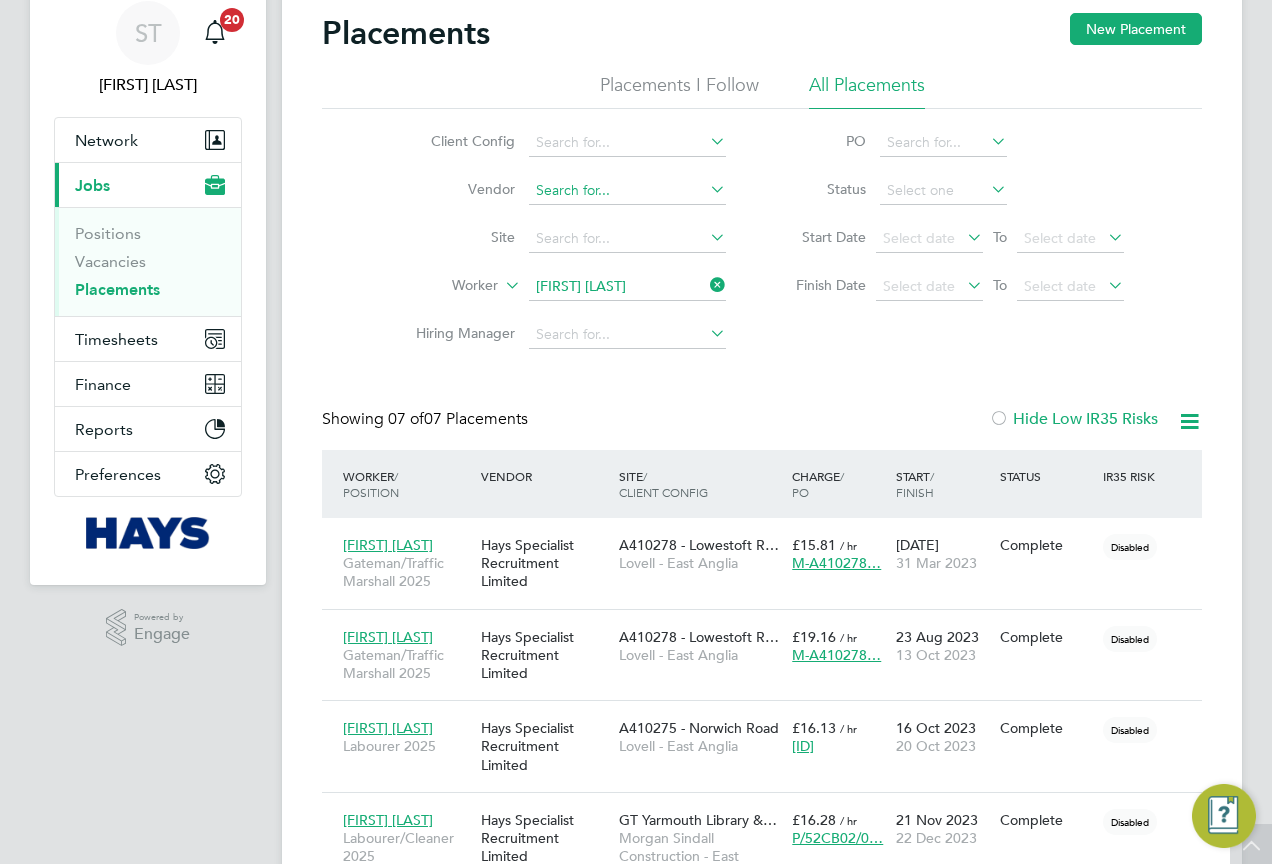 scroll, scrollTop: 0, scrollLeft: 0, axis: both 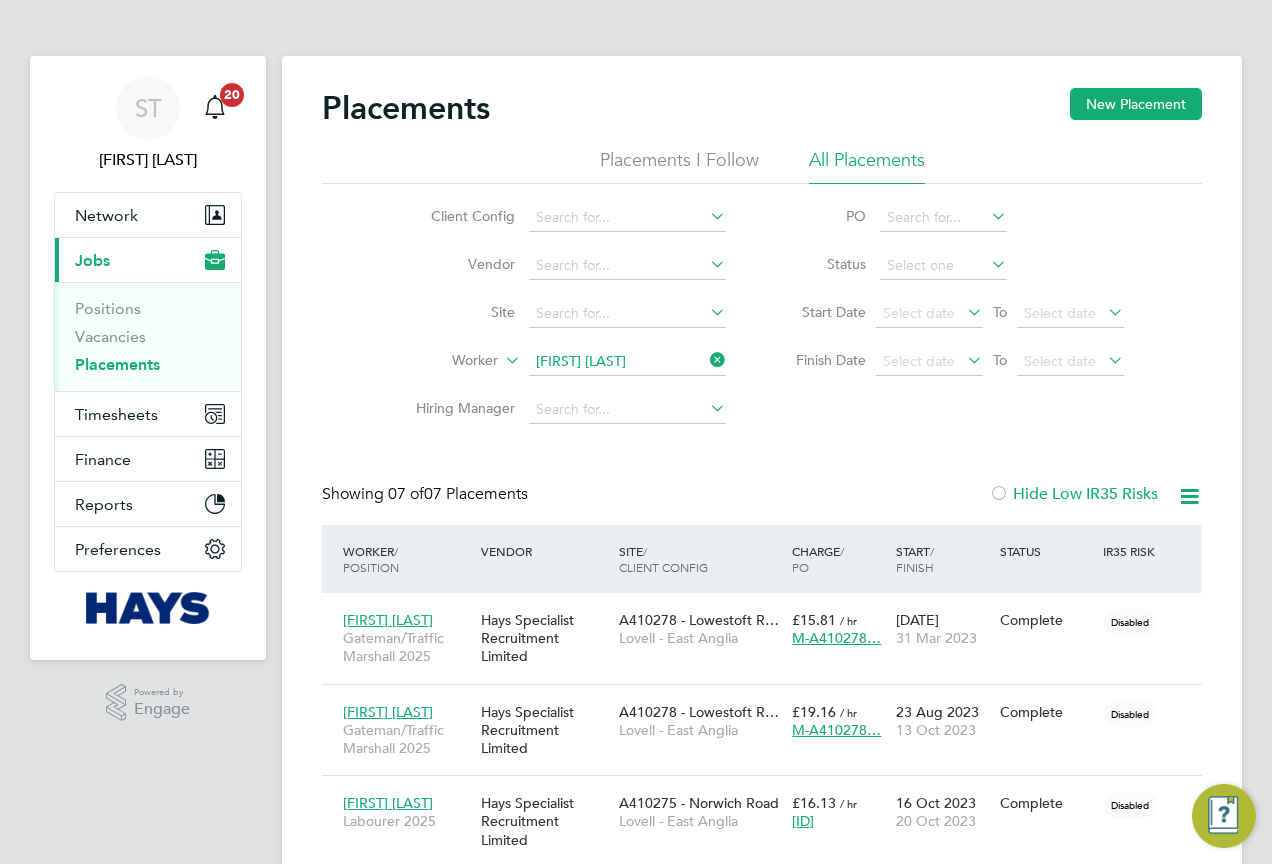 click 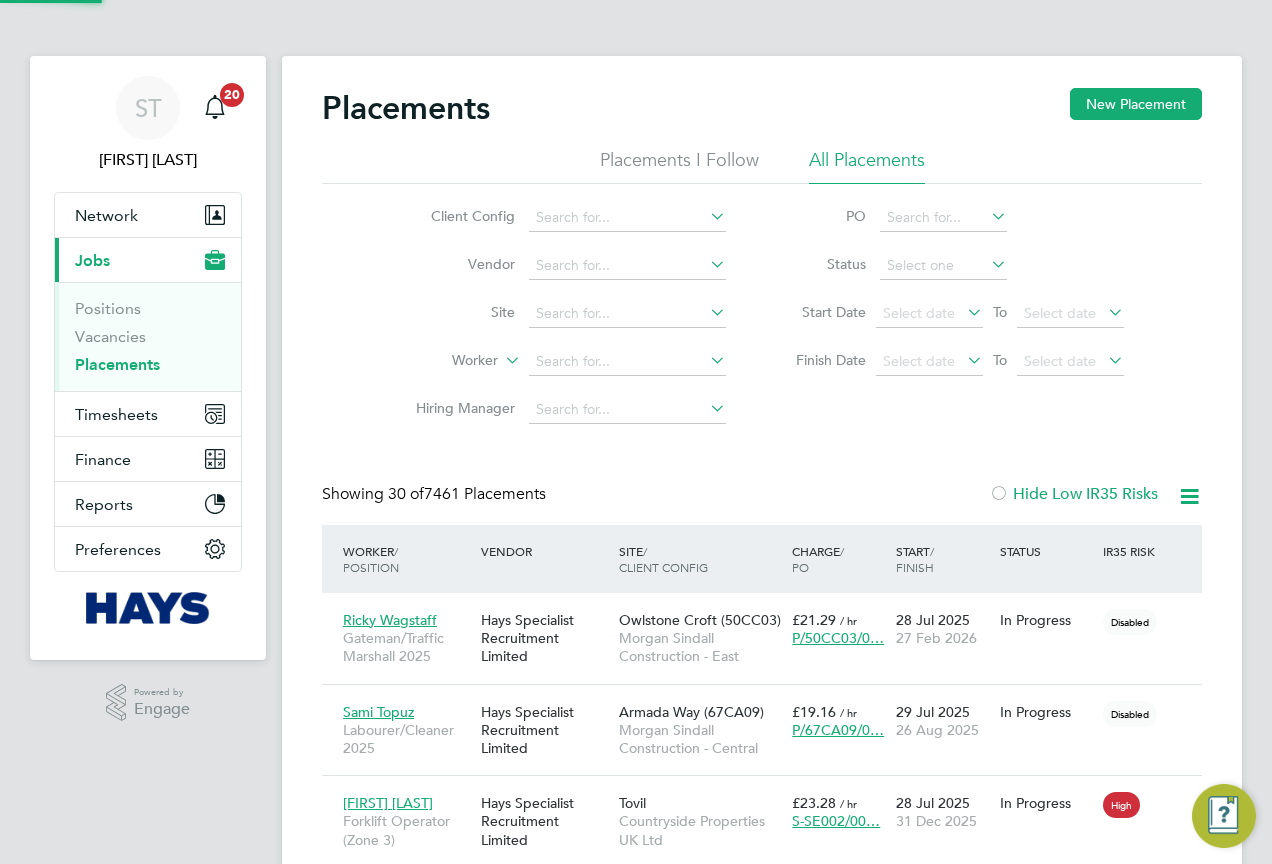 scroll, scrollTop: 10, scrollLeft: 10, axis: both 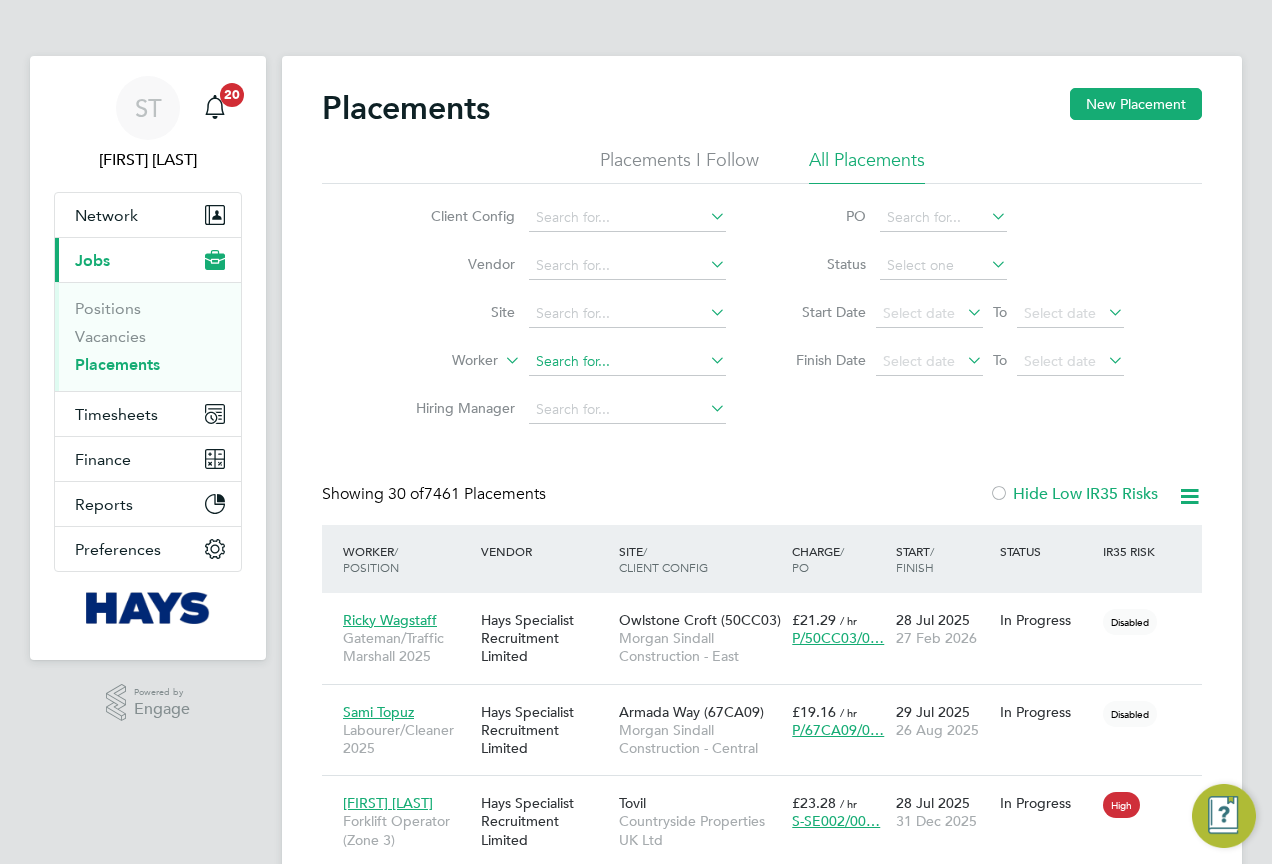 click 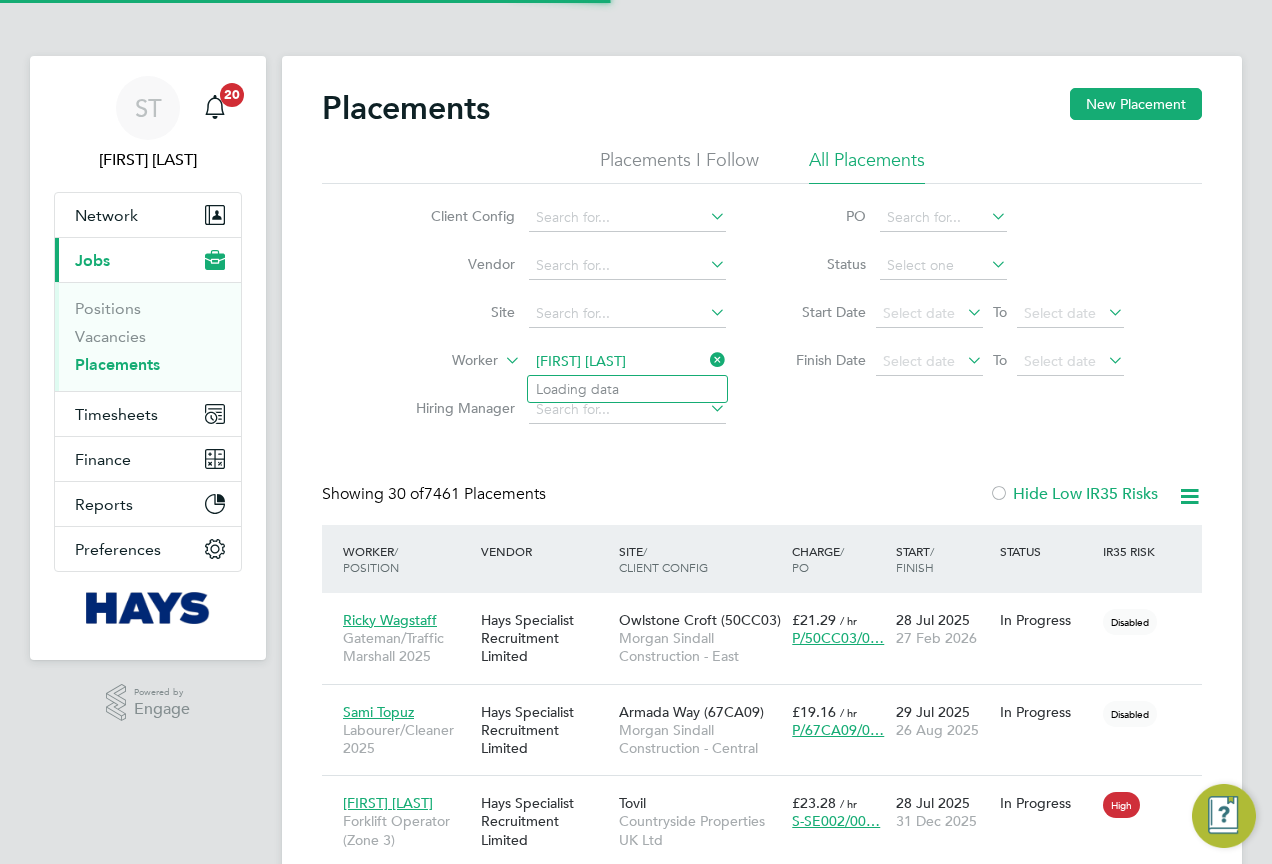 type on "Tyler evans" 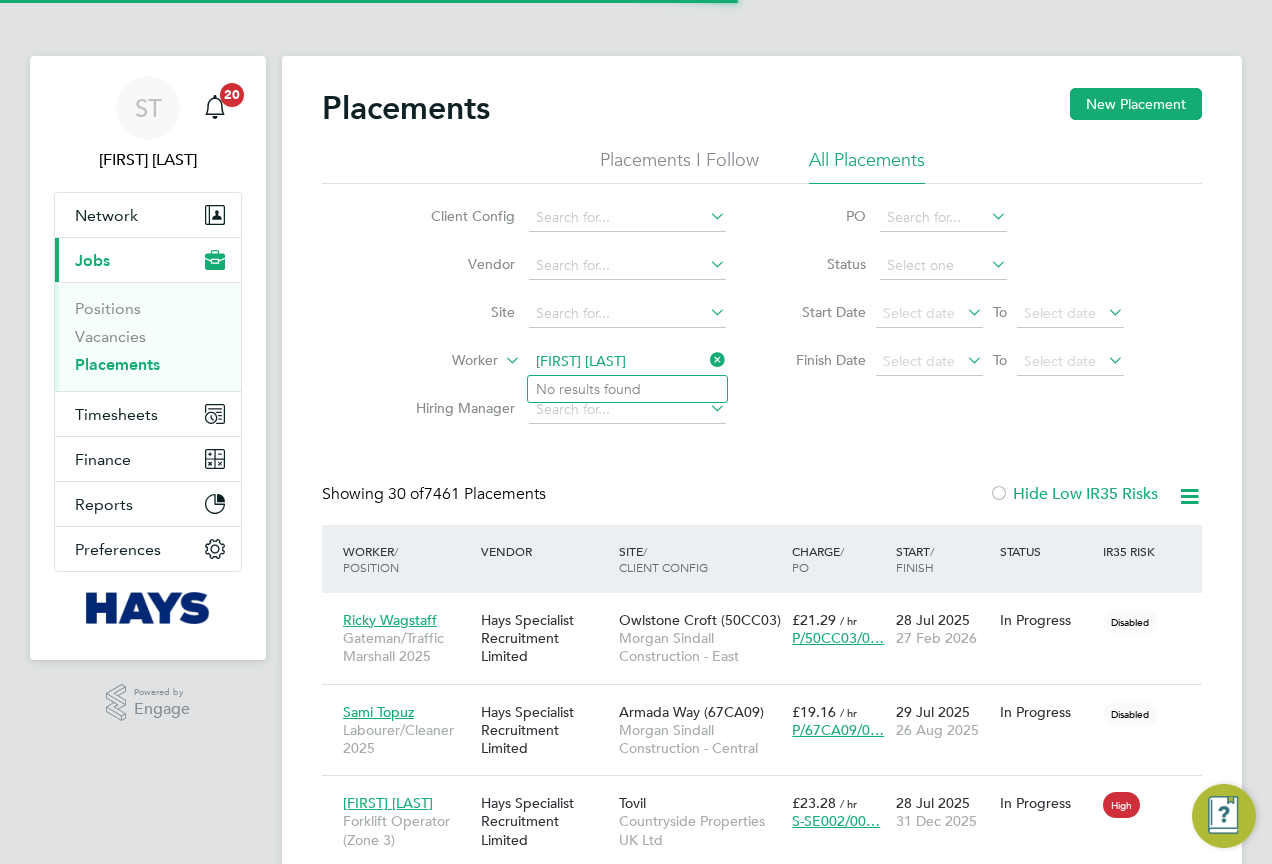drag, startPoint x: 622, startPoint y: 363, endPoint x: 486, endPoint y: 373, distance: 136.36716 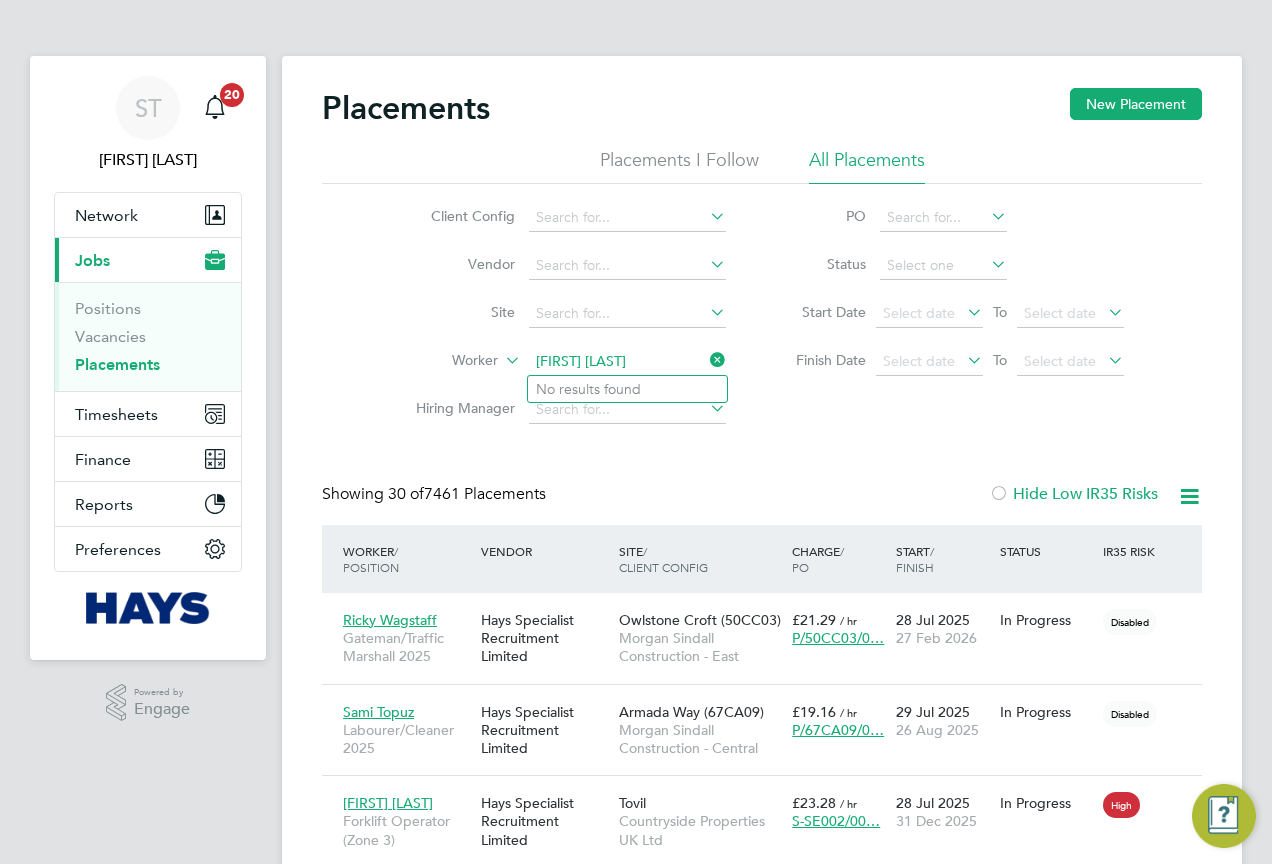 type on "Scott davis" 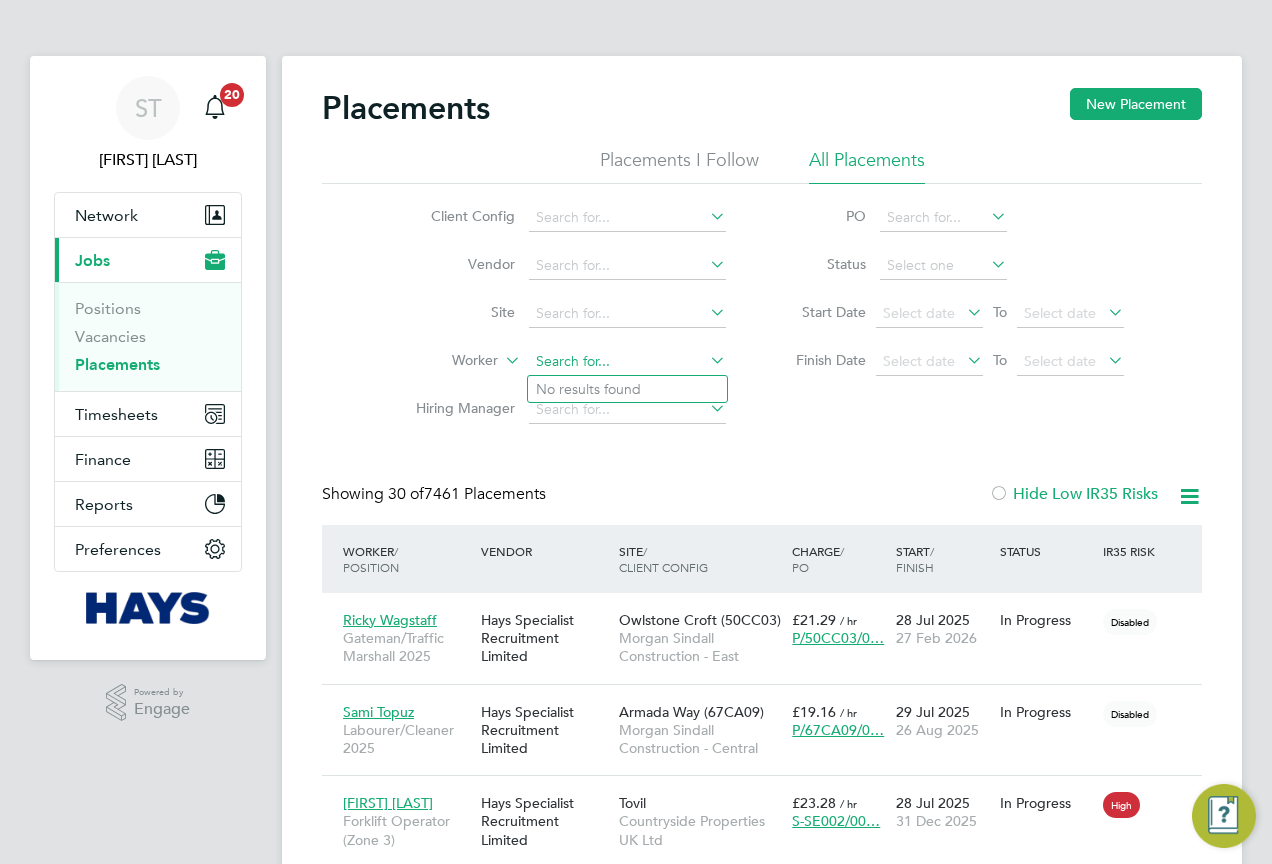 click 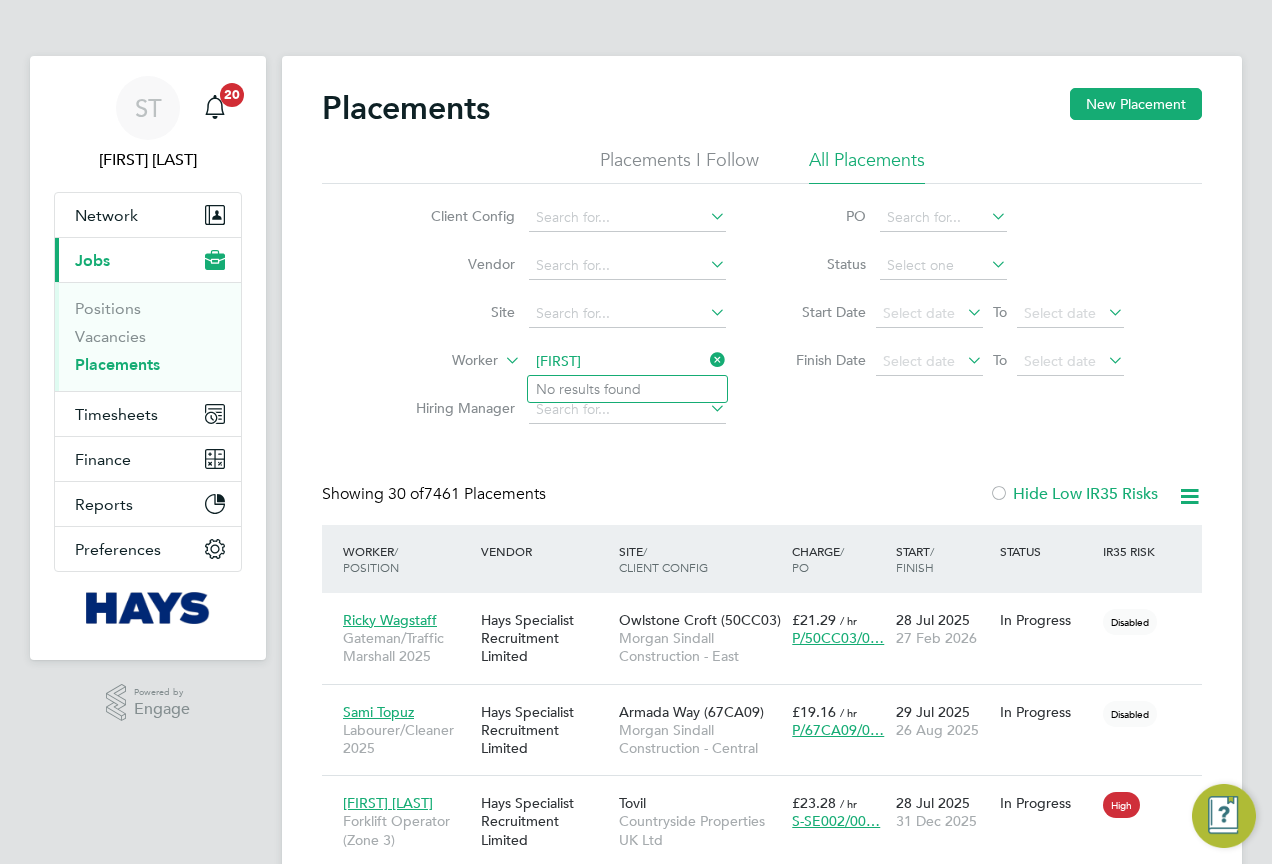 type on "iKENNA" 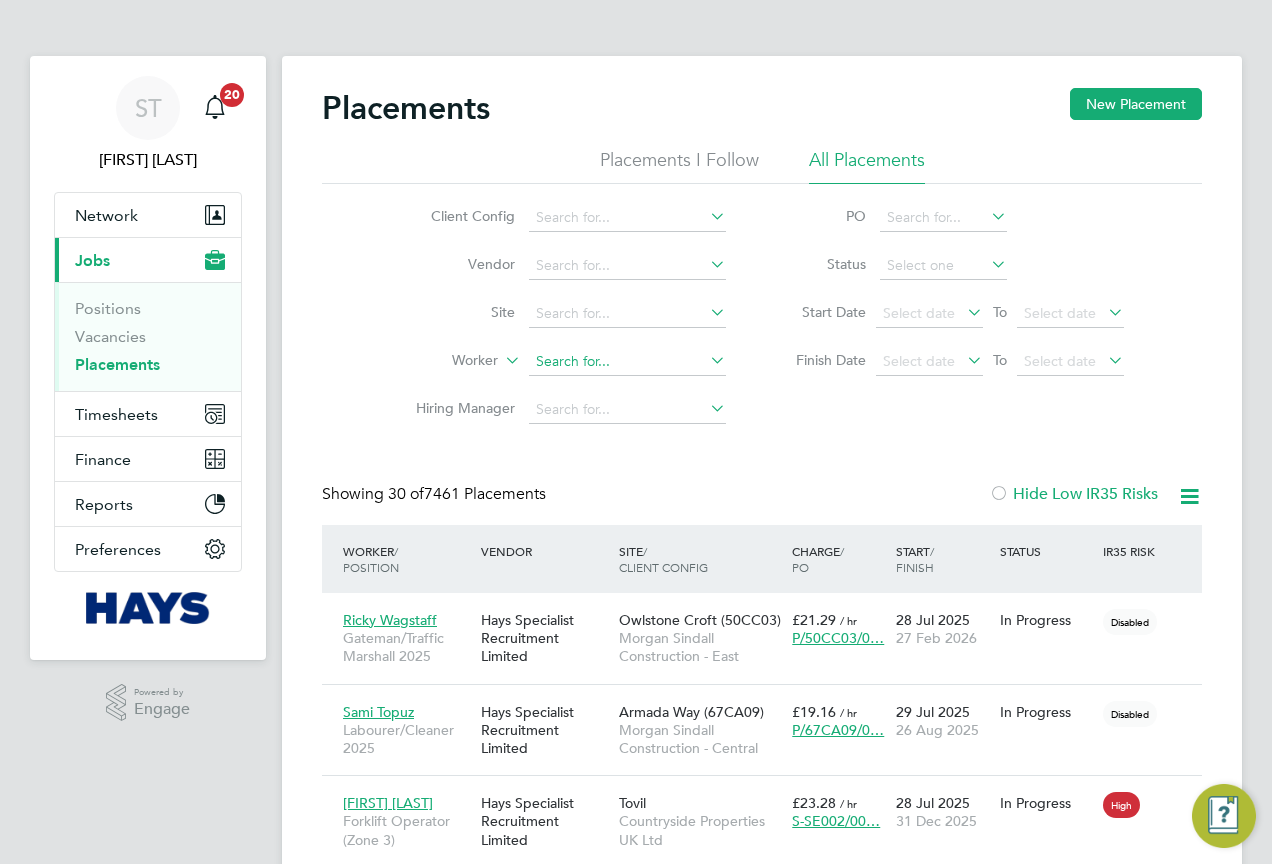click 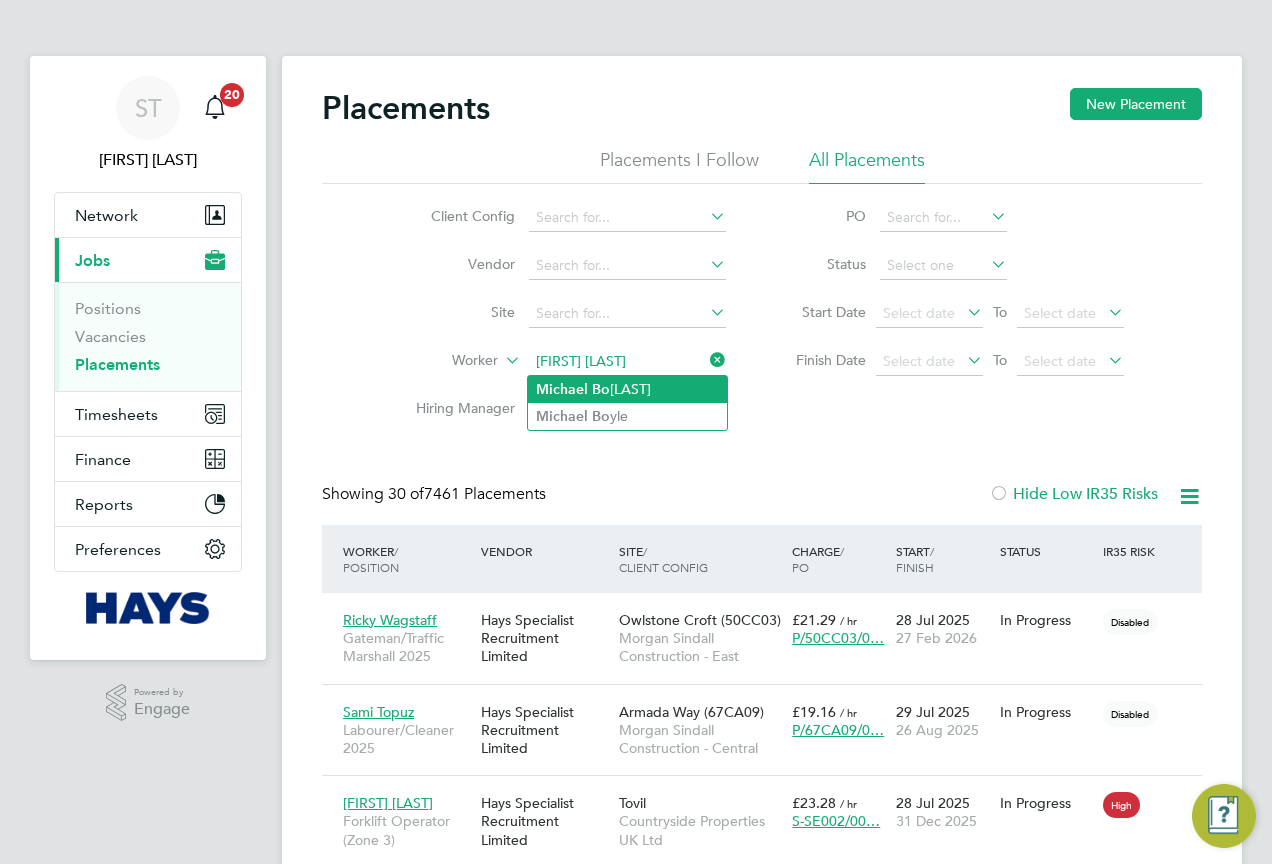 click on "Michael   Bo wrey" 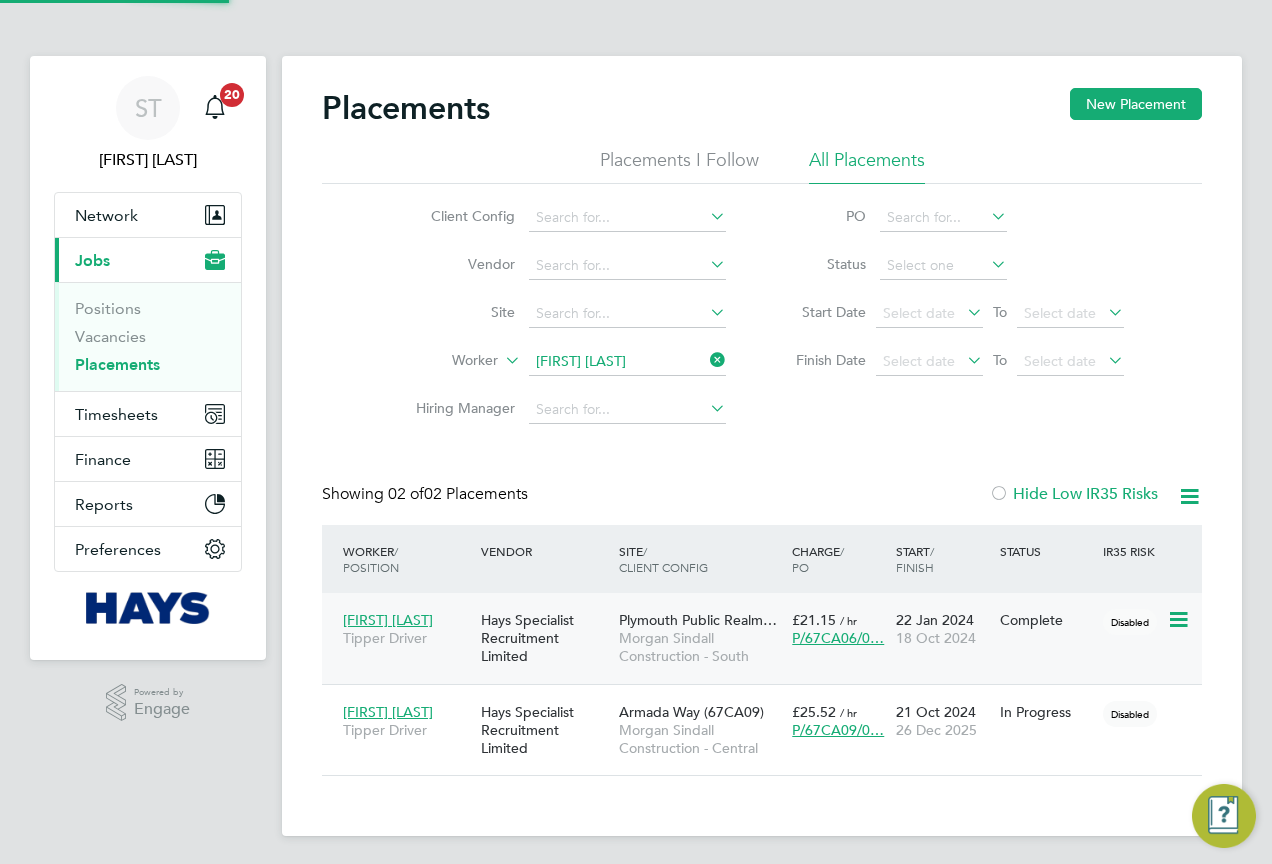 scroll, scrollTop: 10, scrollLeft: 10, axis: both 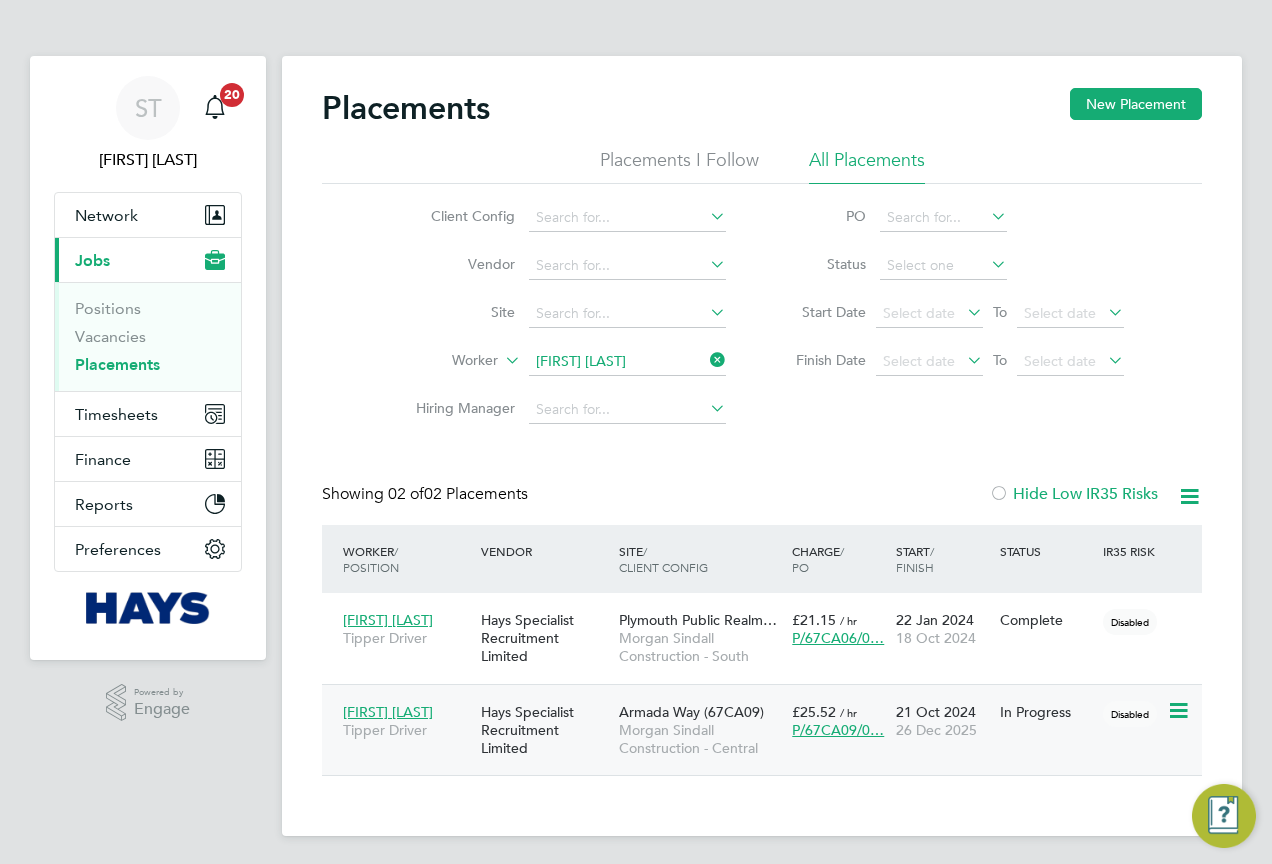 click on "Hays Specialist Recruitment Limited" 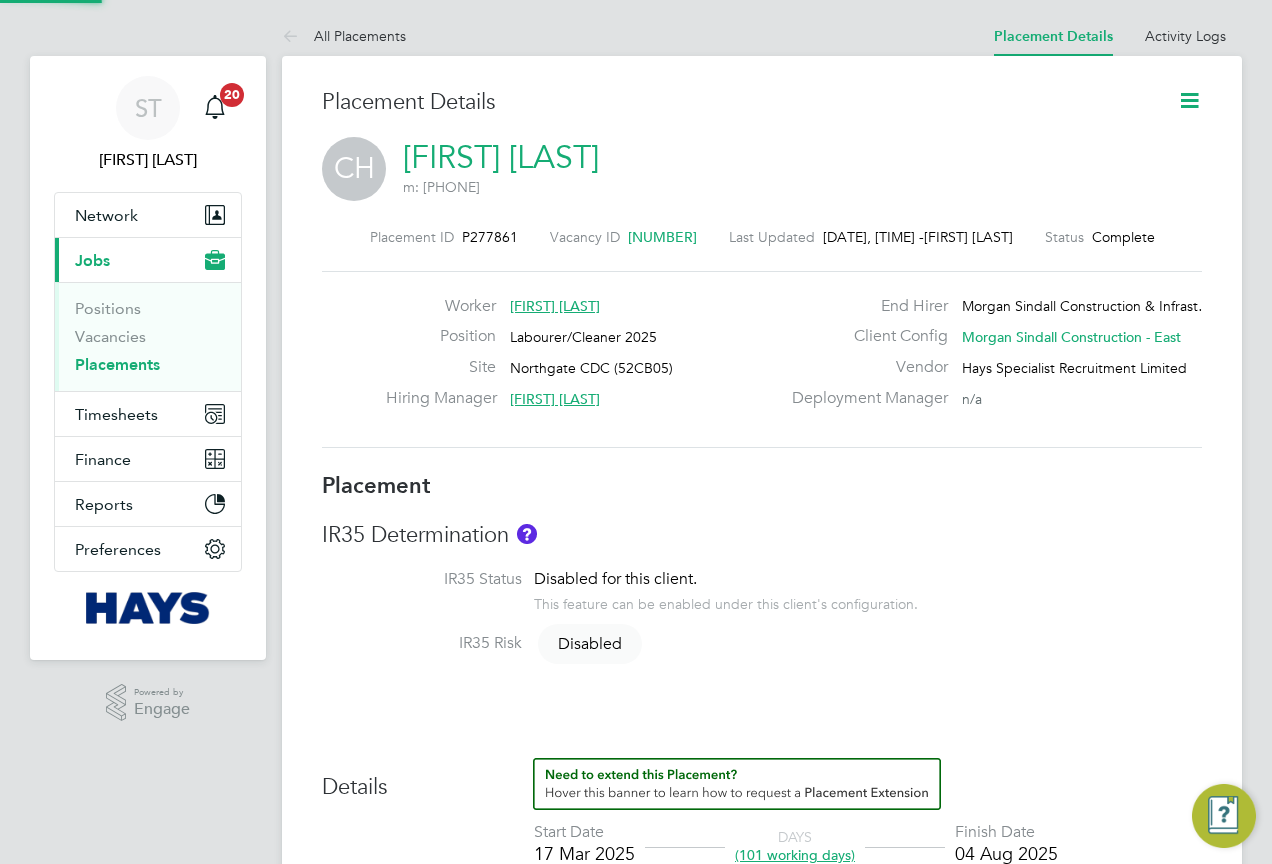 scroll, scrollTop: 0, scrollLeft: 0, axis: both 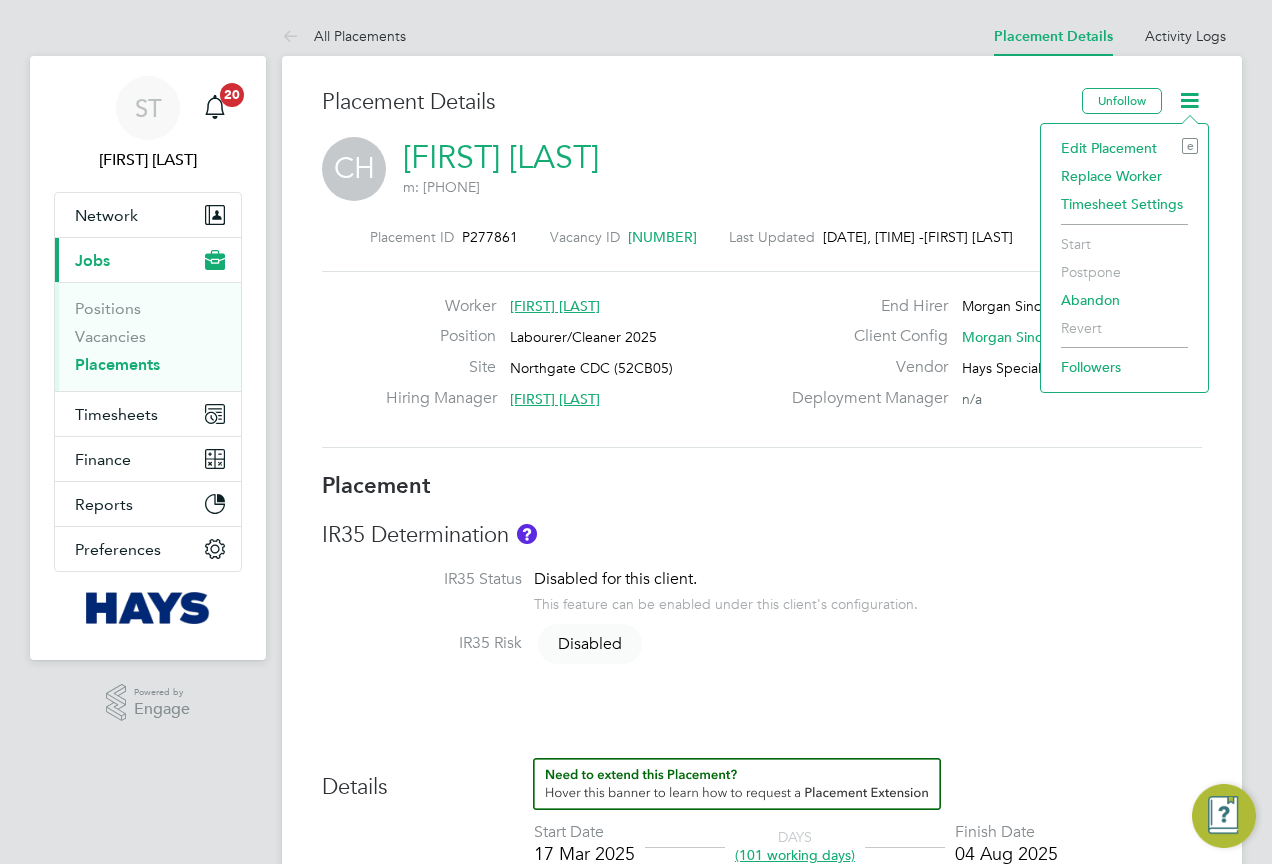 click on "Edit Placement e" 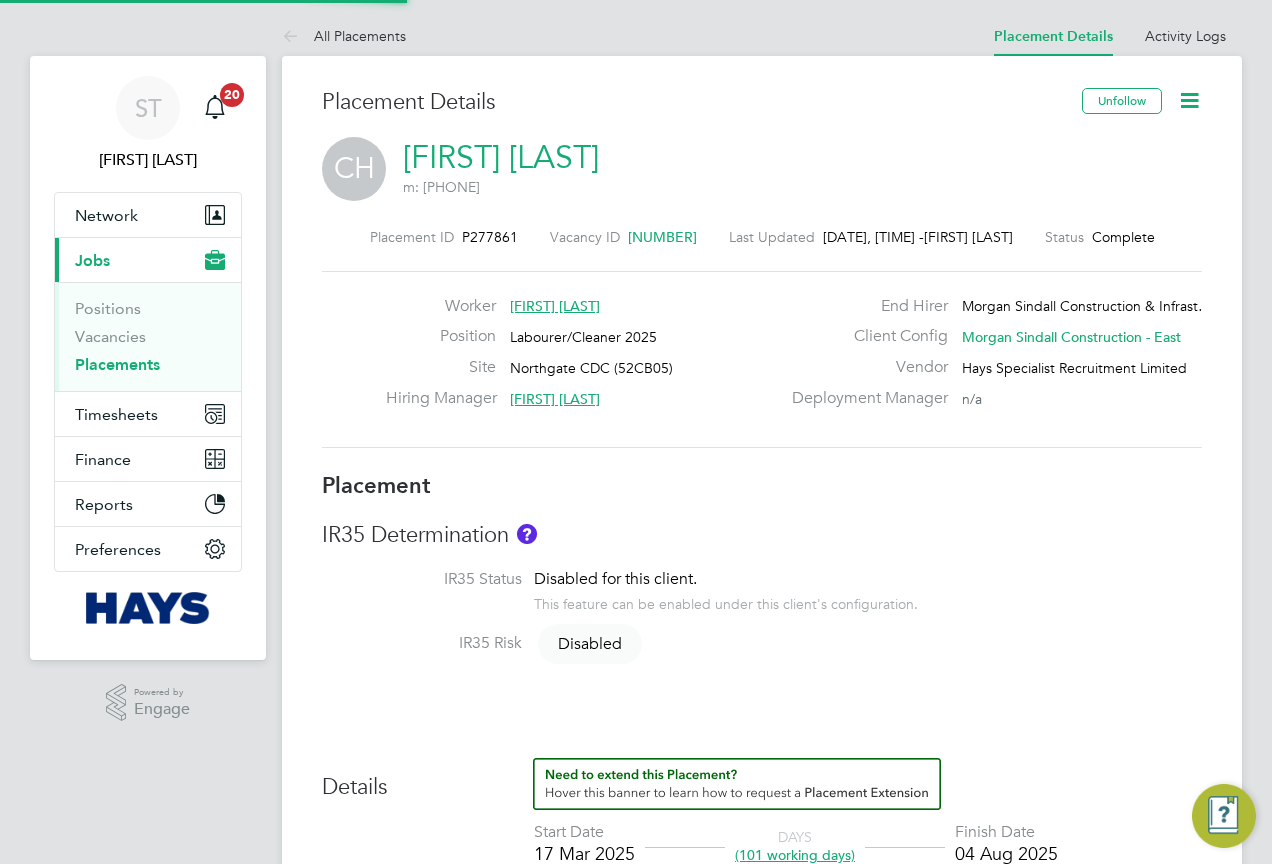 type on "[FIRST] [LAST]" 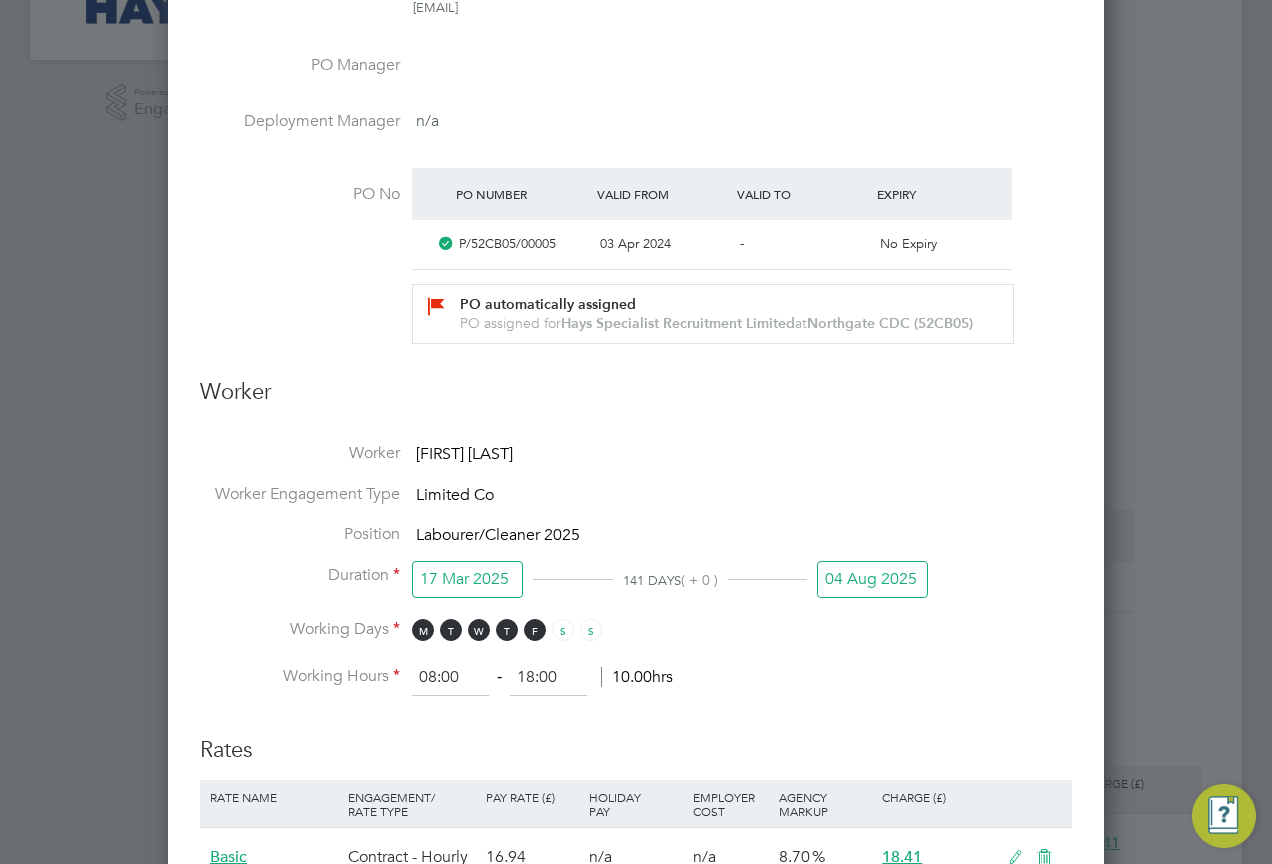click on "04 Aug 2025" at bounding box center (872, 579) 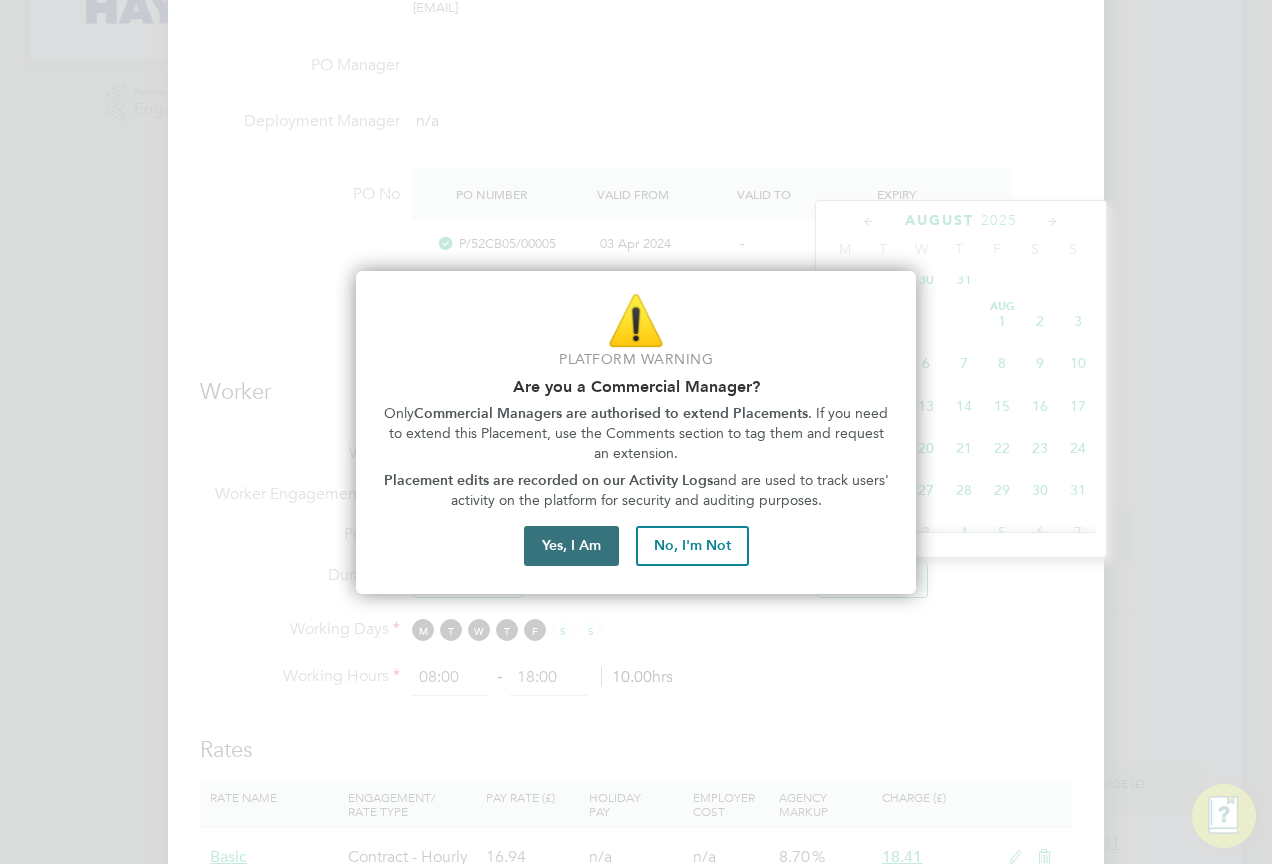 click on "Yes, I Am" at bounding box center [571, 546] 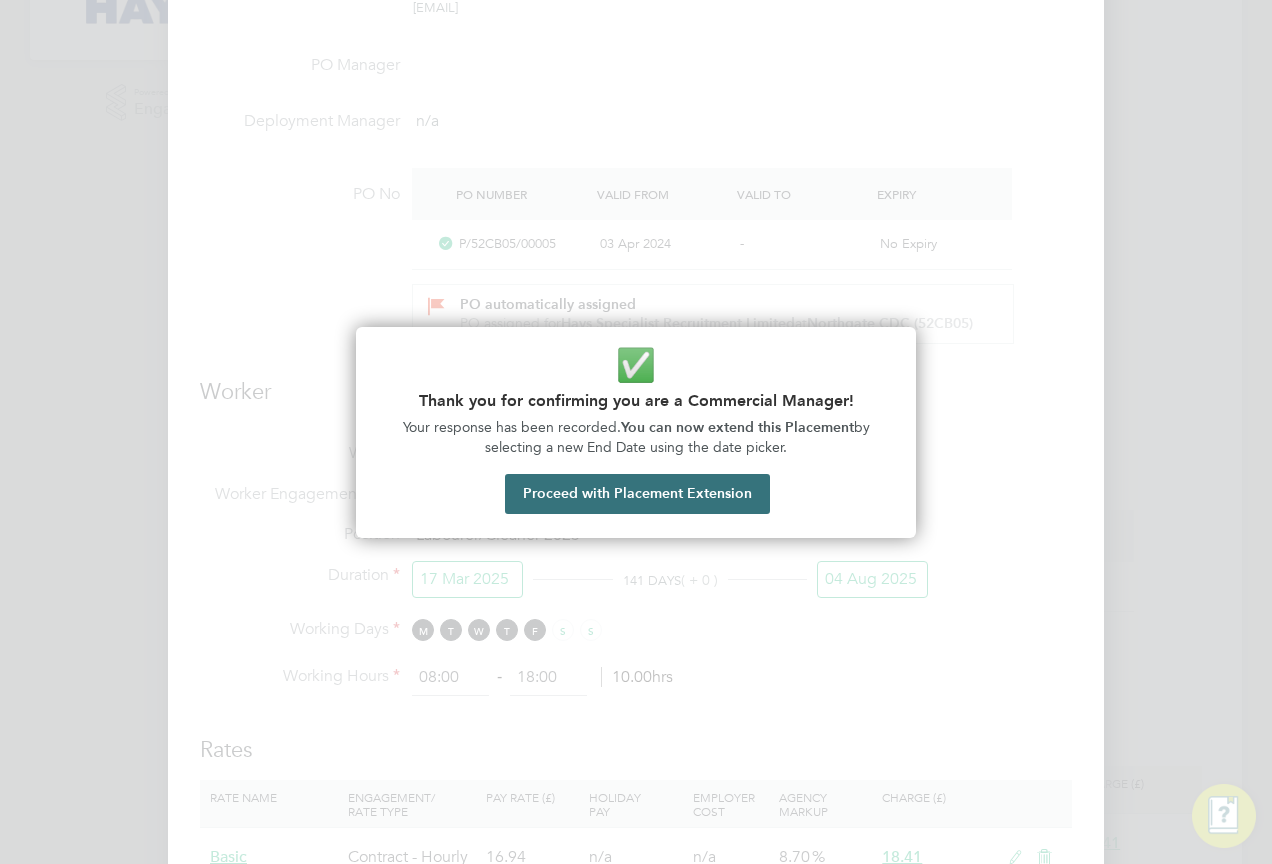click on "Proceed with Placement Extension" at bounding box center (637, 494) 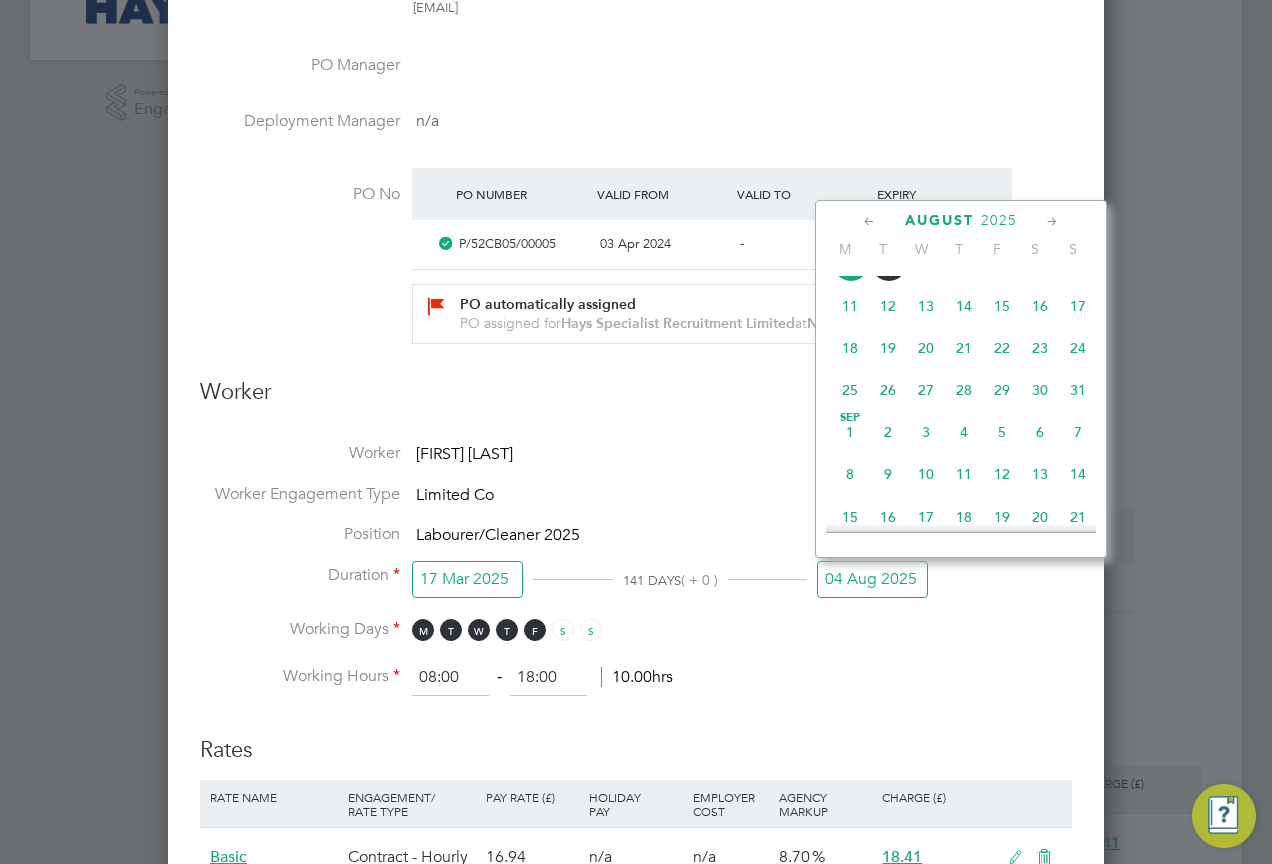 click on "31" 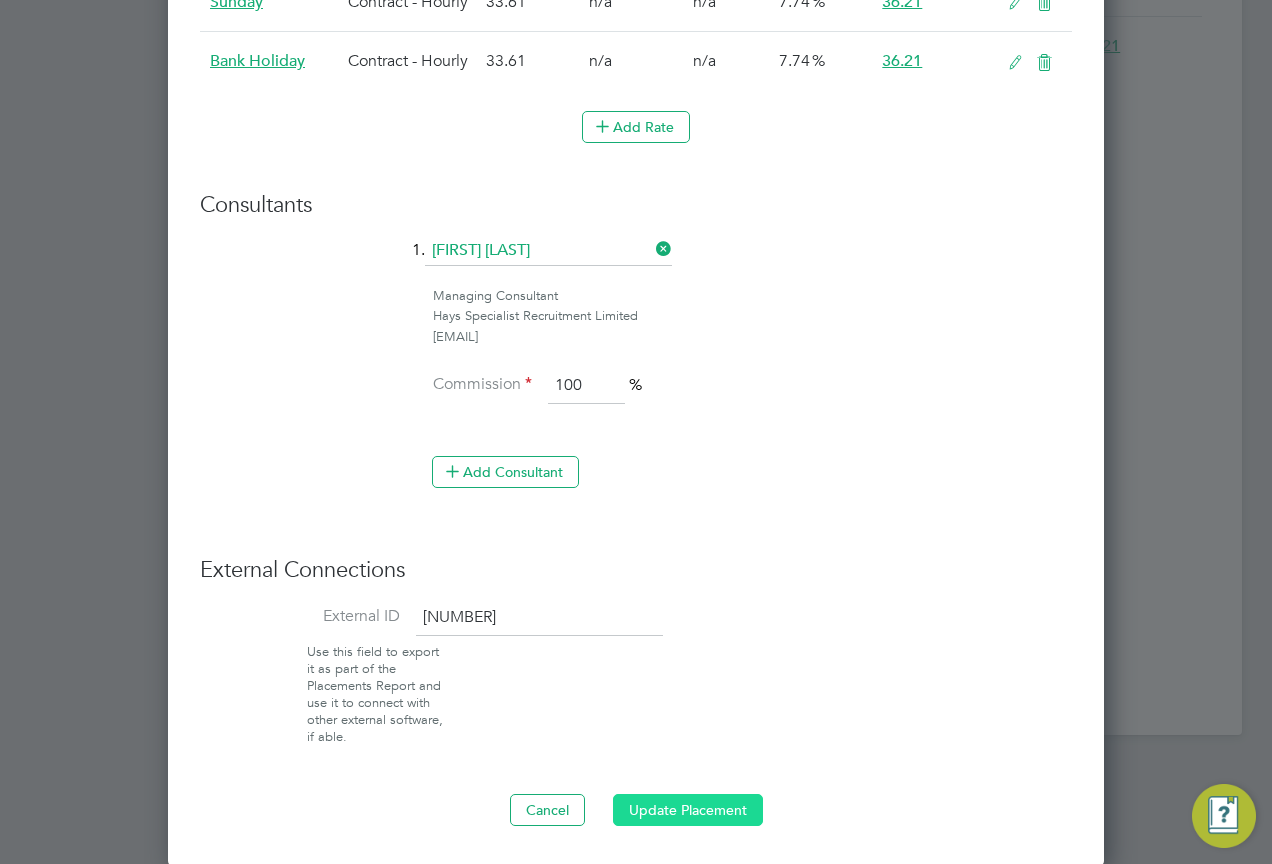 click on "Update Placement" at bounding box center (688, 810) 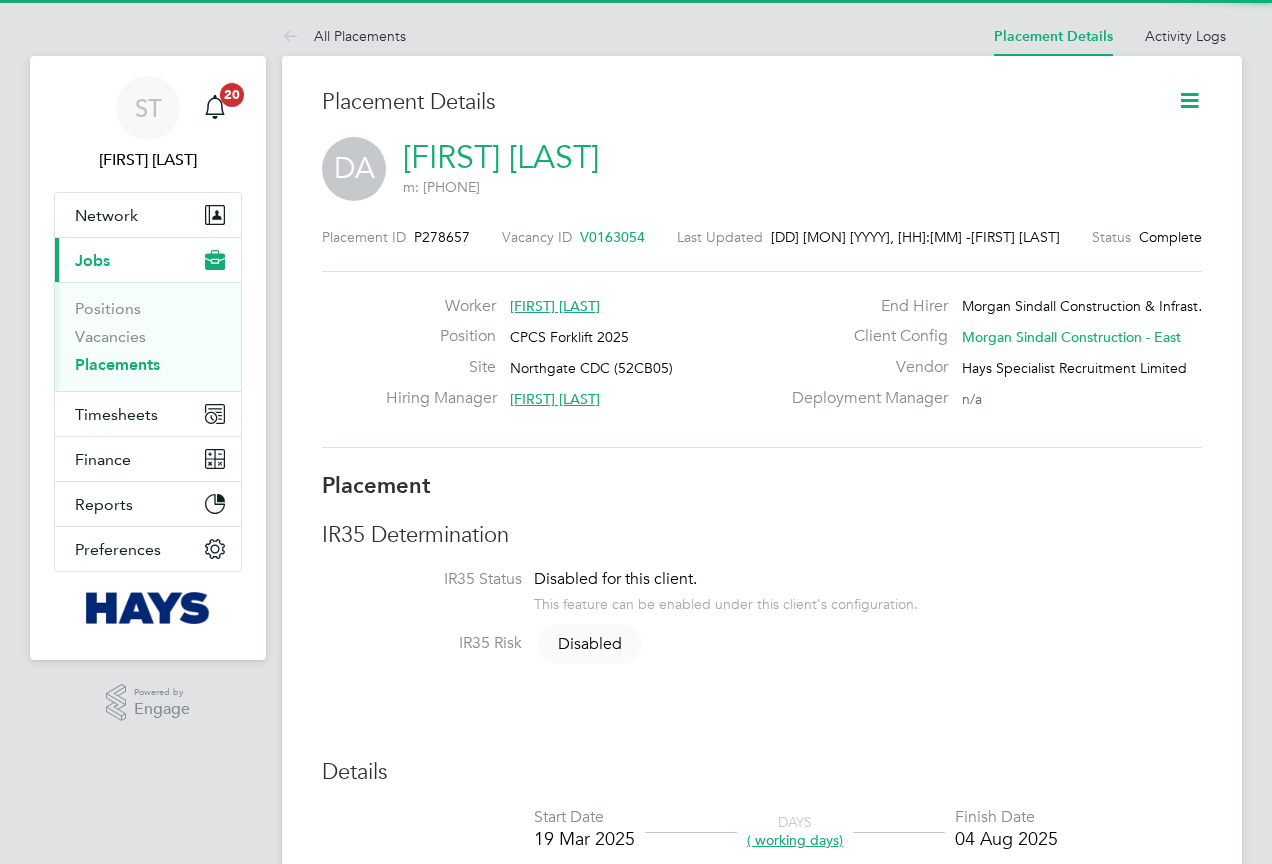 scroll, scrollTop: 0, scrollLeft: 0, axis: both 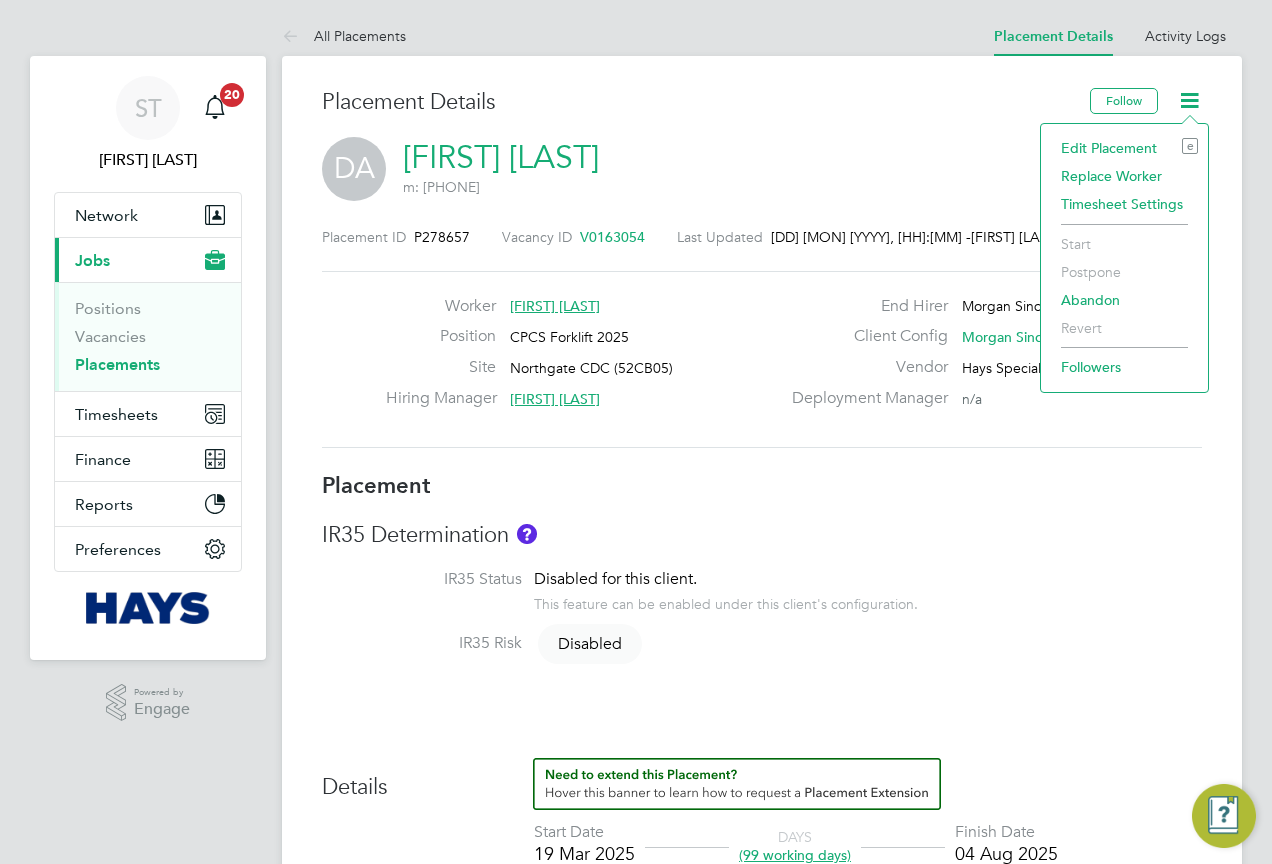 click on "Edit Placement e" 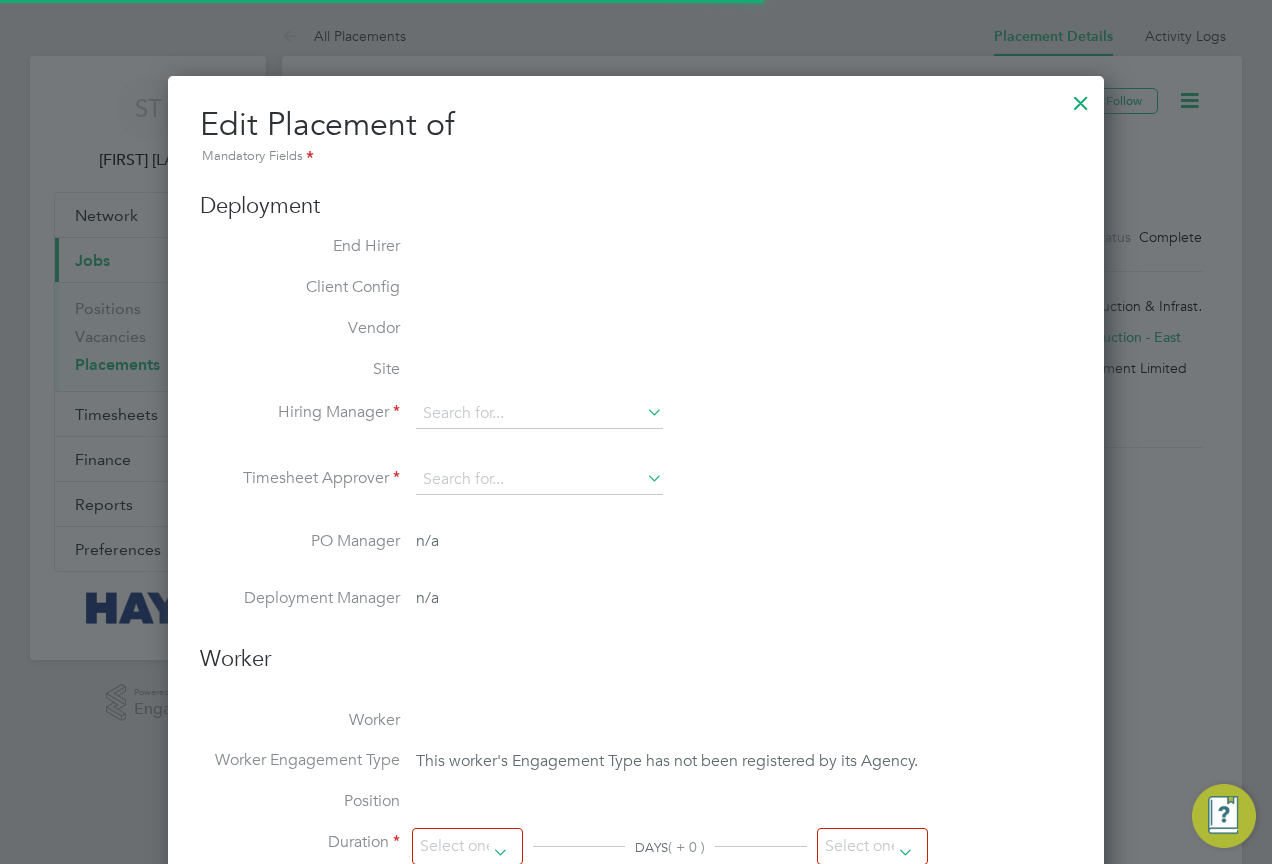 type on "[FIRST] [LAST]" 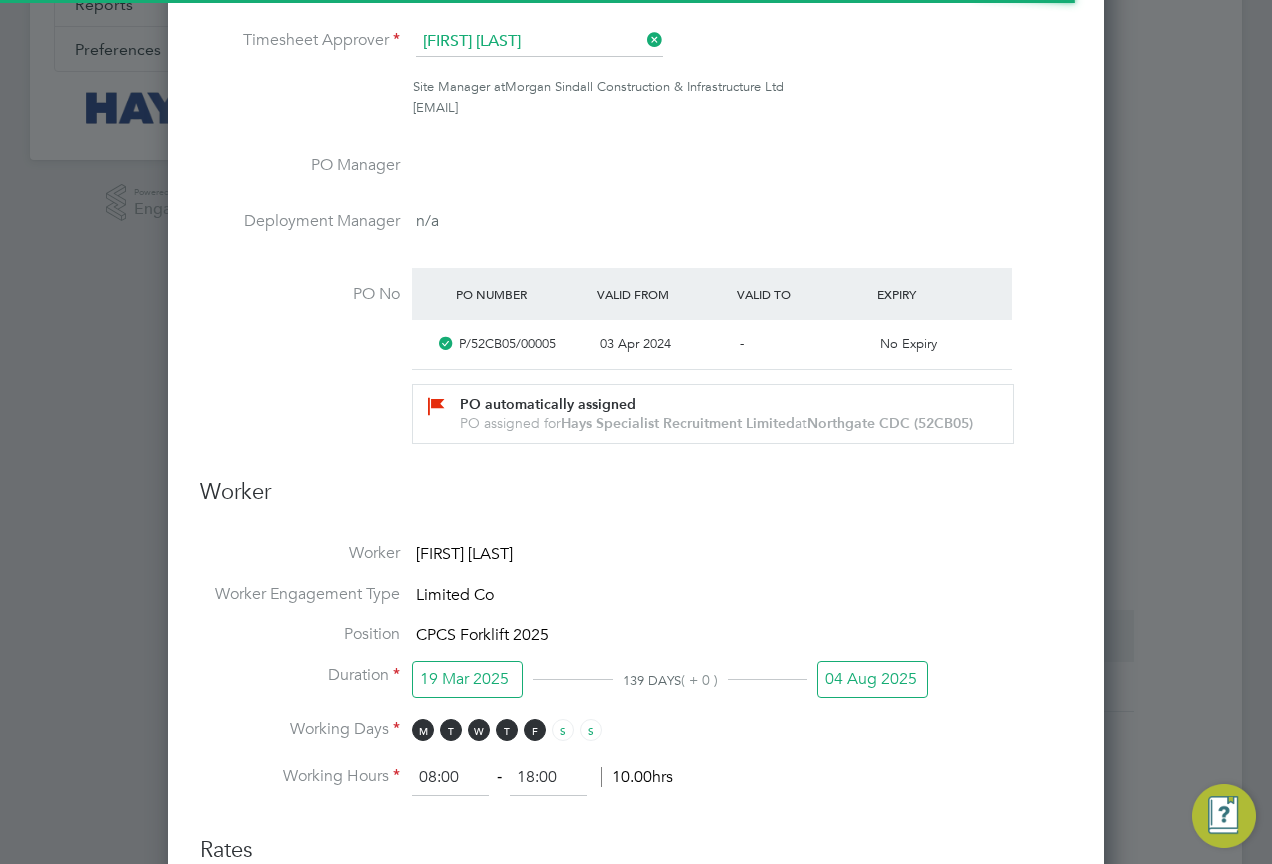 click on "04 Aug 2025" at bounding box center [872, 679] 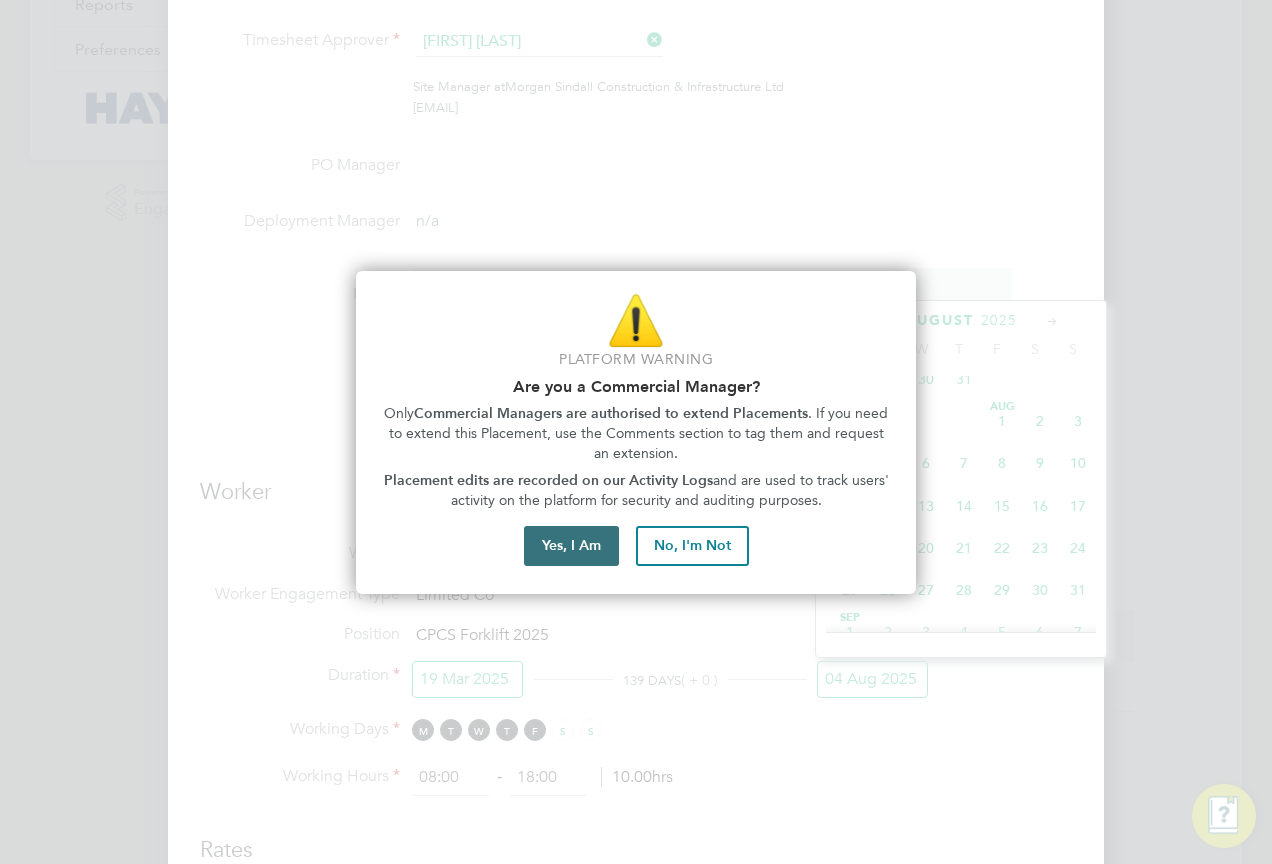 click on "Yes, I Am" at bounding box center [571, 546] 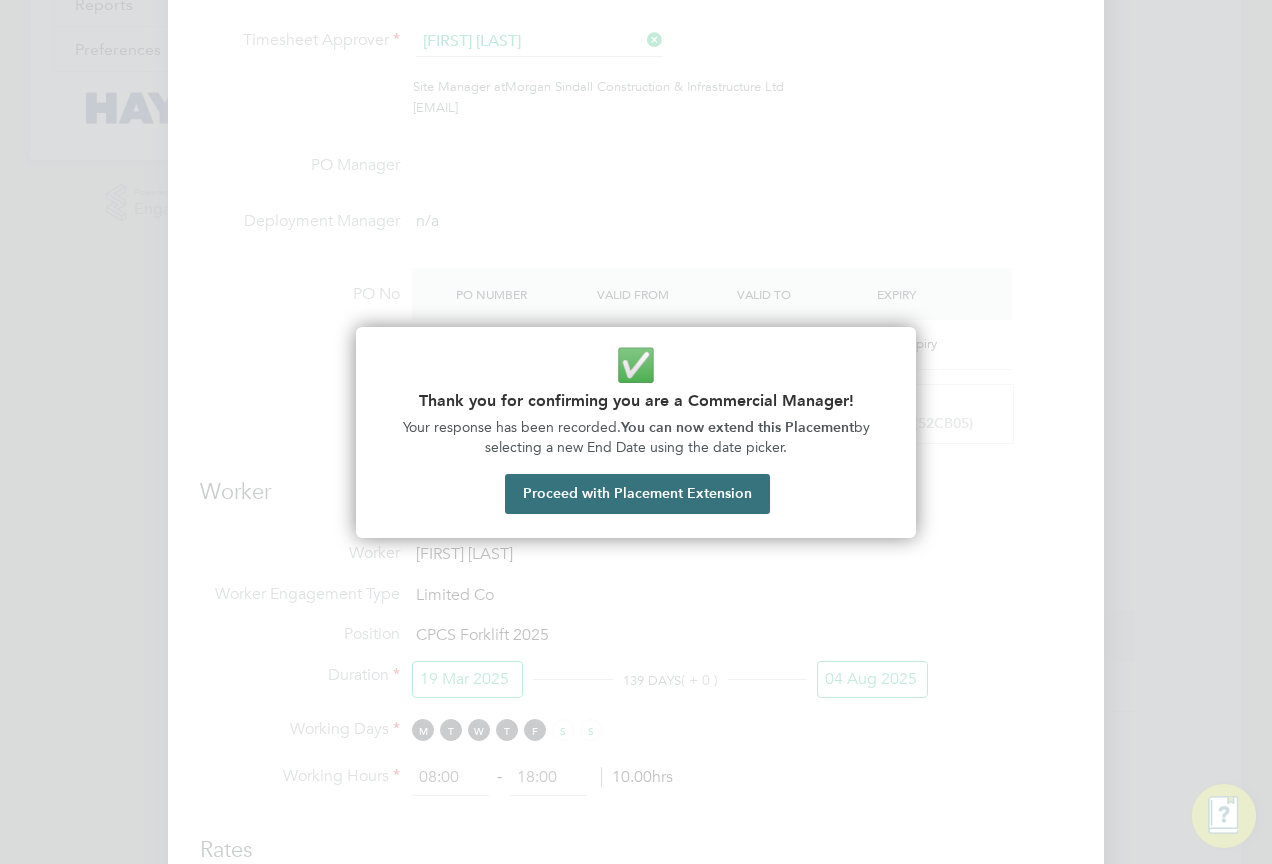 click on "Proceed with Placement Extension" at bounding box center [637, 494] 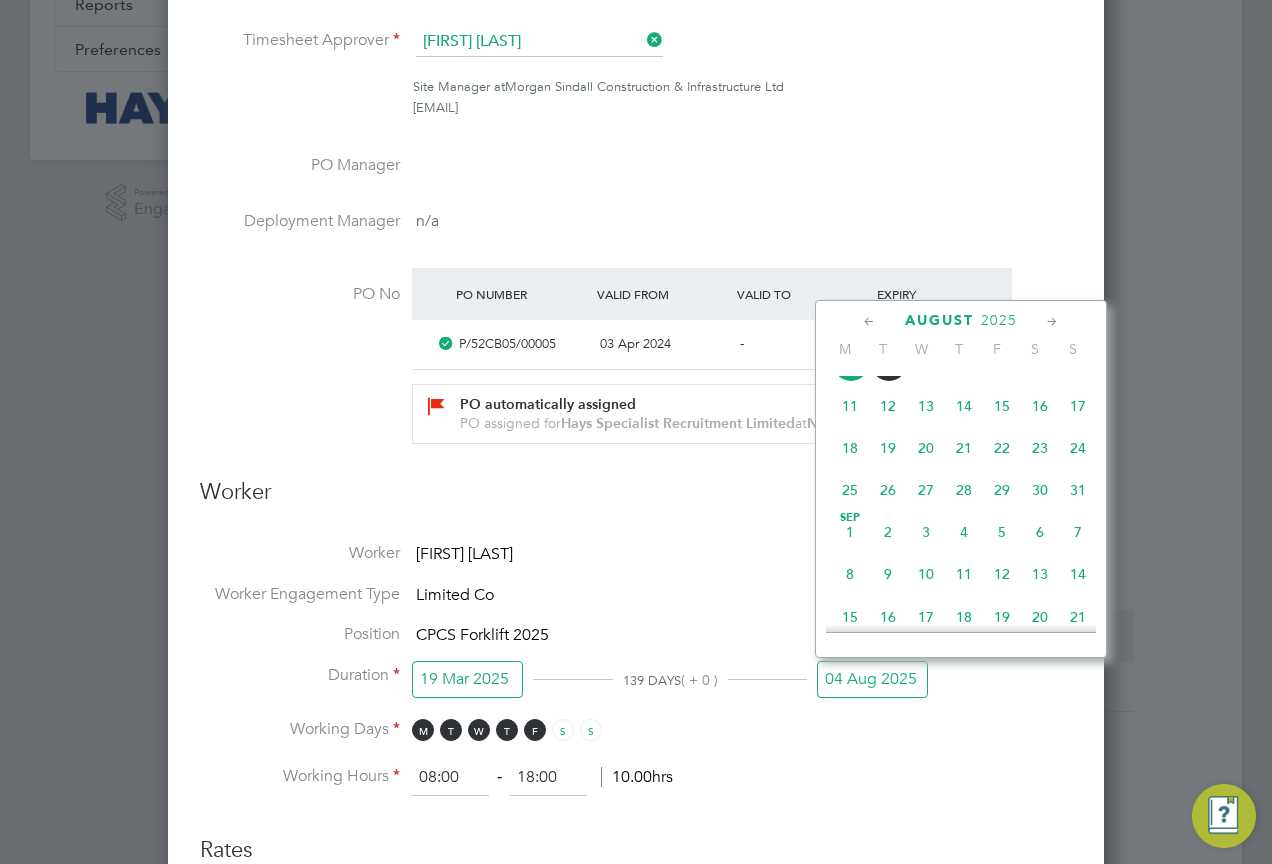 click on "31" 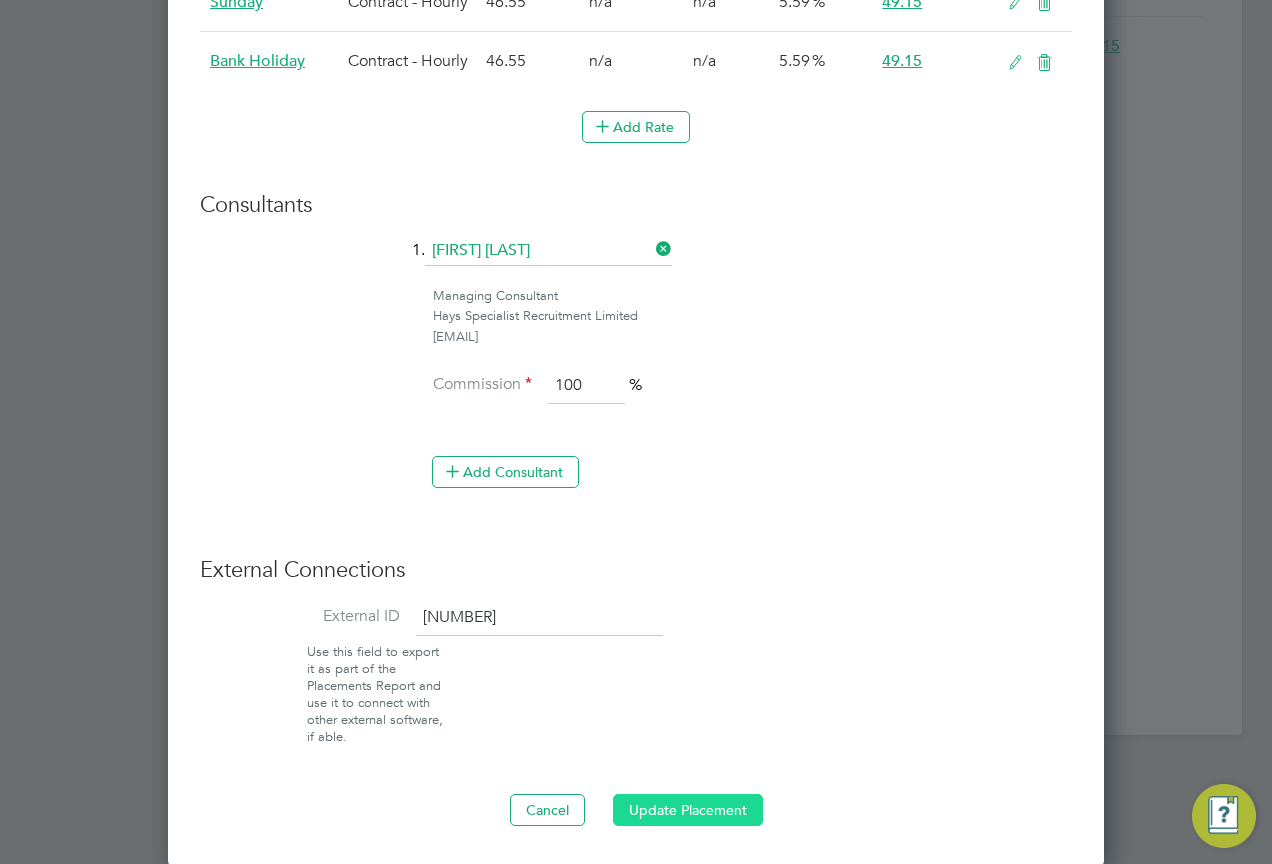 click on "Update Placement" at bounding box center [688, 810] 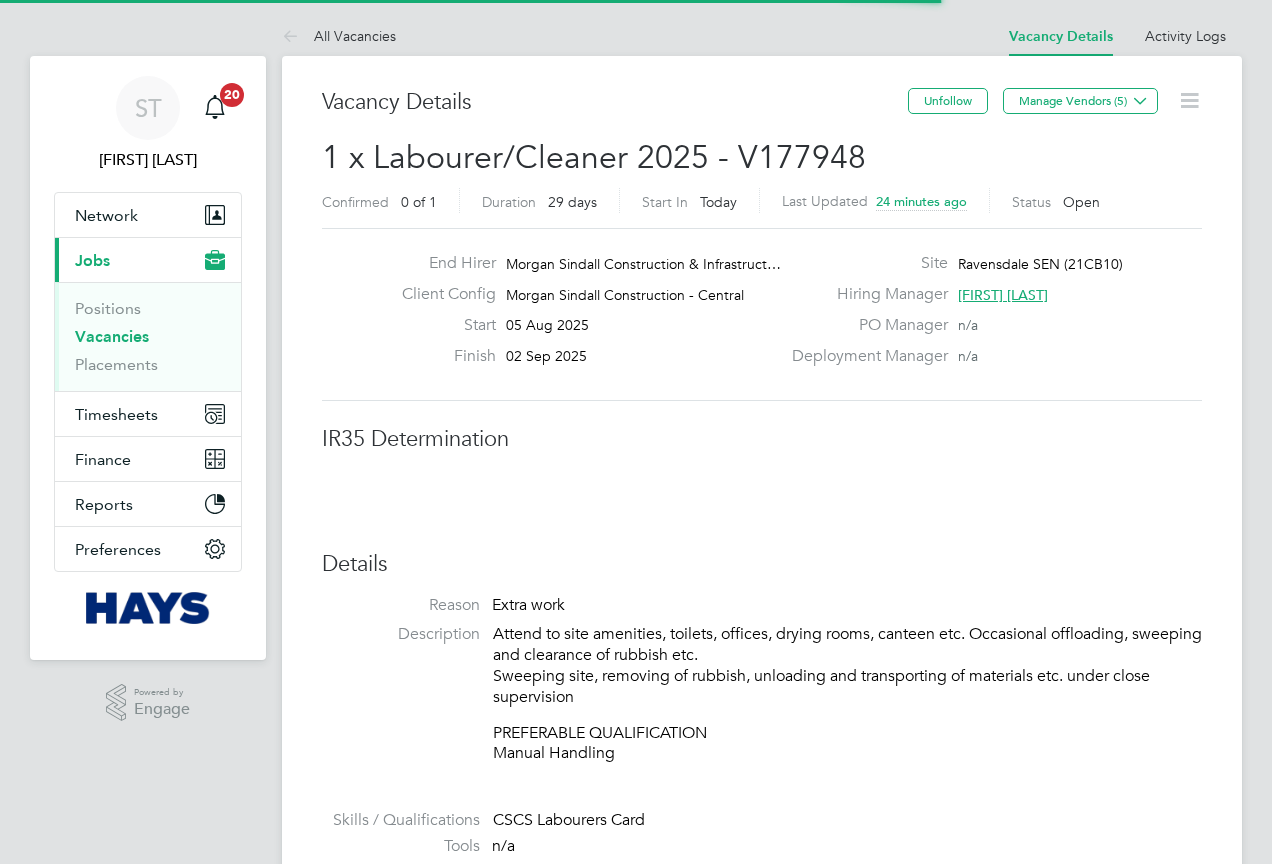 scroll, scrollTop: 0, scrollLeft: 0, axis: both 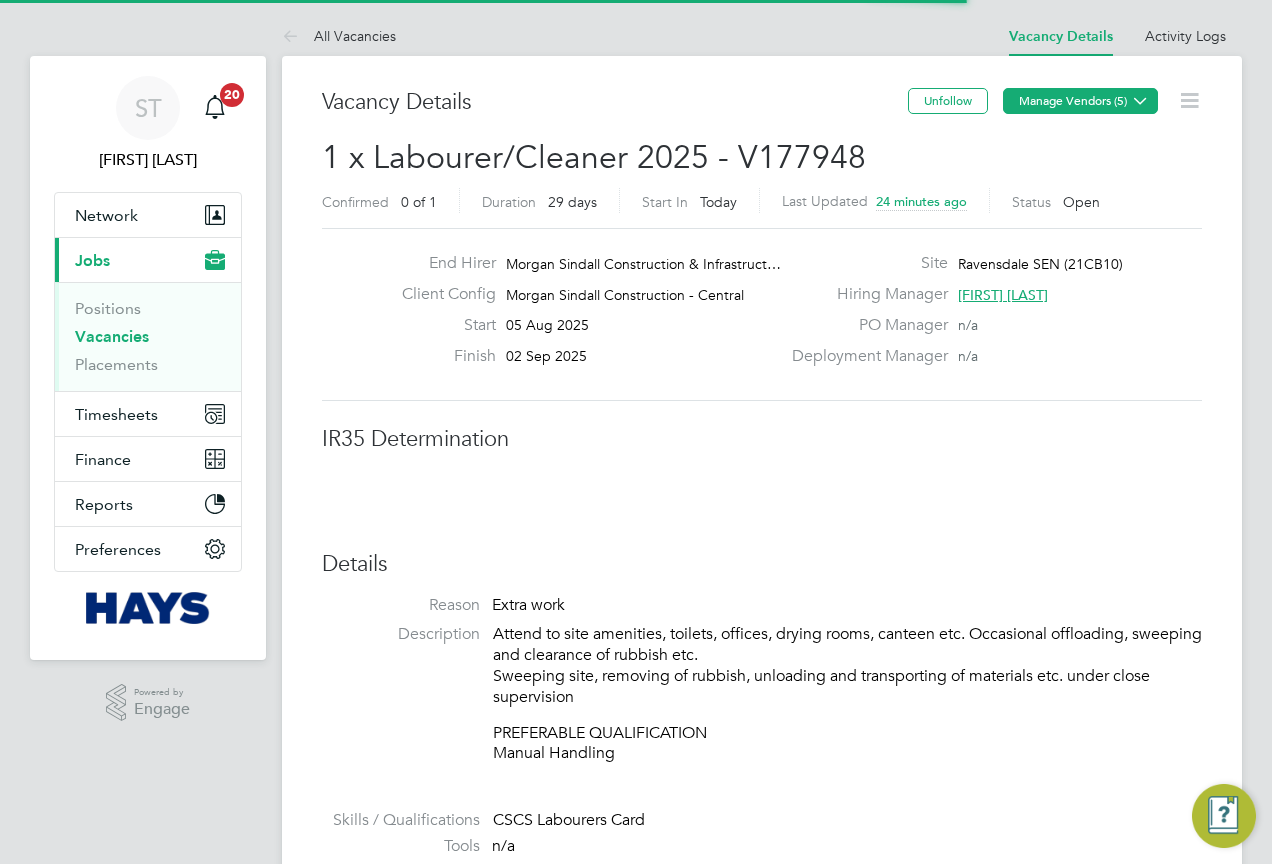 click on "Manage Vendors (5)" 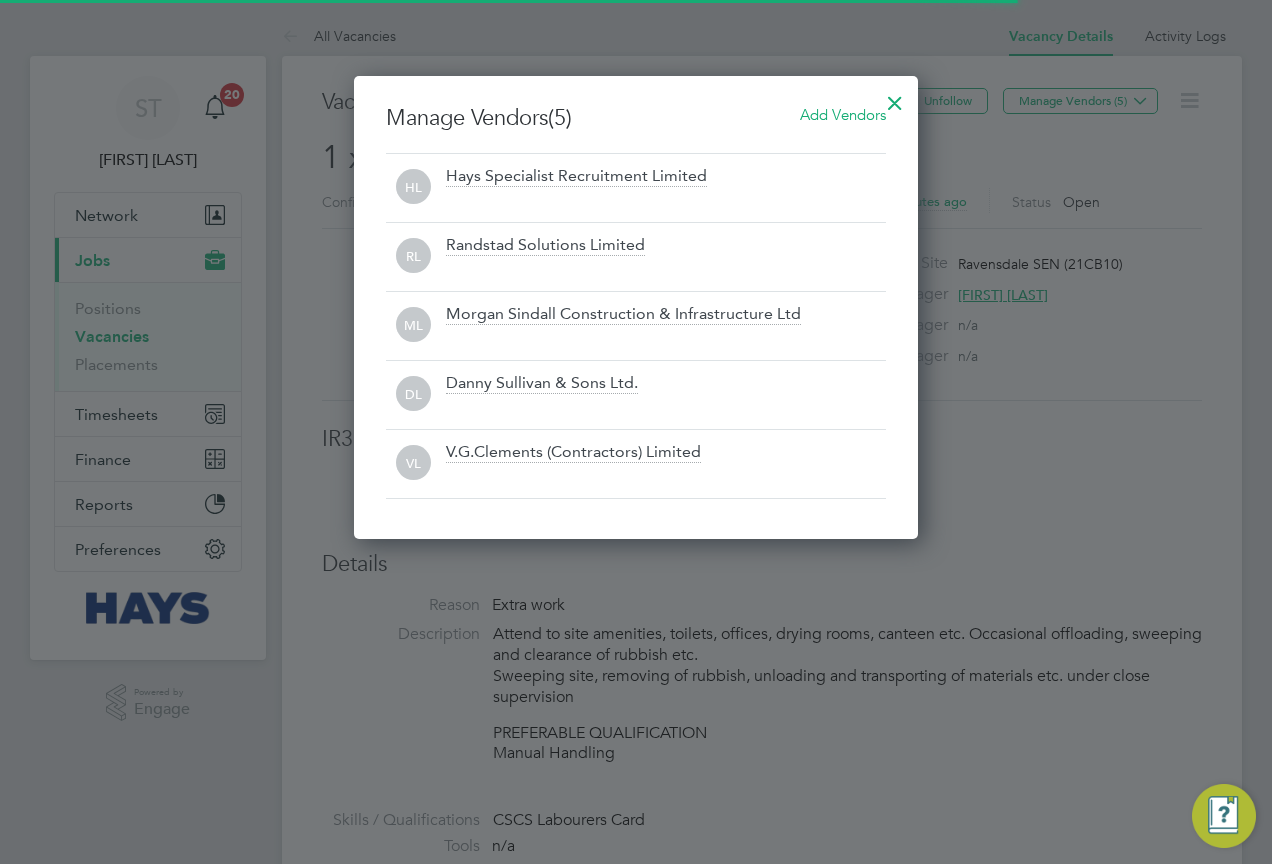 scroll, scrollTop: 10, scrollLeft: 10, axis: both 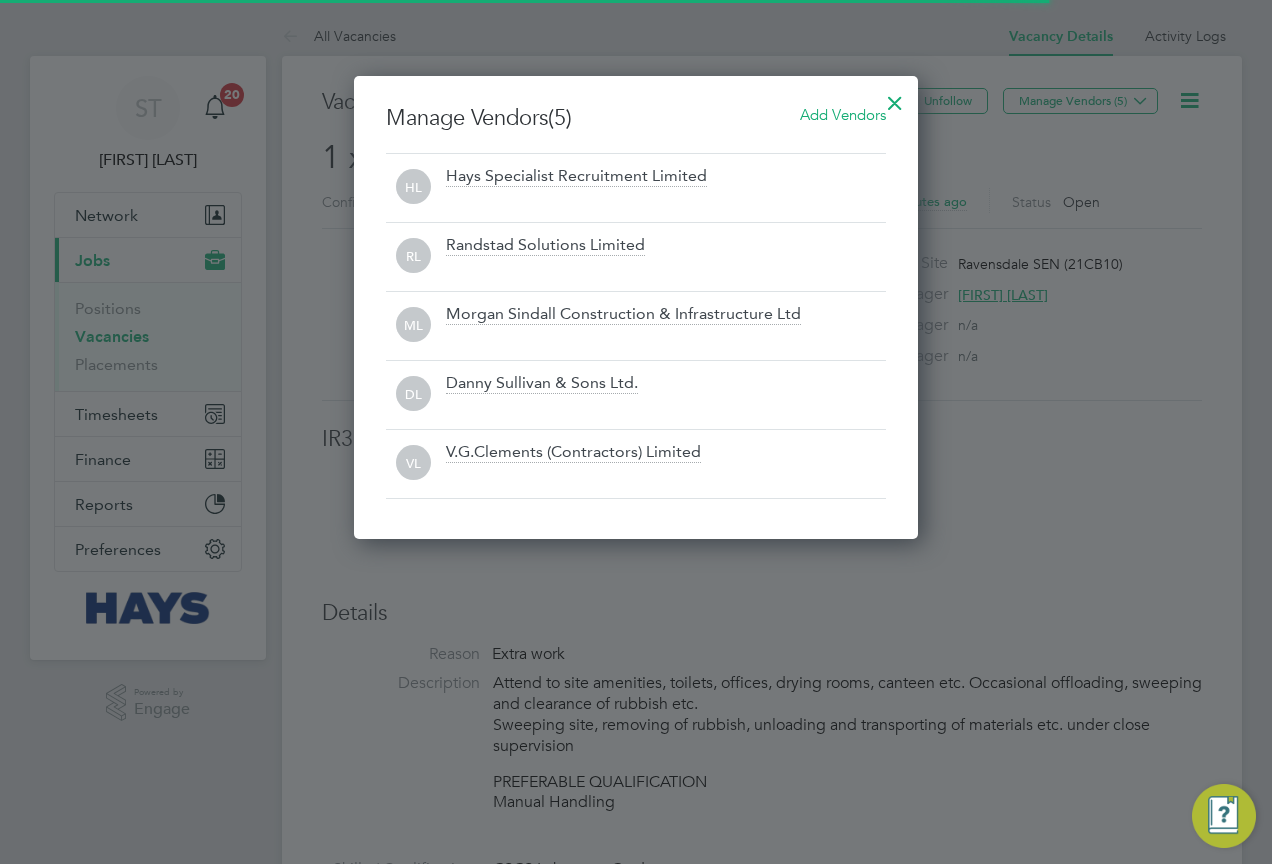 click on "Add Vendors" at bounding box center [843, 114] 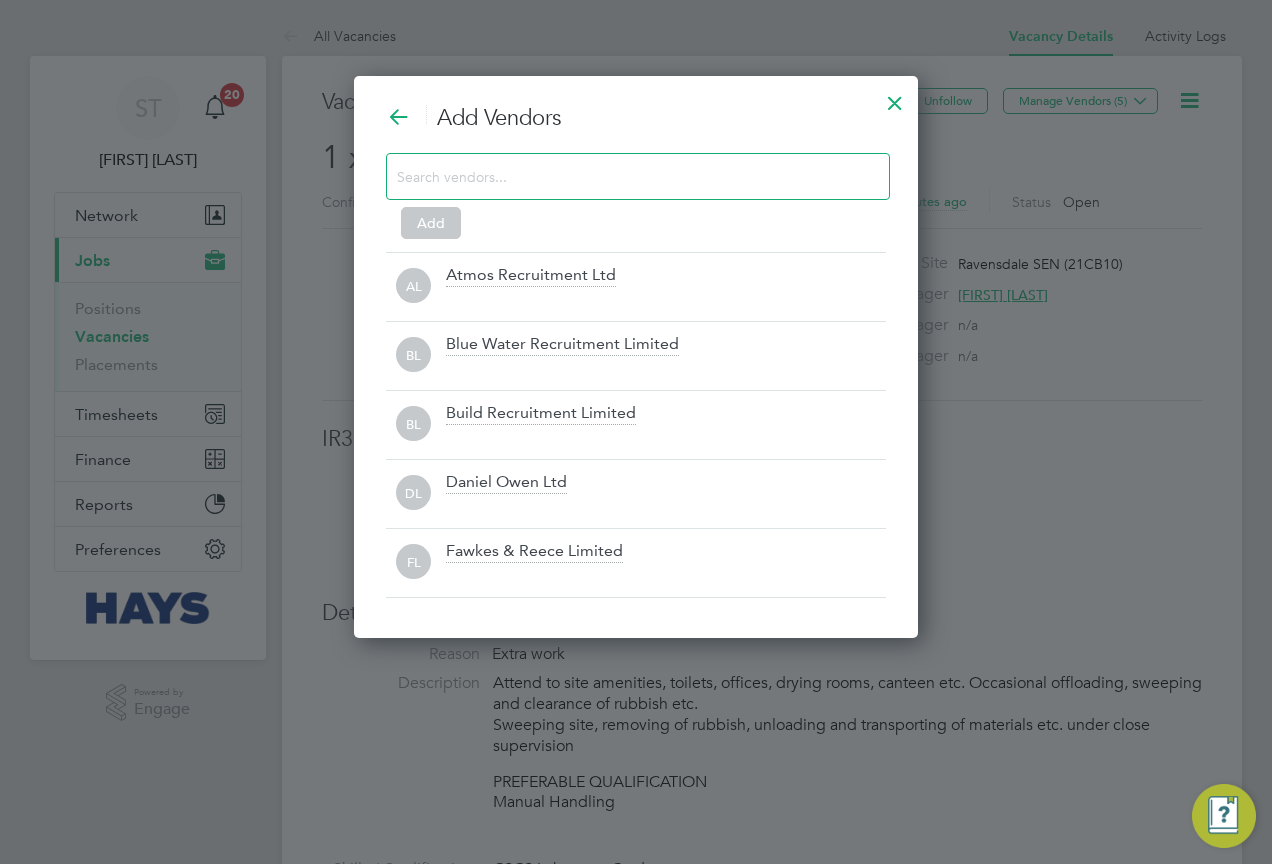 click at bounding box center [622, 176] 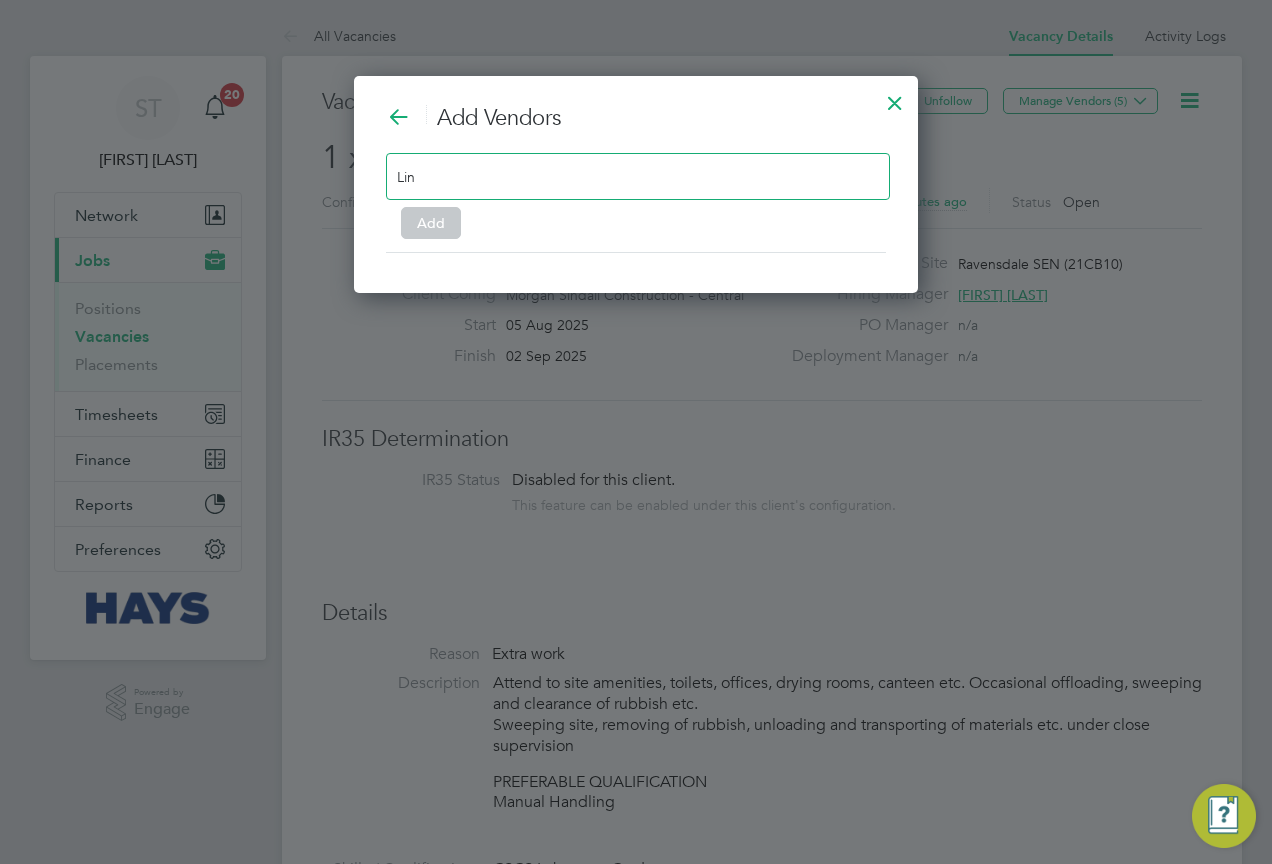 scroll, scrollTop: 218, scrollLeft: 565, axis: both 